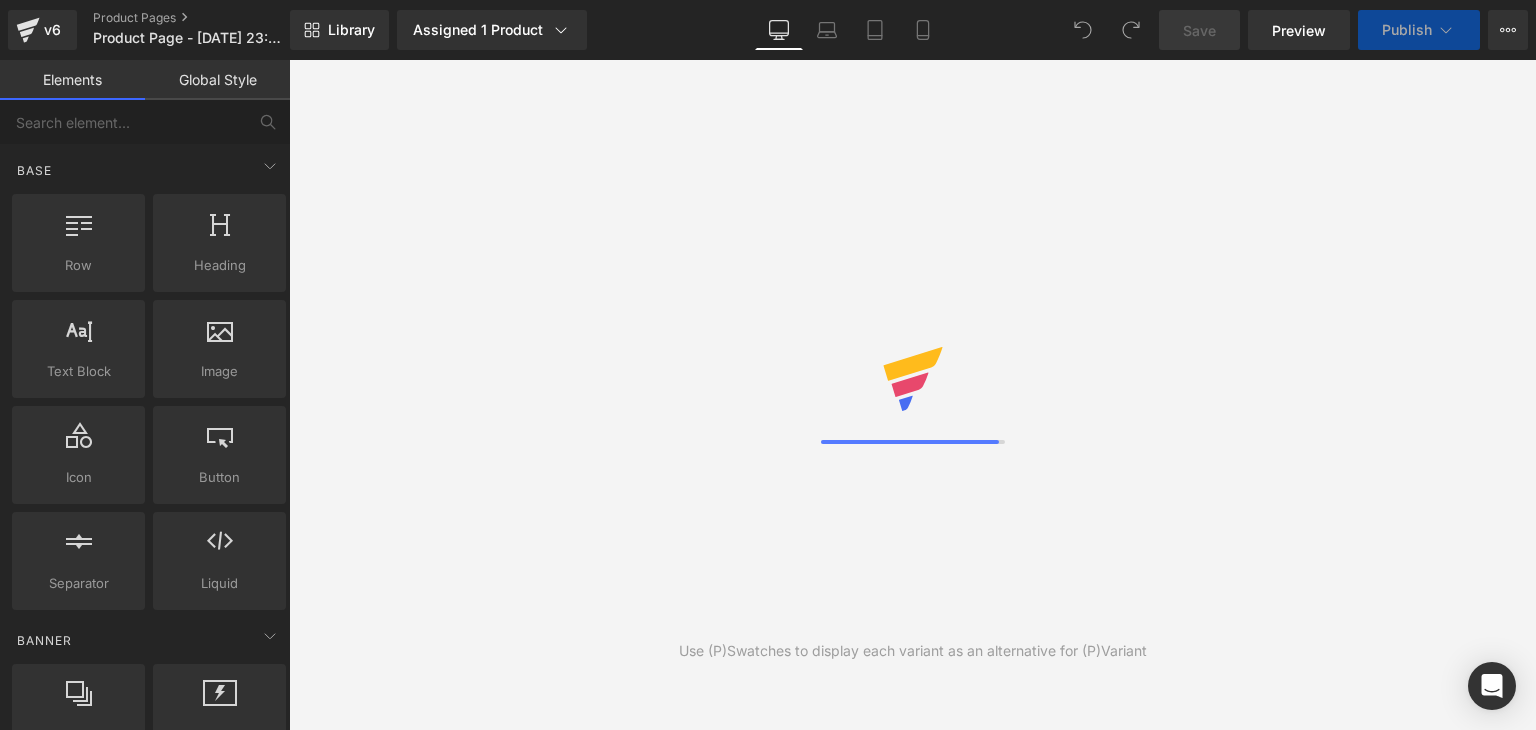 scroll, scrollTop: 0, scrollLeft: 0, axis: both 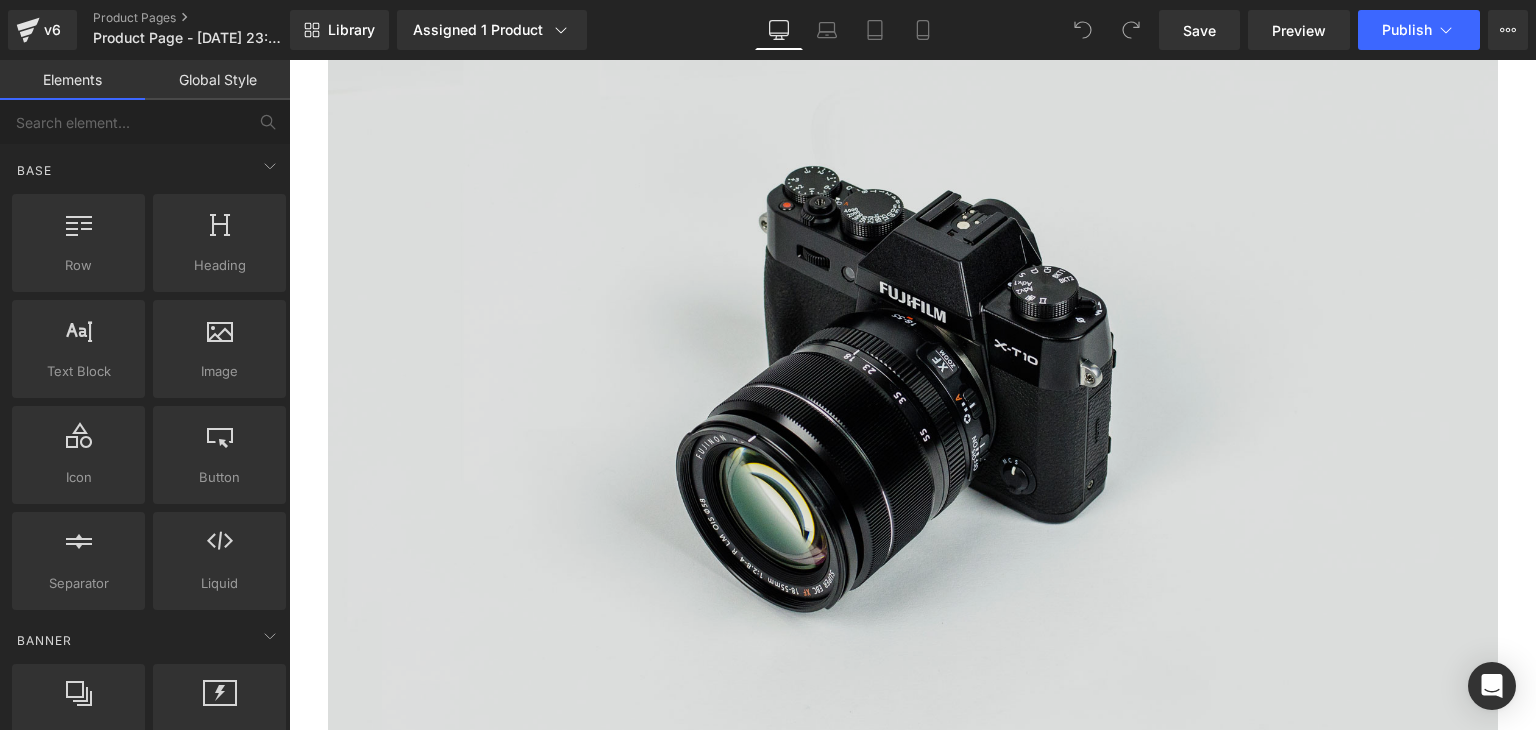 click at bounding box center [913, 375] 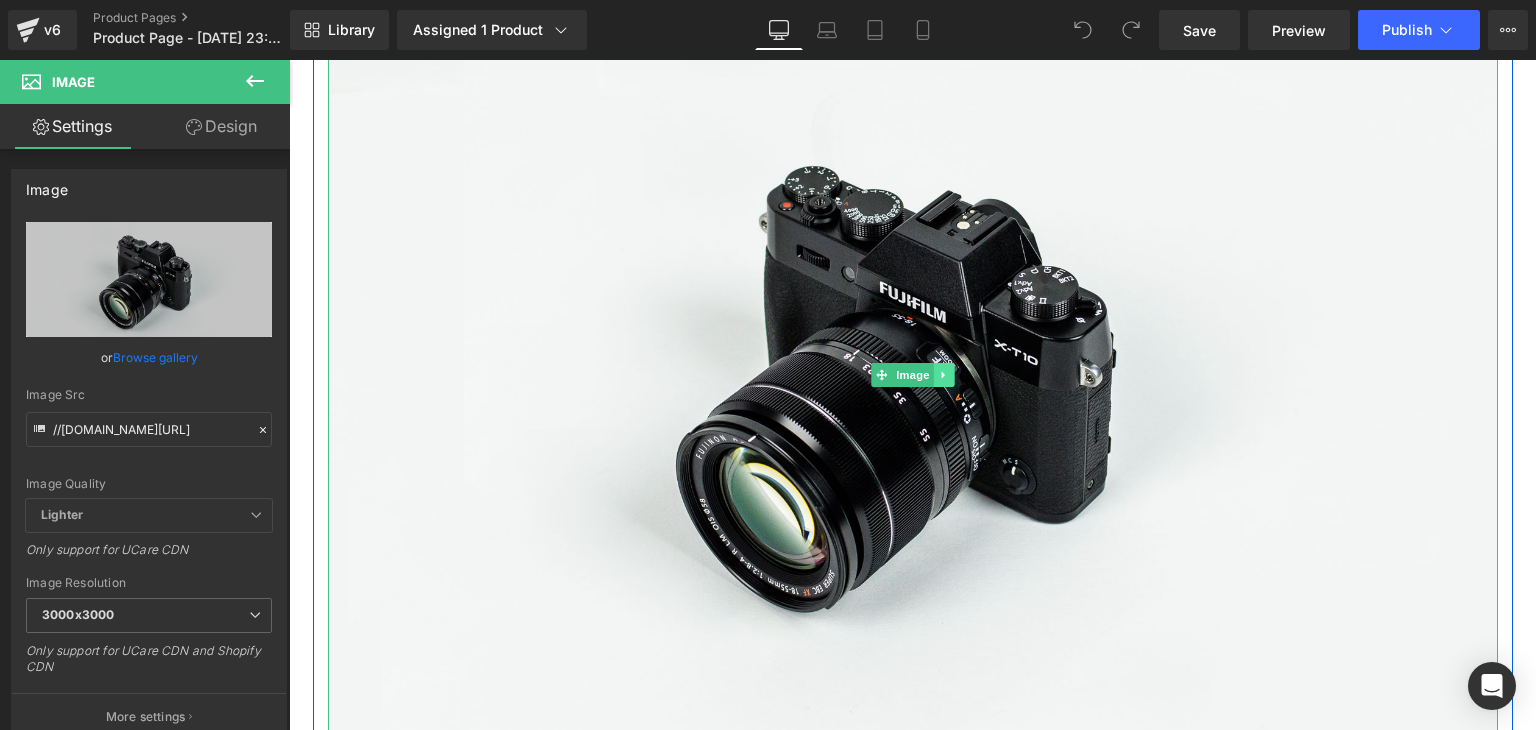 click 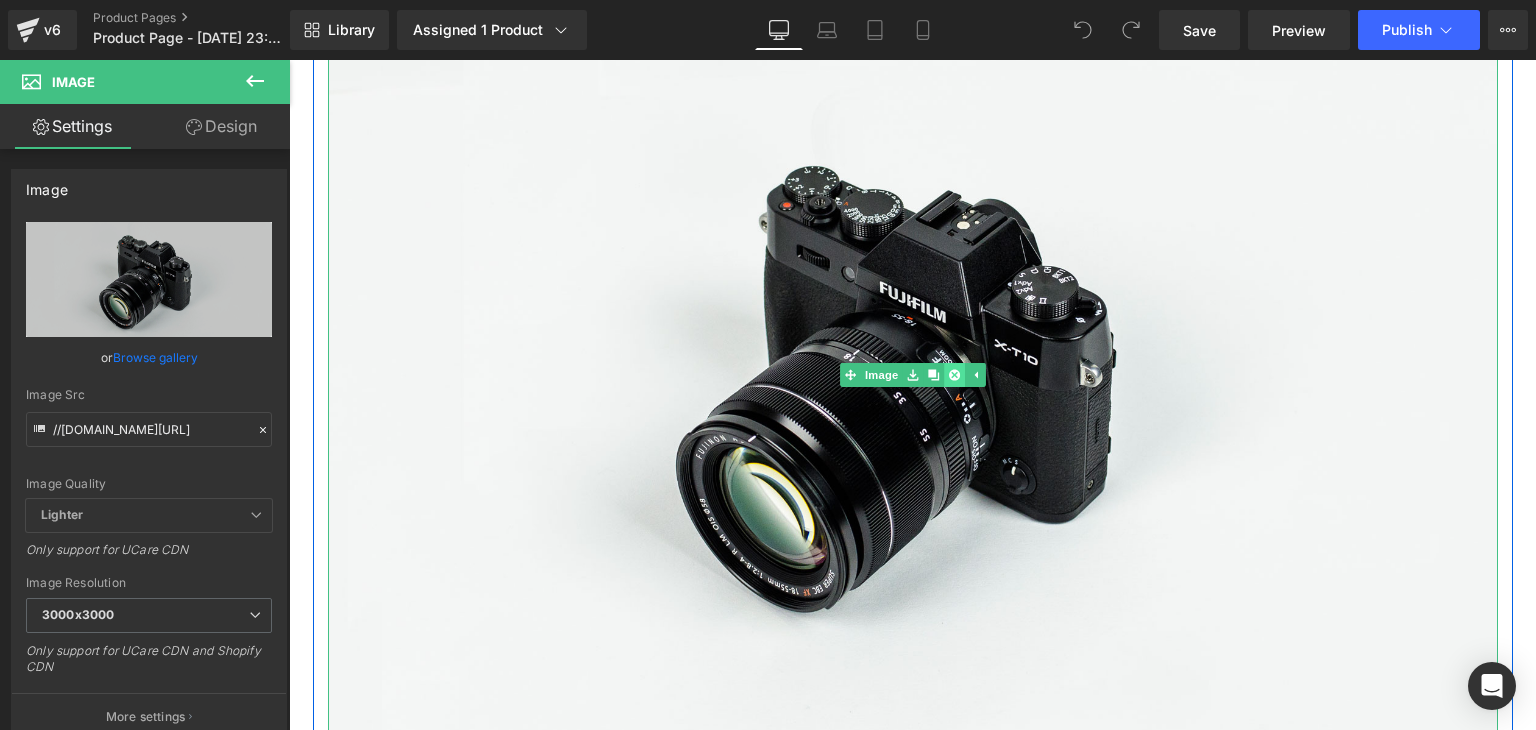 click 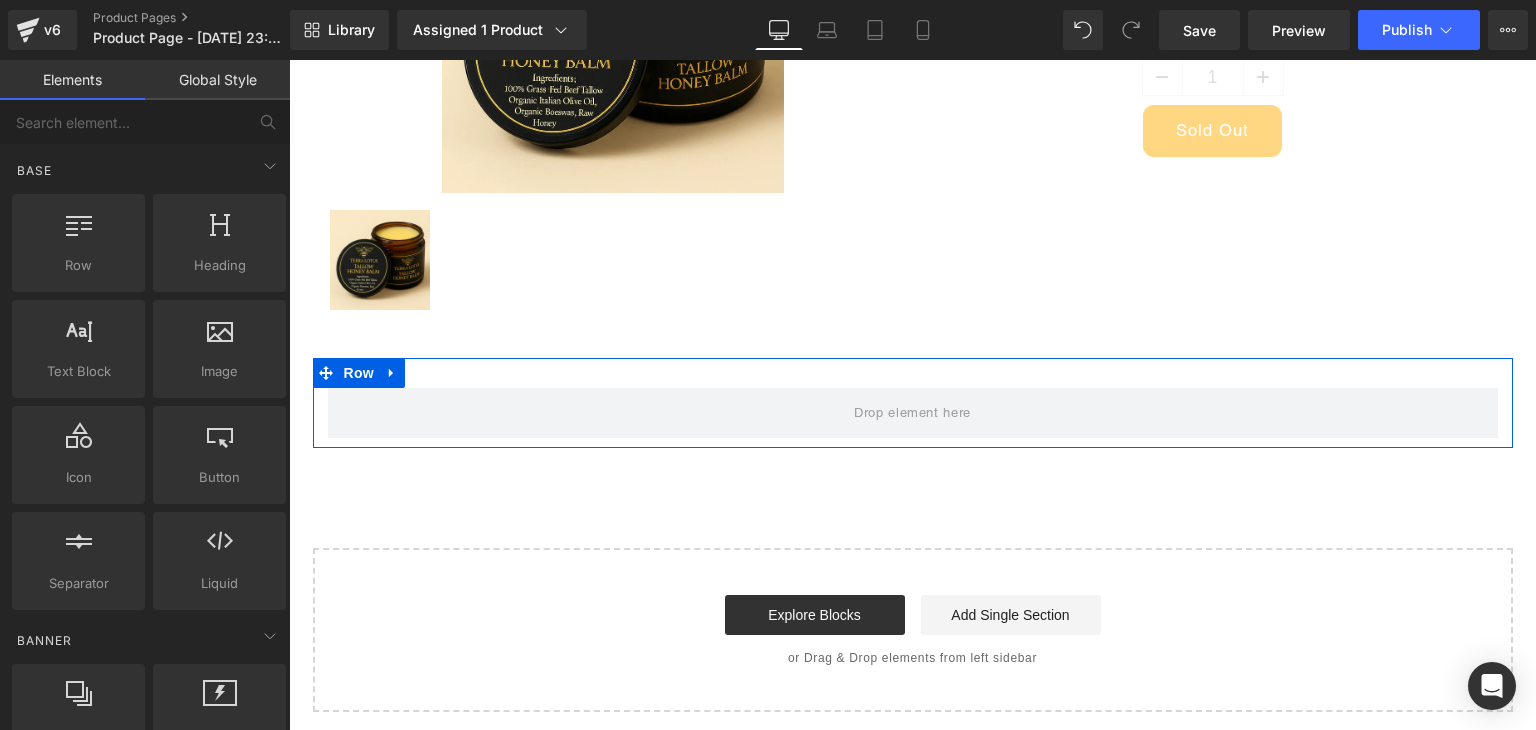 scroll, scrollTop: 500, scrollLeft: 0, axis: vertical 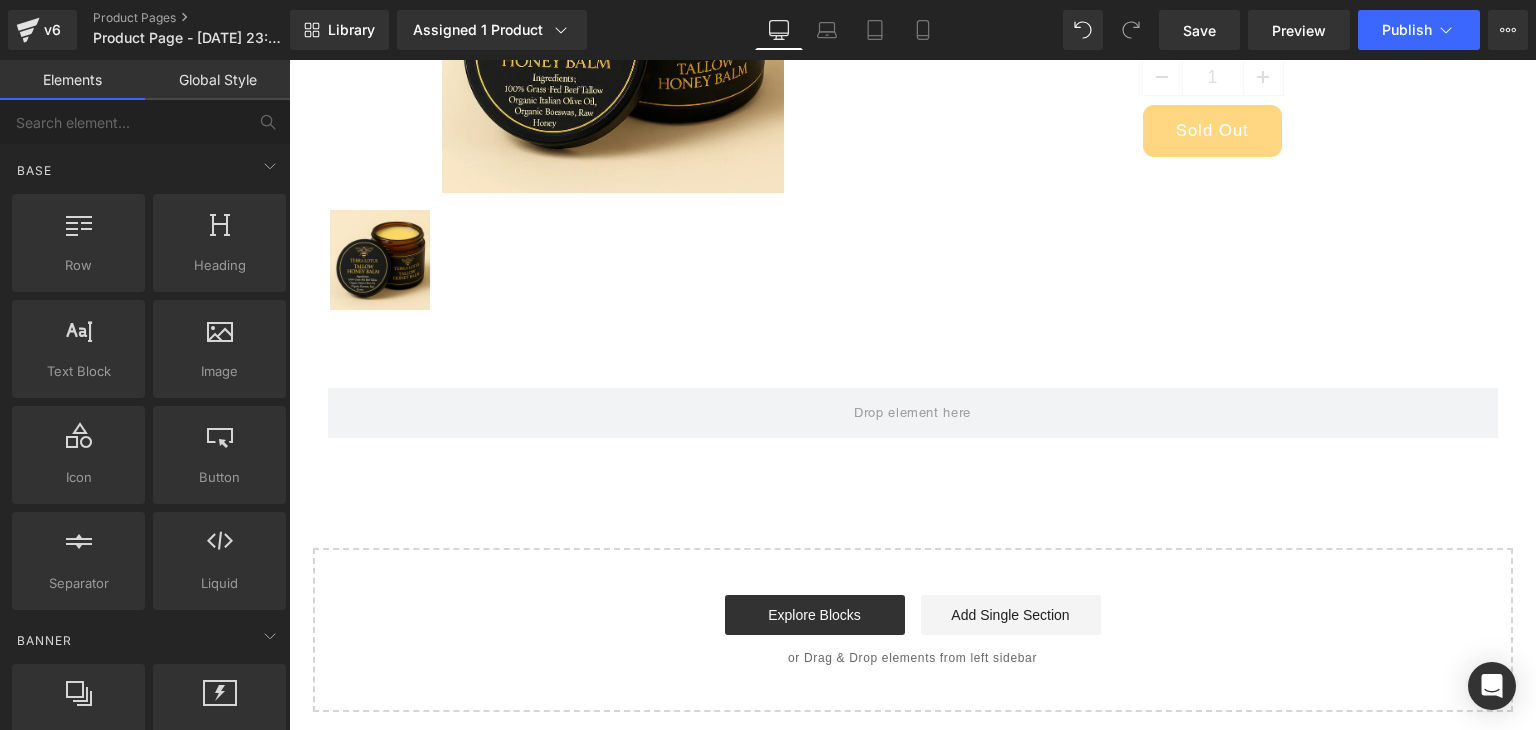 click on "Start building your page
Explore Blocks
Add Single Section
or Drag & Drop elements from left sidebar" at bounding box center (913, 630) 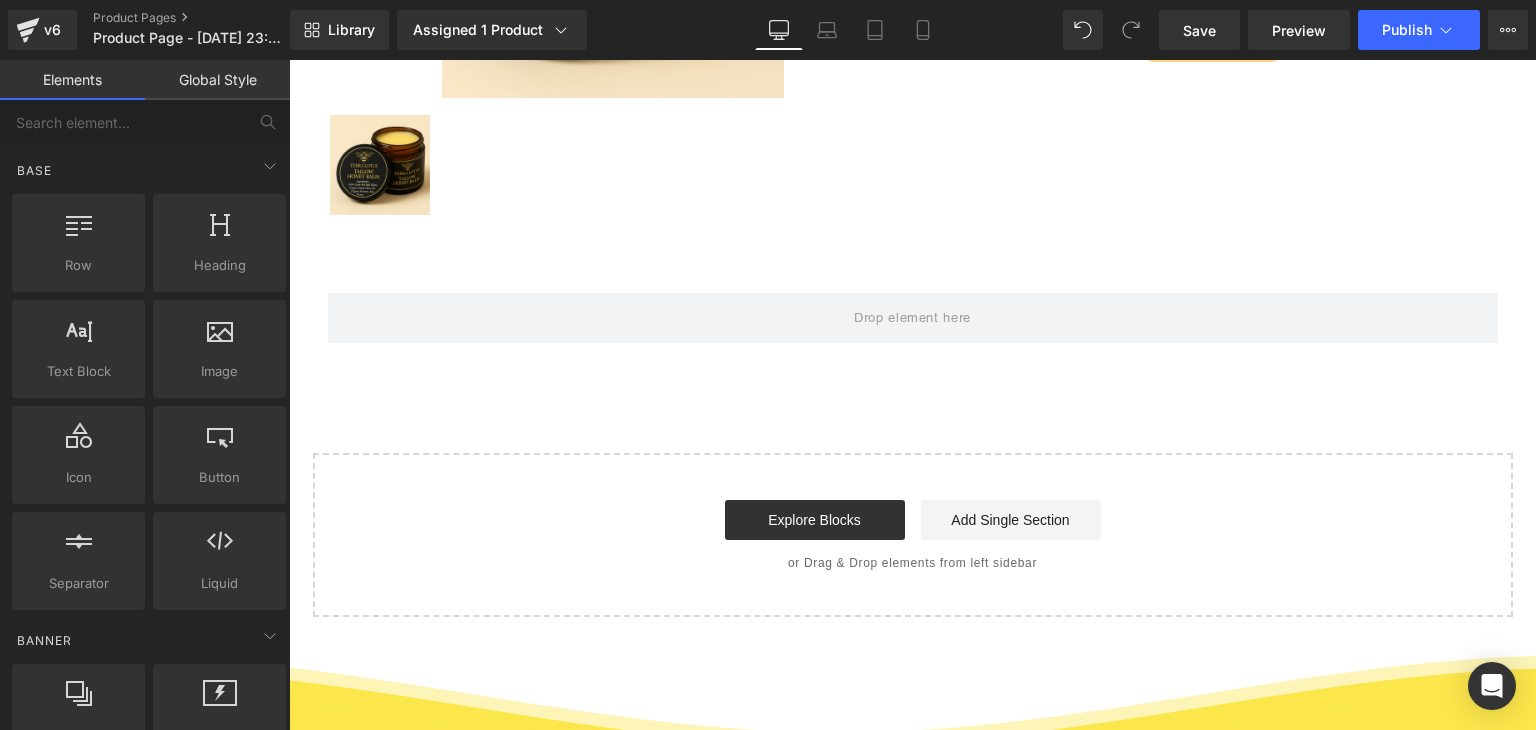 scroll, scrollTop: 600, scrollLeft: 0, axis: vertical 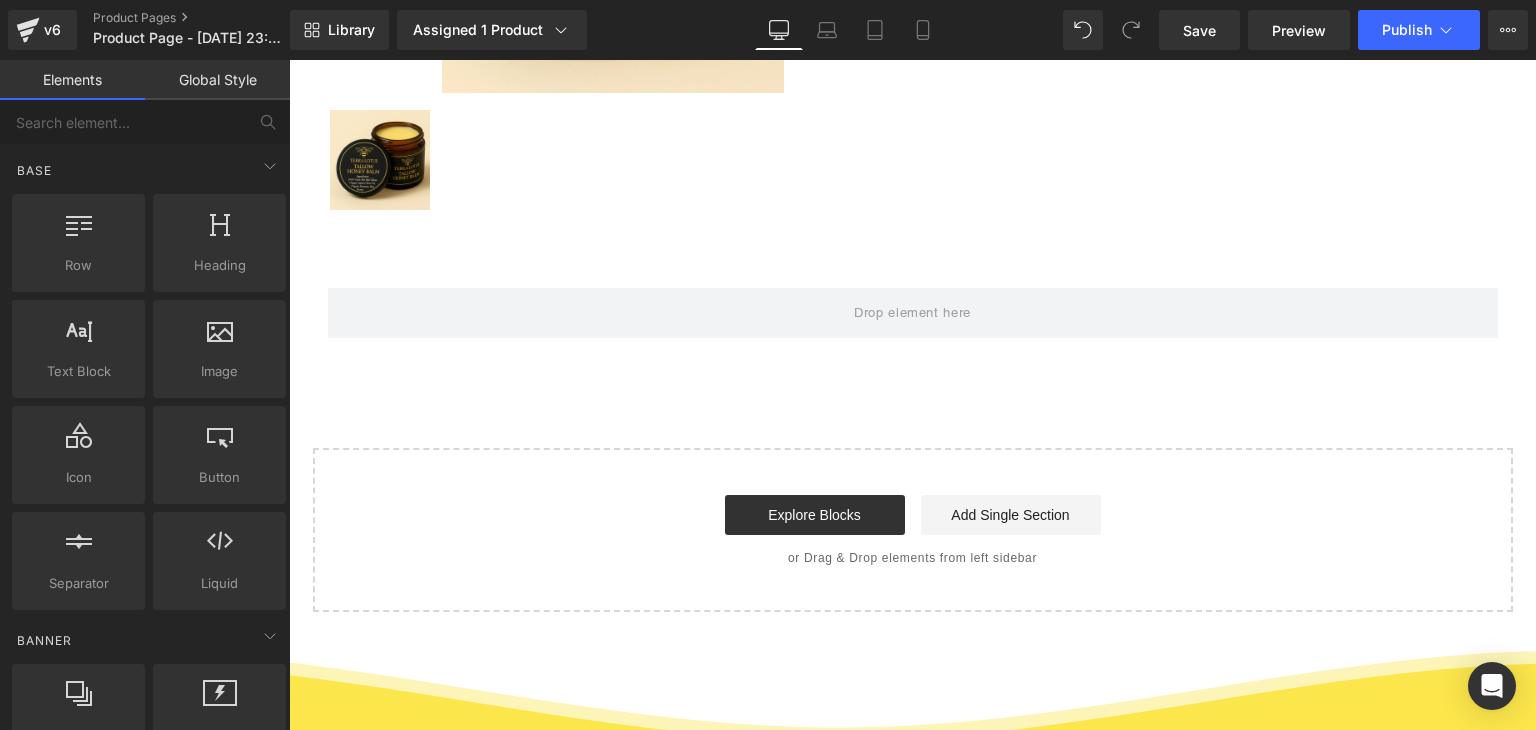 click on "Explore Blocks
Add Single Section" at bounding box center (913, 515) 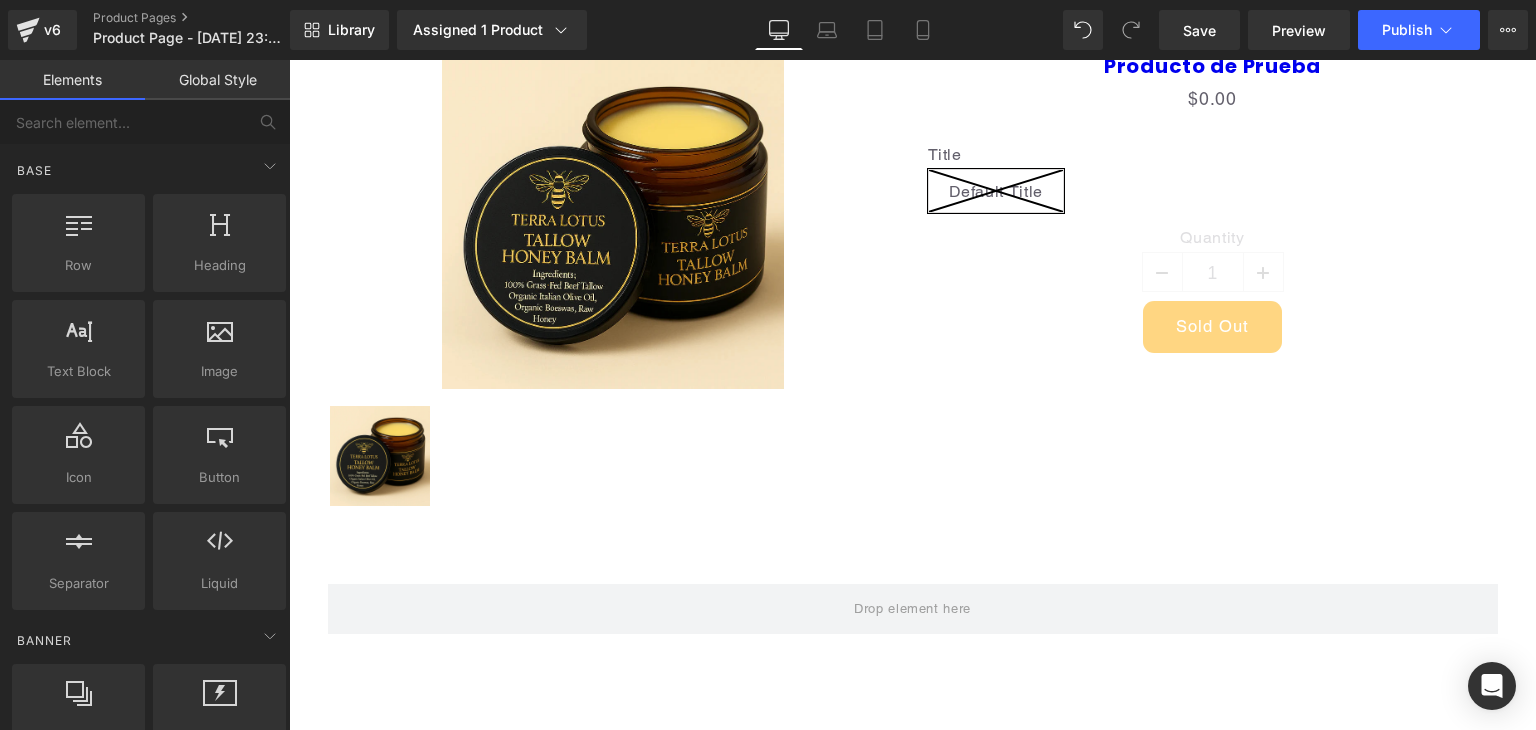 scroll, scrollTop: 300, scrollLeft: 0, axis: vertical 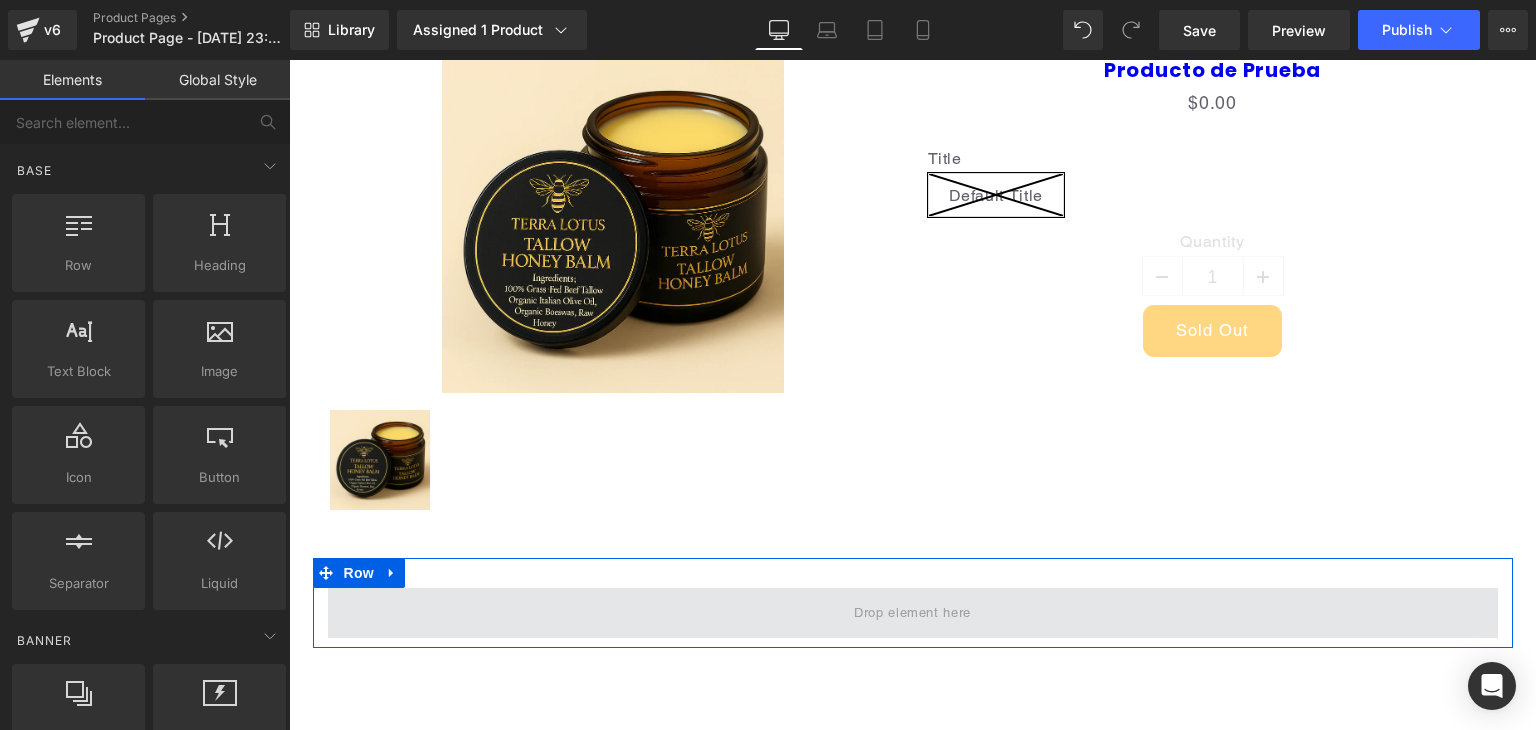 click at bounding box center [912, 613] 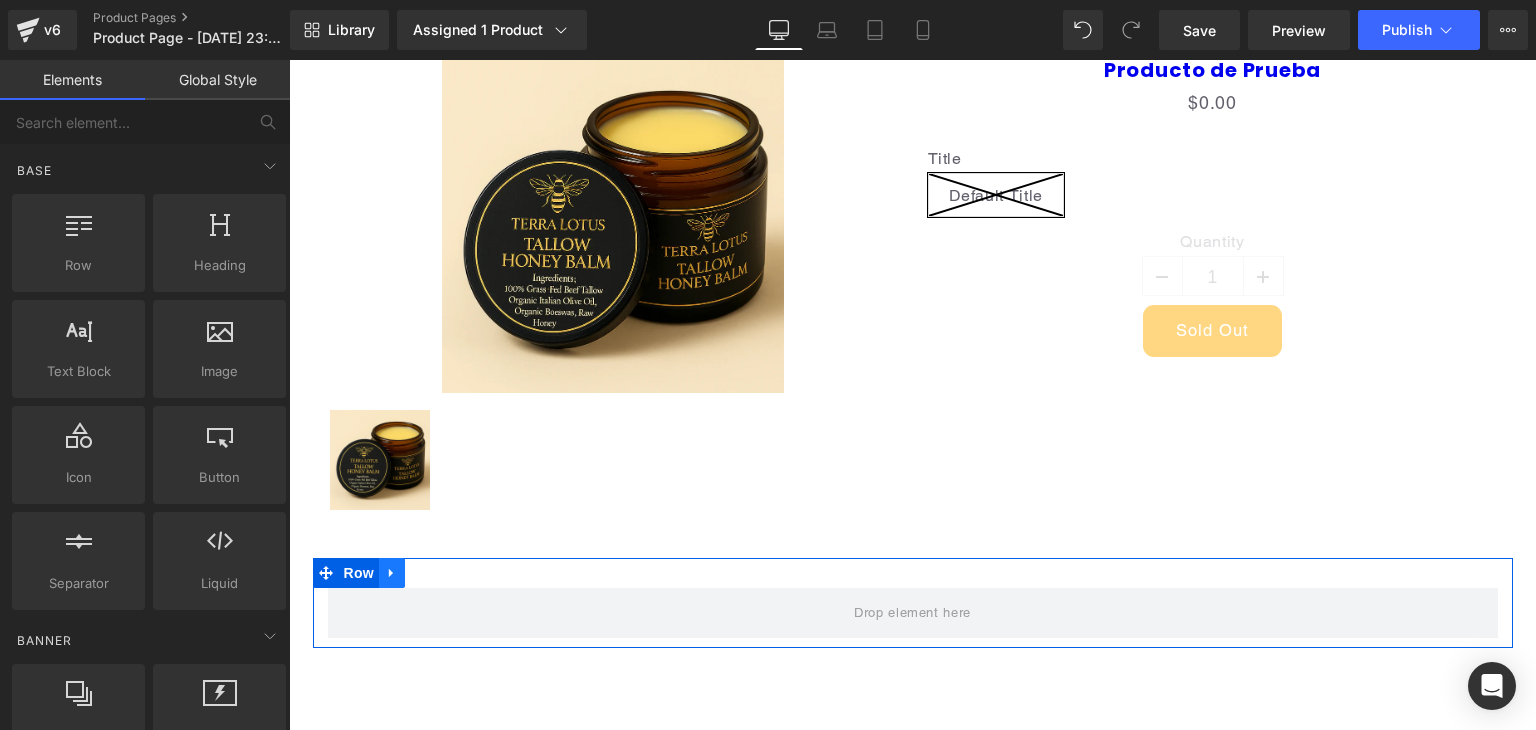 click at bounding box center (392, 573) 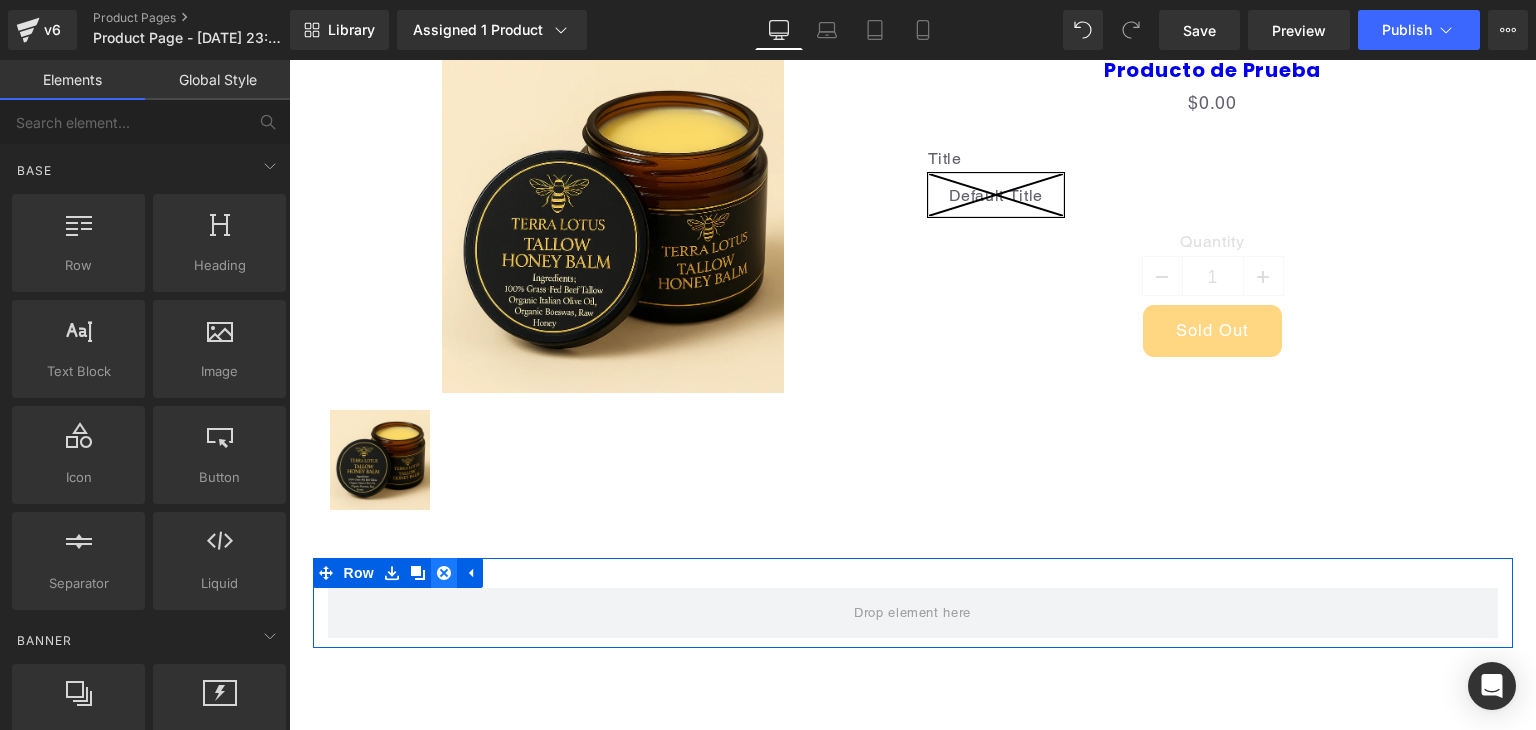 click 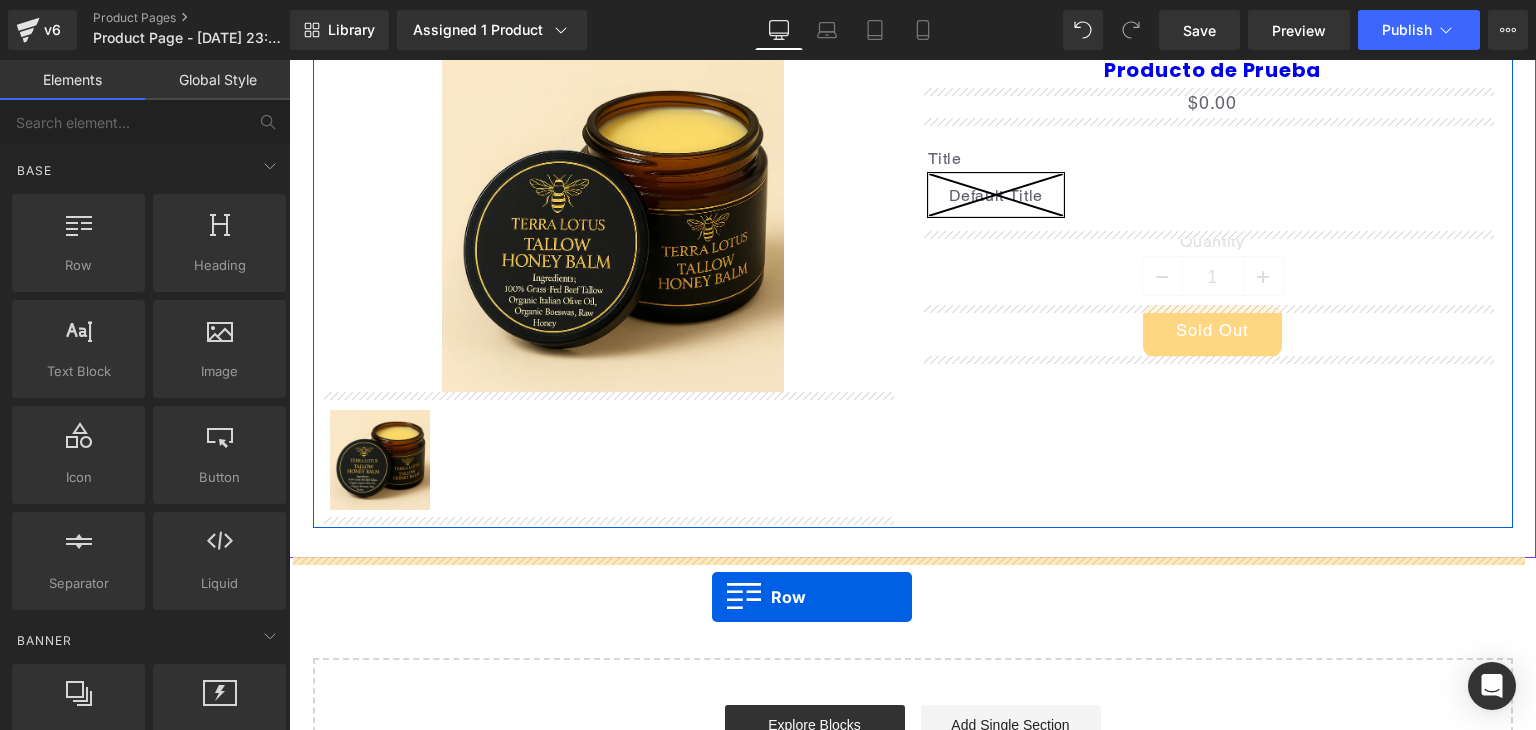 drag, startPoint x: 528, startPoint y: 377, endPoint x: 704, endPoint y: 596, distance: 280.9573 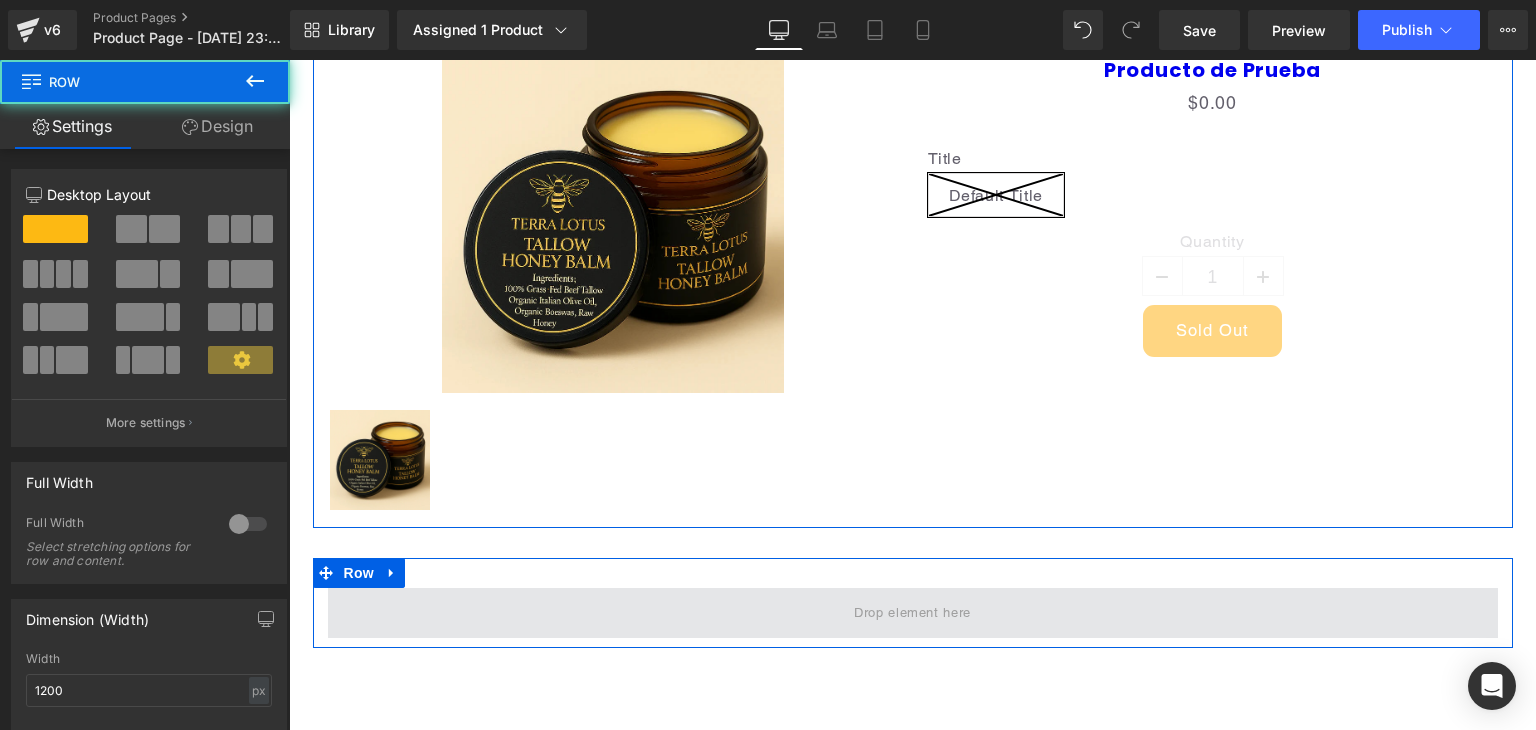 click at bounding box center [913, 613] 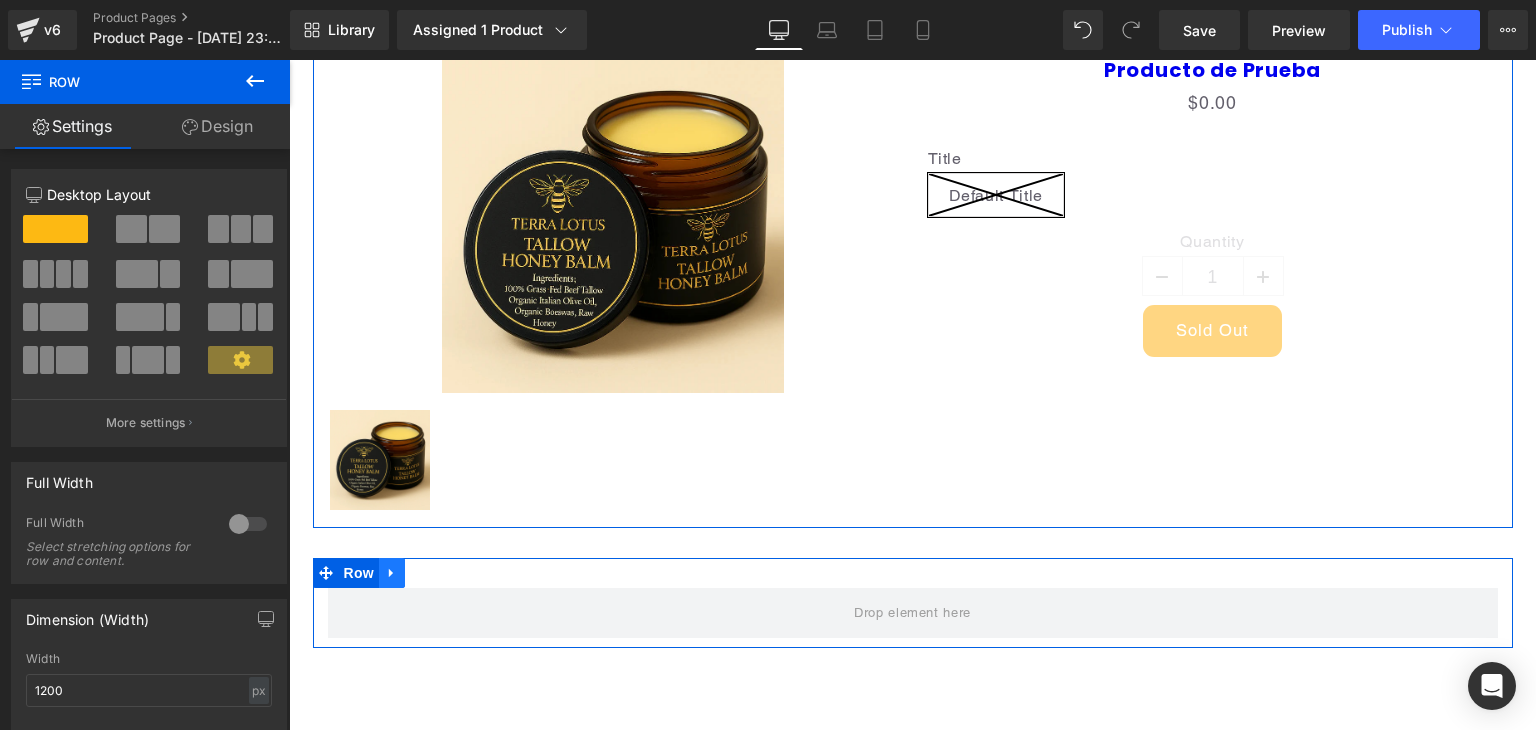 click 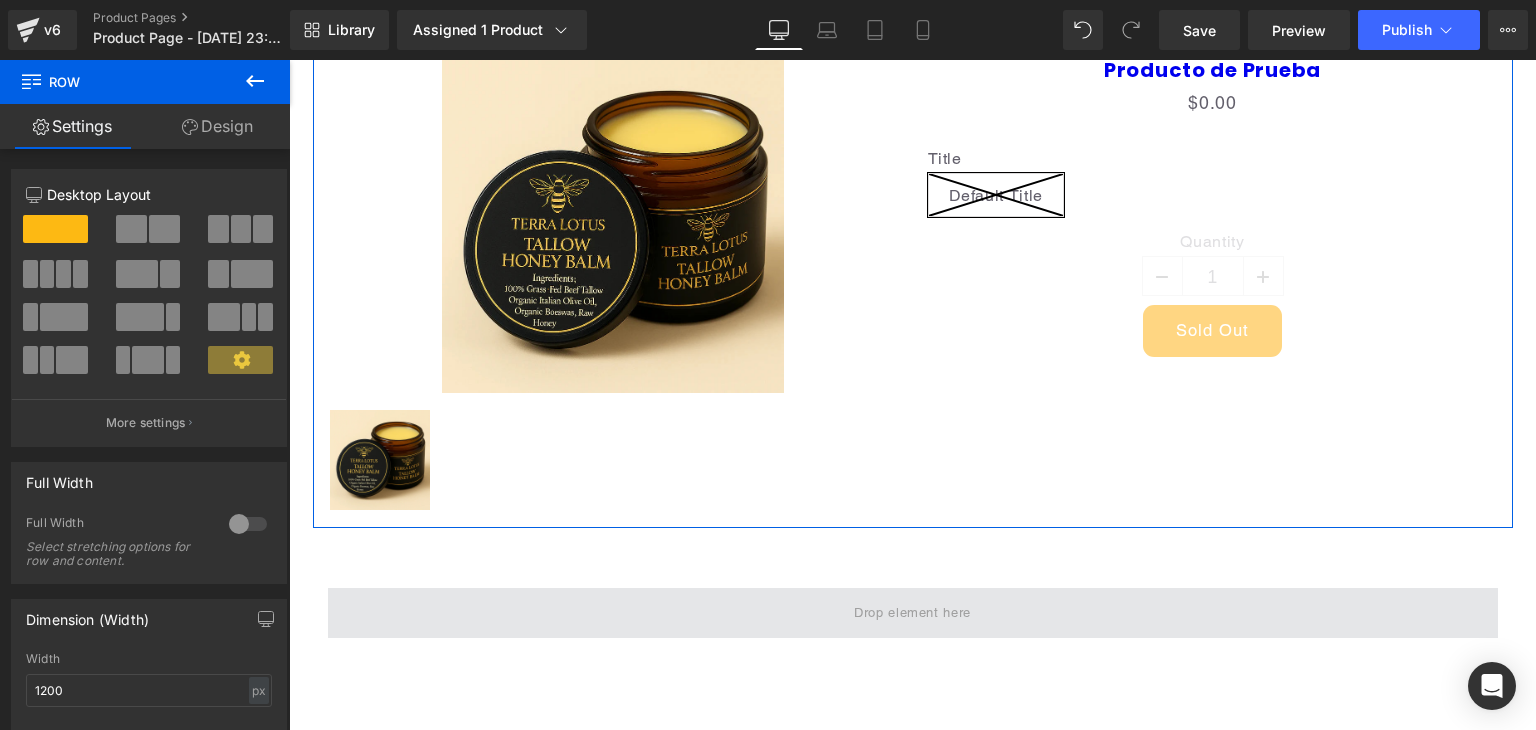 click at bounding box center (913, 613) 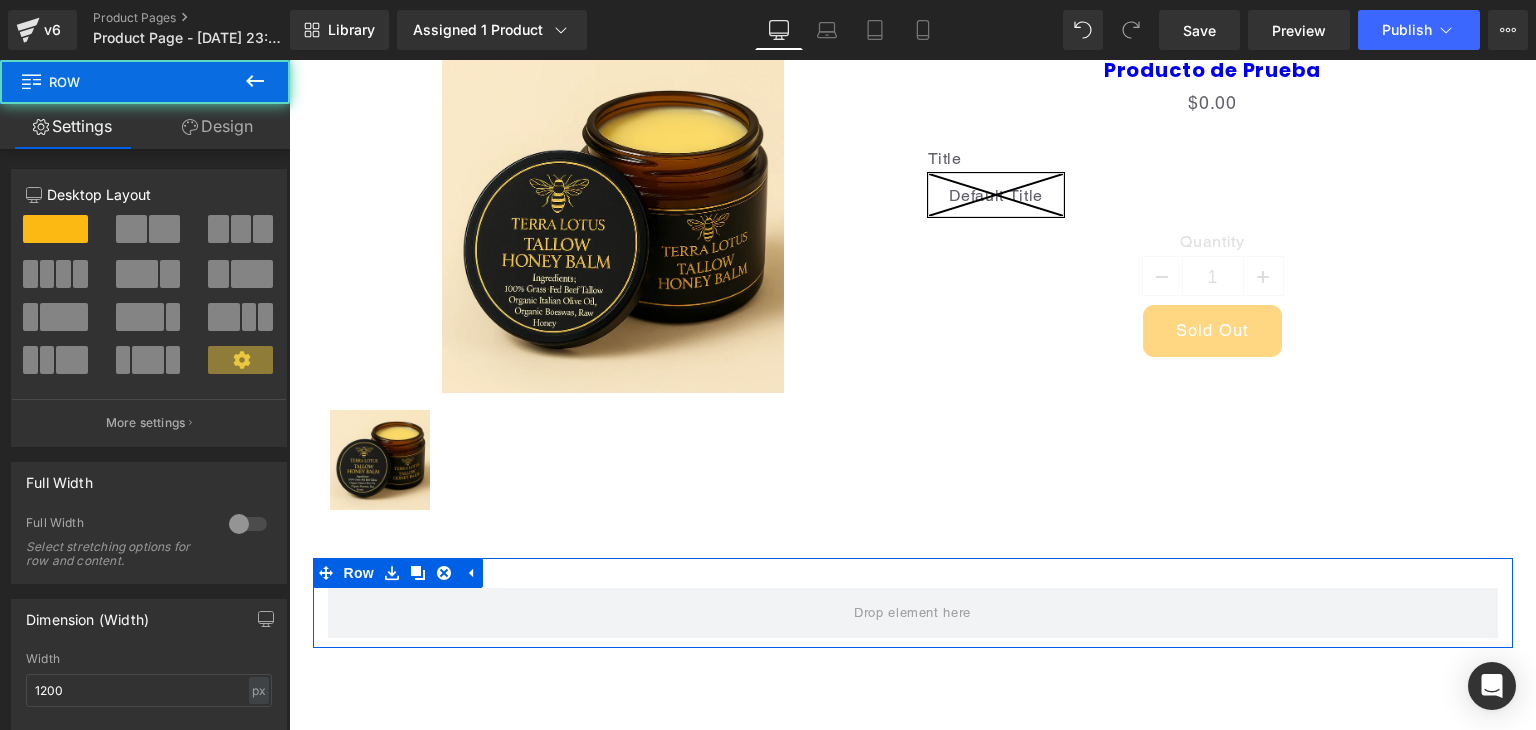 click on "Design" at bounding box center (217, 126) 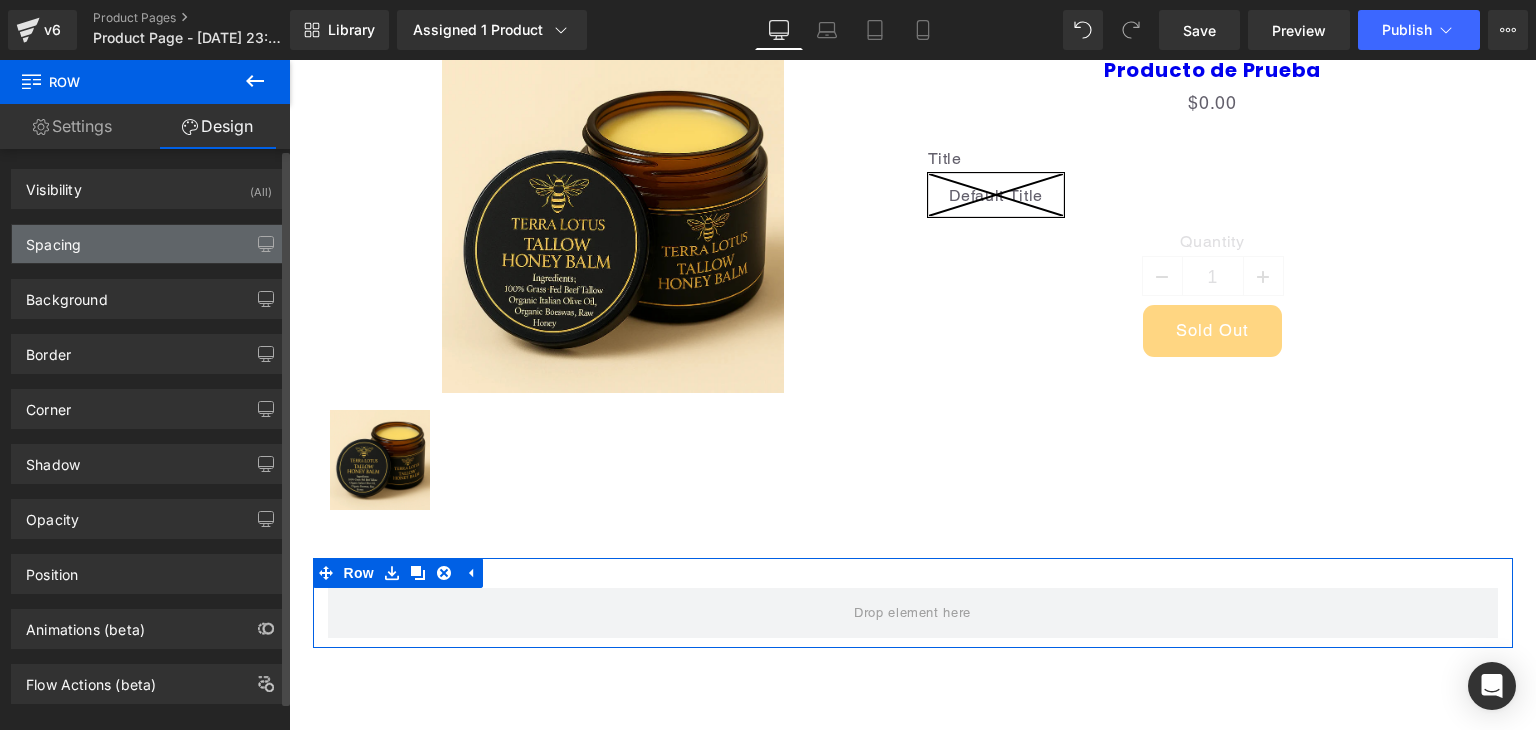 click on "Spacing" at bounding box center [149, 244] 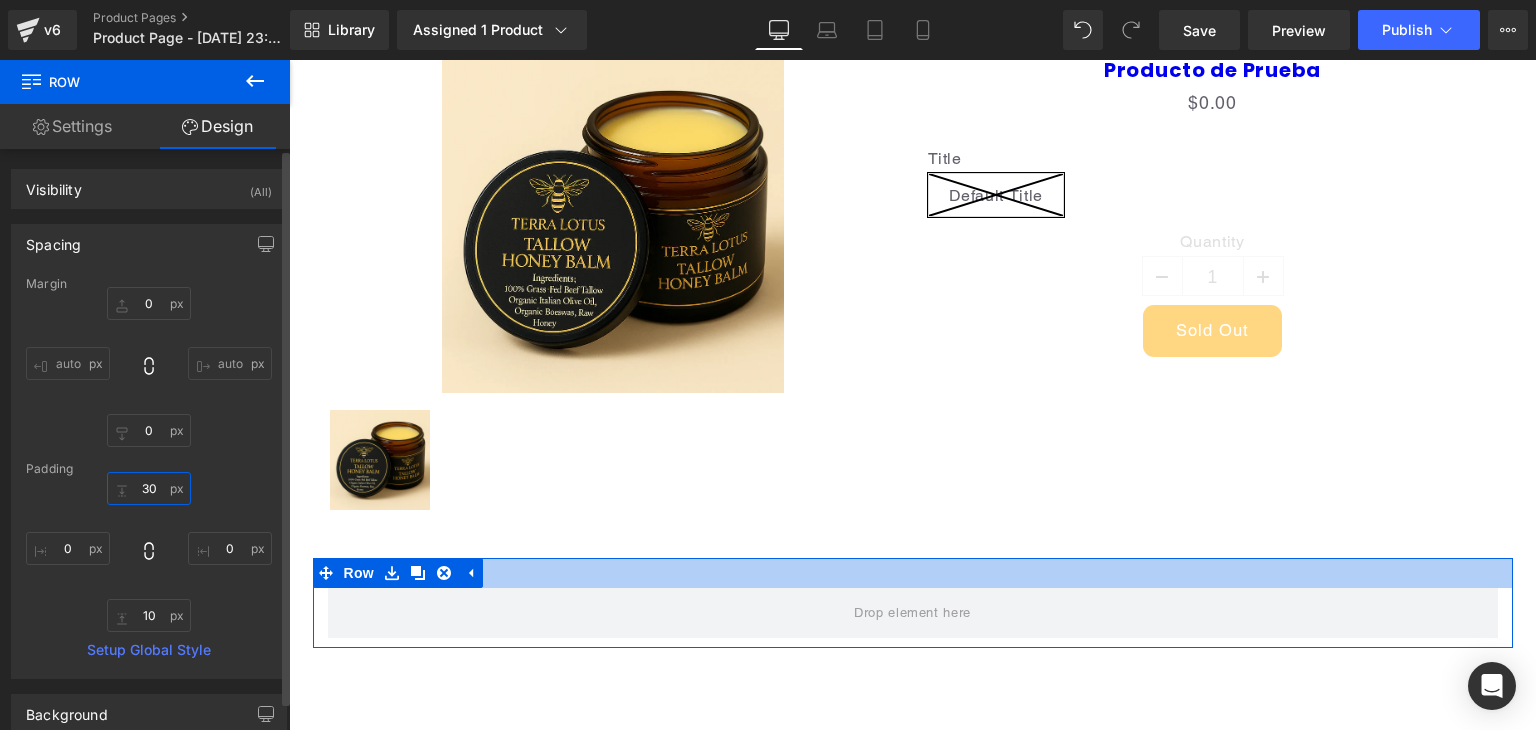 click on "30" at bounding box center (149, 488) 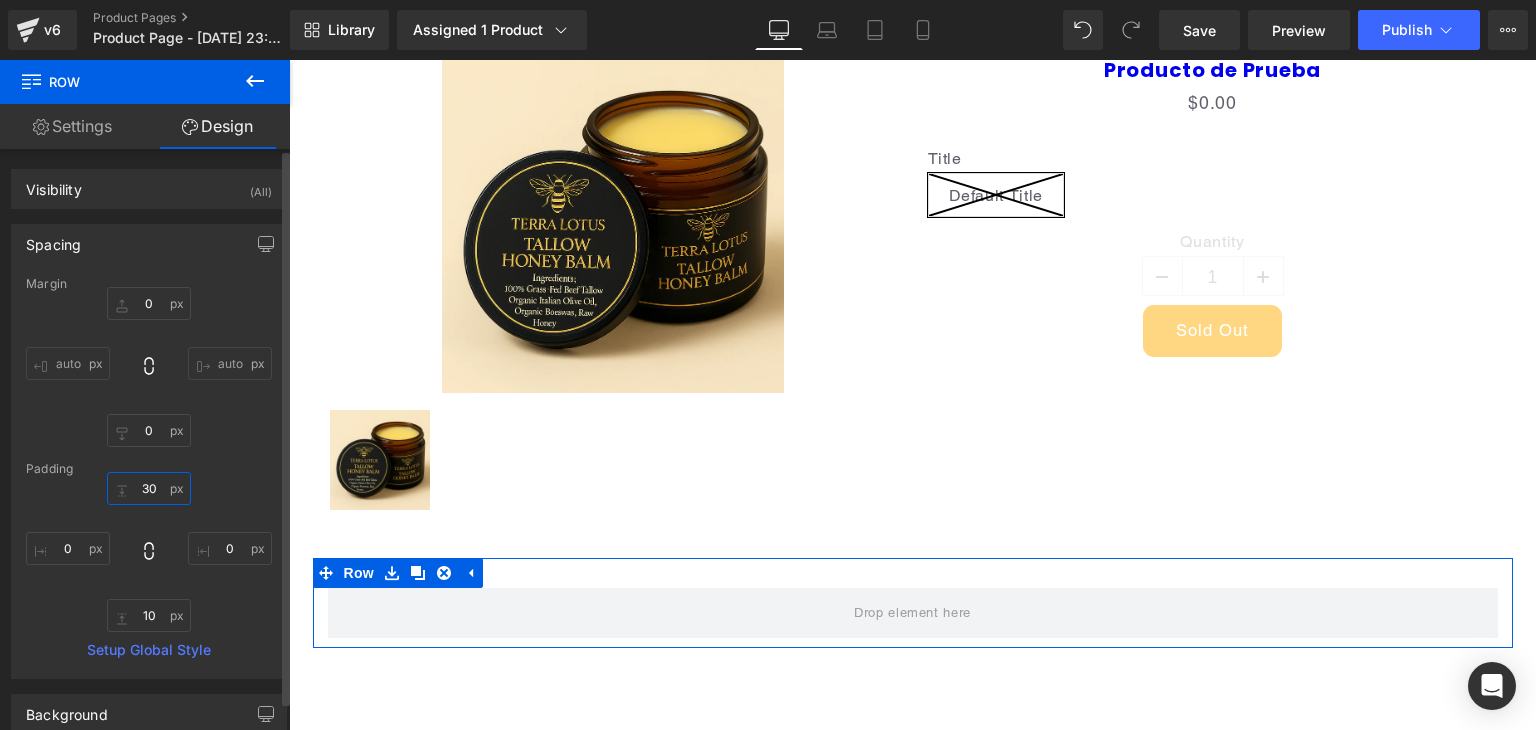 click on "30" at bounding box center [149, 488] 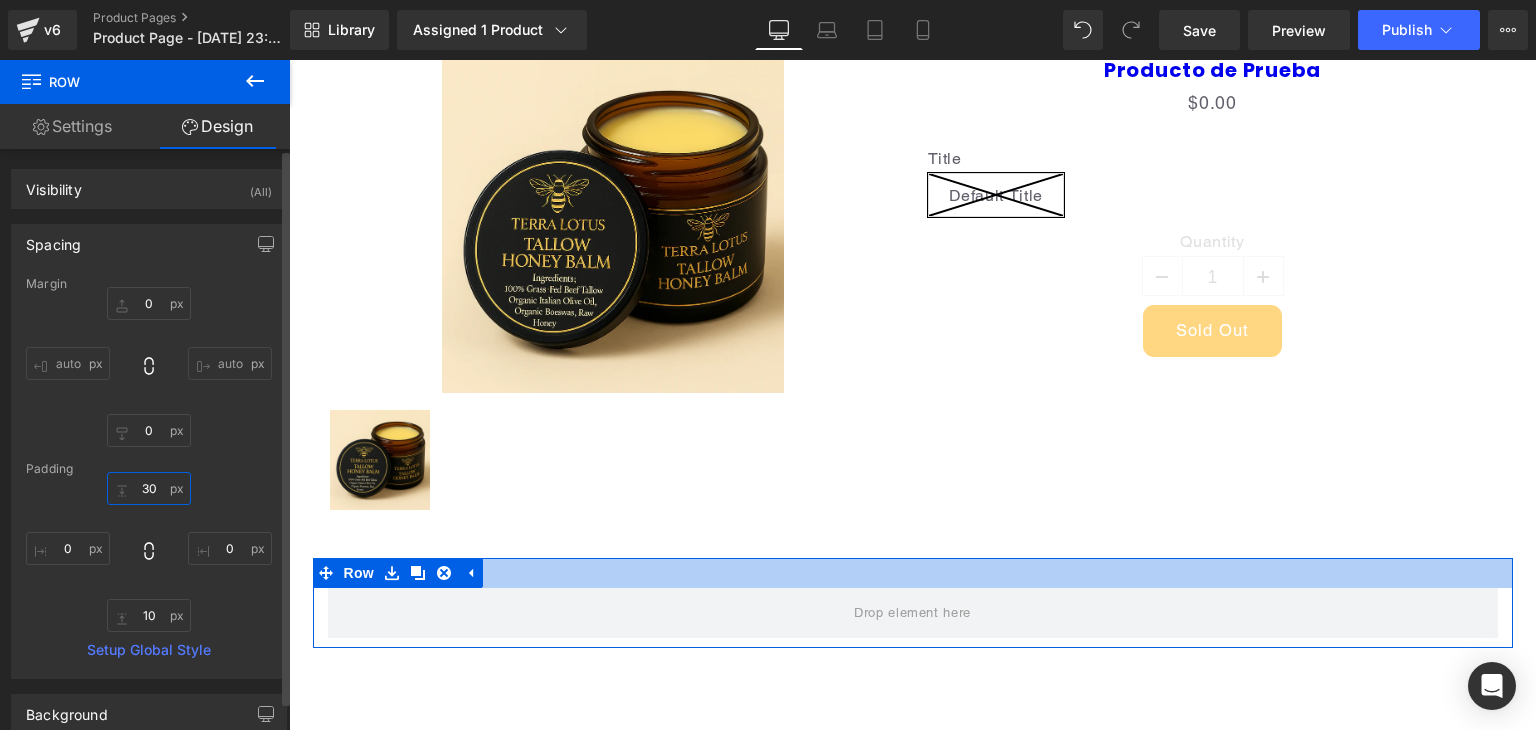 drag, startPoint x: 150, startPoint y: 481, endPoint x: 125, endPoint y: 485, distance: 25.317978 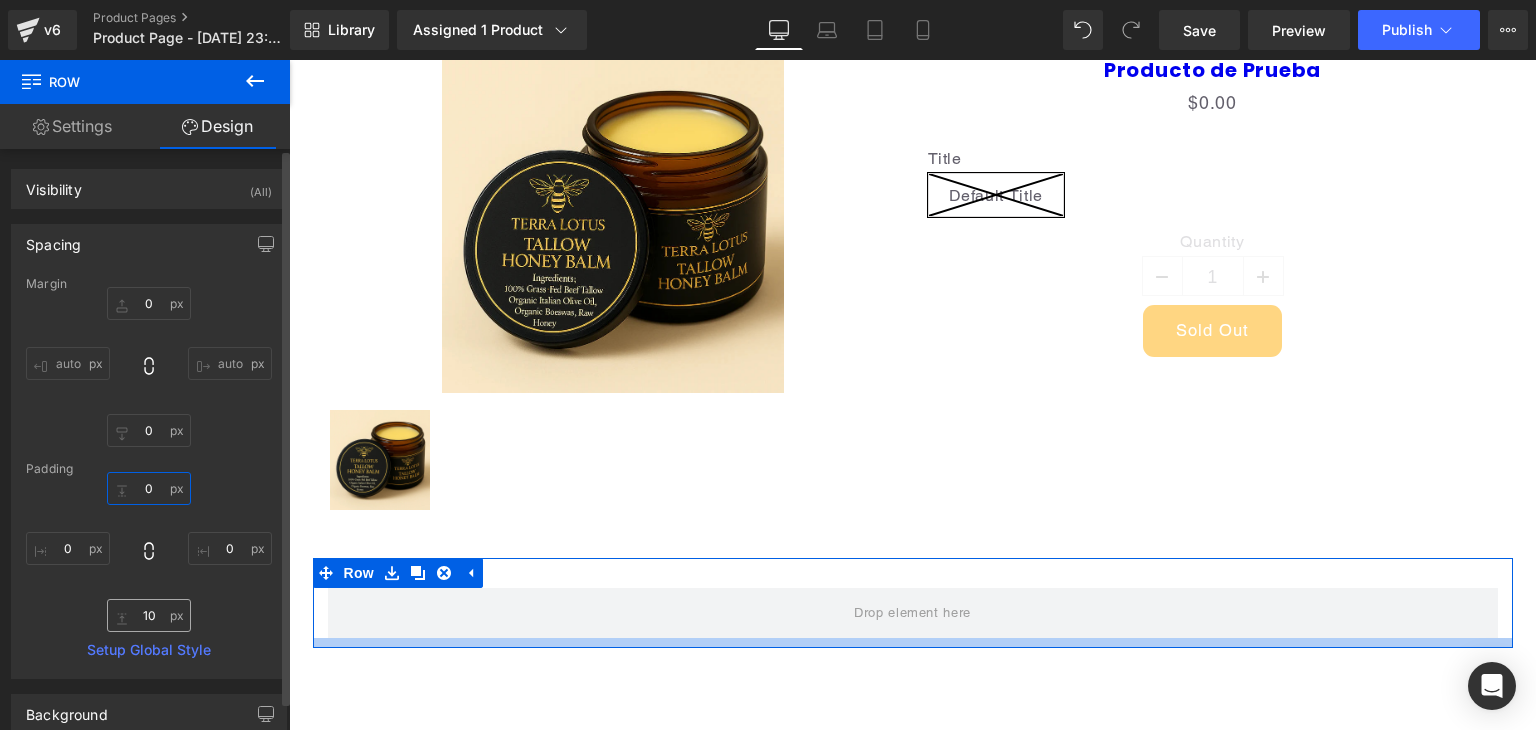 type 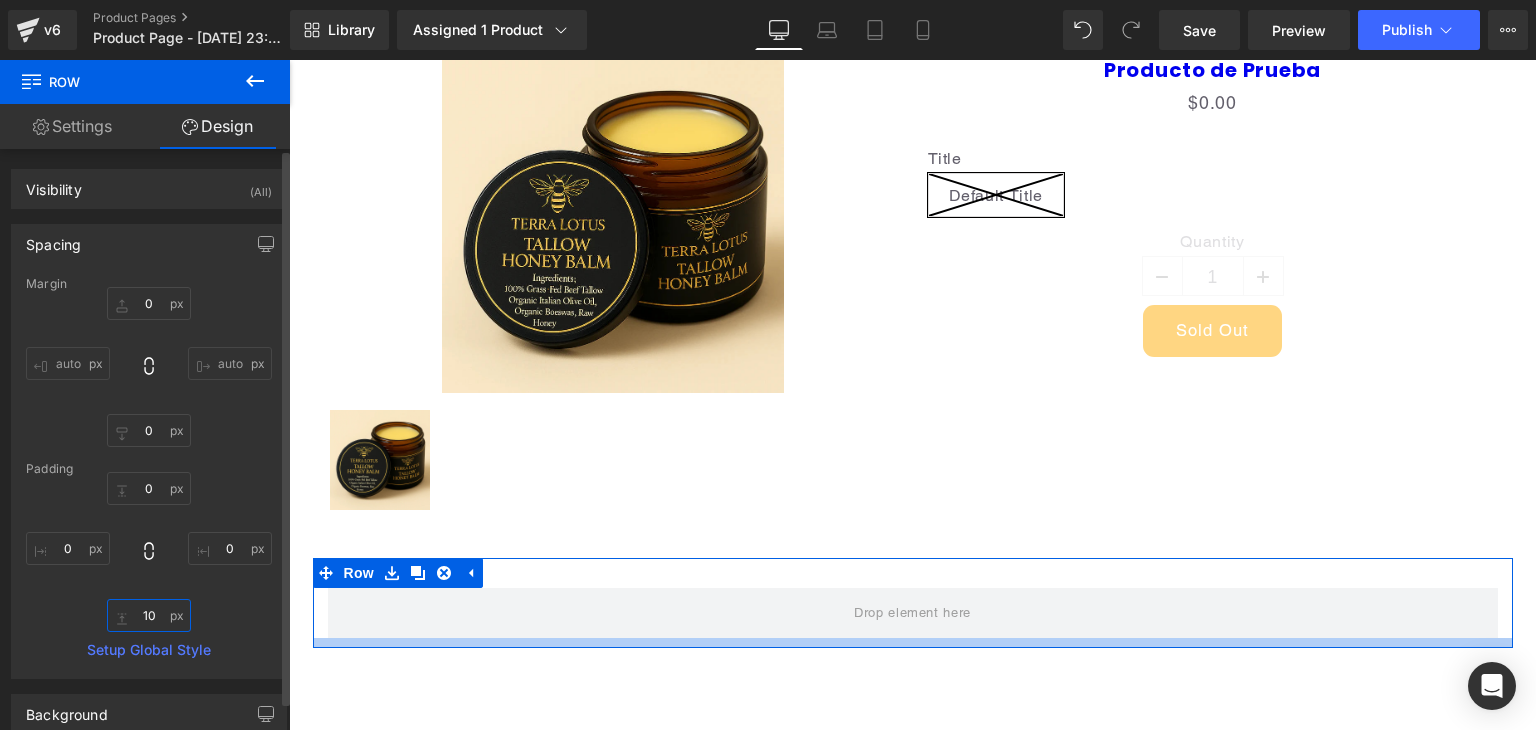 click on "10" at bounding box center [149, 615] 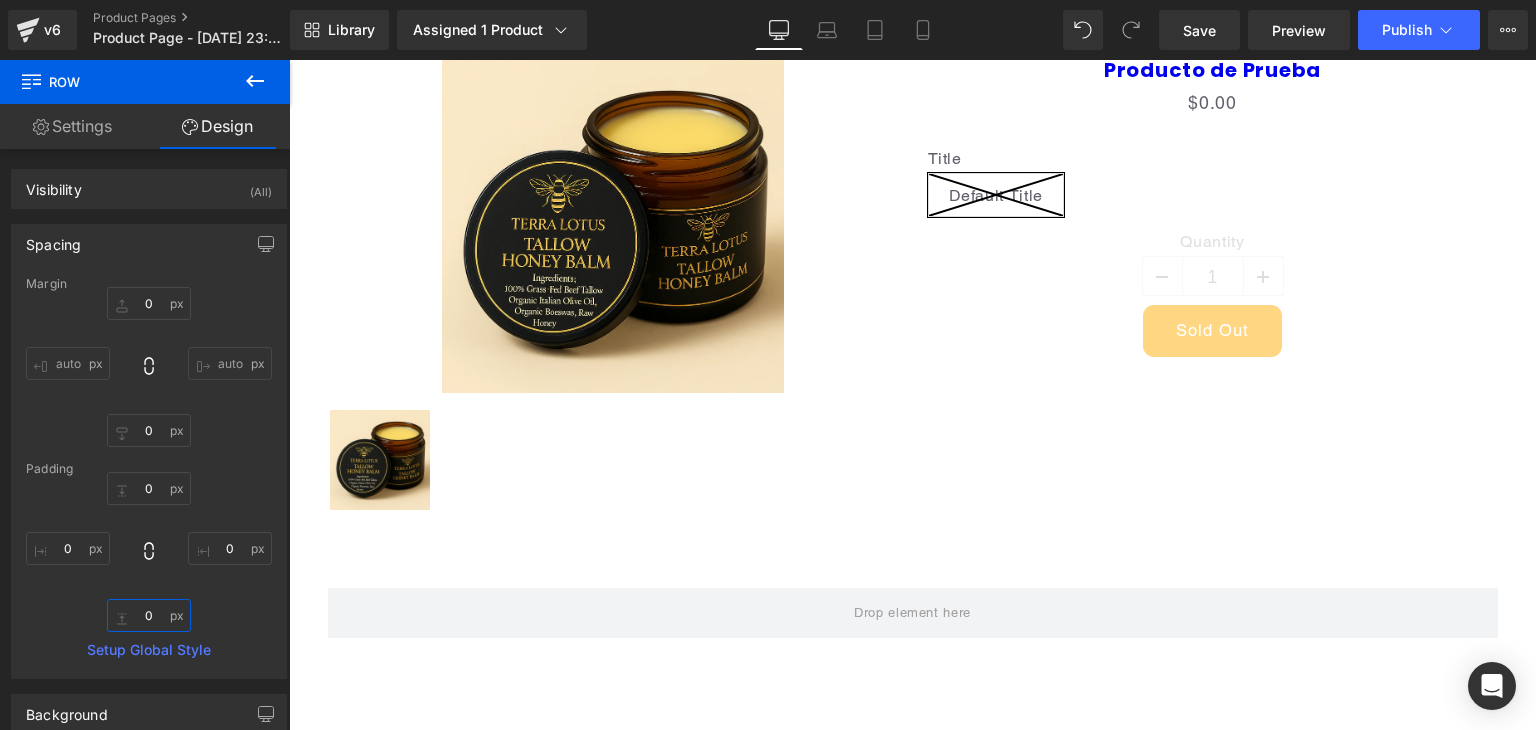 type 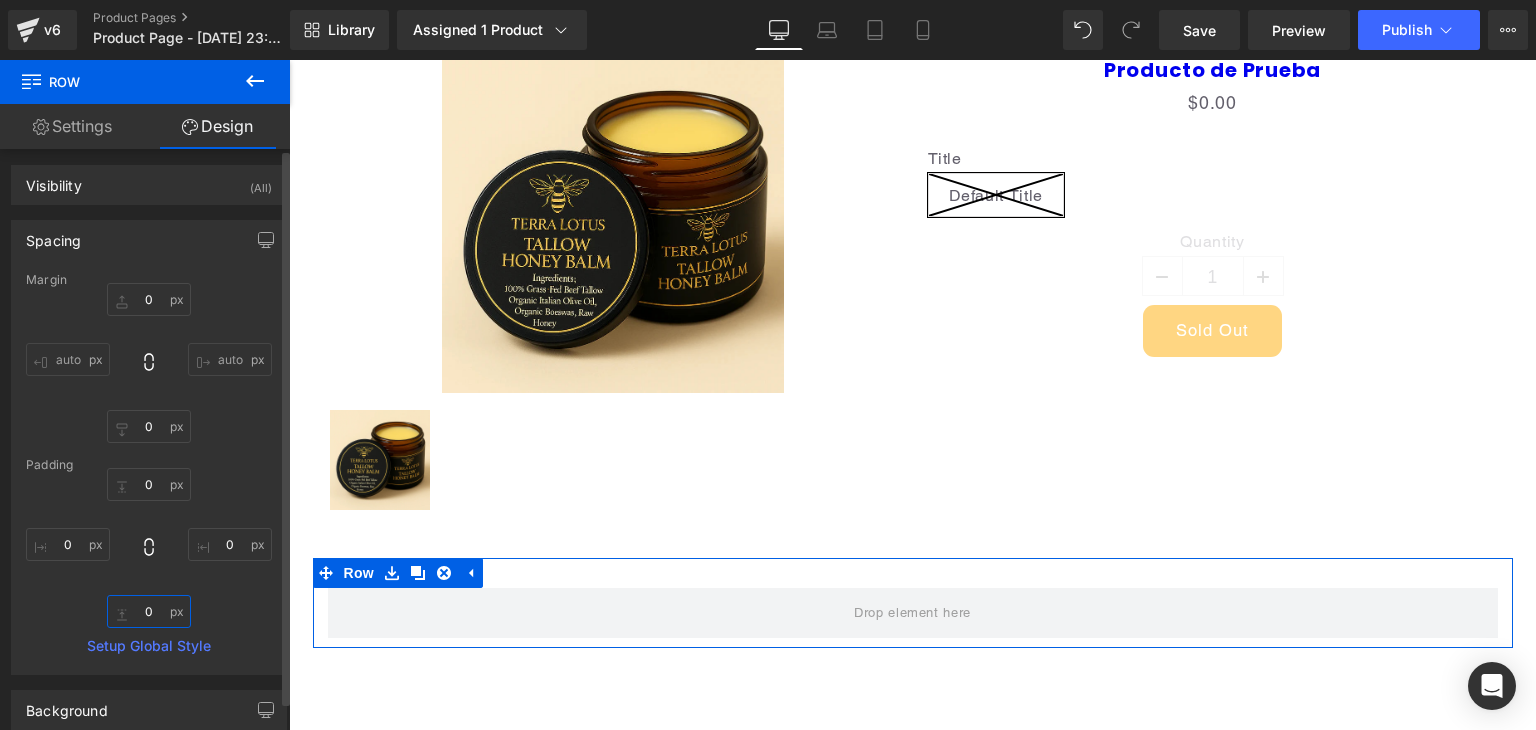 scroll, scrollTop: 0, scrollLeft: 0, axis: both 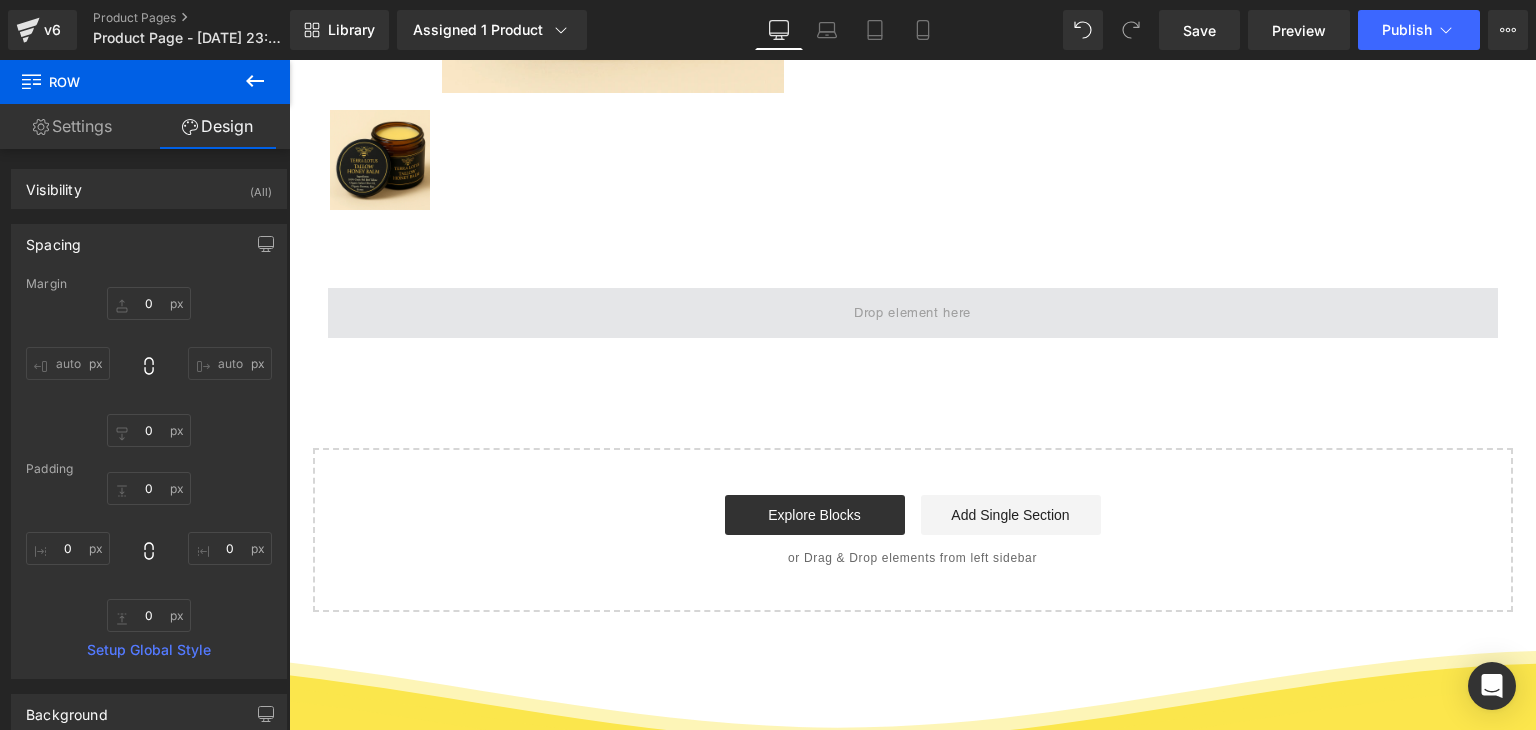 click at bounding box center [912, 313] 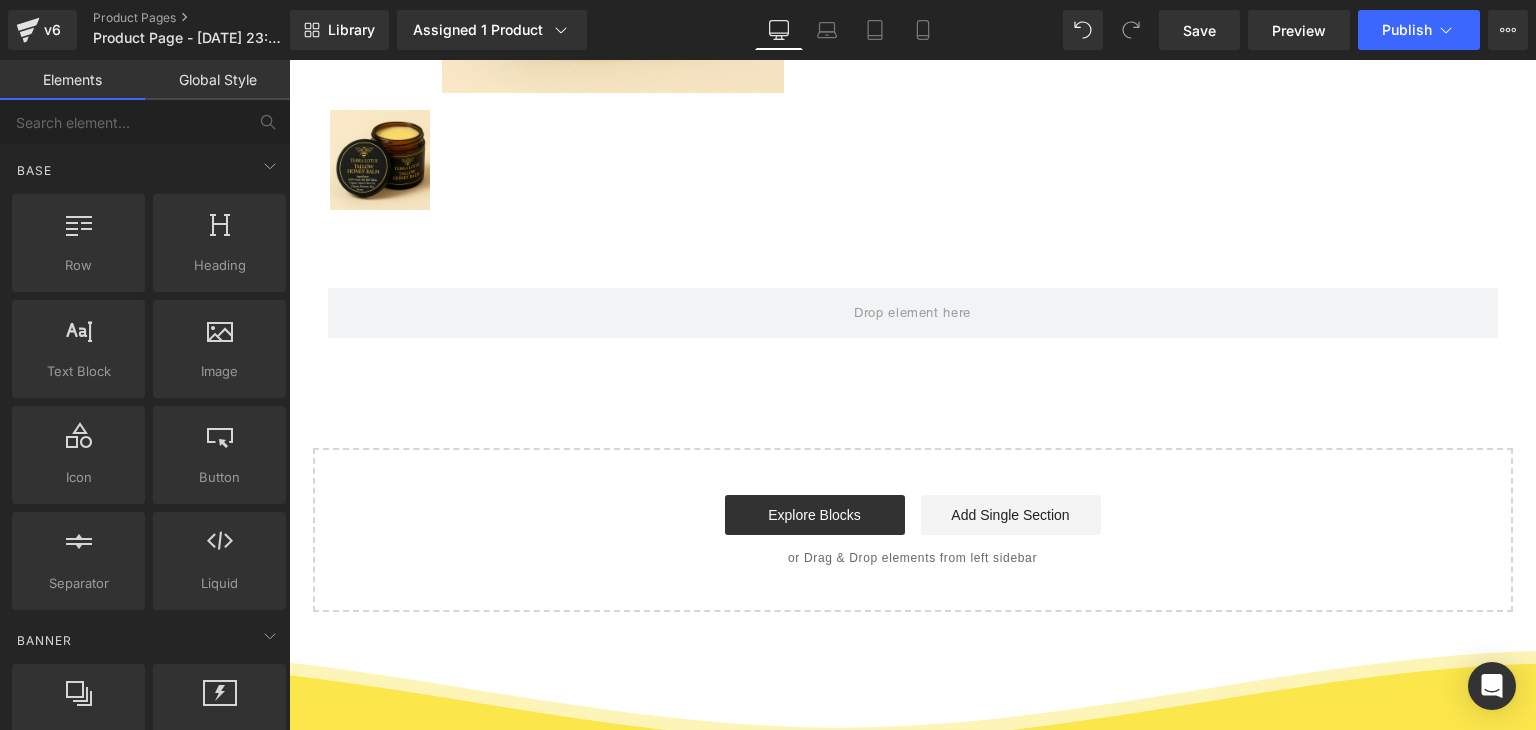 click on "Global Style" at bounding box center (217, 80) 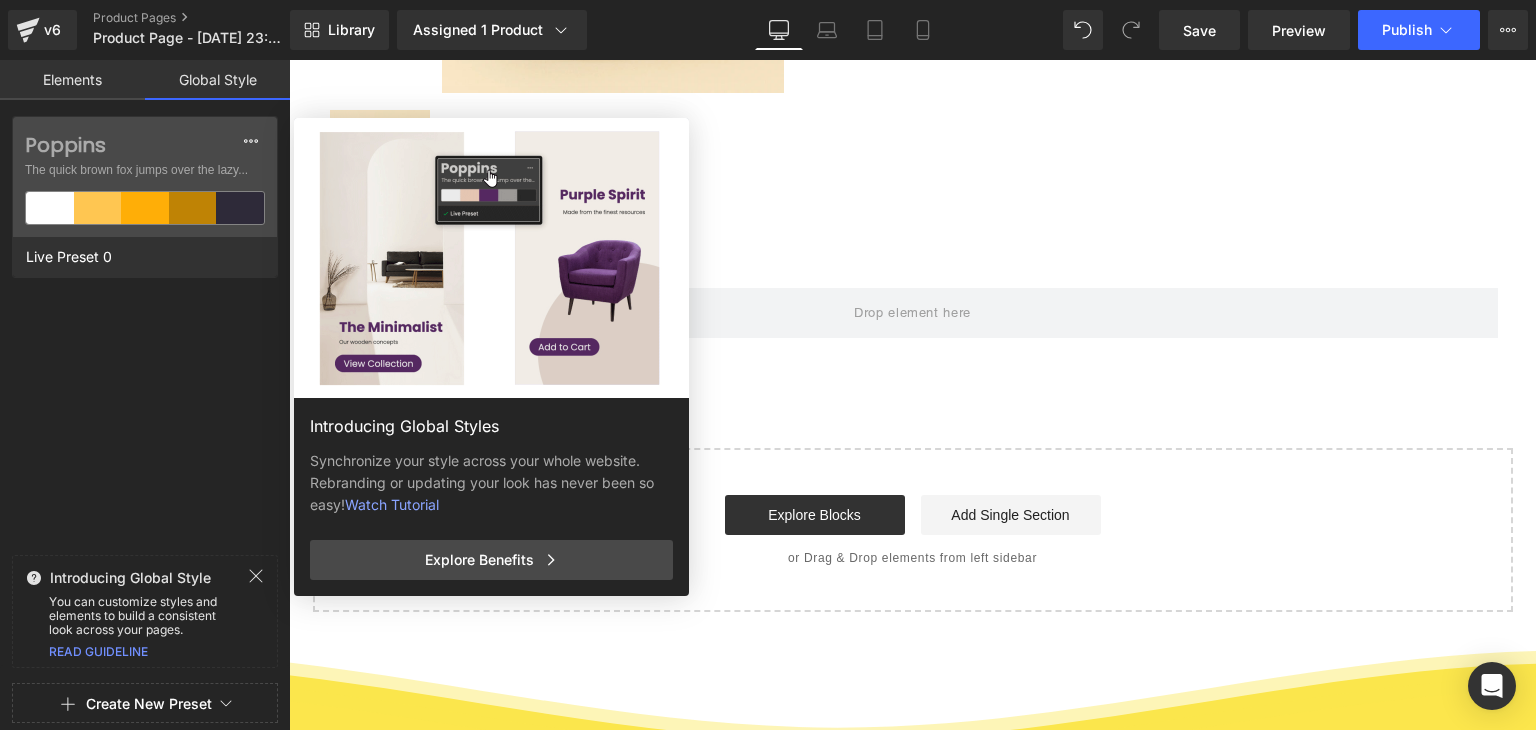 click on "Elements" at bounding box center (72, 80) 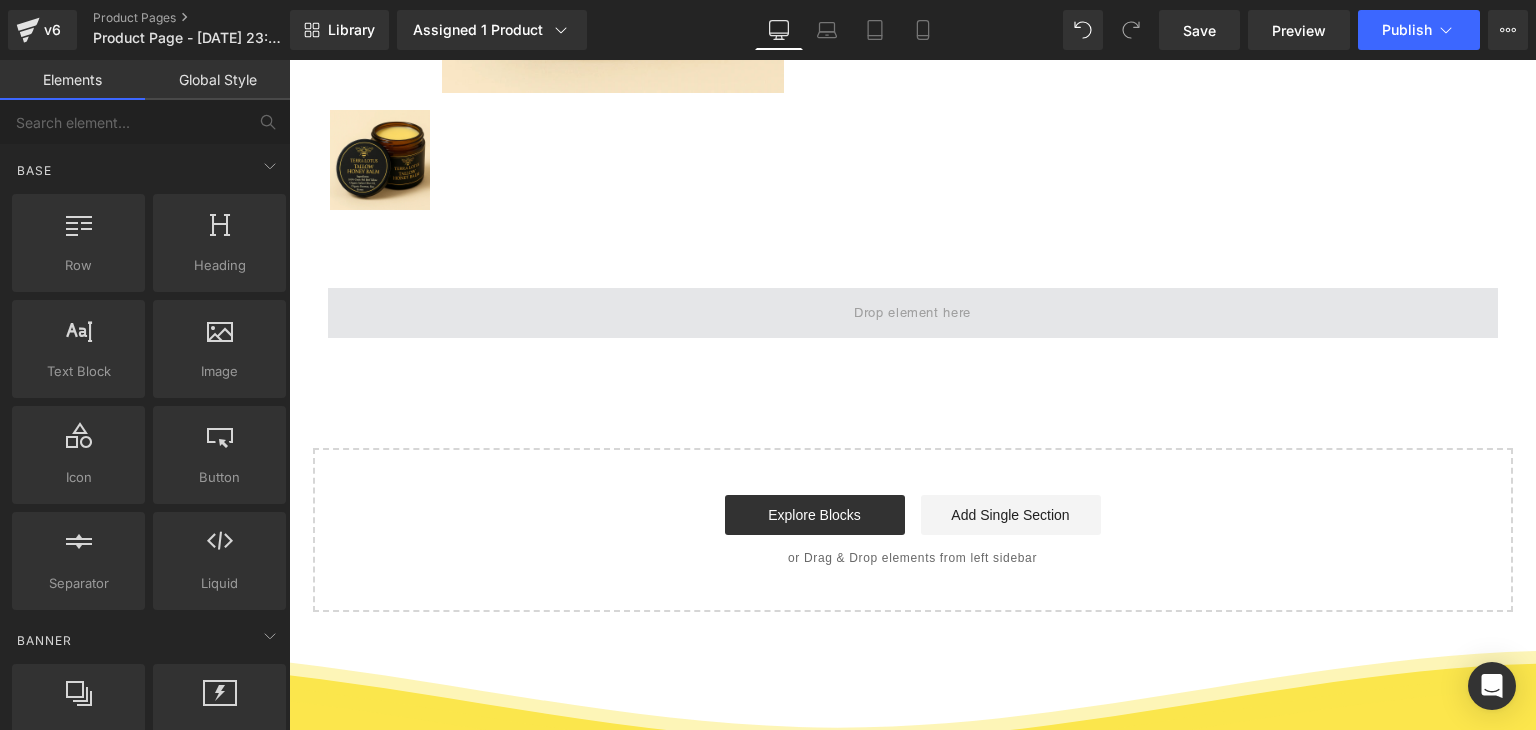 click at bounding box center [912, 313] 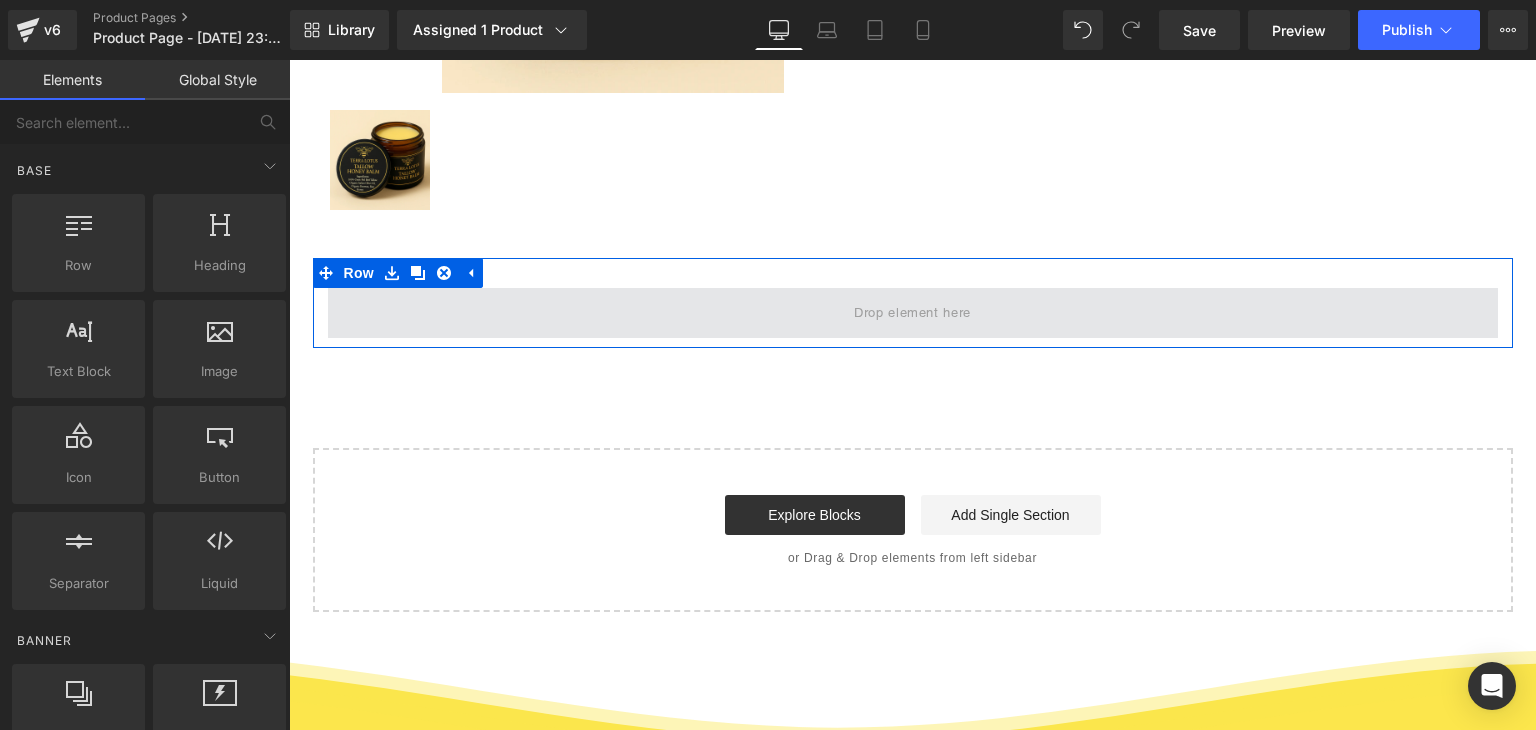 click at bounding box center [913, 313] 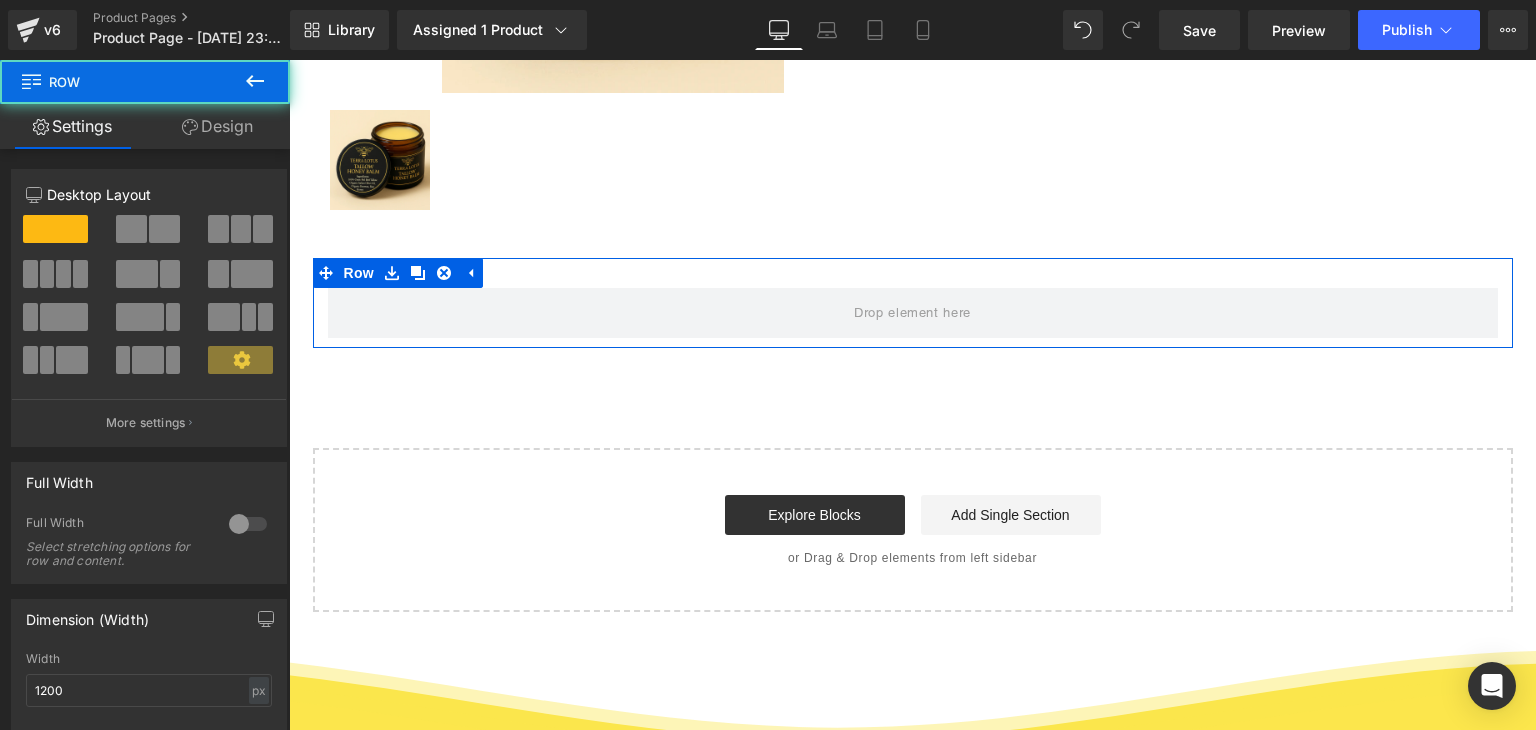 click on "Design" at bounding box center (217, 126) 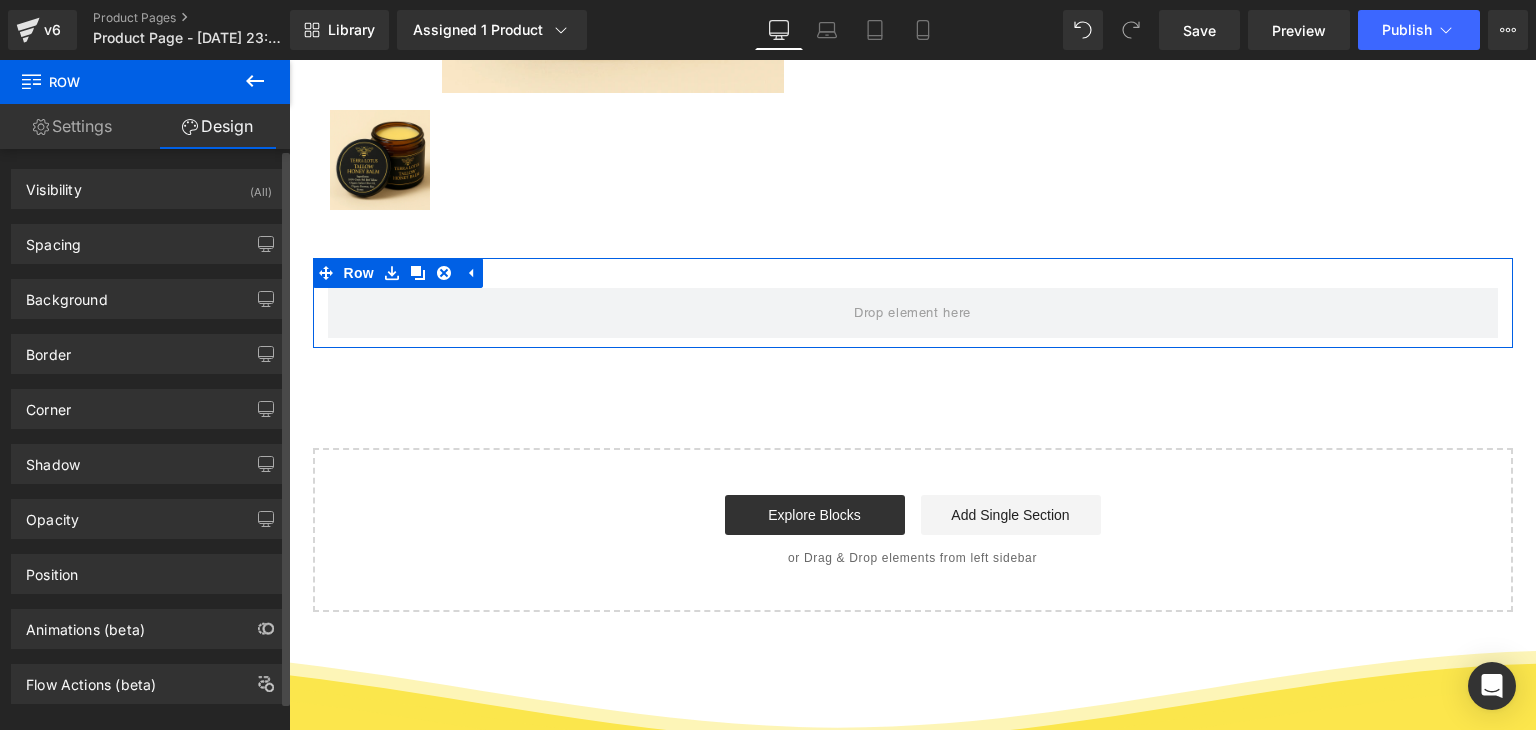 click on "Background
Color & Image color
transparent Color transparent 0 %
Image  Replace Image  Upload image or  Browse gallery Image Src Image Quality Lighter Lightest
Lighter
Lighter Lightest Only support for UCare CDN
More settings" at bounding box center (149, 291) 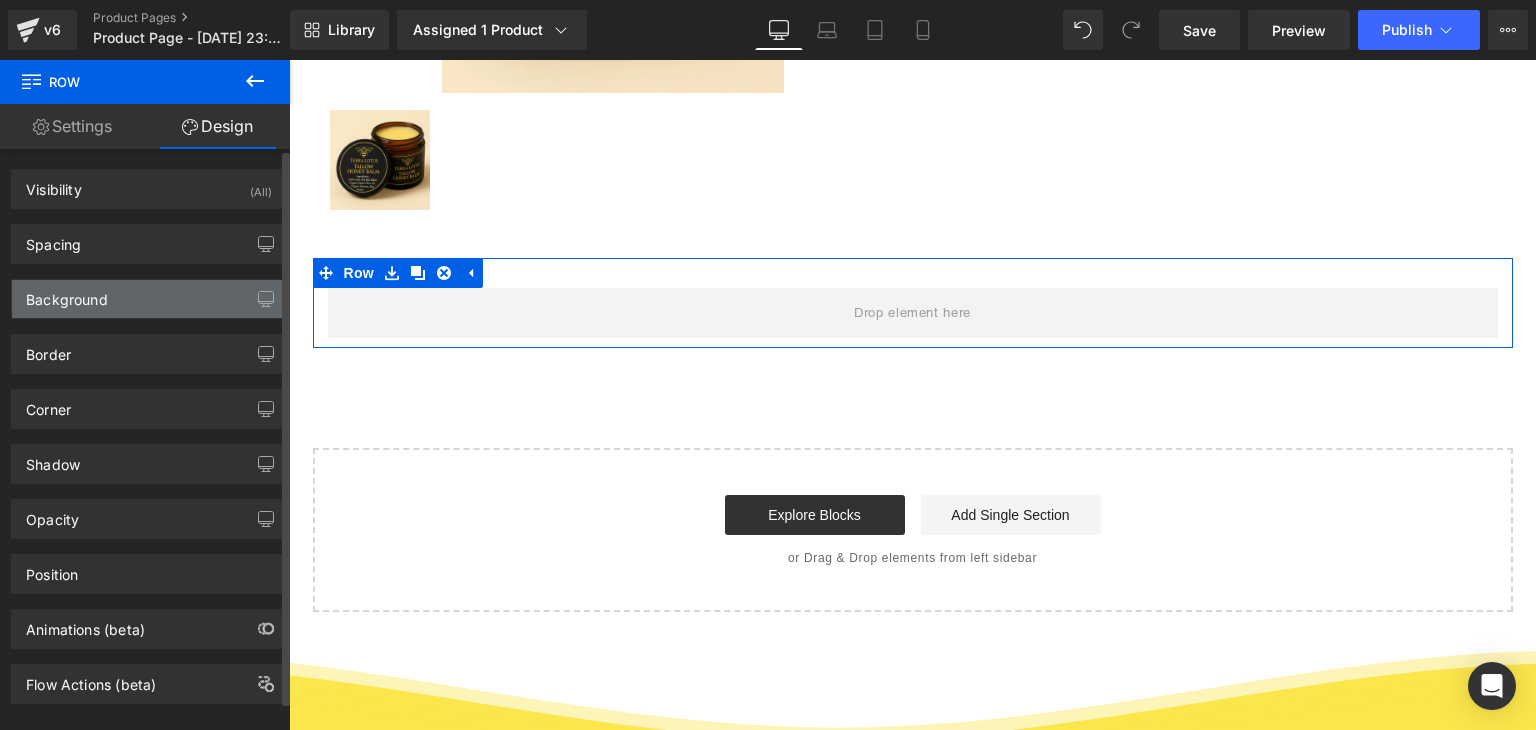 click on "Background" at bounding box center [149, 299] 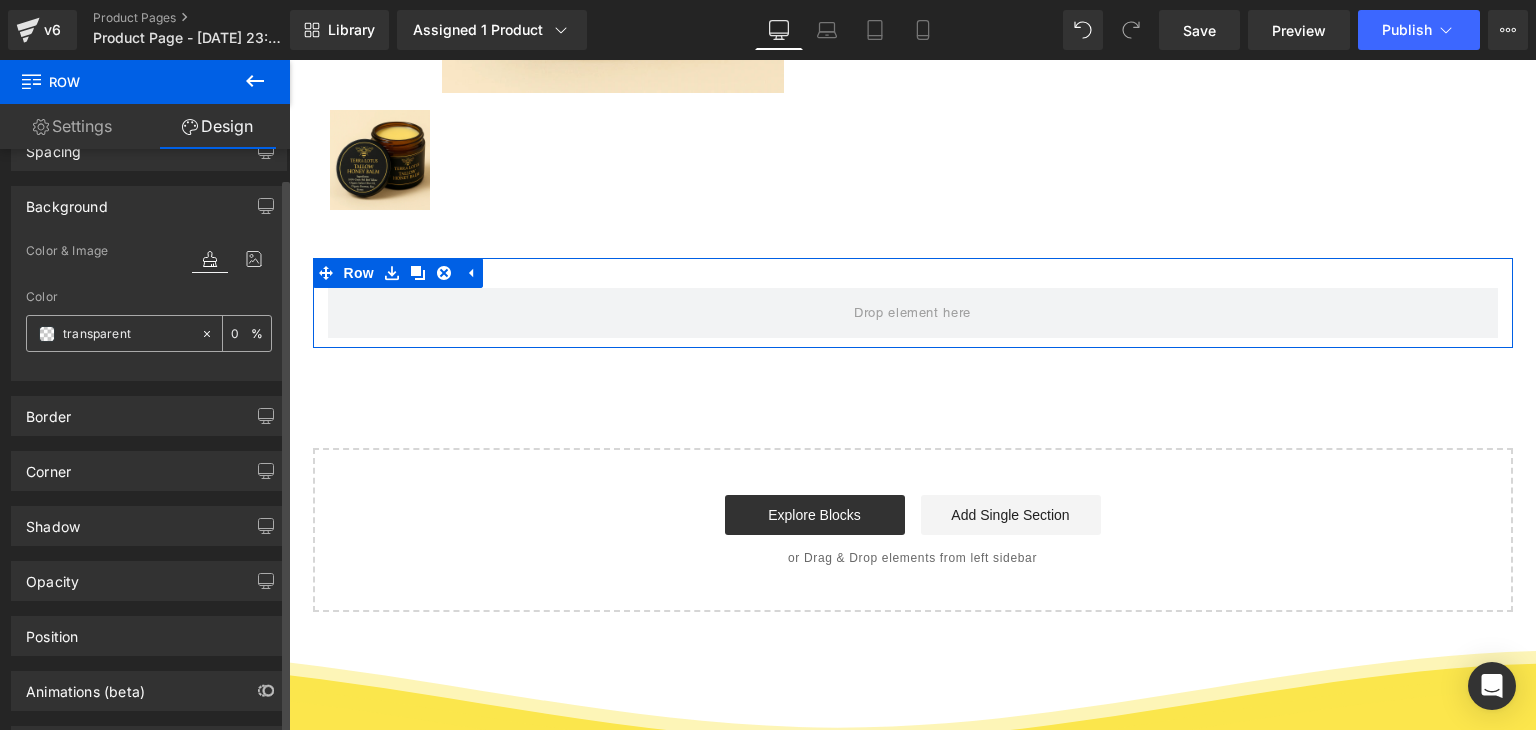 scroll, scrollTop: 100, scrollLeft: 0, axis: vertical 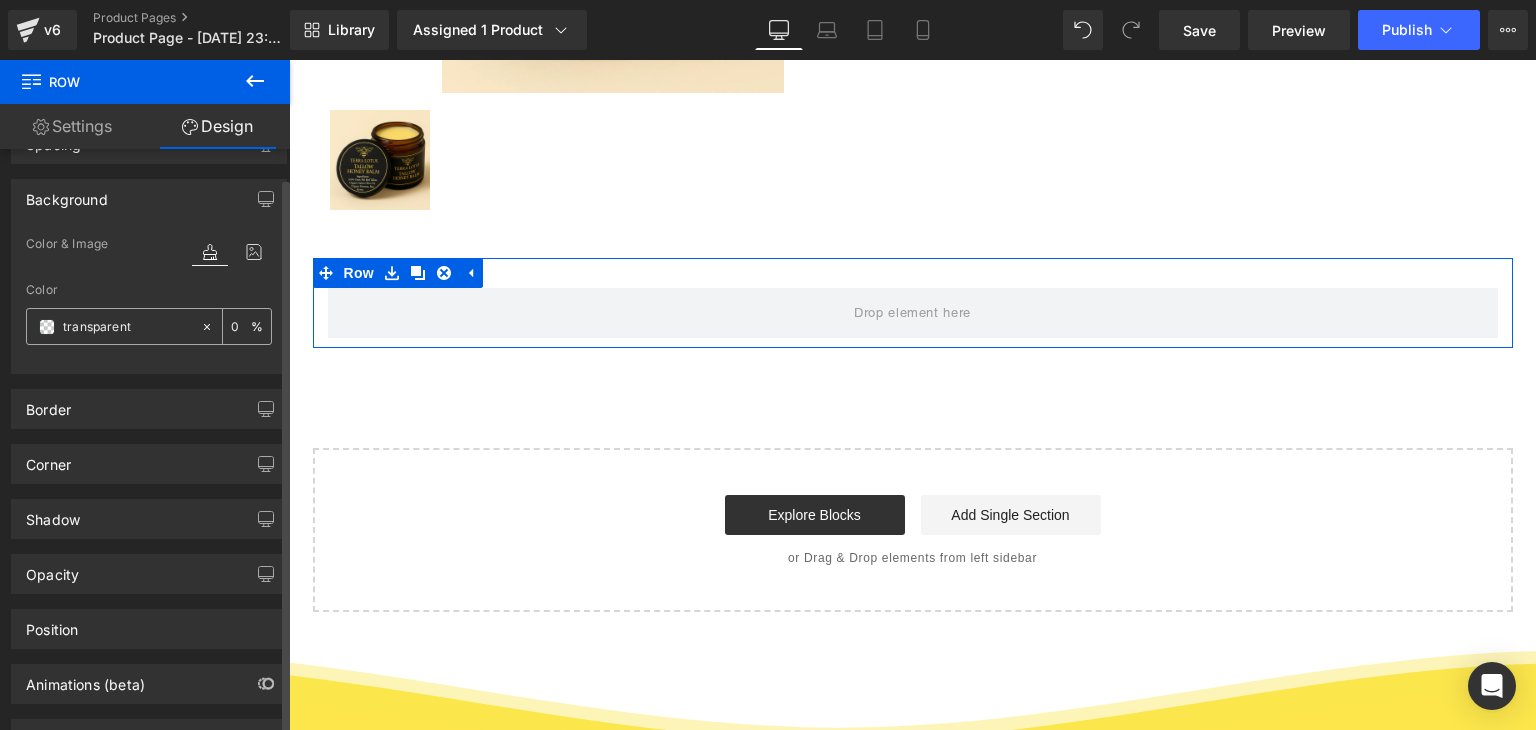 click on "transparent" at bounding box center [127, 327] 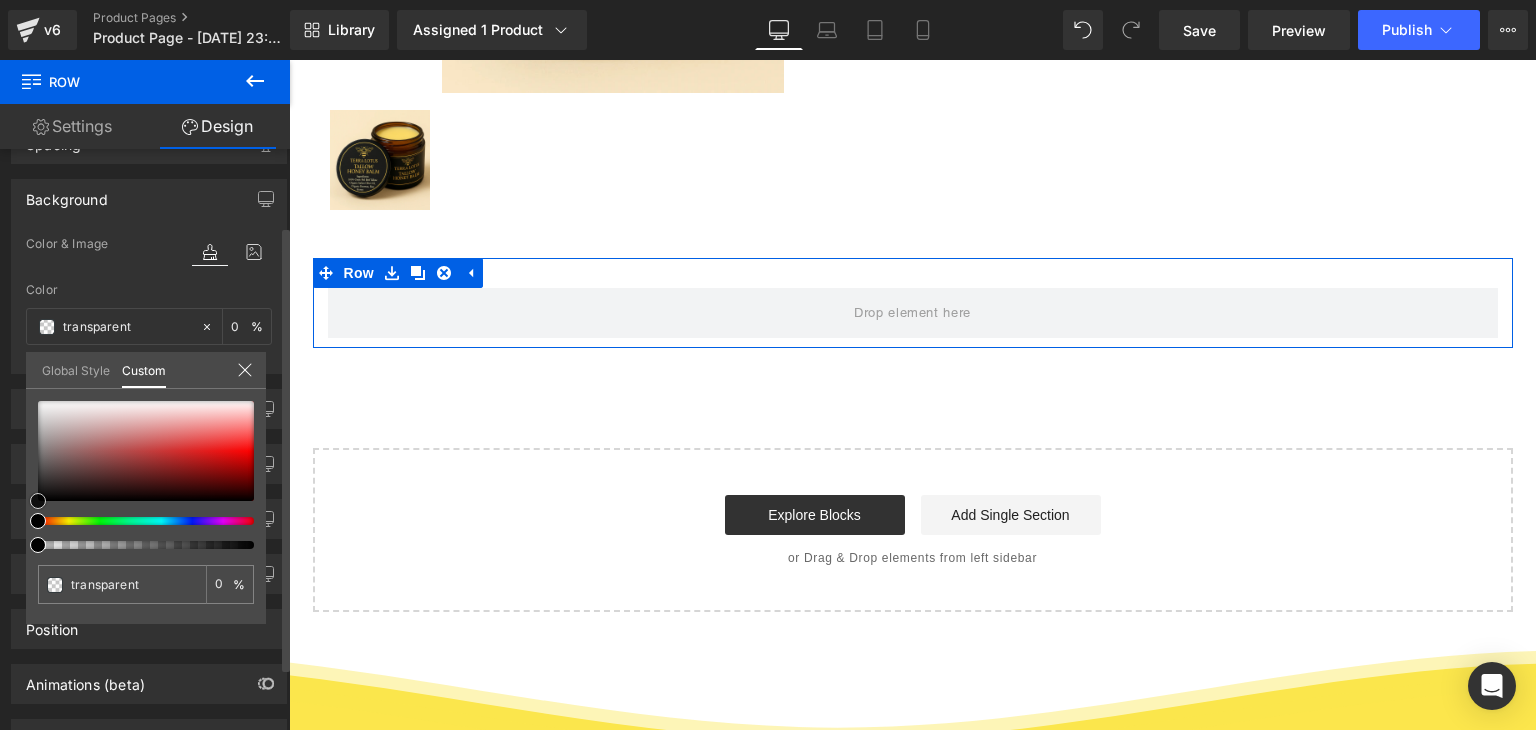 type on "#fe5757" 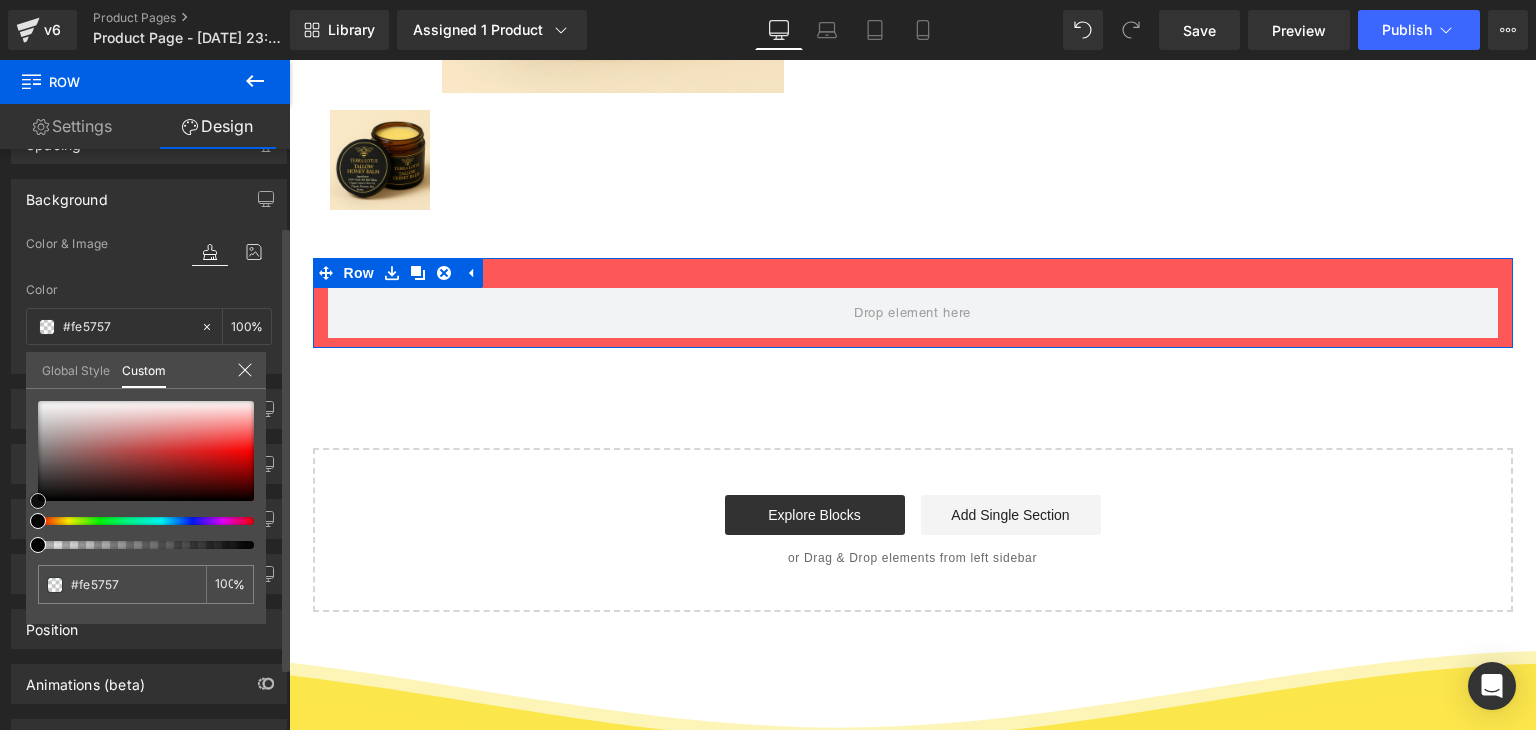 click at bounding box center (146, 451) 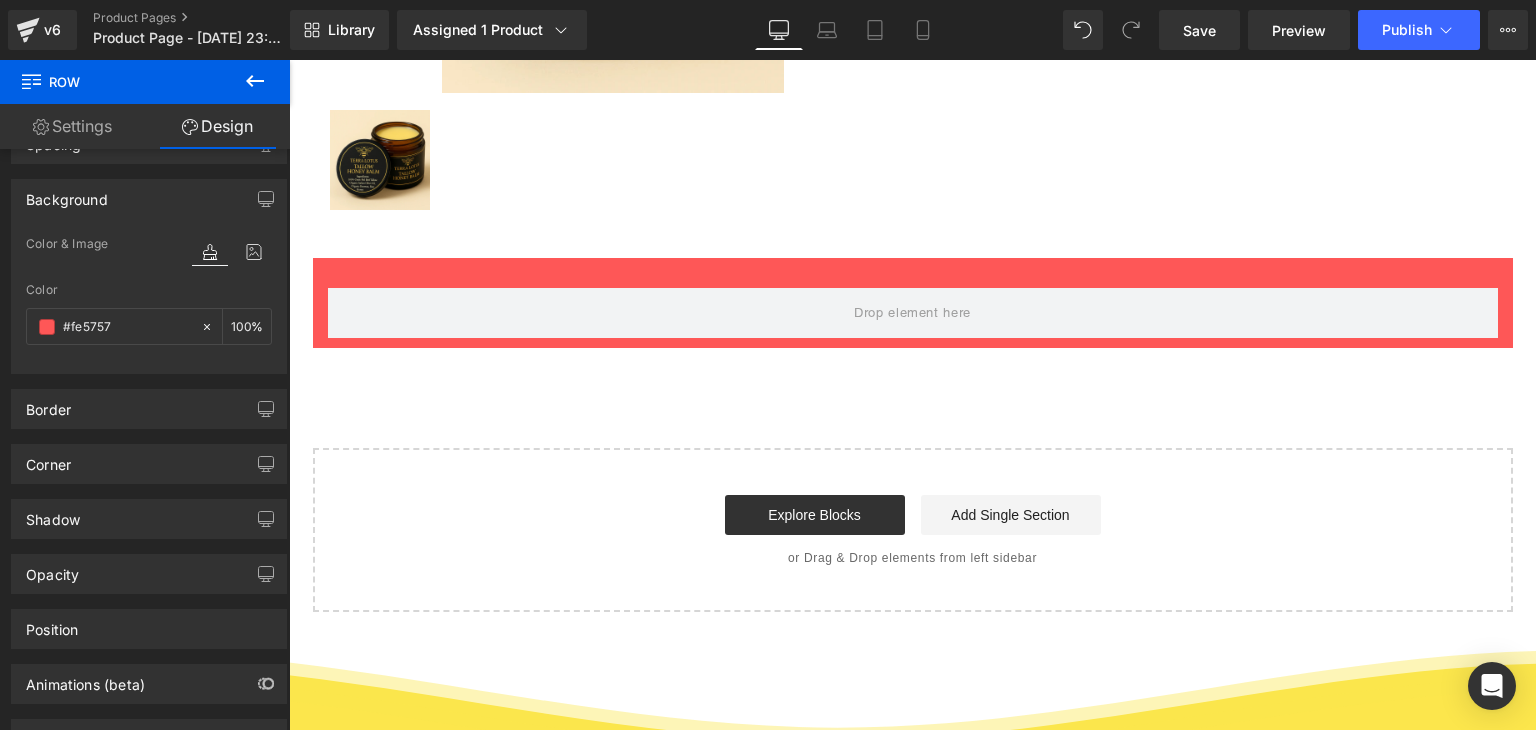click on "🔄
Ir directamente al contenido
ENVÍO GRATIS | PAGA AL RECIBIR
Inicio
Productos
Contáctanos
Iniciar sesión
Facebook
Instagram
TikTok" at bounding box center [912, 341] 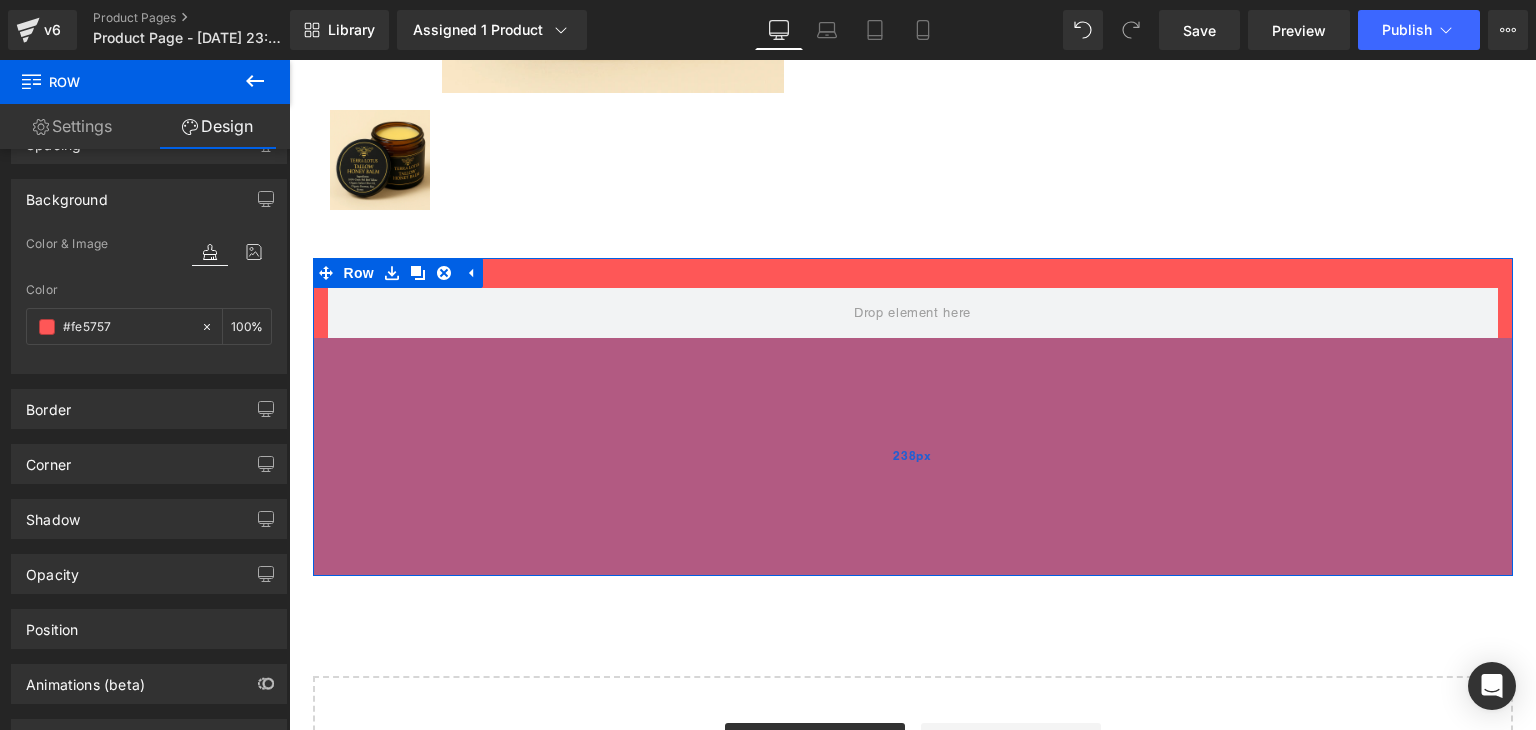 drag, startPoint x: 906, startPoint y: 346, endPoint x: 879, endPoint y: 615, distance: 270.35162 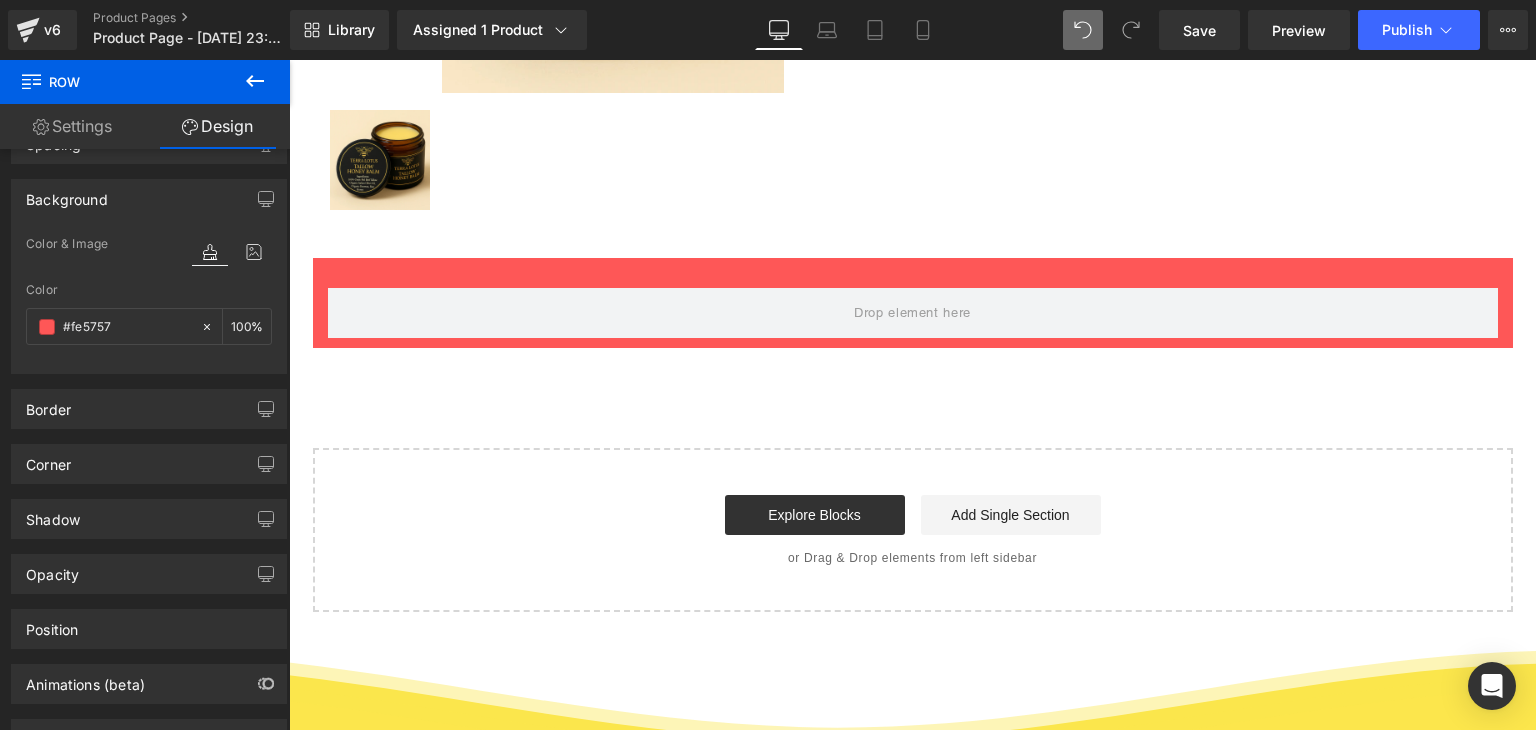 type on "100" 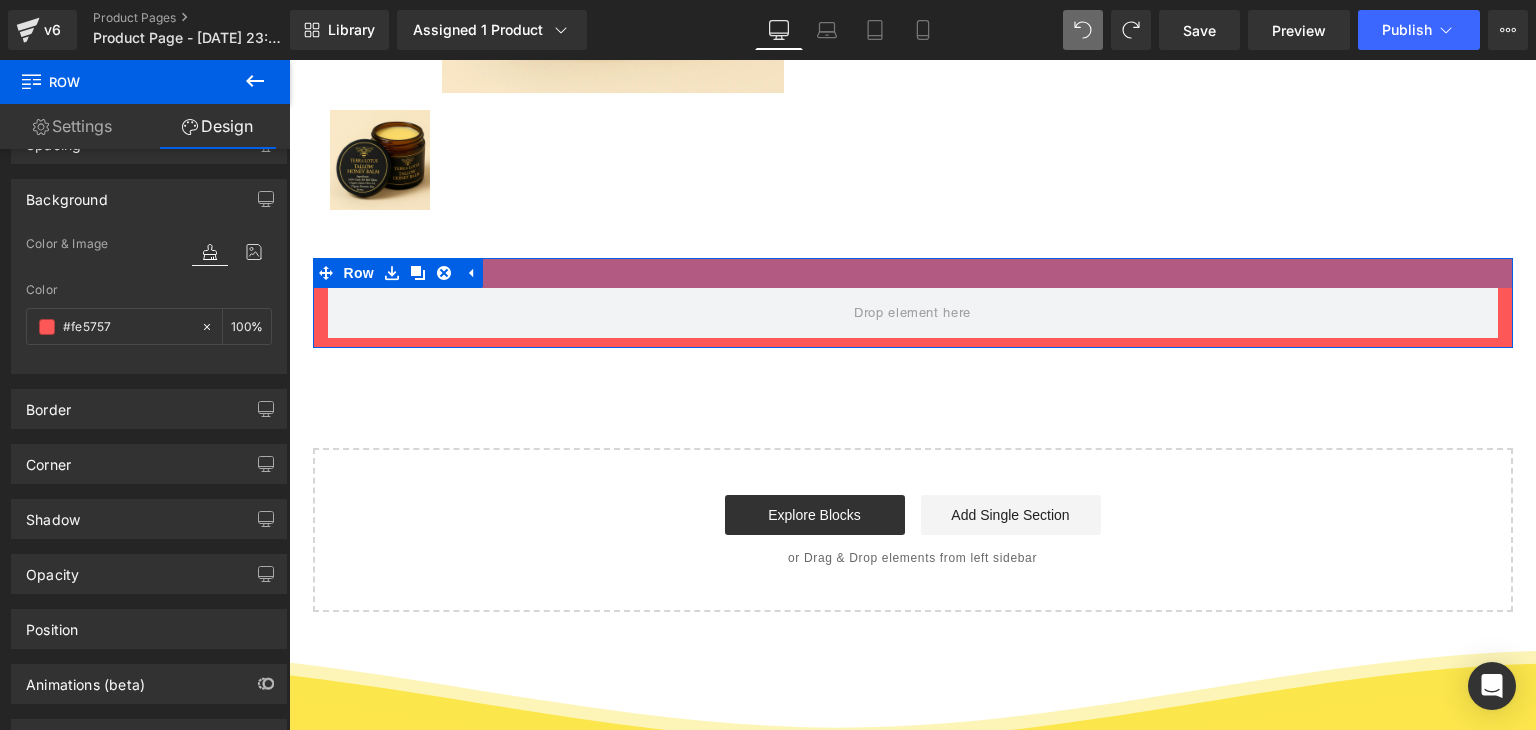 click at bounding box center [913, 273] 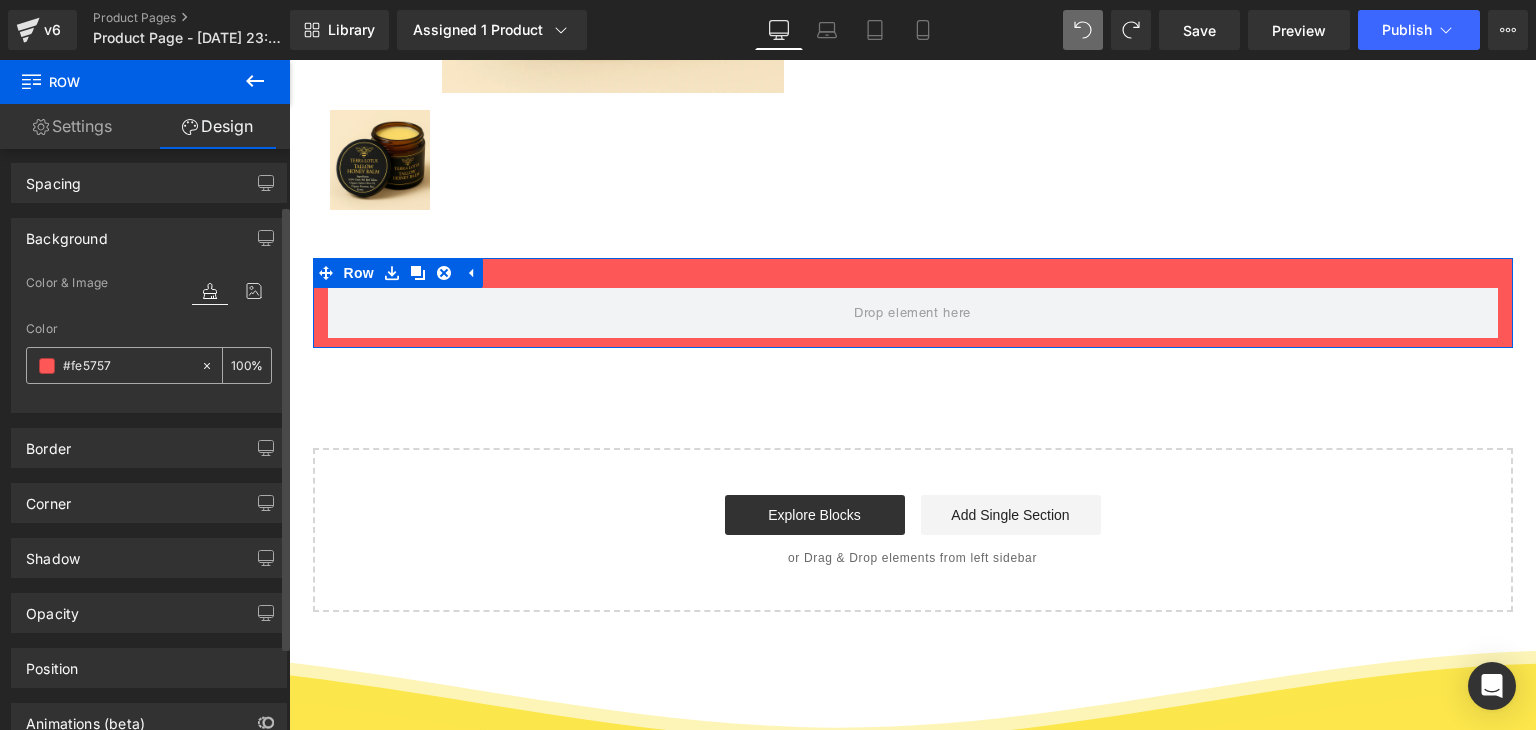 scroll, scrollTop: 0, scrollLeft: 0, axis: both 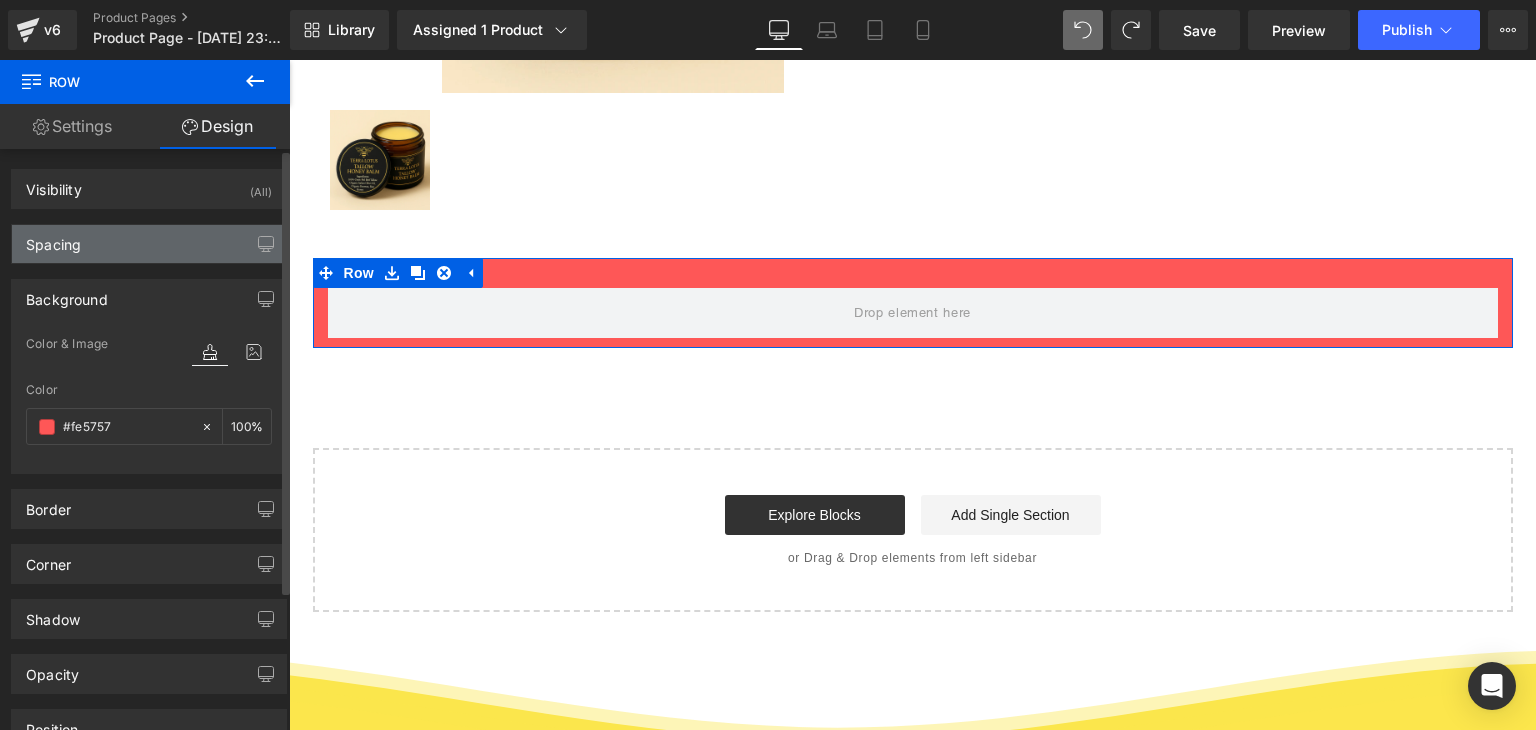 click on "Spacing" at bounding box center [149, 244] 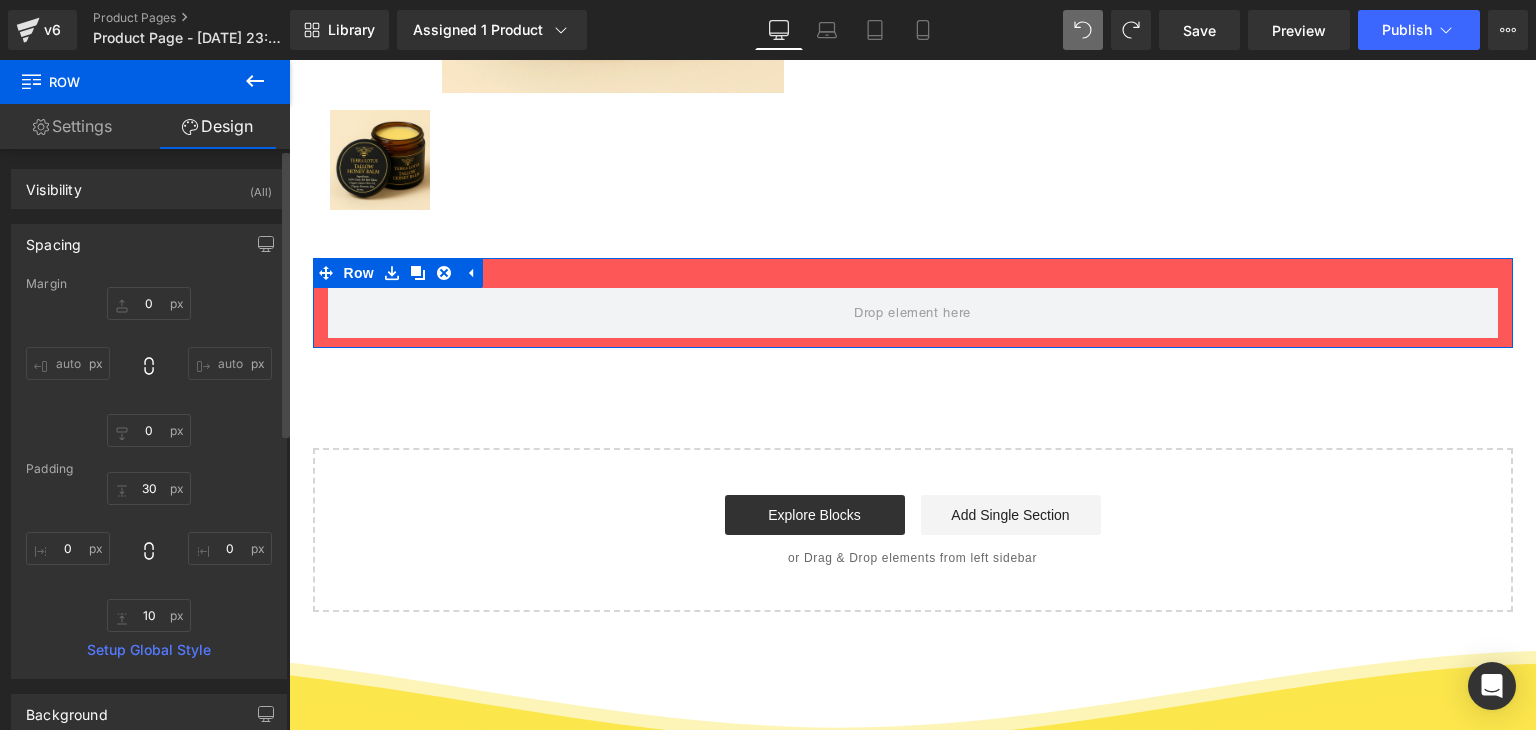 click on "Padding" at bounding box center [149, 469] 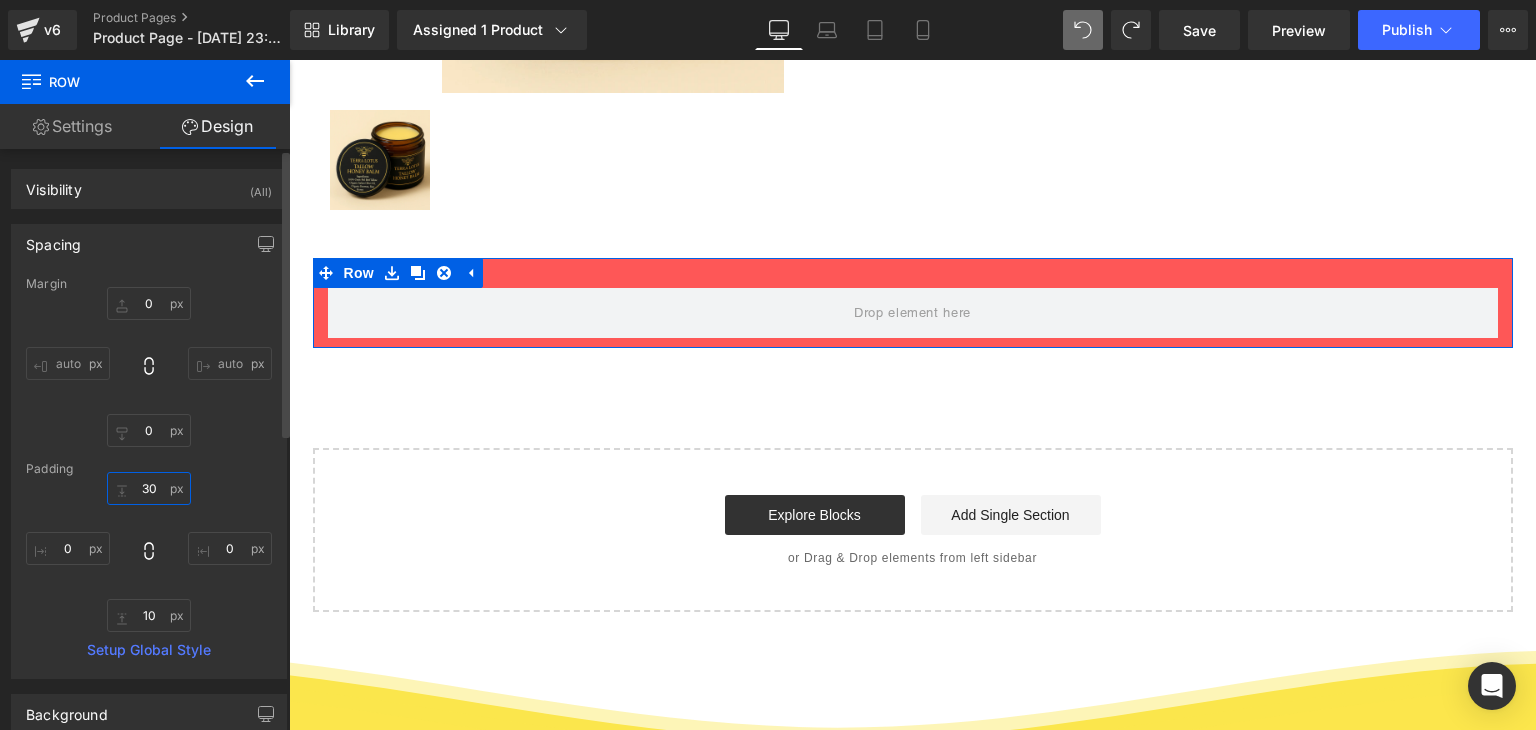 click on "30" at bounding box center [149, 488] 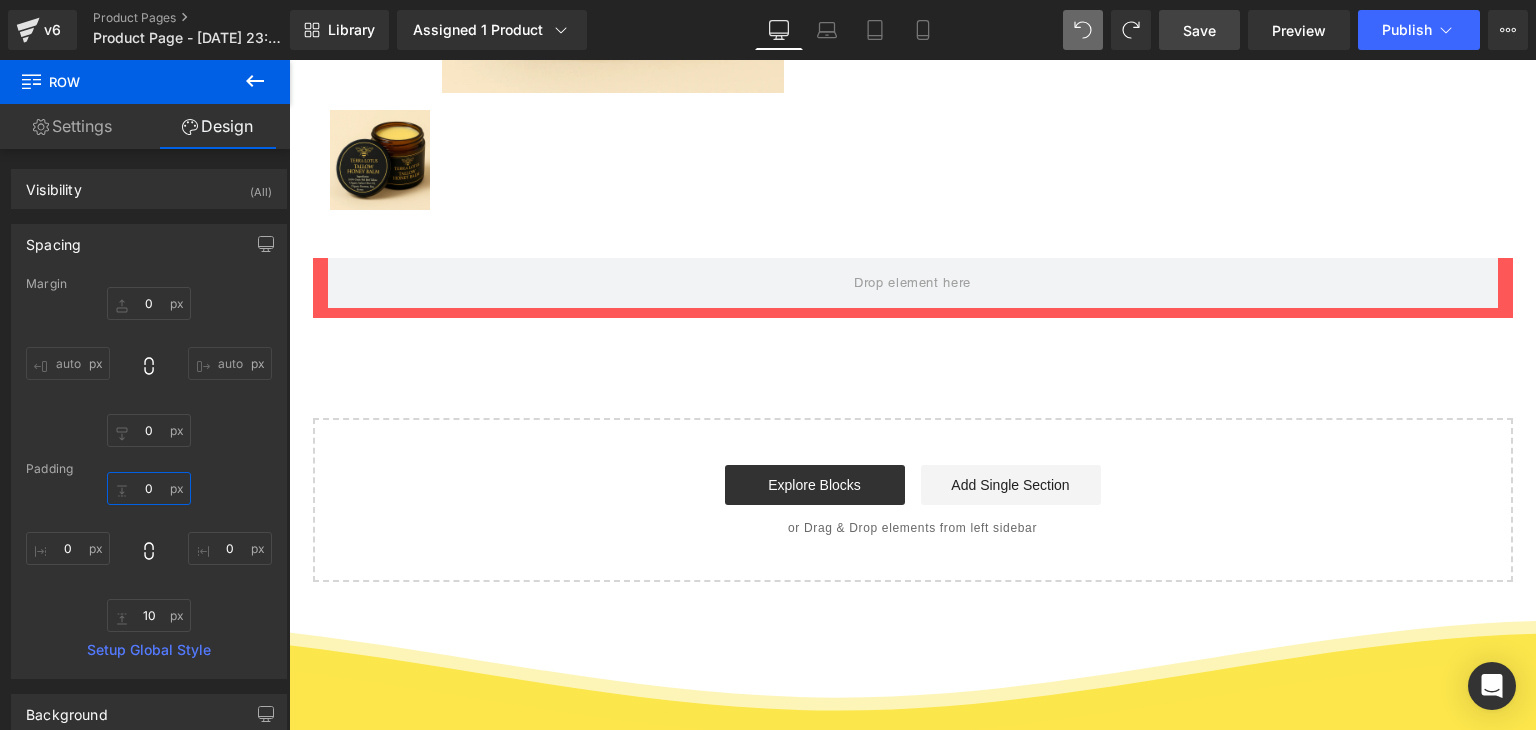 type on "0" 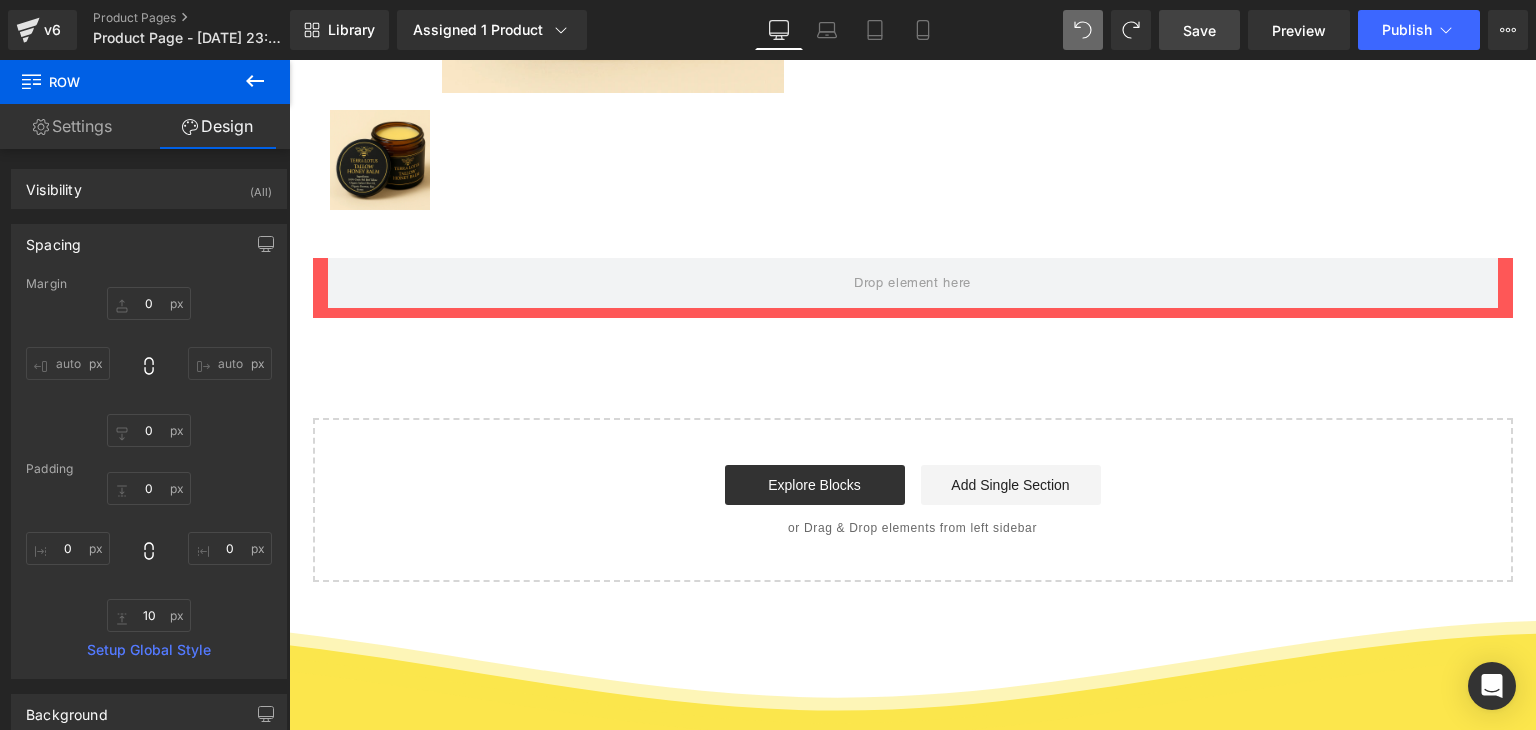 click on "Save" at bounding box center (1199, 30) 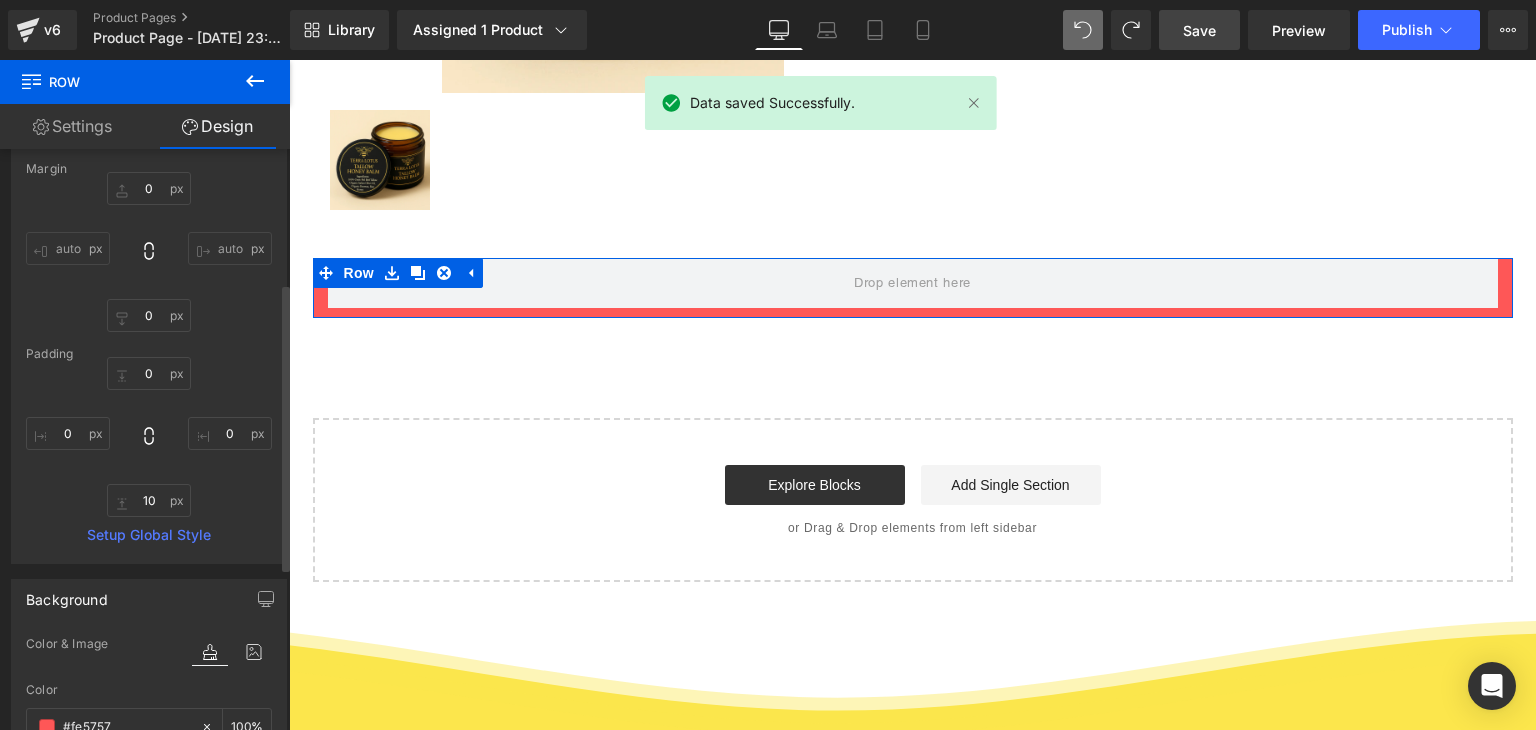scroll, scrollTop: 300, scrollLeft: 0, axis: vertical 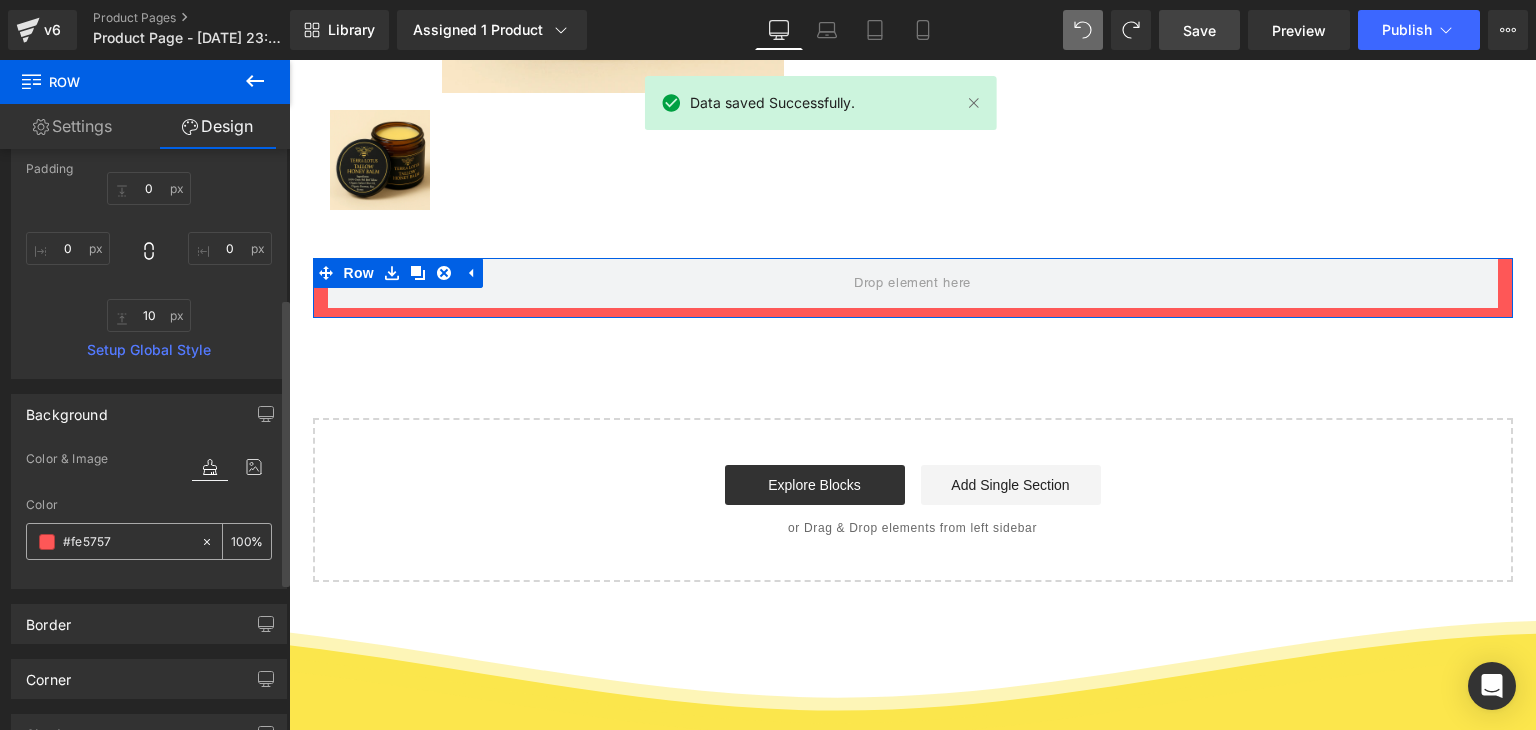 click 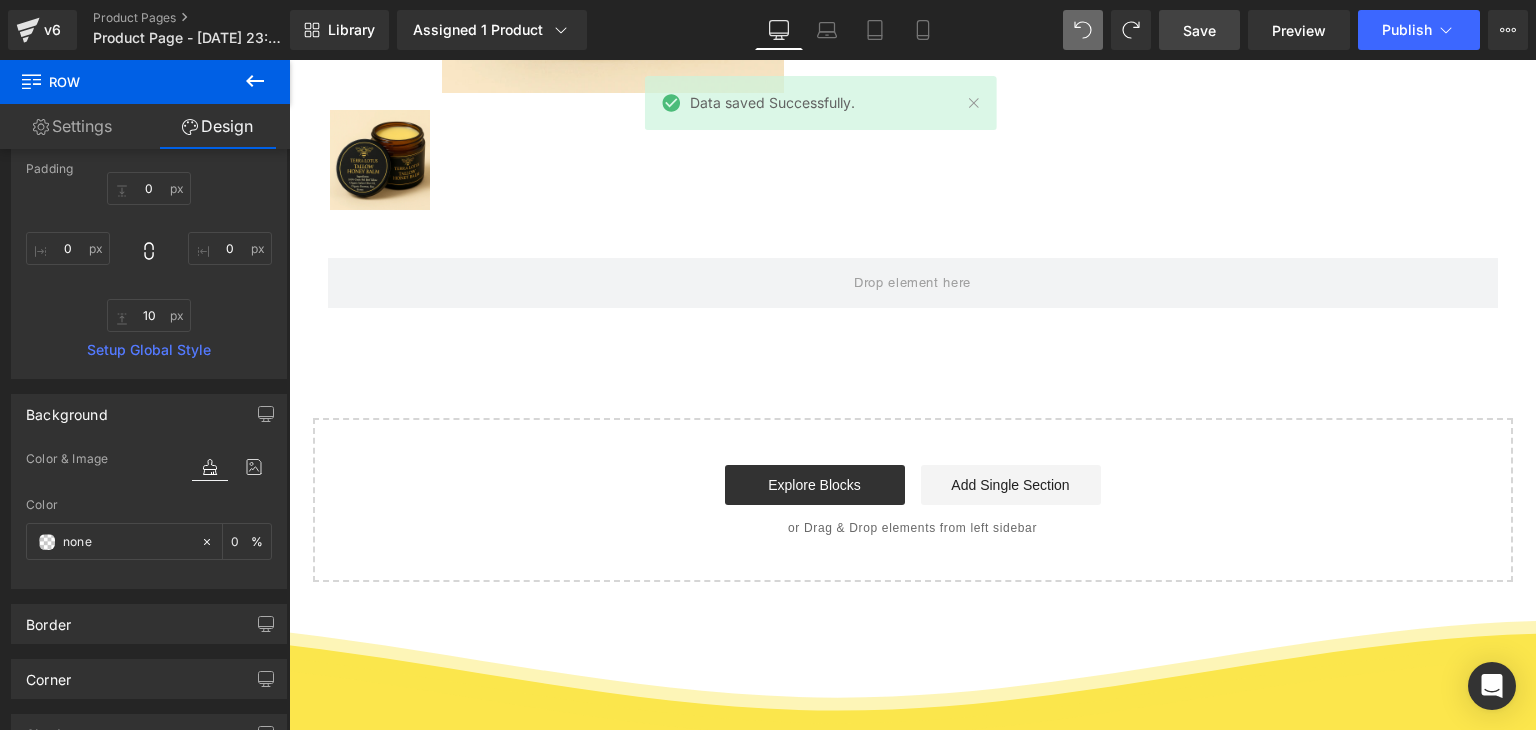 click on "Save" at bounding box center [1199, 30] 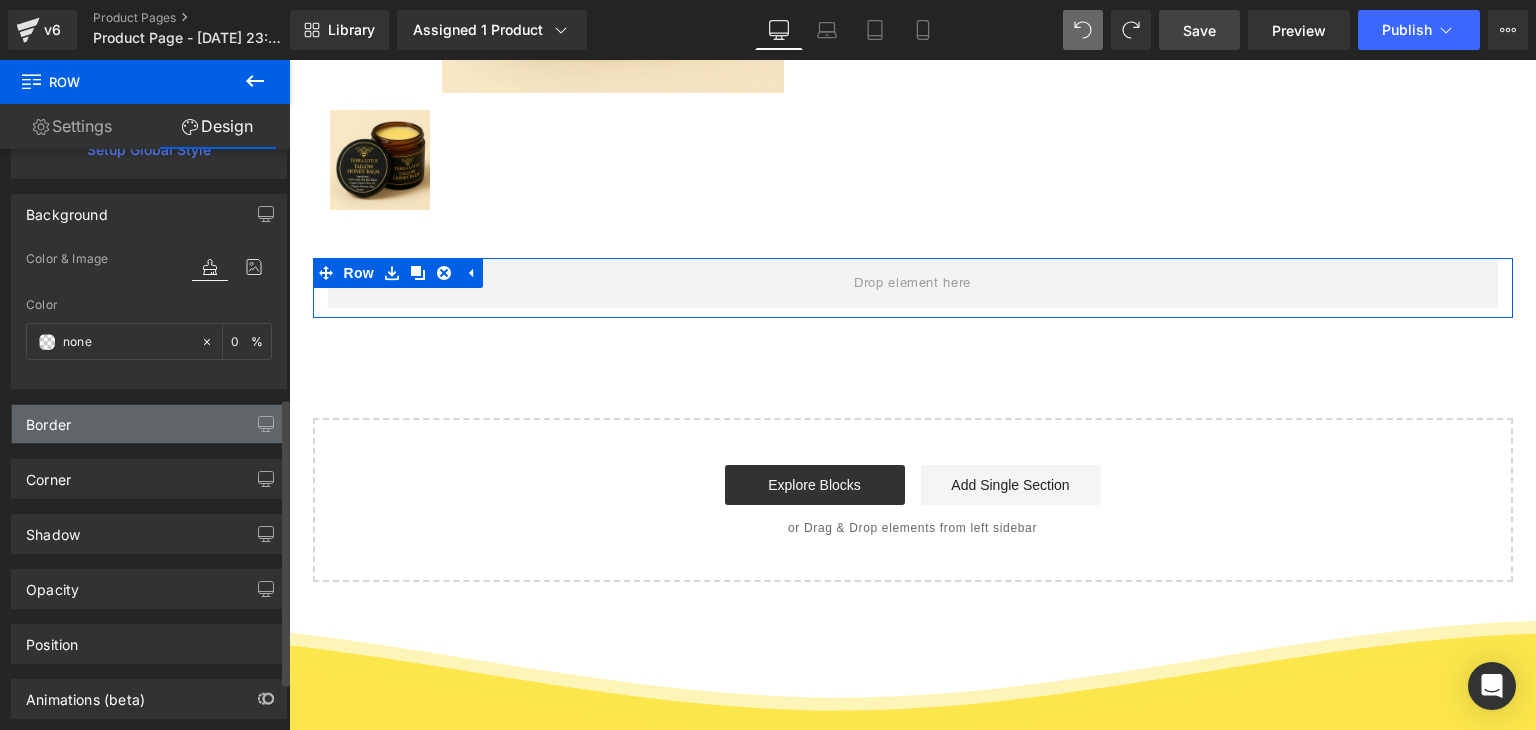 scroll, scrollTop: 596, scrollLeft: 0, axis: vertical 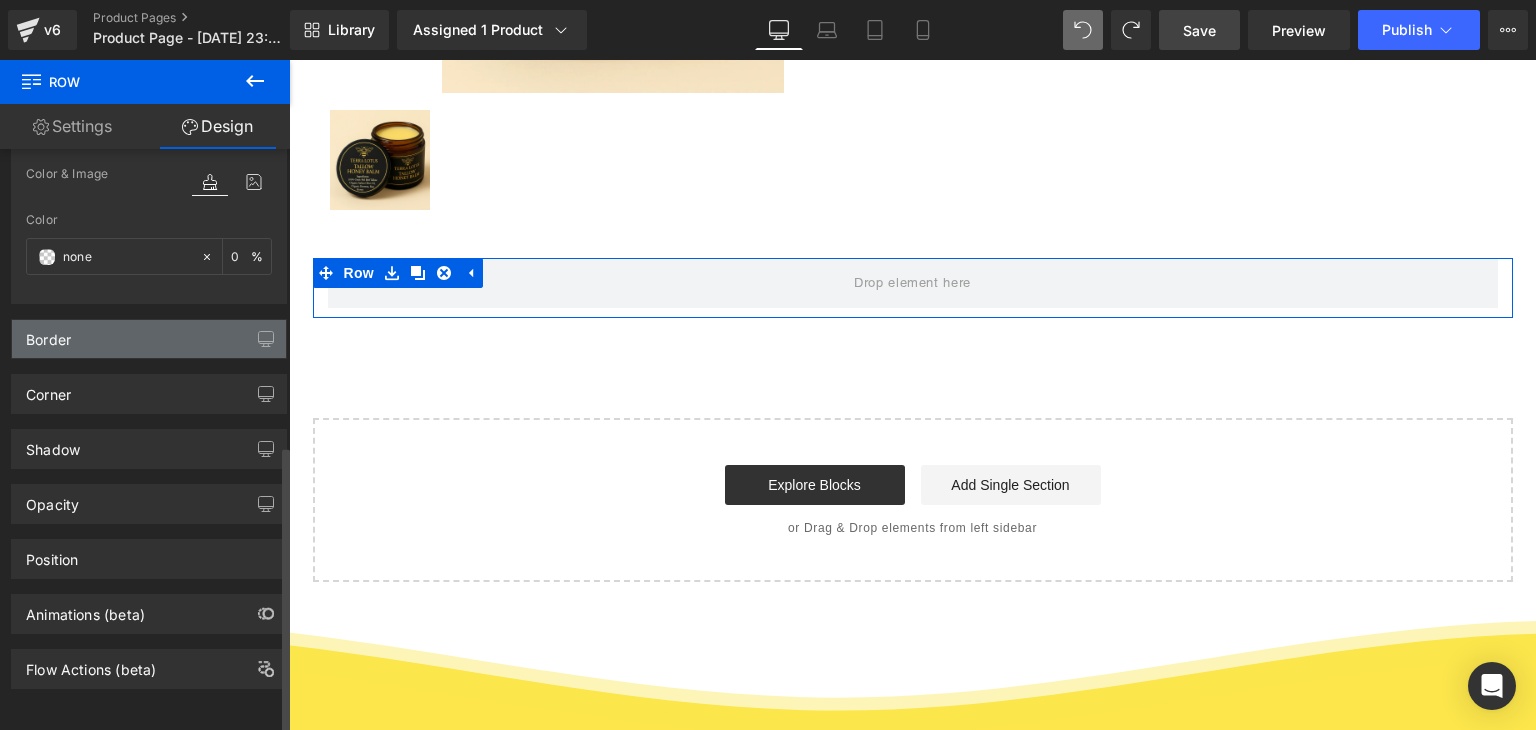 click on "Border" at bounding box center (149, 339) 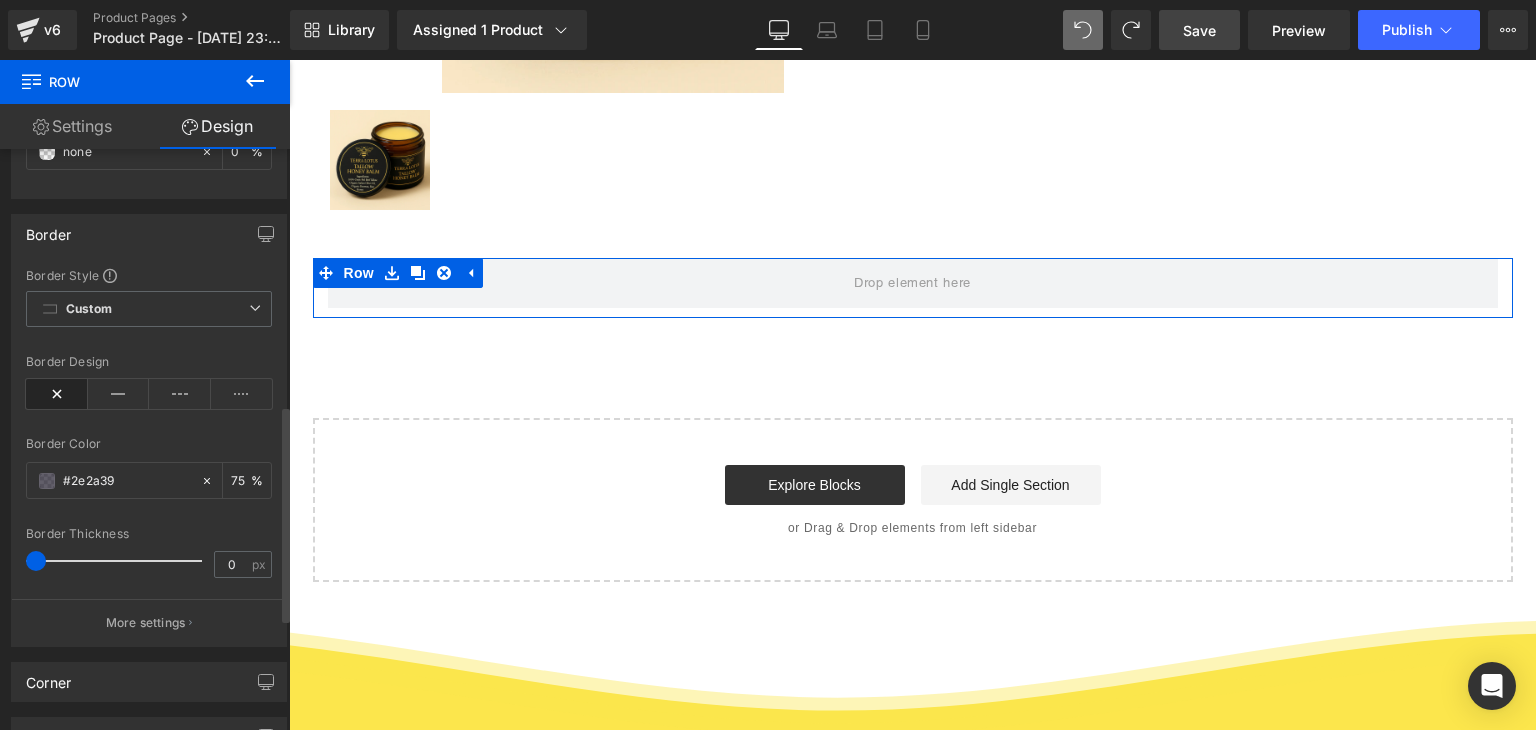 scroll, scrollTop: 696, scrollLeft: 0, axis: vertical 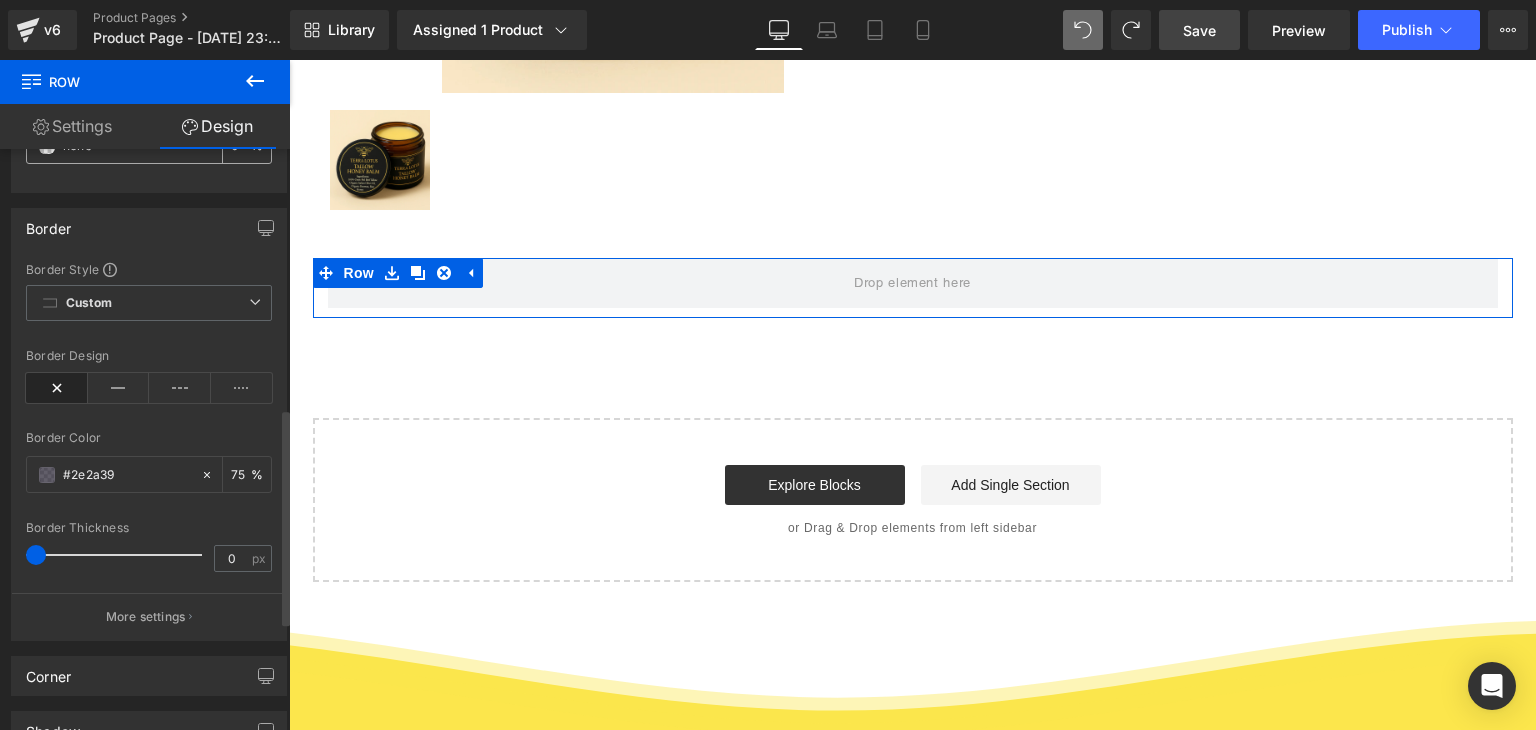 click on "Border" at bounding box center [149, 228] 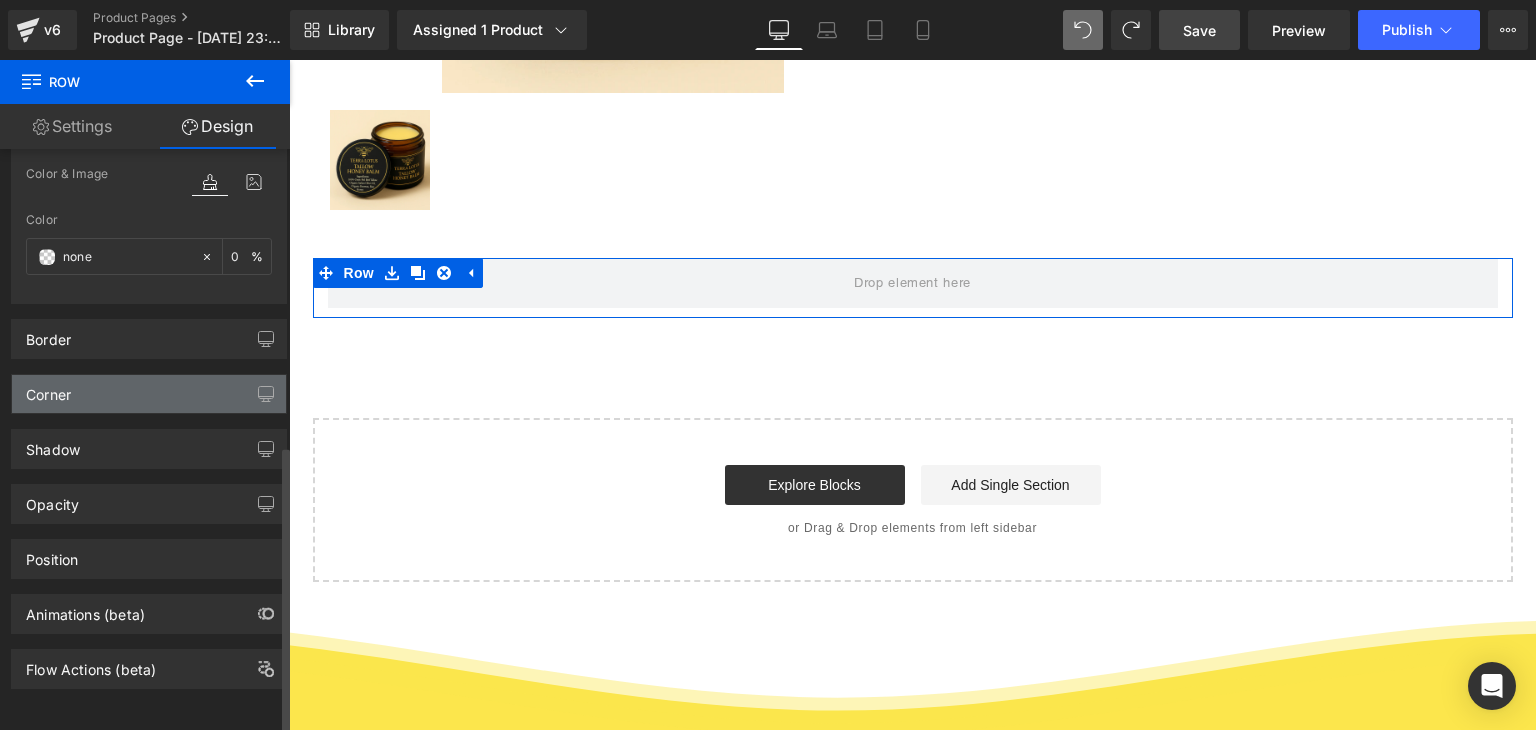 click on "Corner" at bounding box center (149, 394) 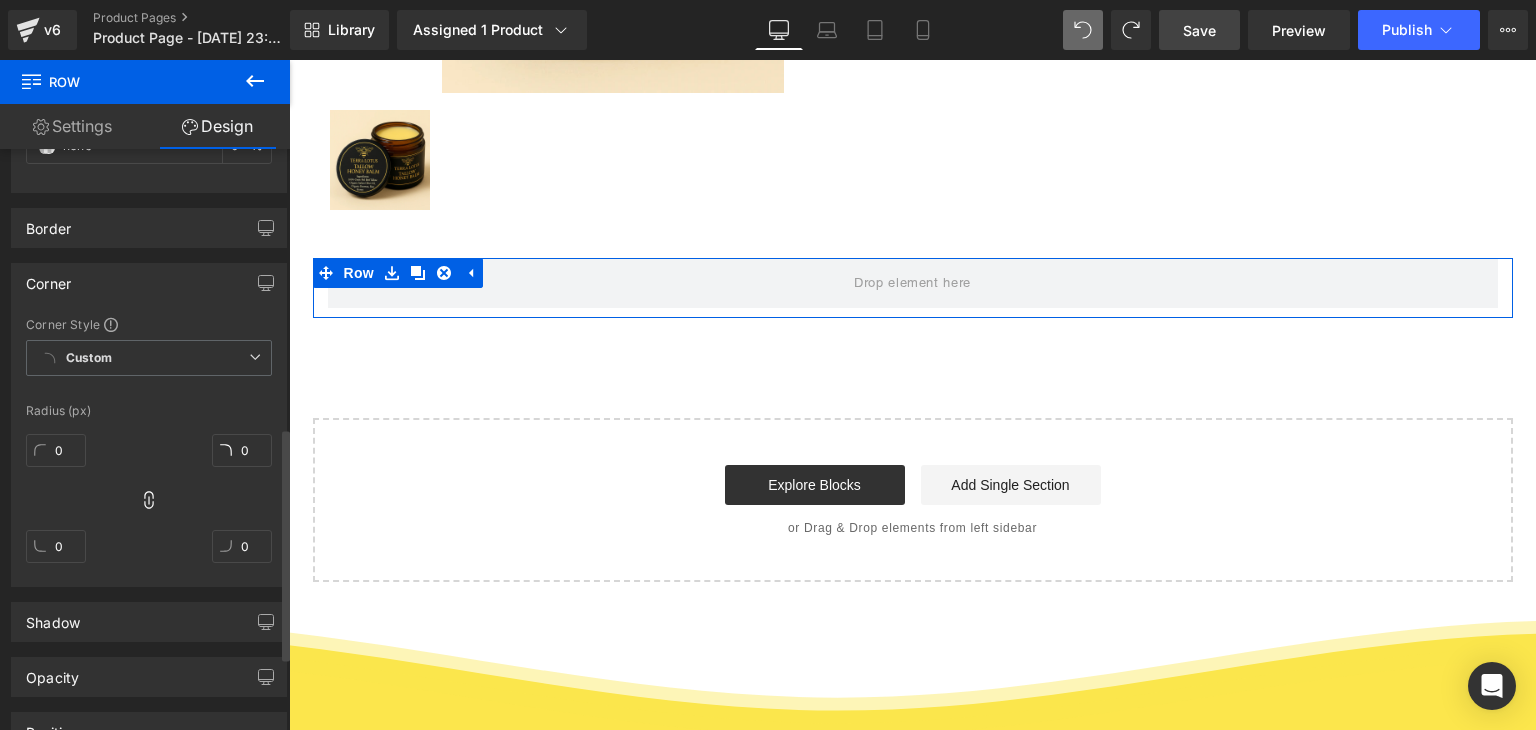 click on "Corner" at bounding box center [149, 283] 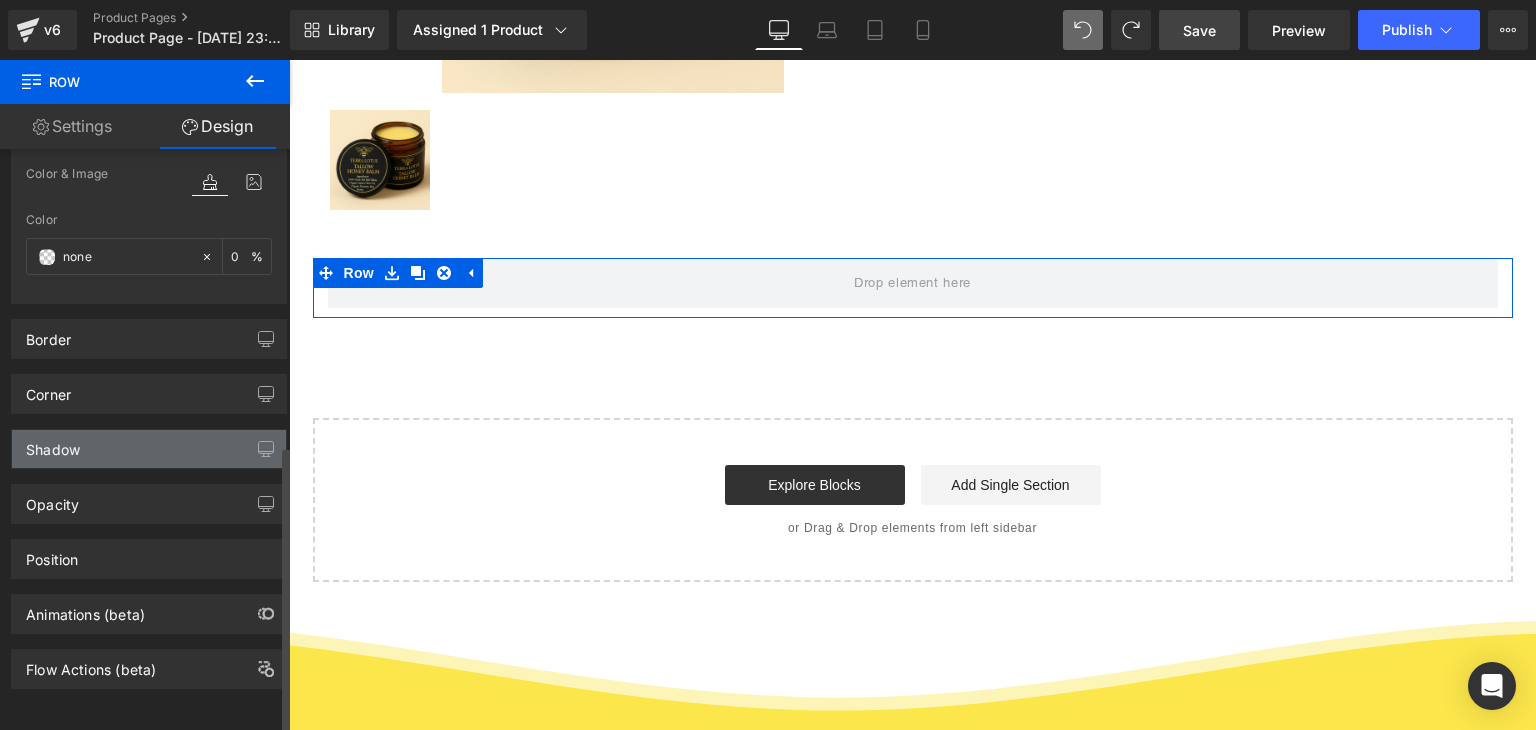 click on "Shadow" at bounding box center [149, 449] 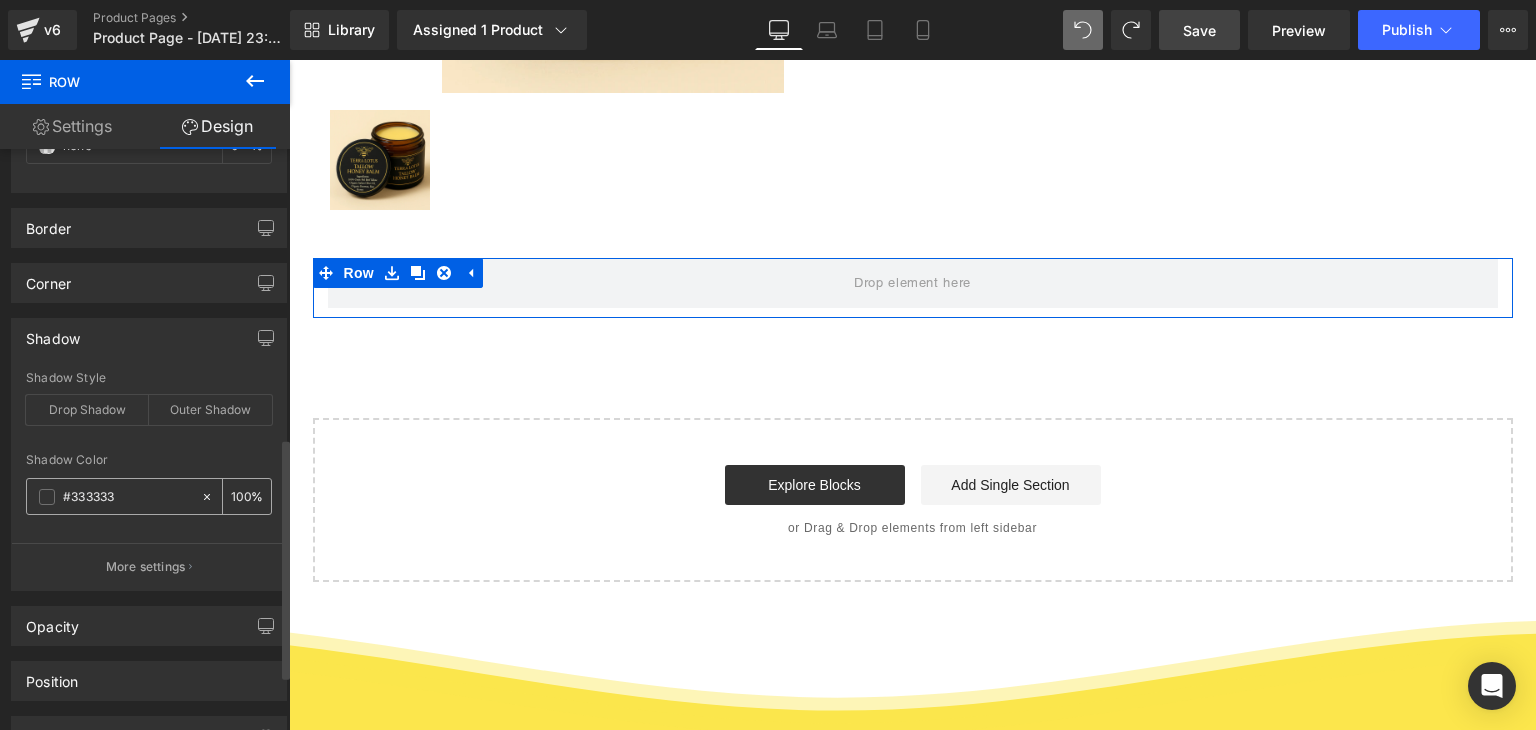 click on "#333333" at bounding box center (127, 497) 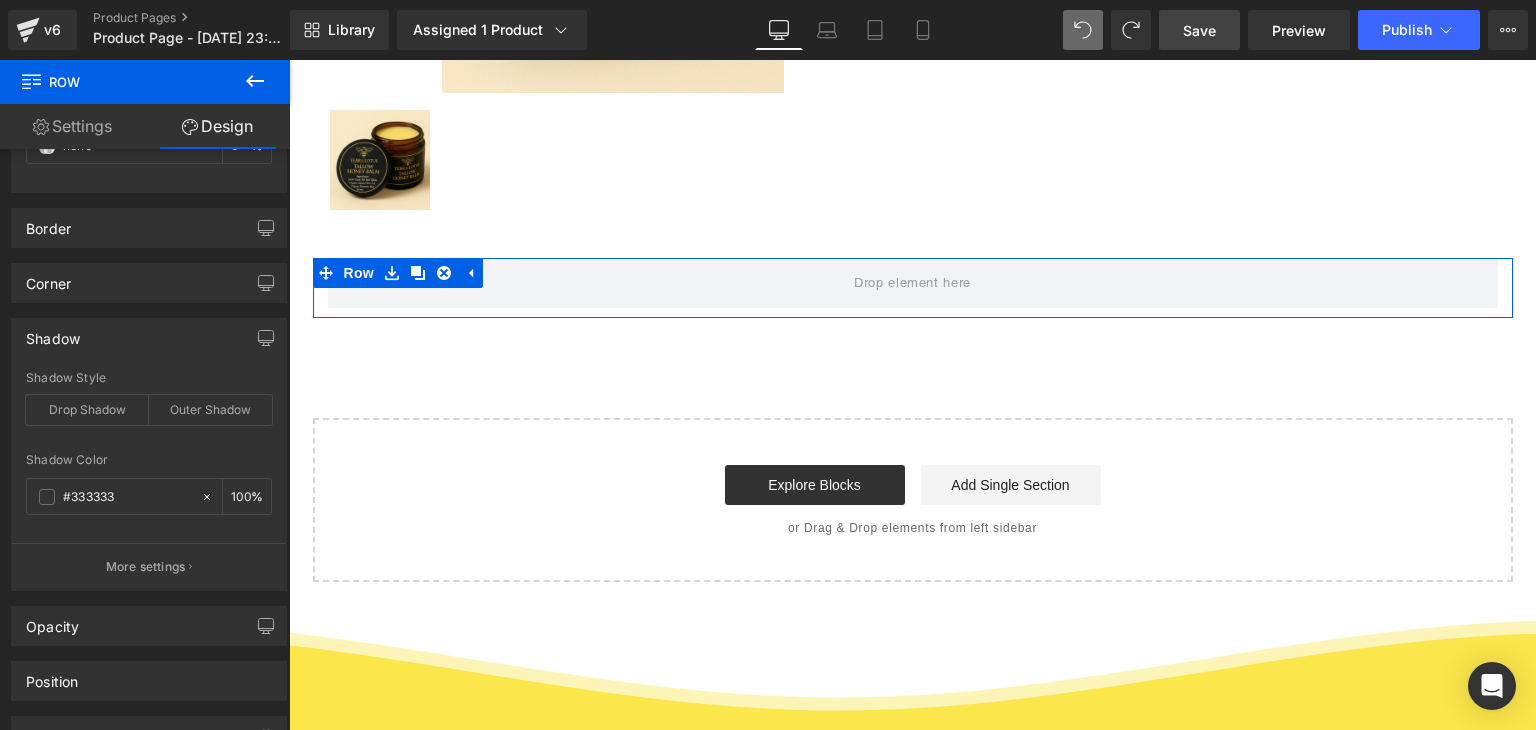 click on "Settings" at bounding box center (72, 126) 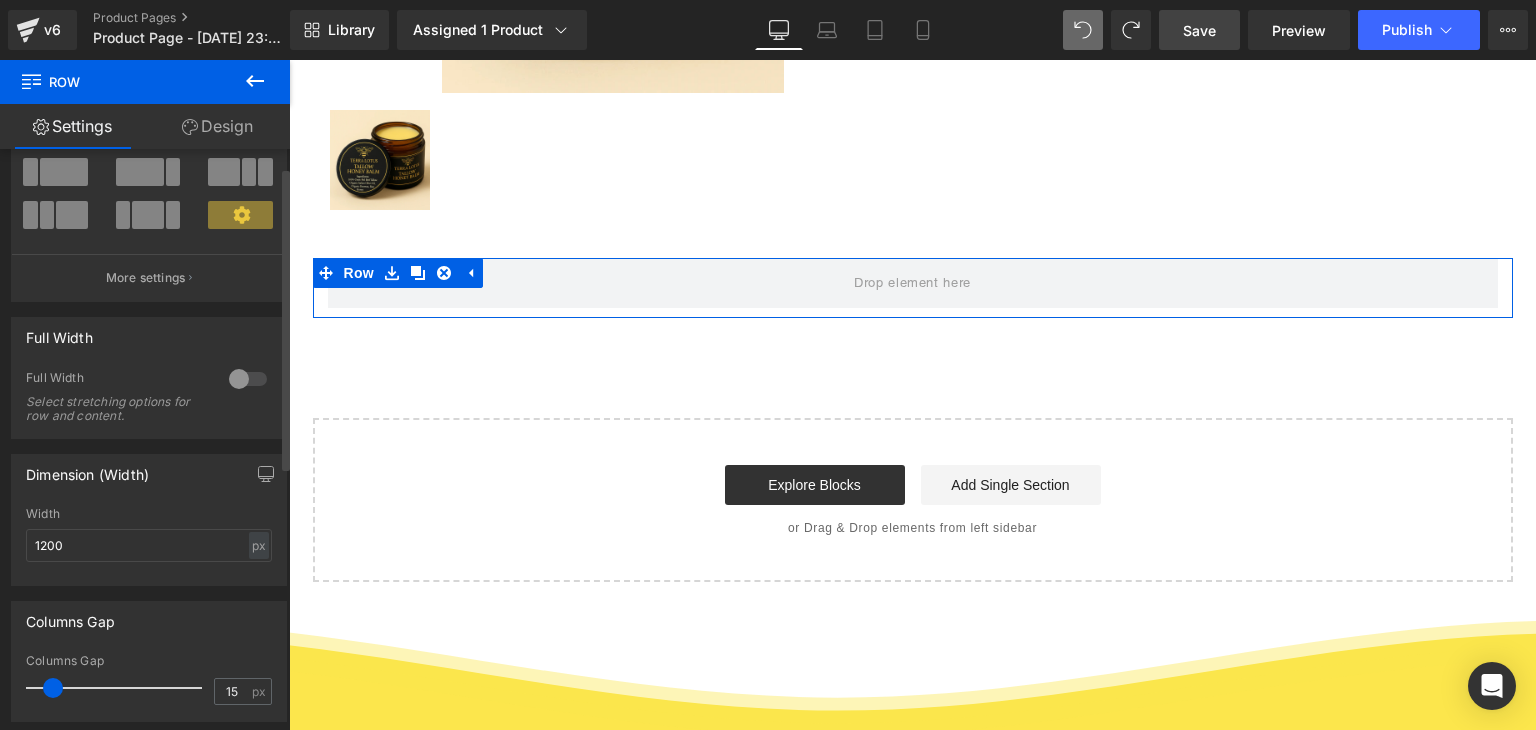 scroll, scrollTop: 0, scrollLeft: 0, axis: both 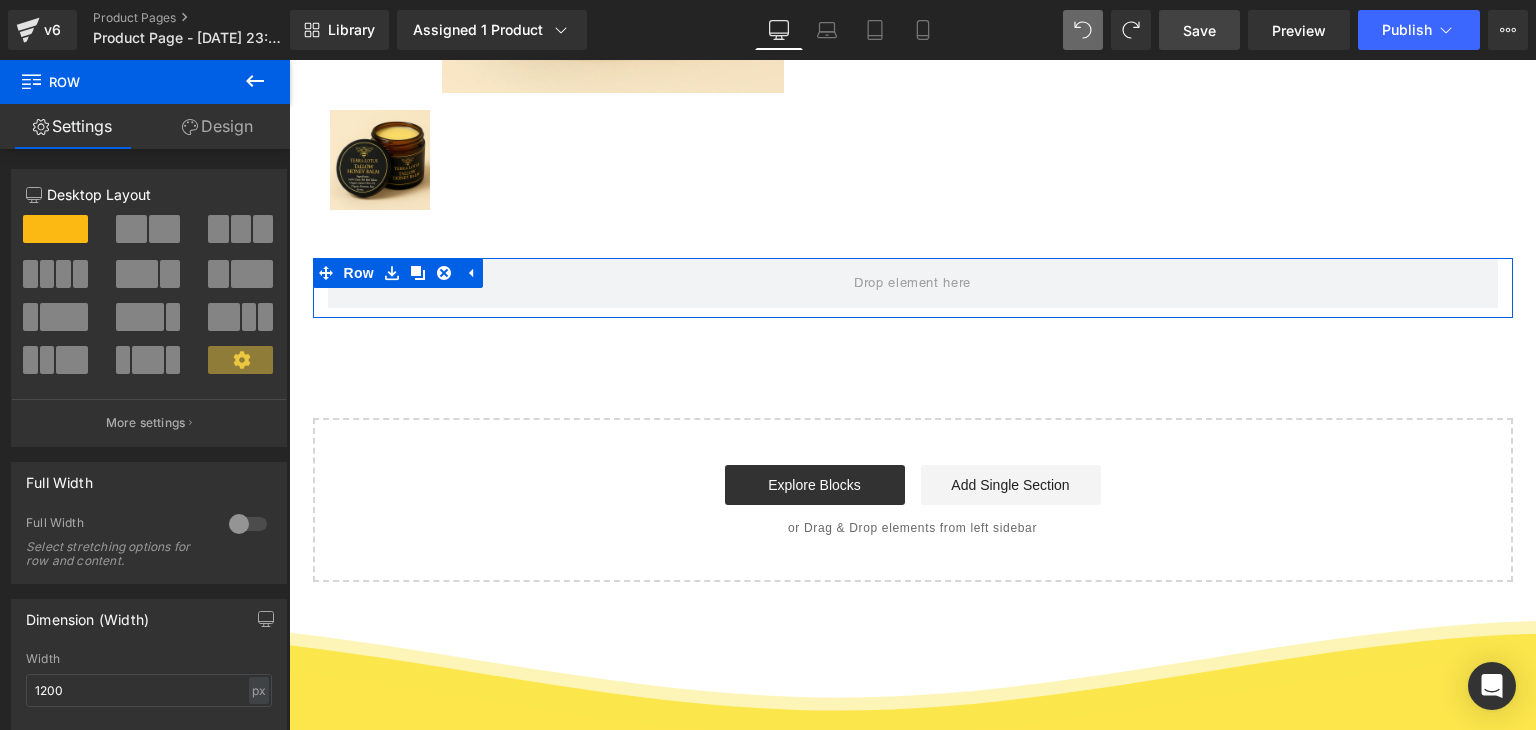 click on "Design" at bounding box center [217, 126] 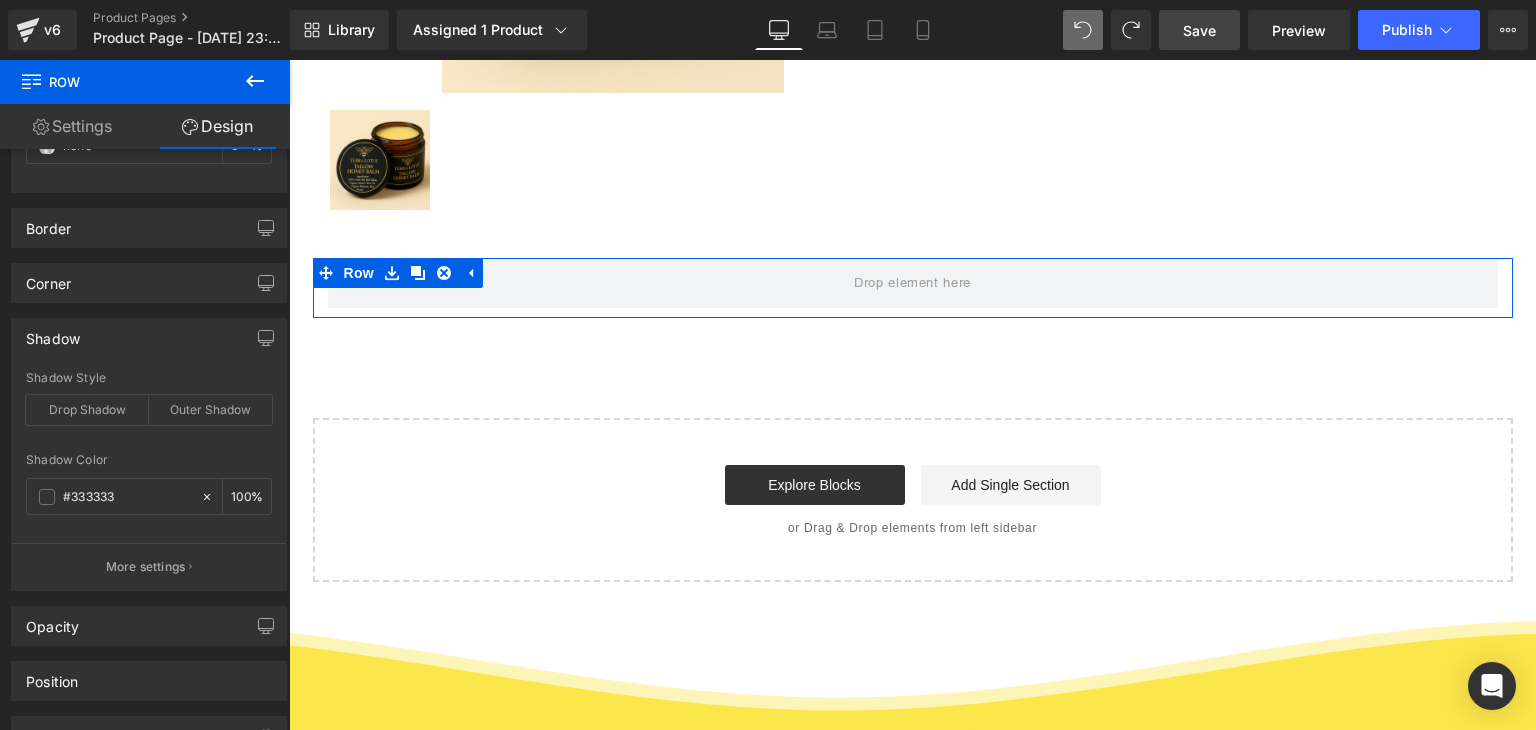 scroll, scrollTop: 596, scrollLeft: 0, axis: vertical 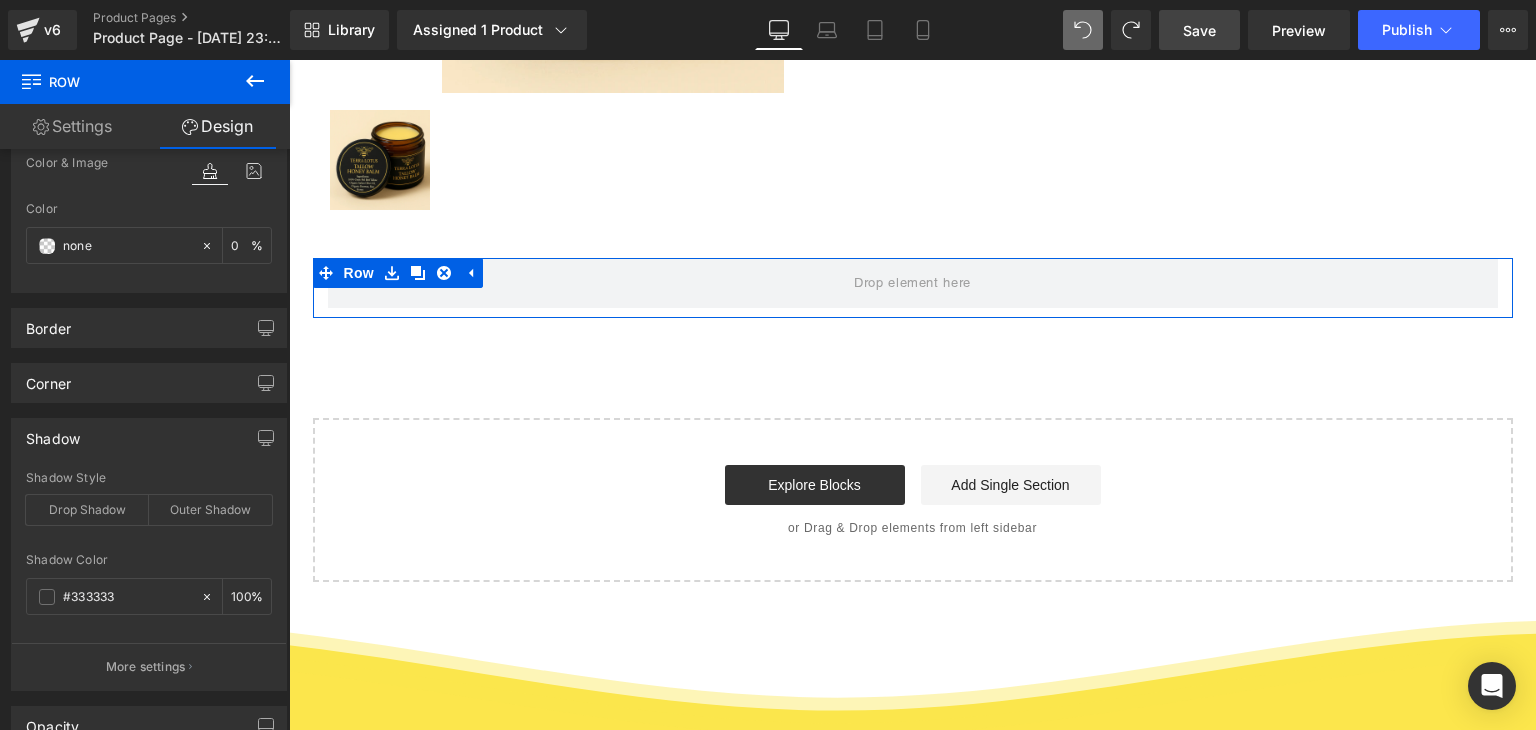 type on "0" 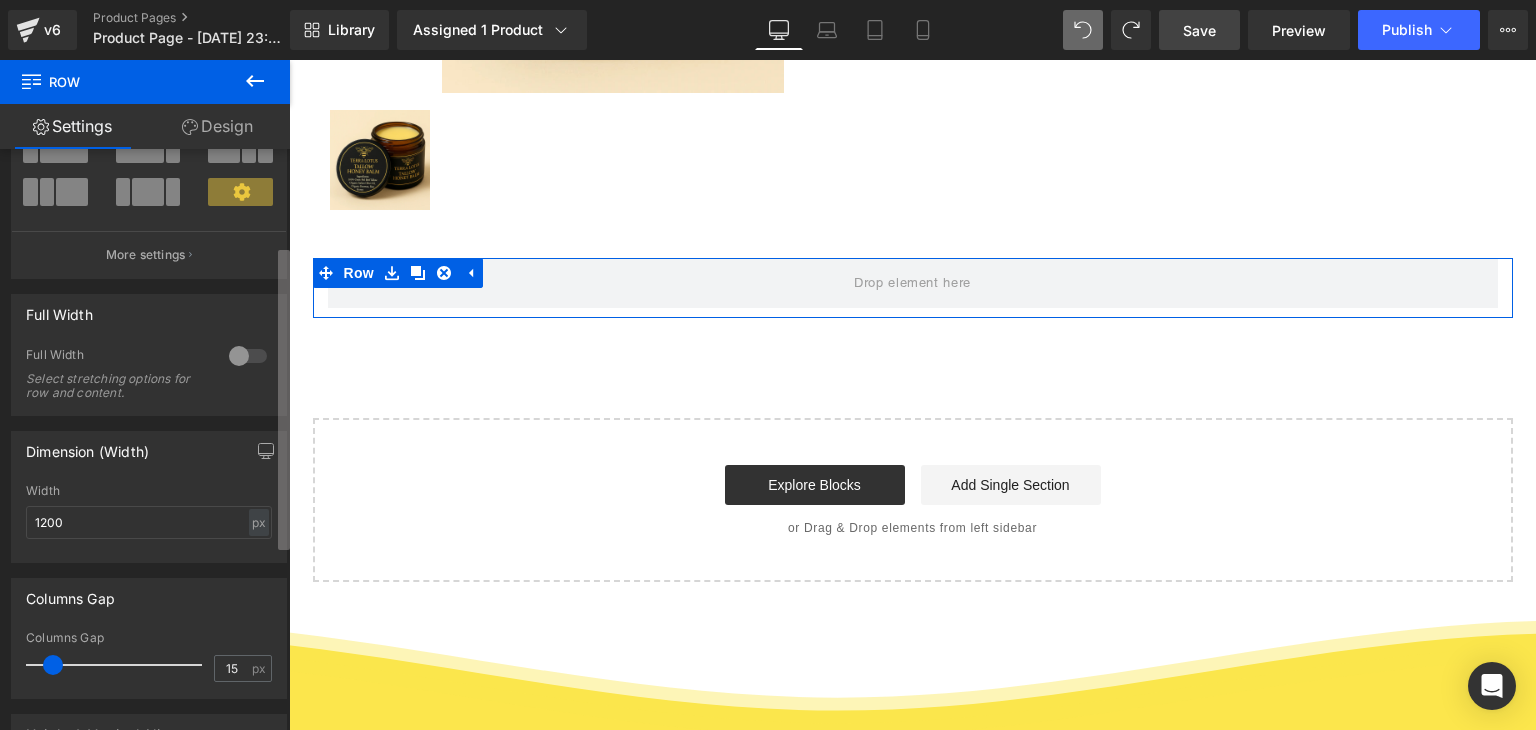 scroll, scrollTop: 100, scrollLeft: 0, axis: vertical 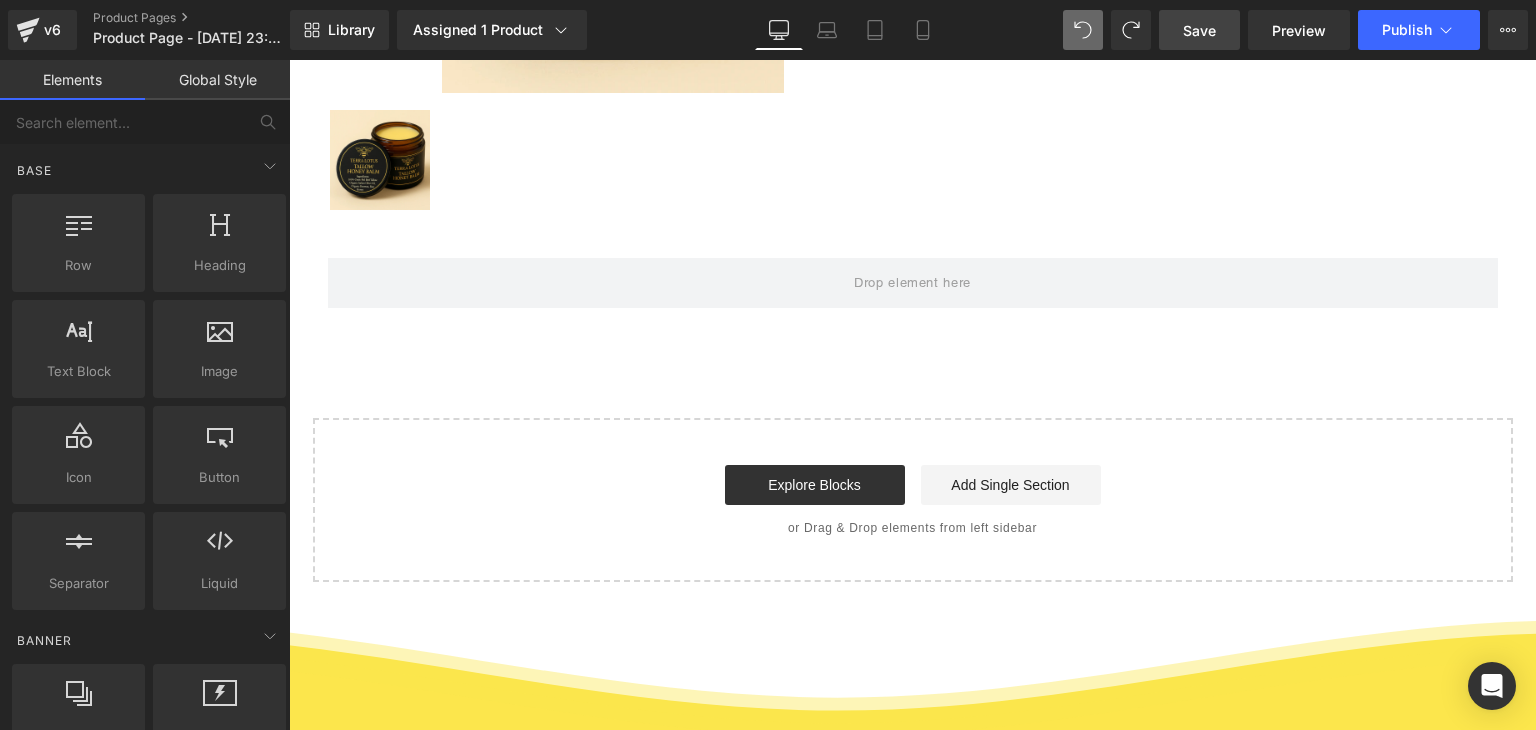 click on "Sale Off
(P) Image
(P) Image List
Producto de Prueba
(P) Title
$0
$0.00
(P) Price
Title" at bounding box center [912, 136] 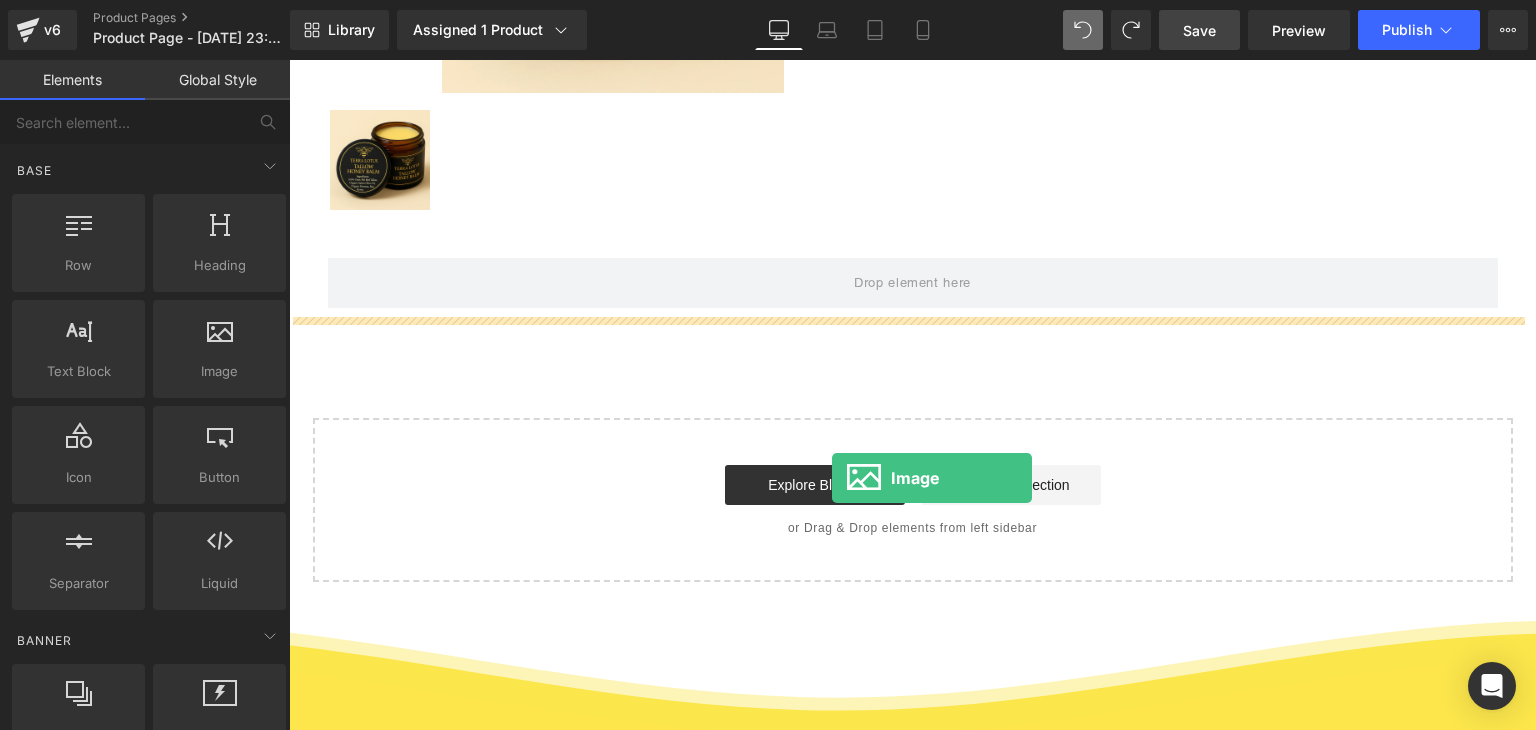 drag, startPoint x: 560, startPoint y: 418, endPoint x: 827, endPoint y: 469, distance: 271.82715 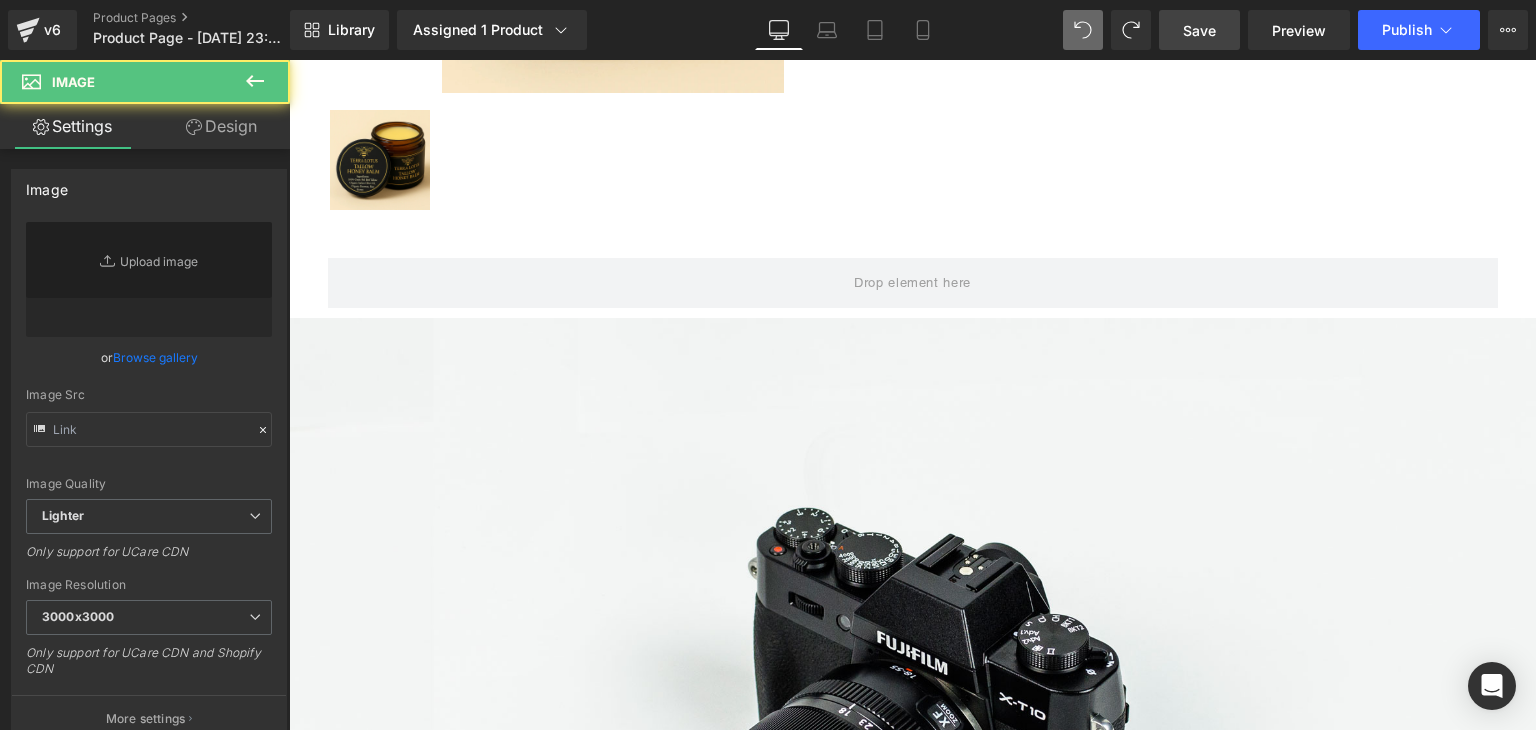 type on "//[DOMAIN_NAME][URL]" 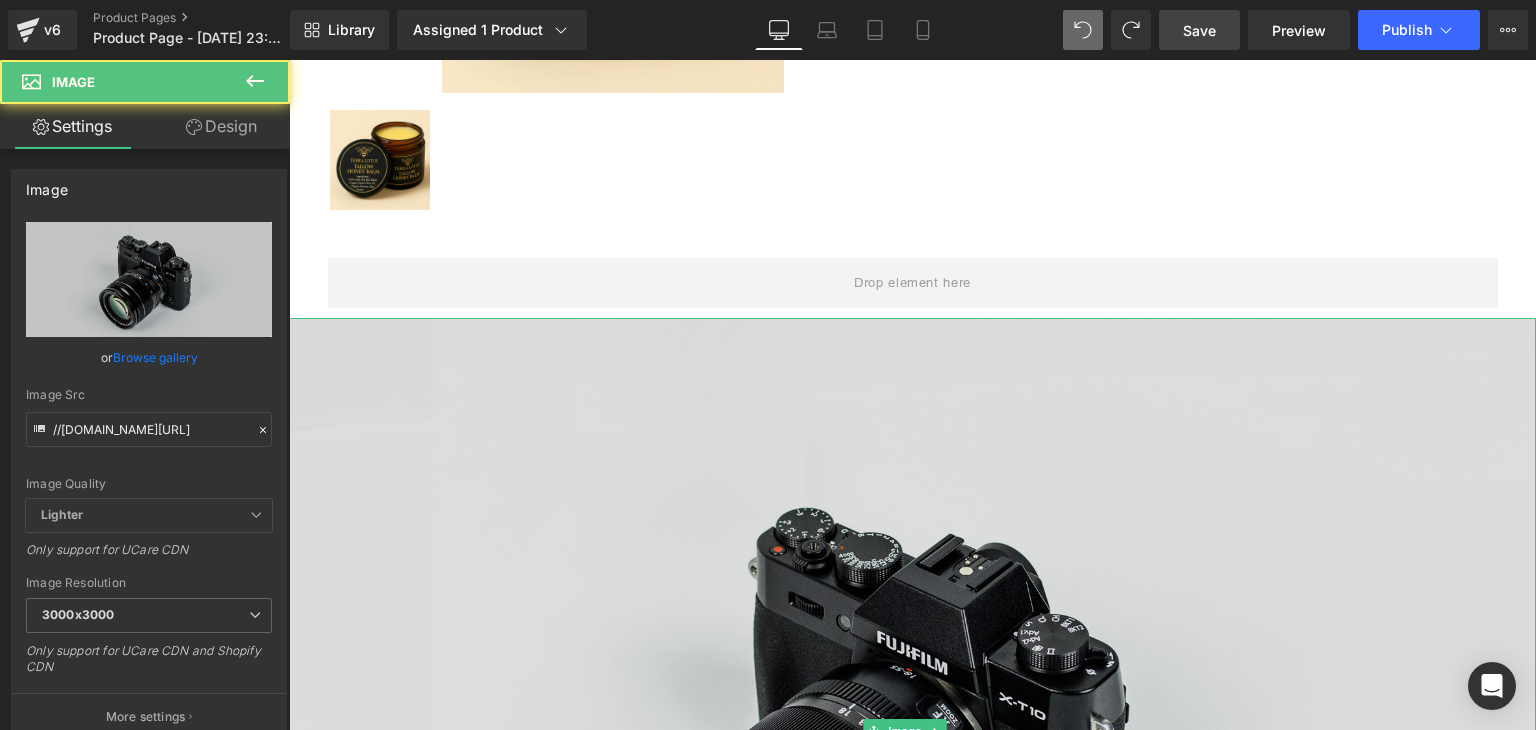 scroll, scrollTop: 900, scrollLeft: 0, axis: vertical 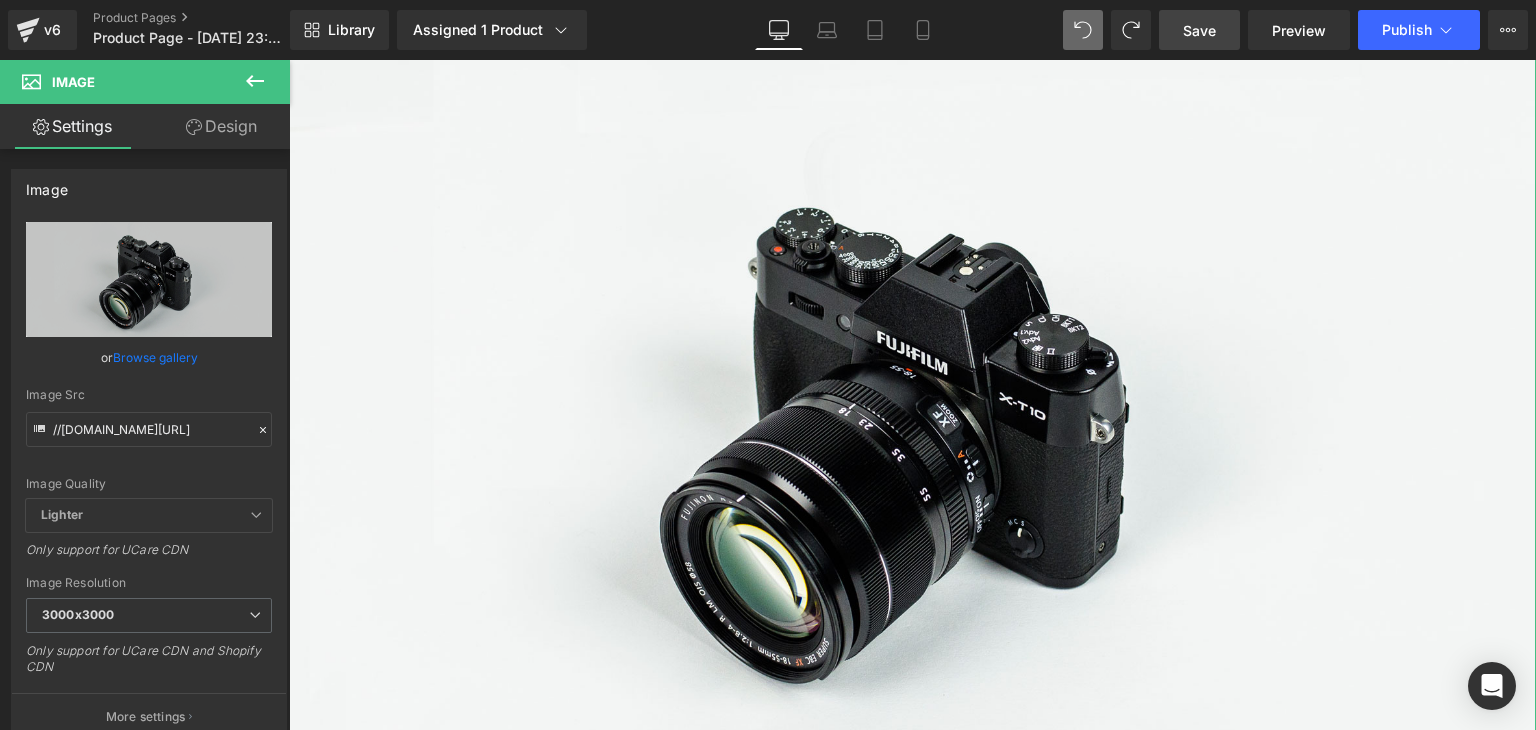 click on "Design" at bounding box center [221, 126] 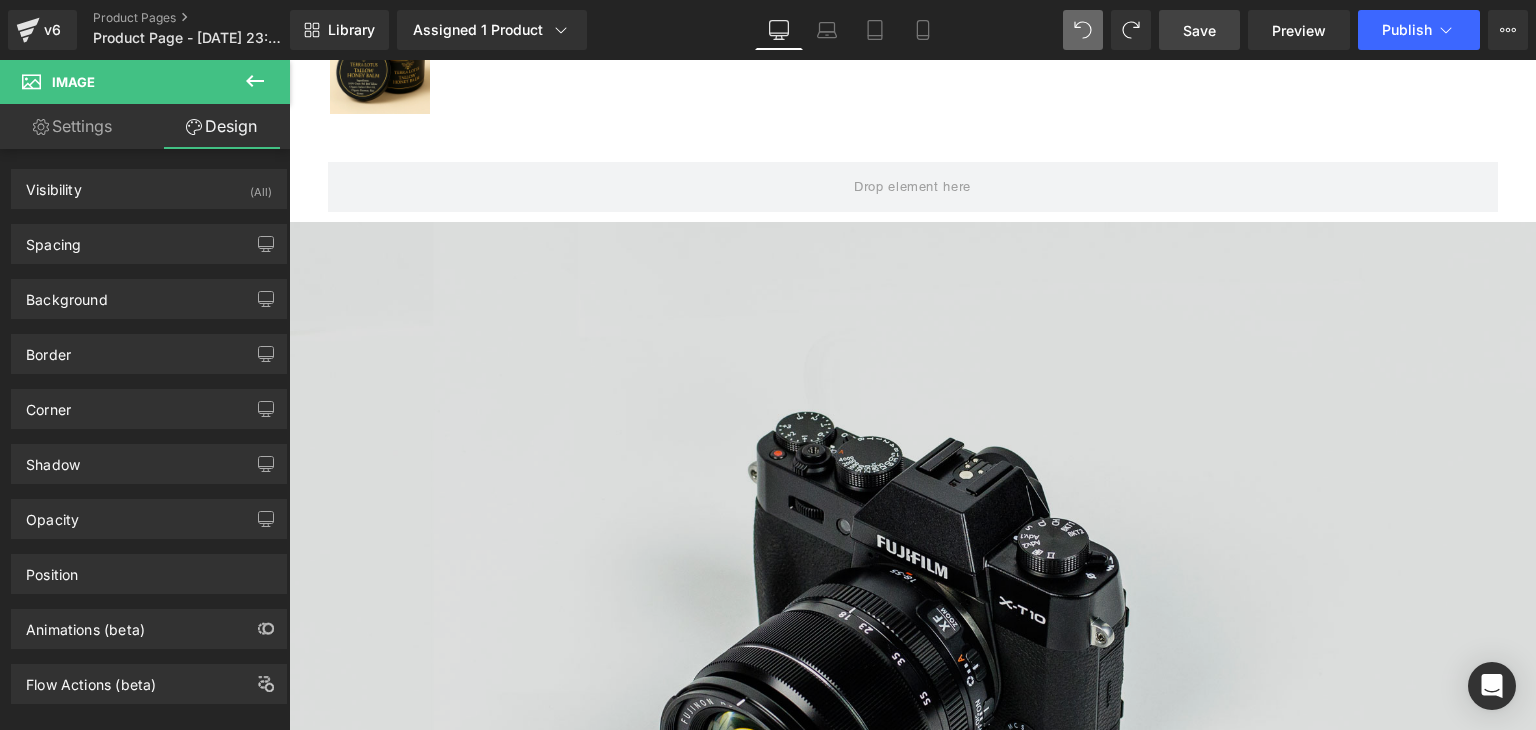 scroll, scrollTop: 700, scrollLeft: 0, axis: vertical 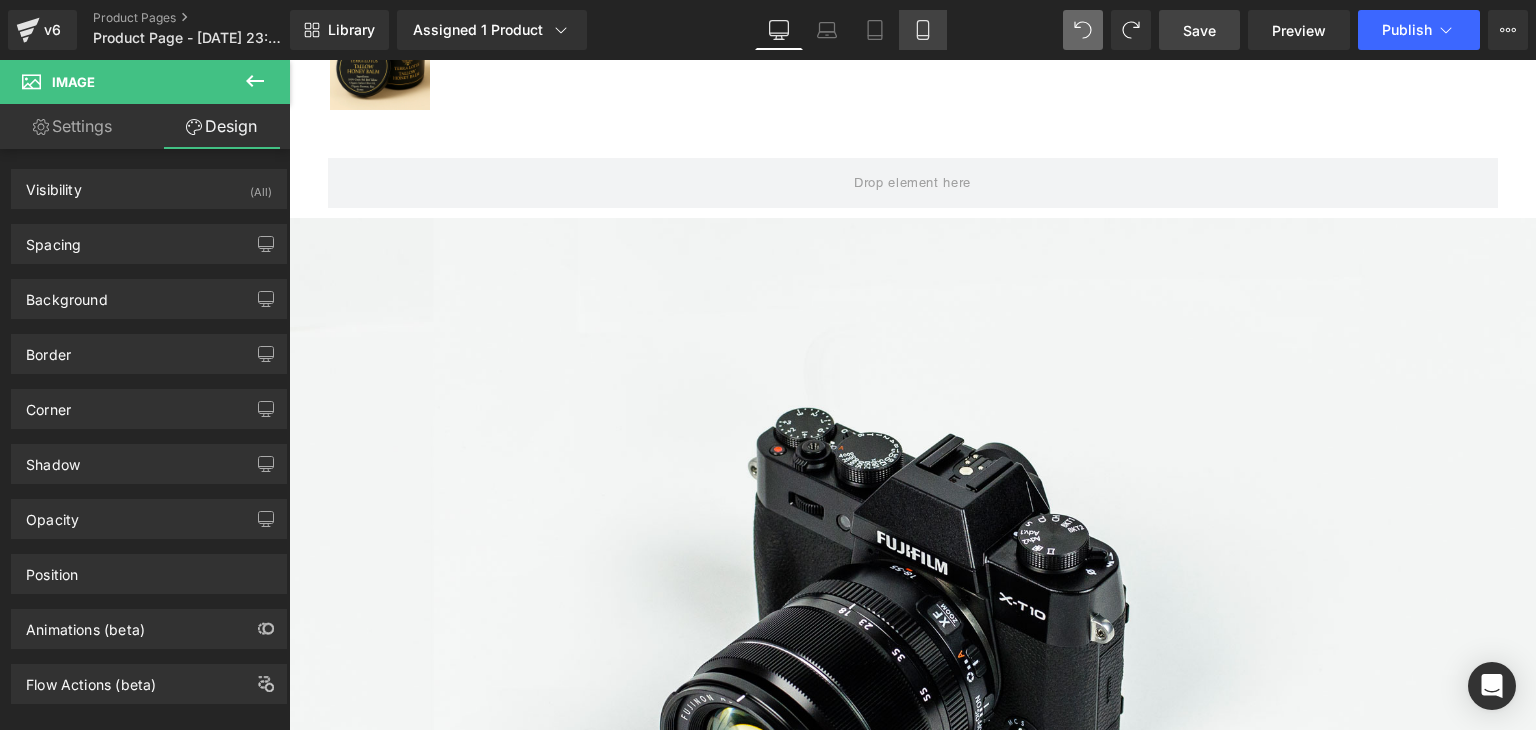 click on "Mobile" at bounding box center [923, 30] 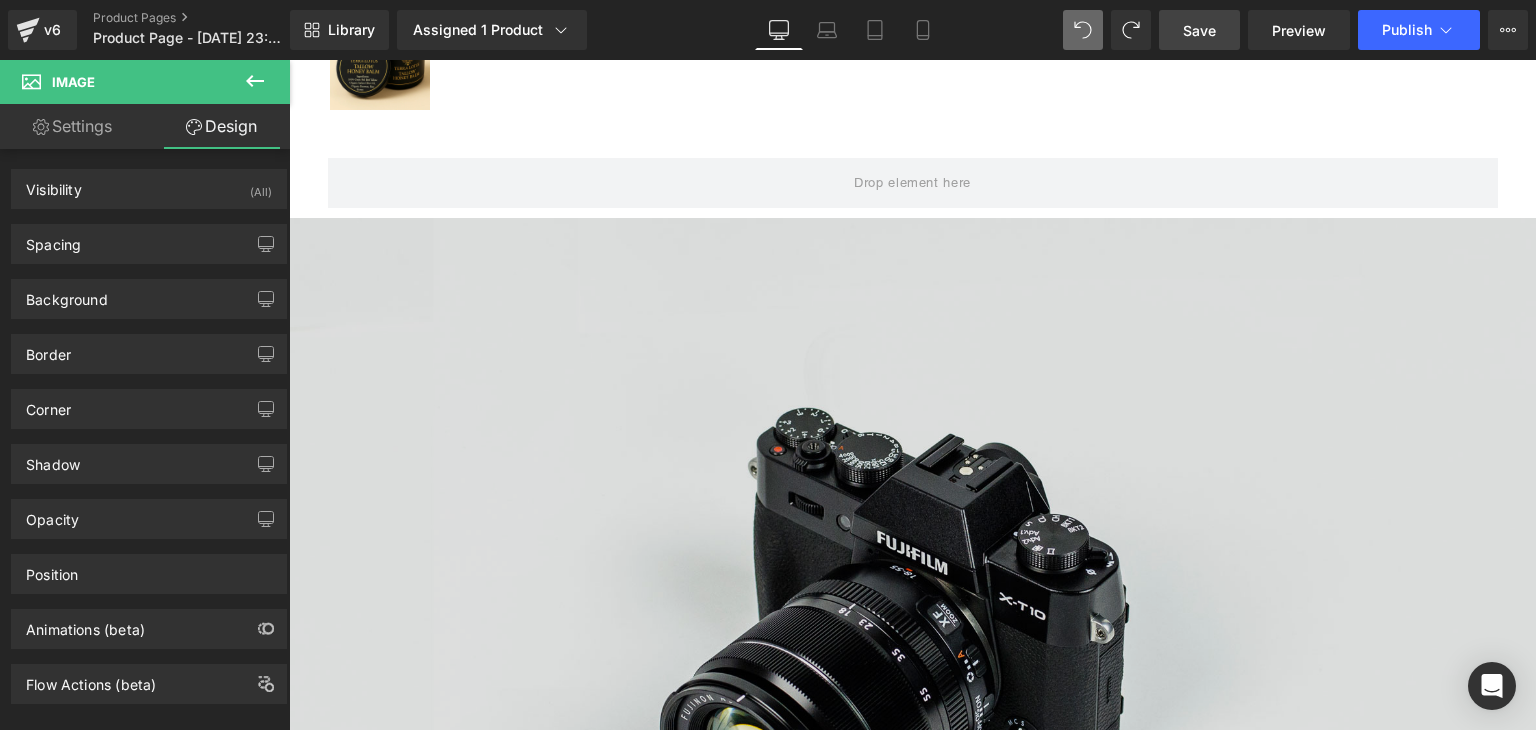 scroll, scrollTop: 755, scrollLeft: 0, axis: vertical 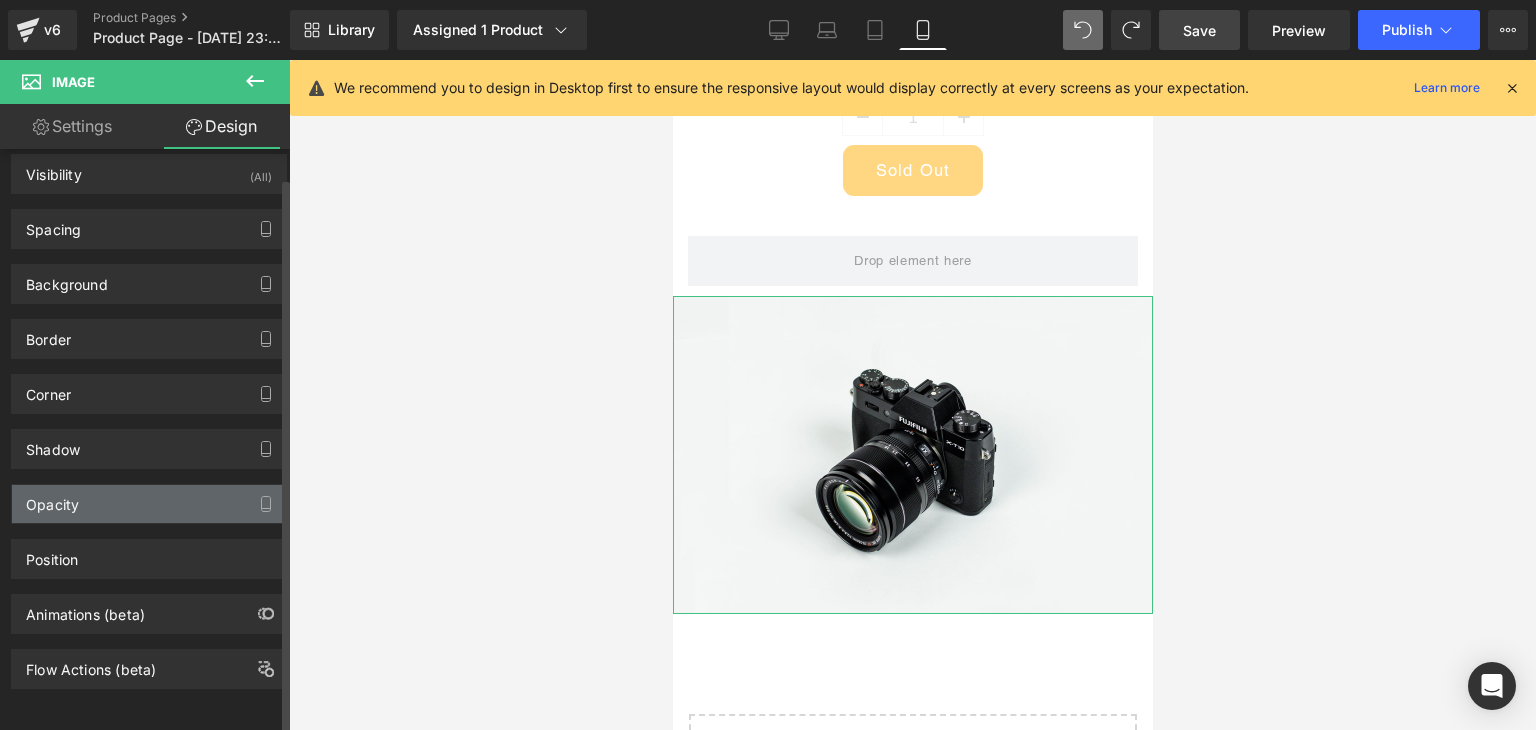 click on "Opacity" at bounding box center [149, 504] 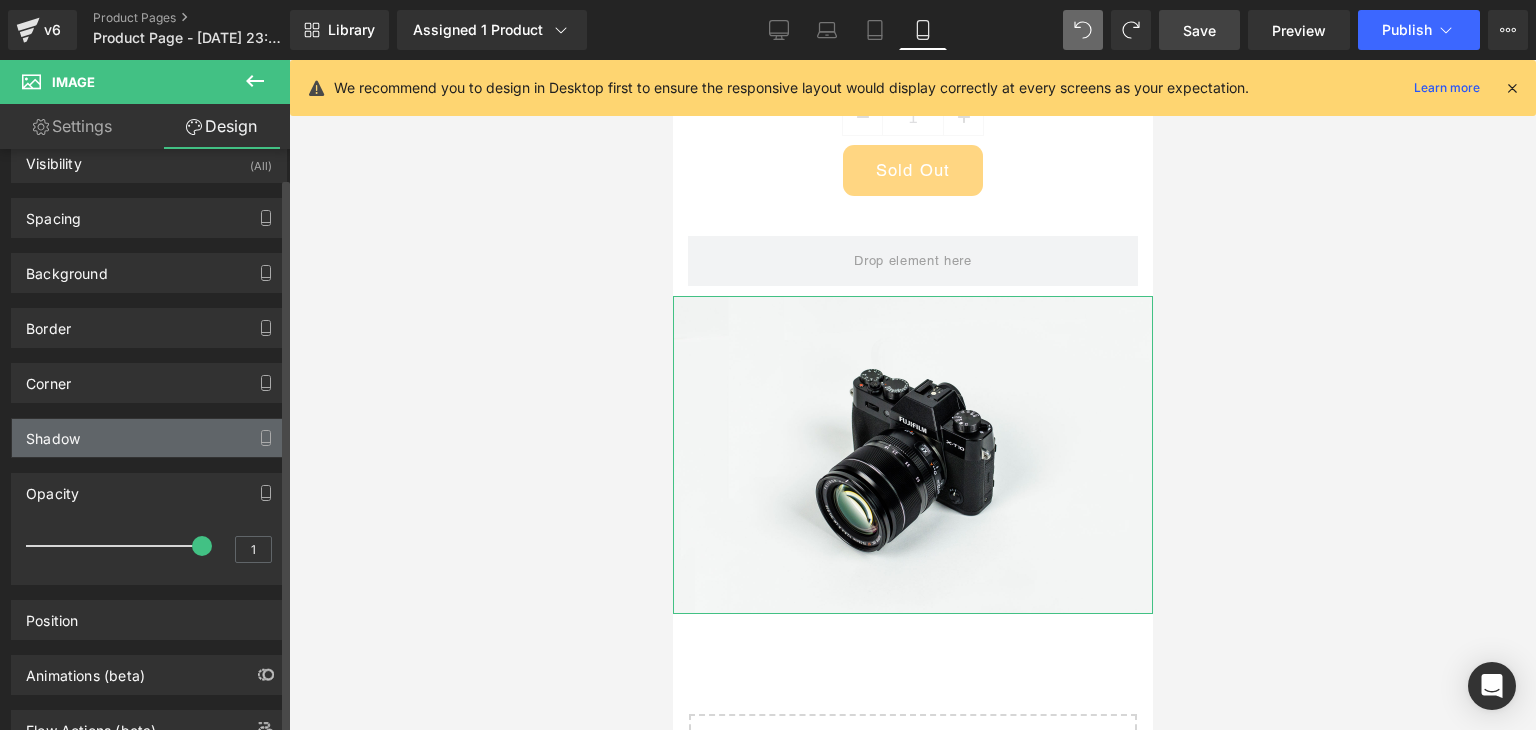 click on "Shadow" at bounding box center [149, 438] 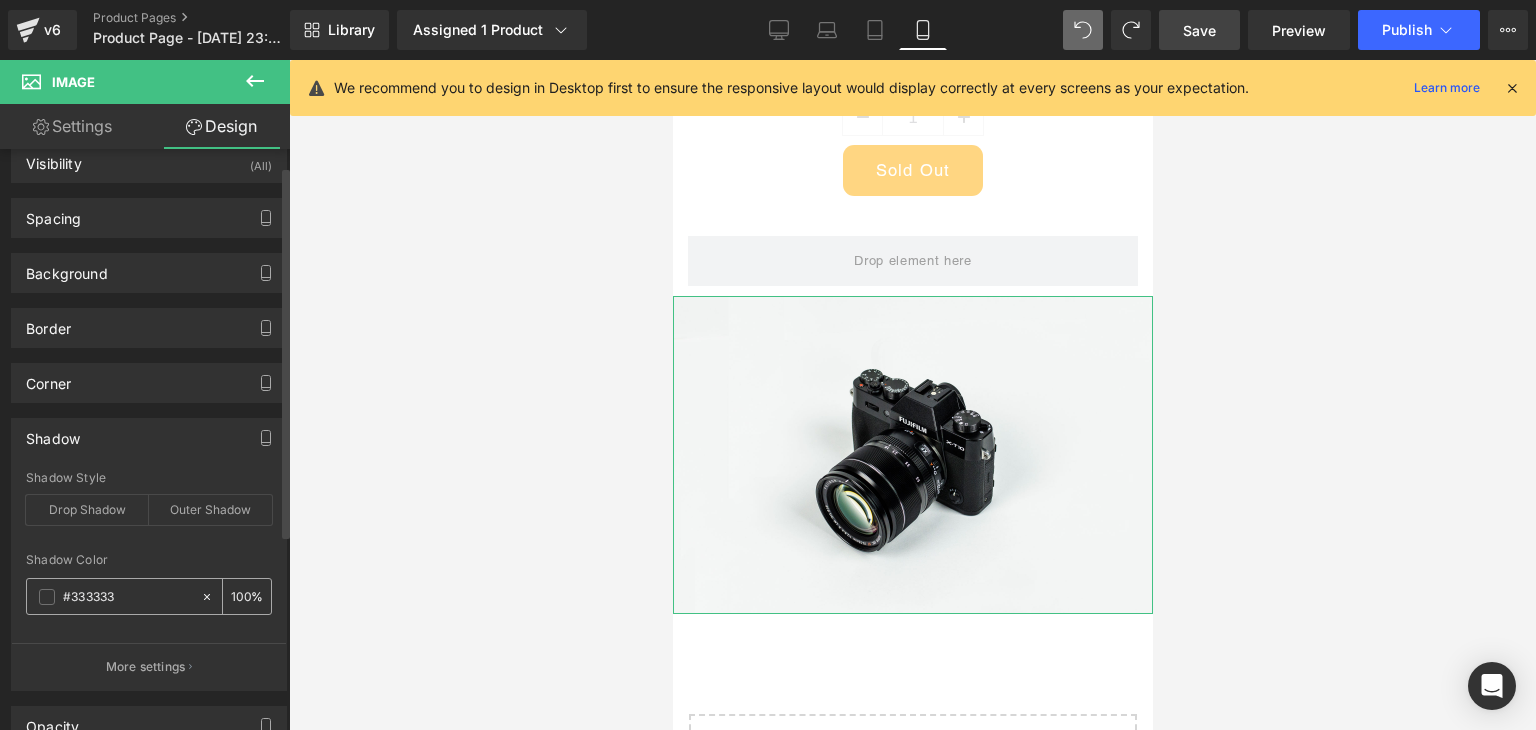 click at bounding box center [47, 597] 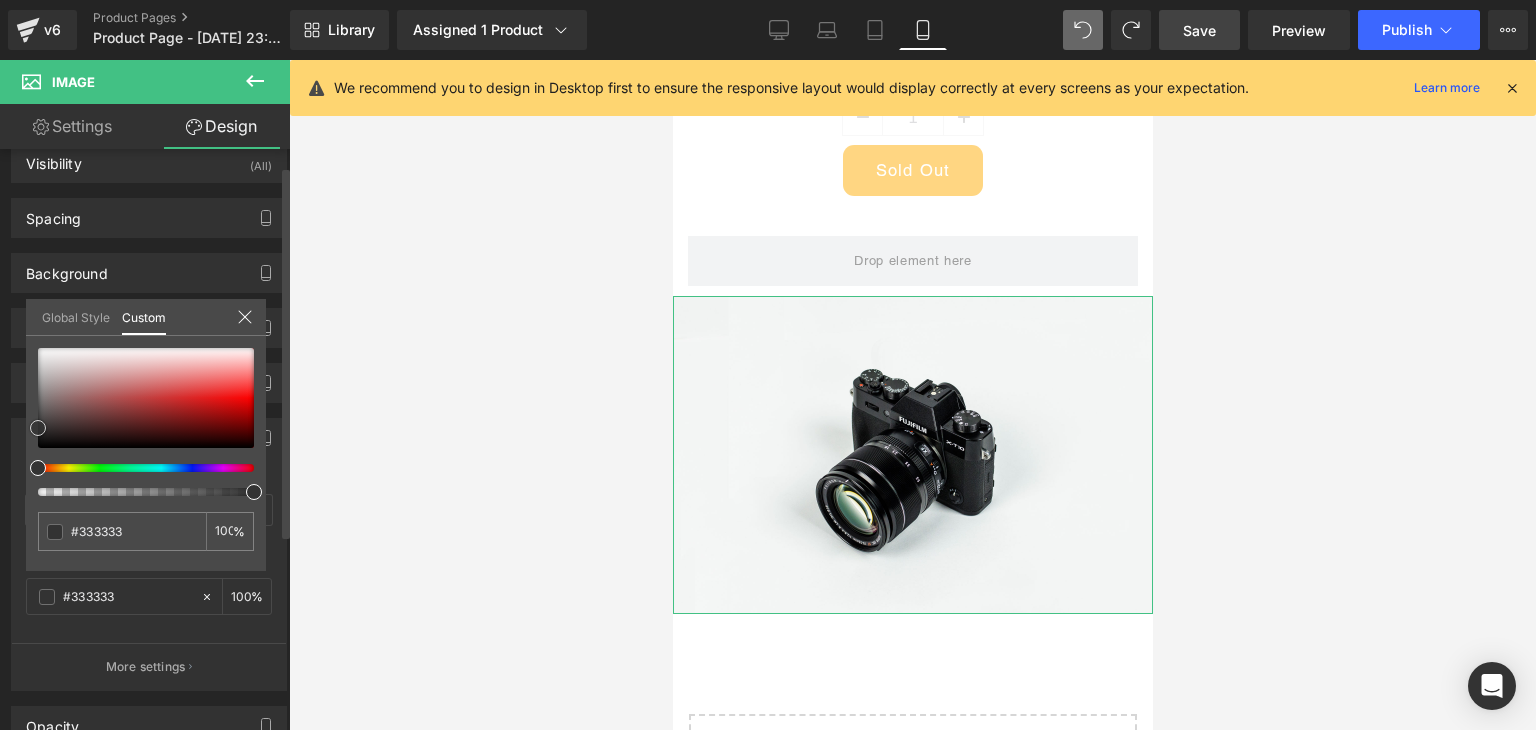 type on "#f86767" 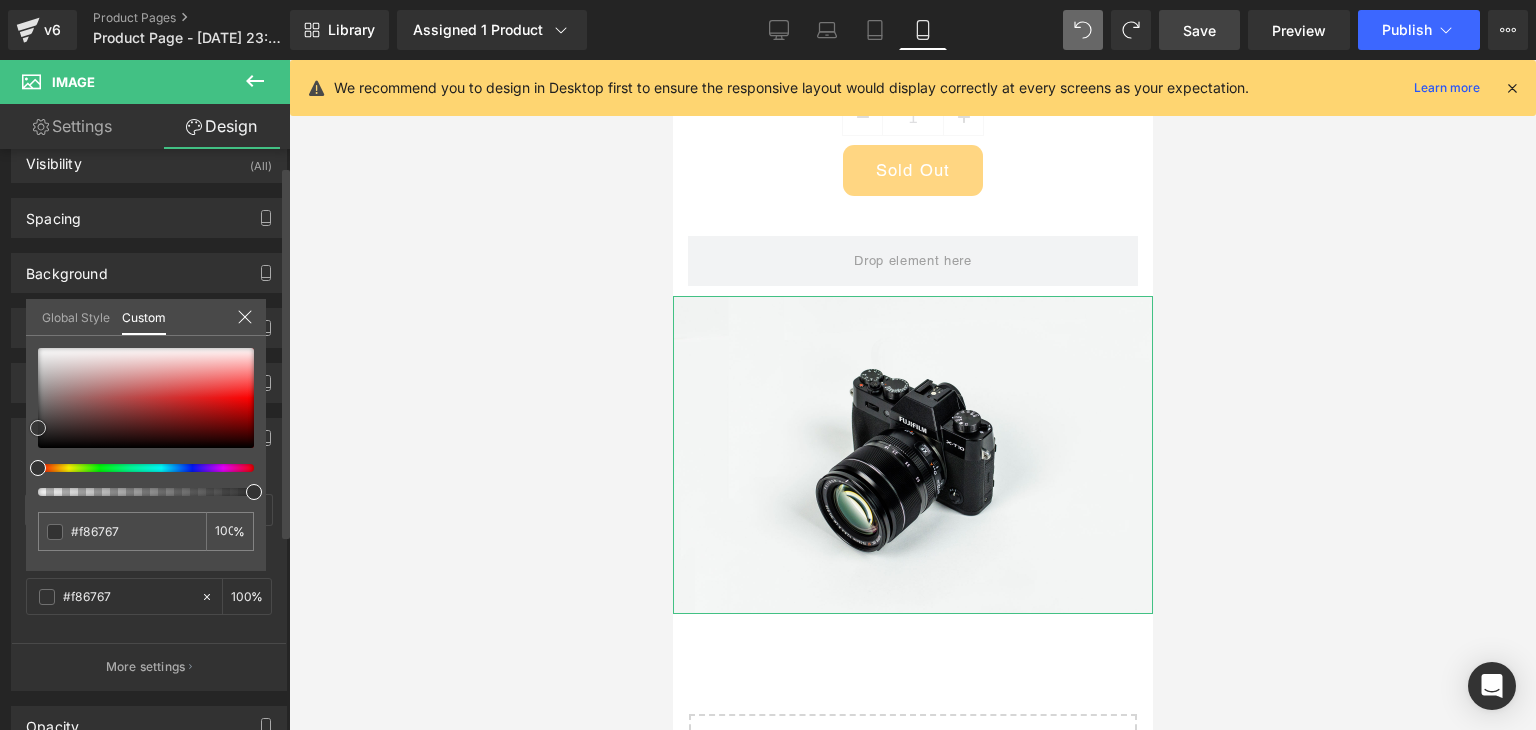 click at bounding box center (146, 398) 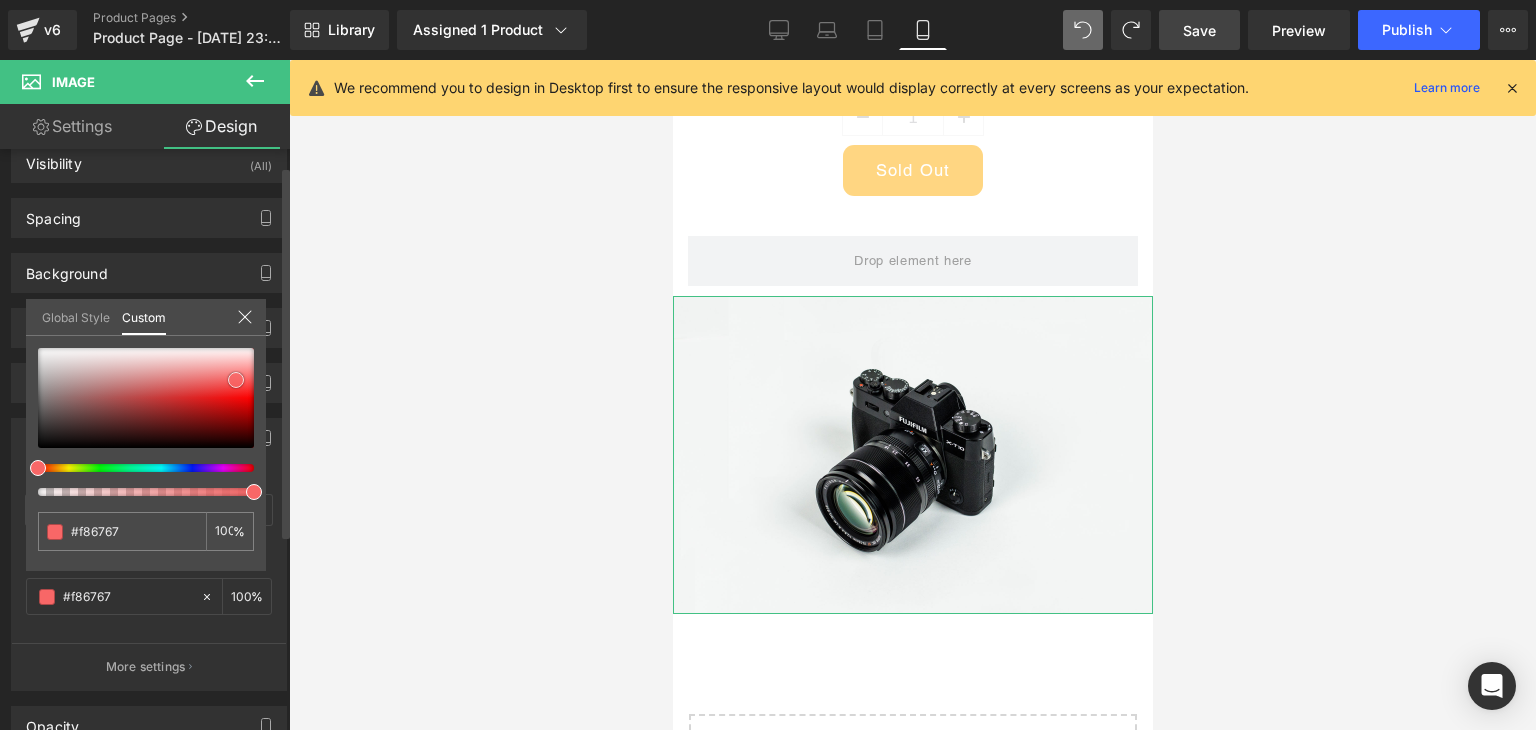 type on "#e30b0b" 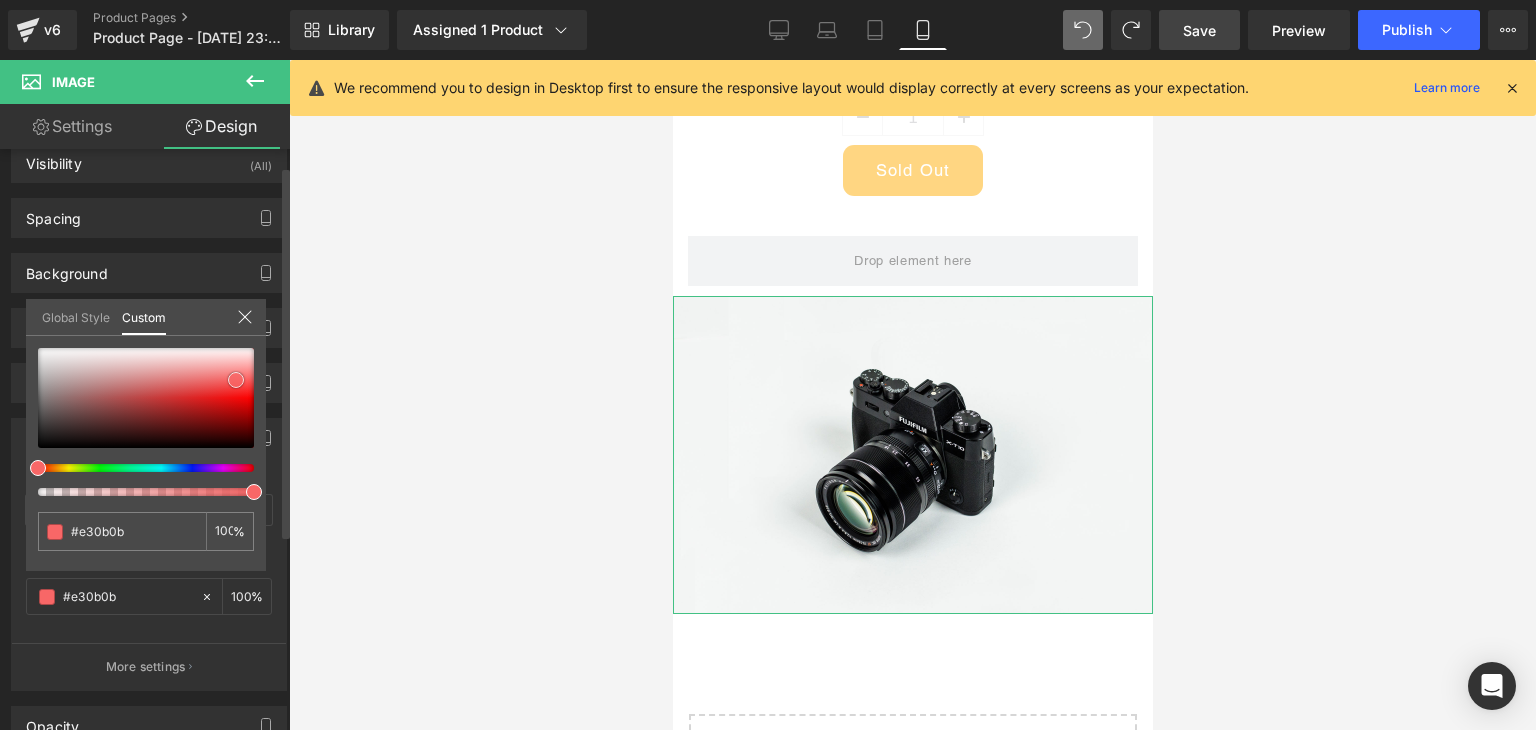 click at bounding box center (146, 398) 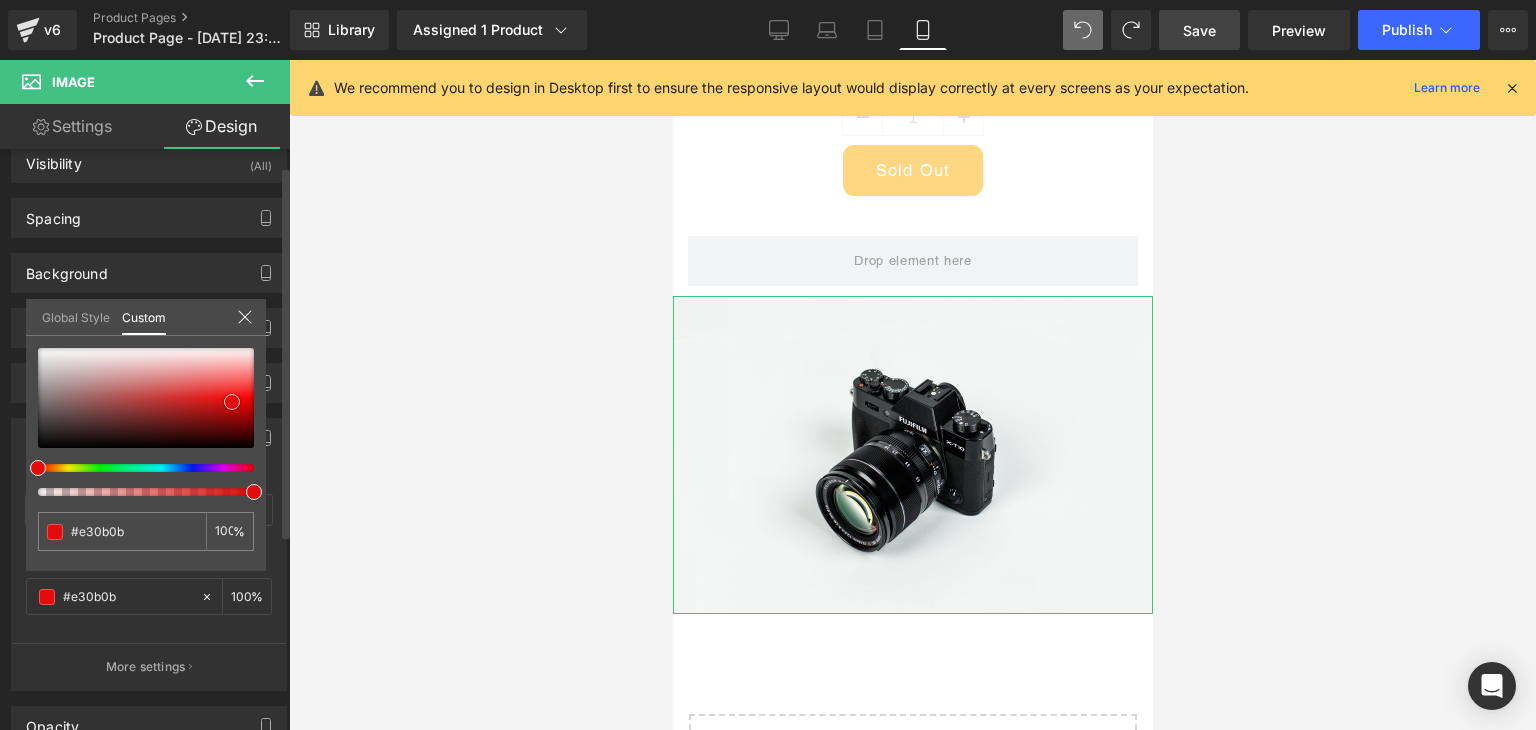 type on "#c32626" 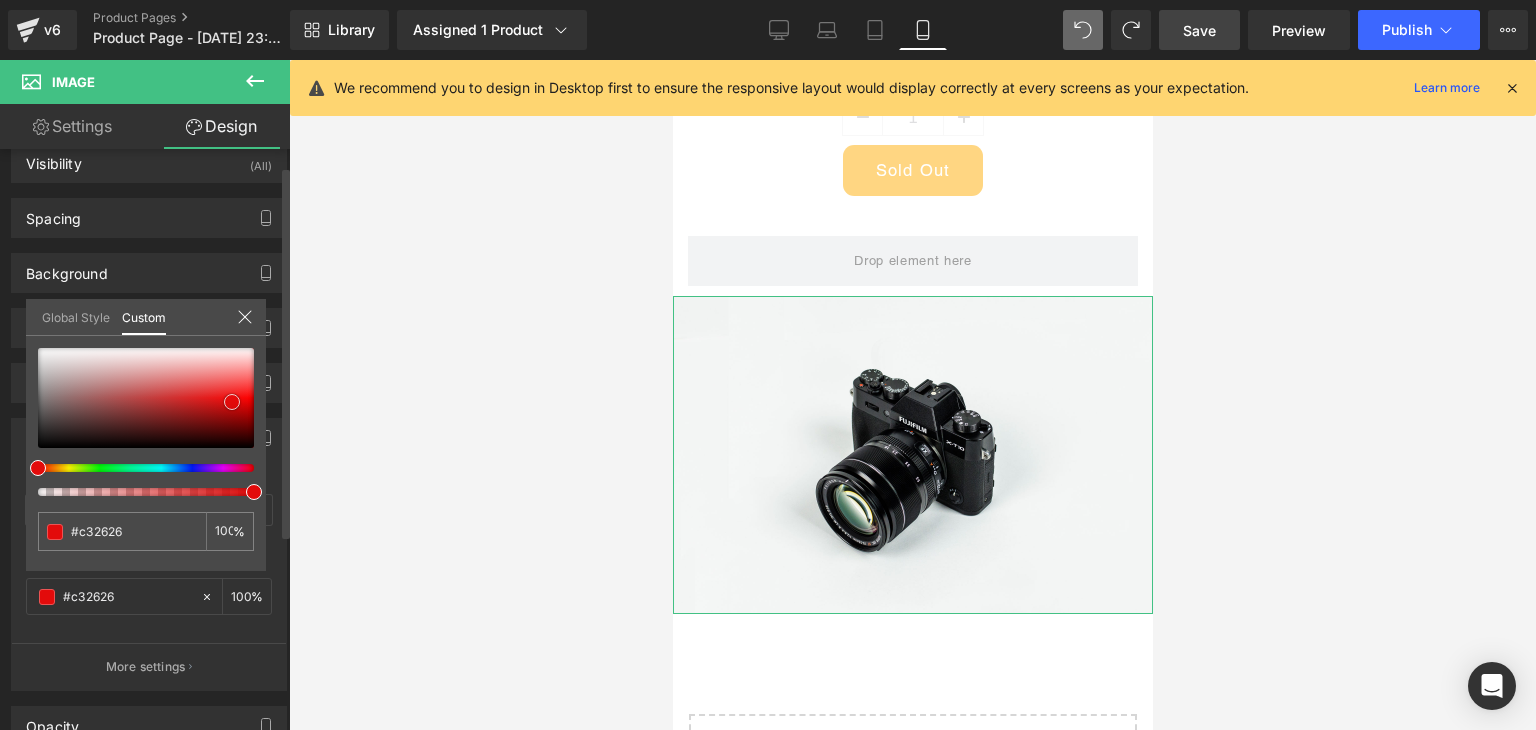 click at bounding box center (146, 398) 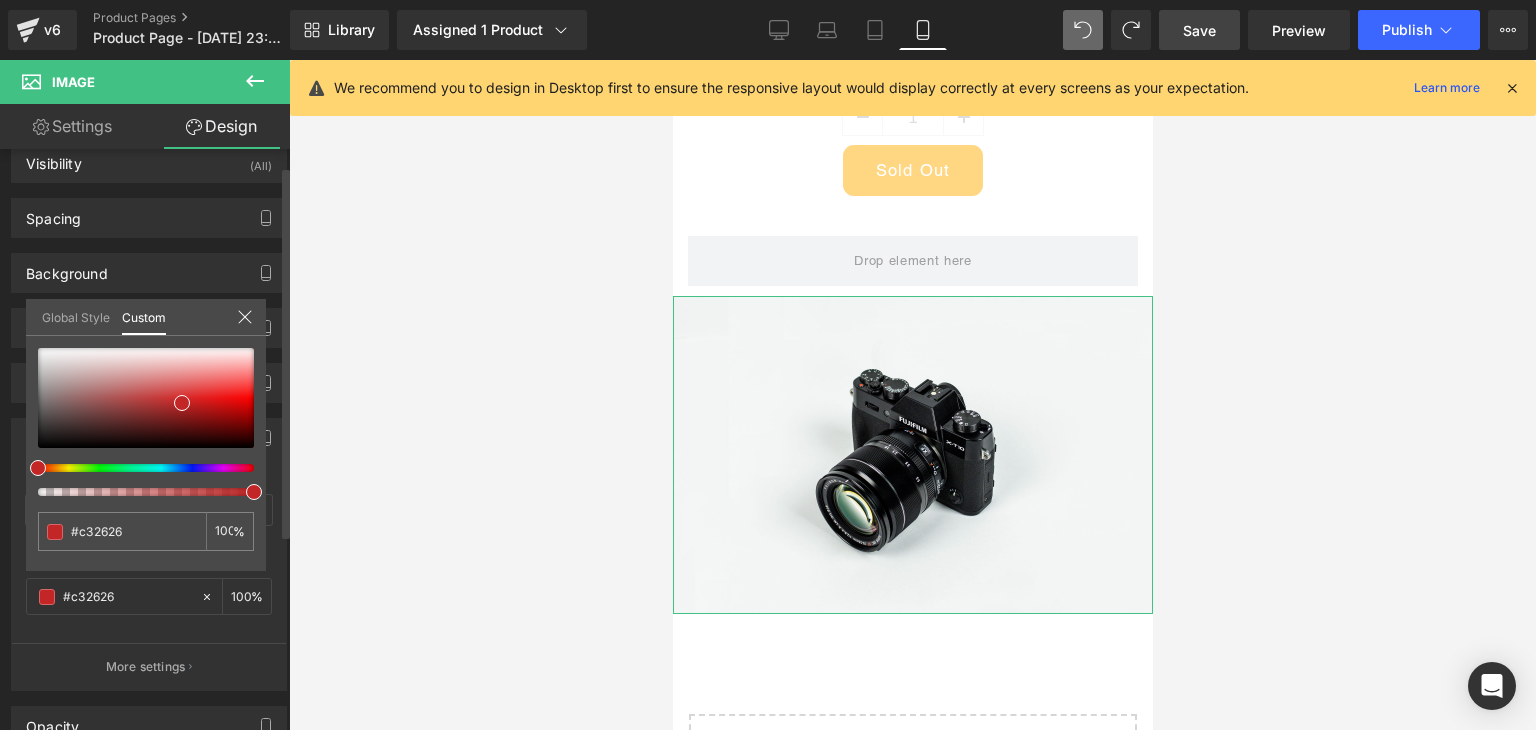 click 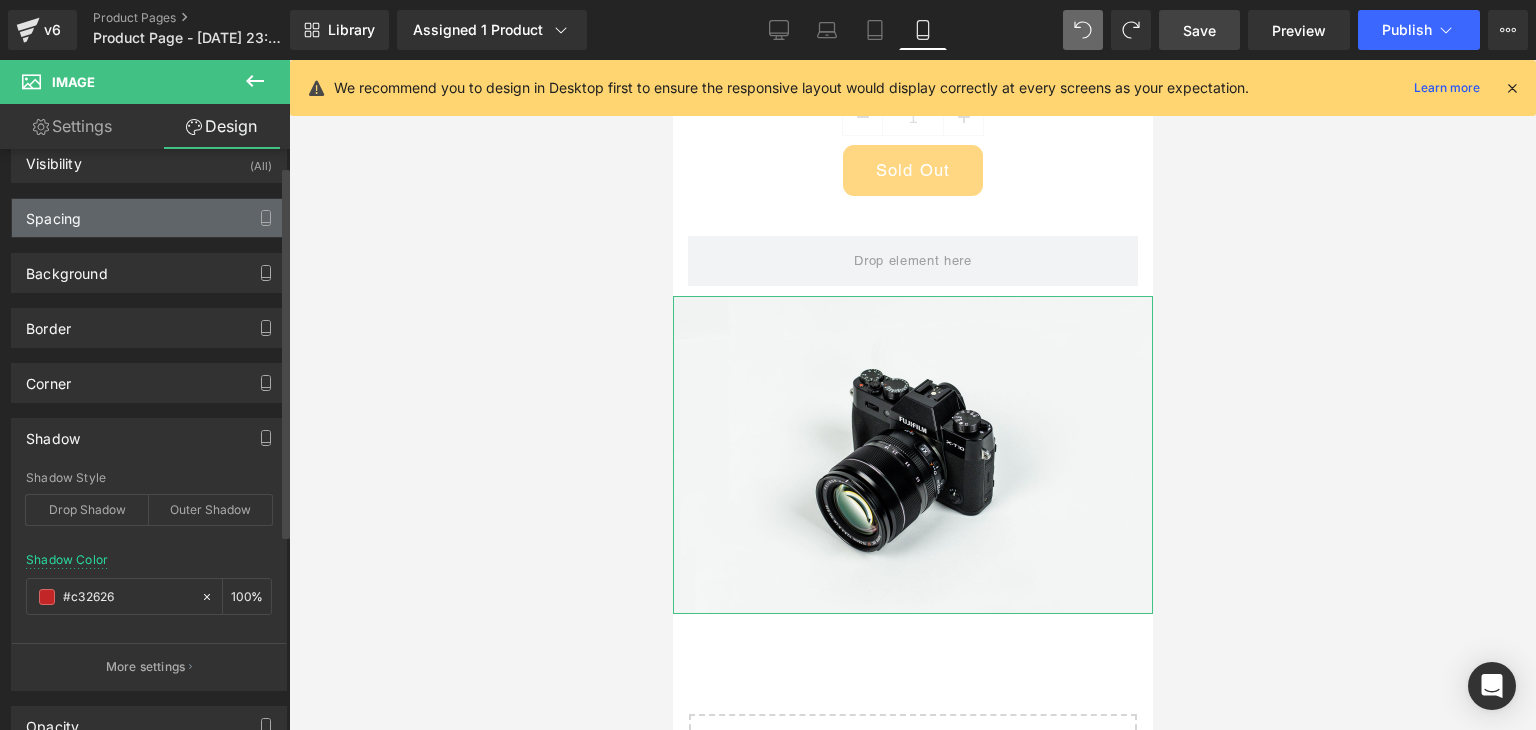 click on "Spacing" at bounding box center (149, 218) 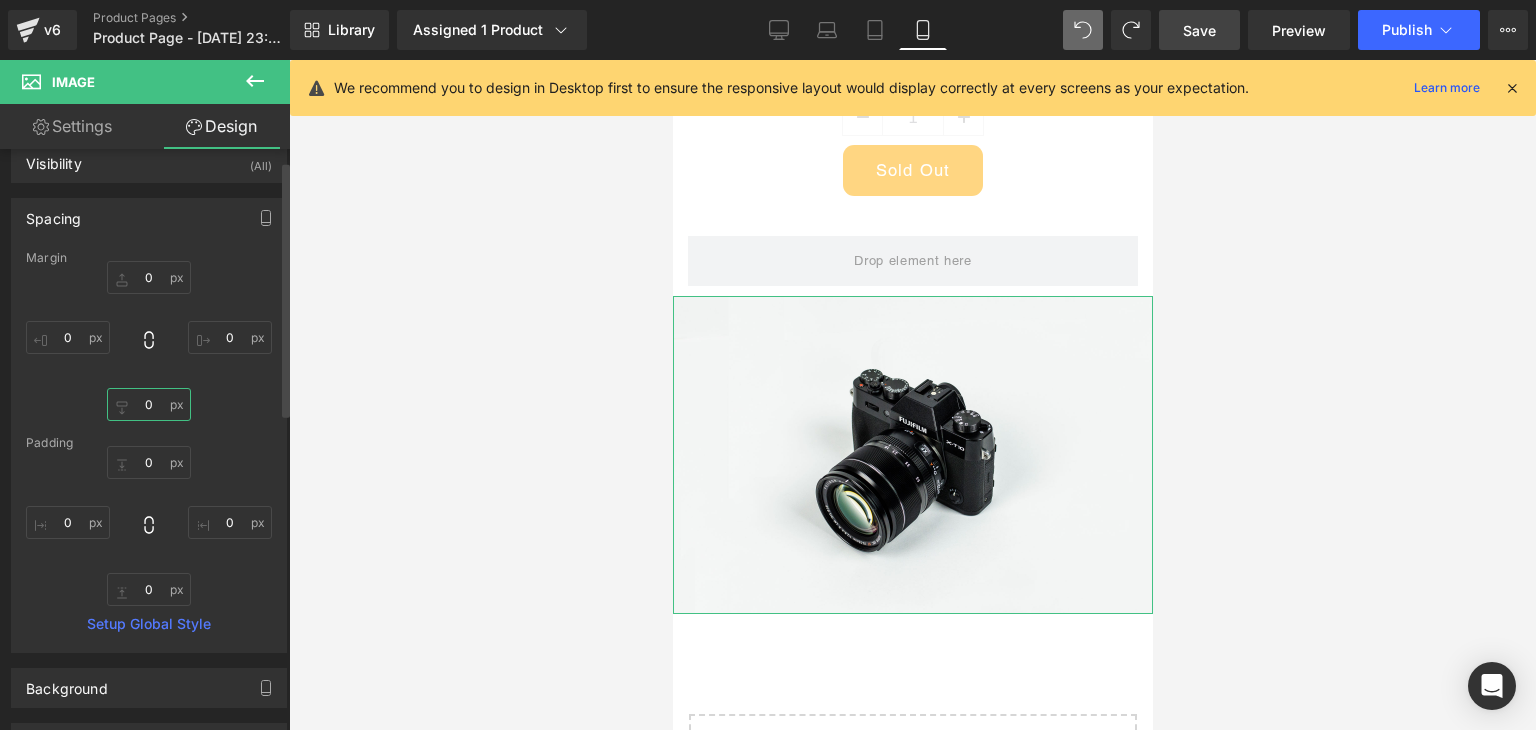 click on "0" at bounding box center [149, 404] 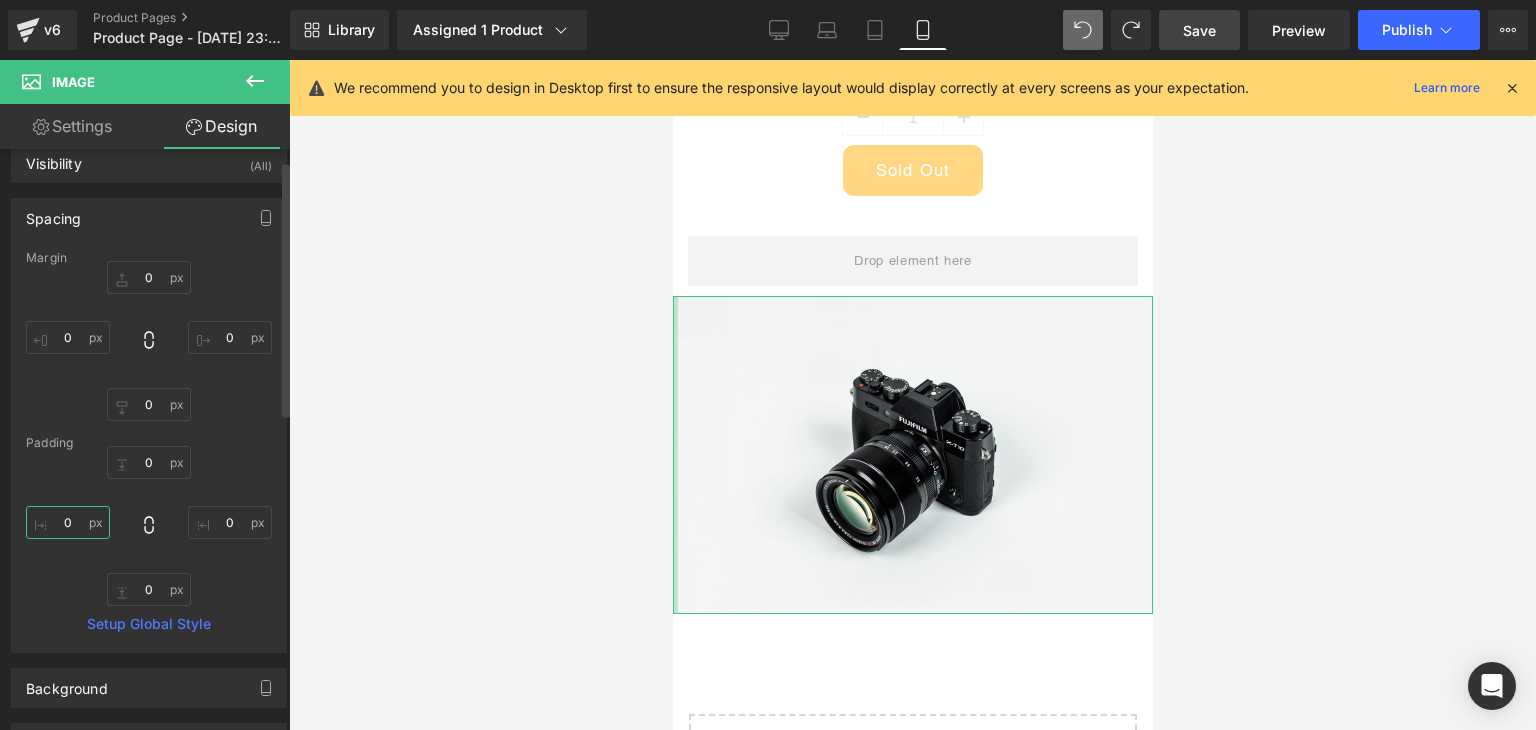 click on "0" at bounding box center (68, 522) 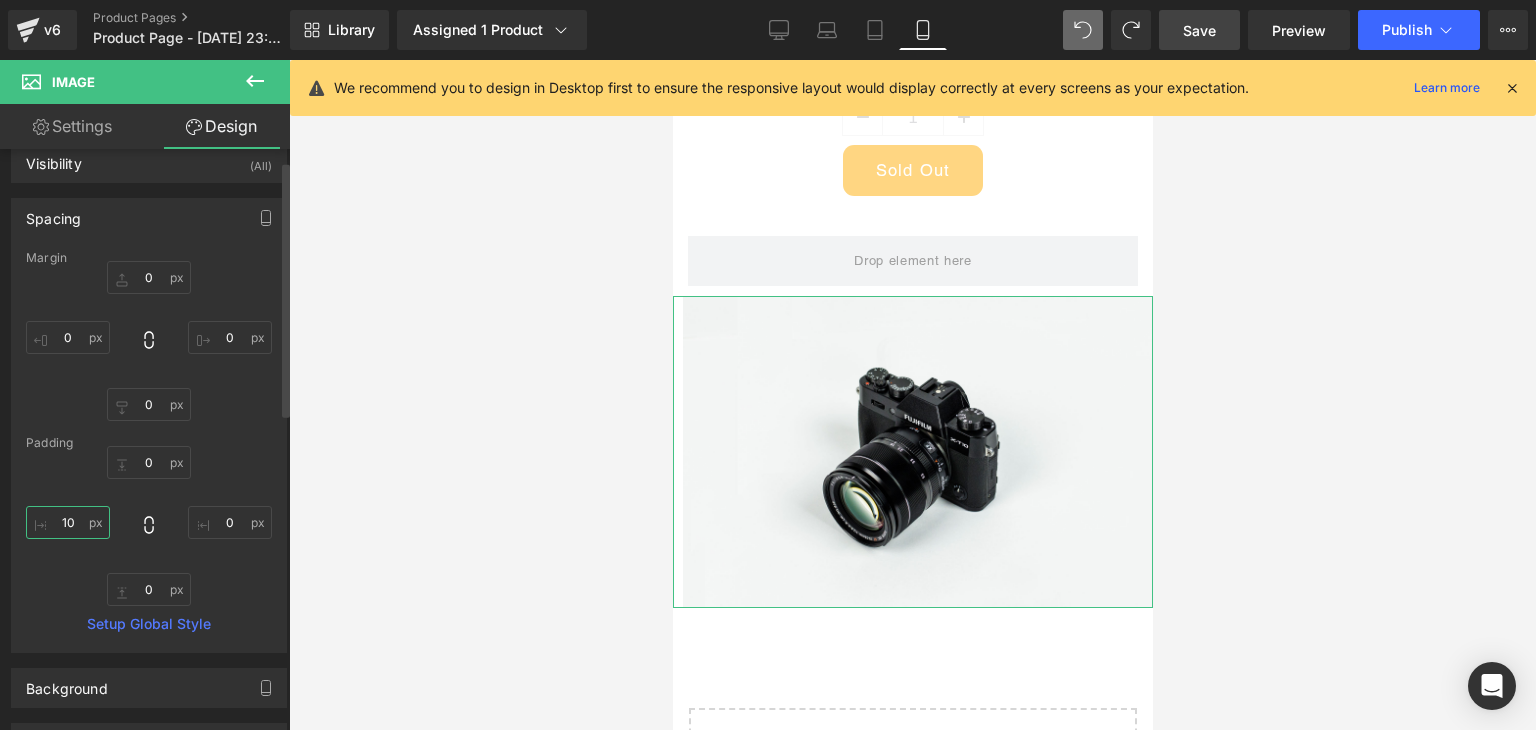 type on "1" 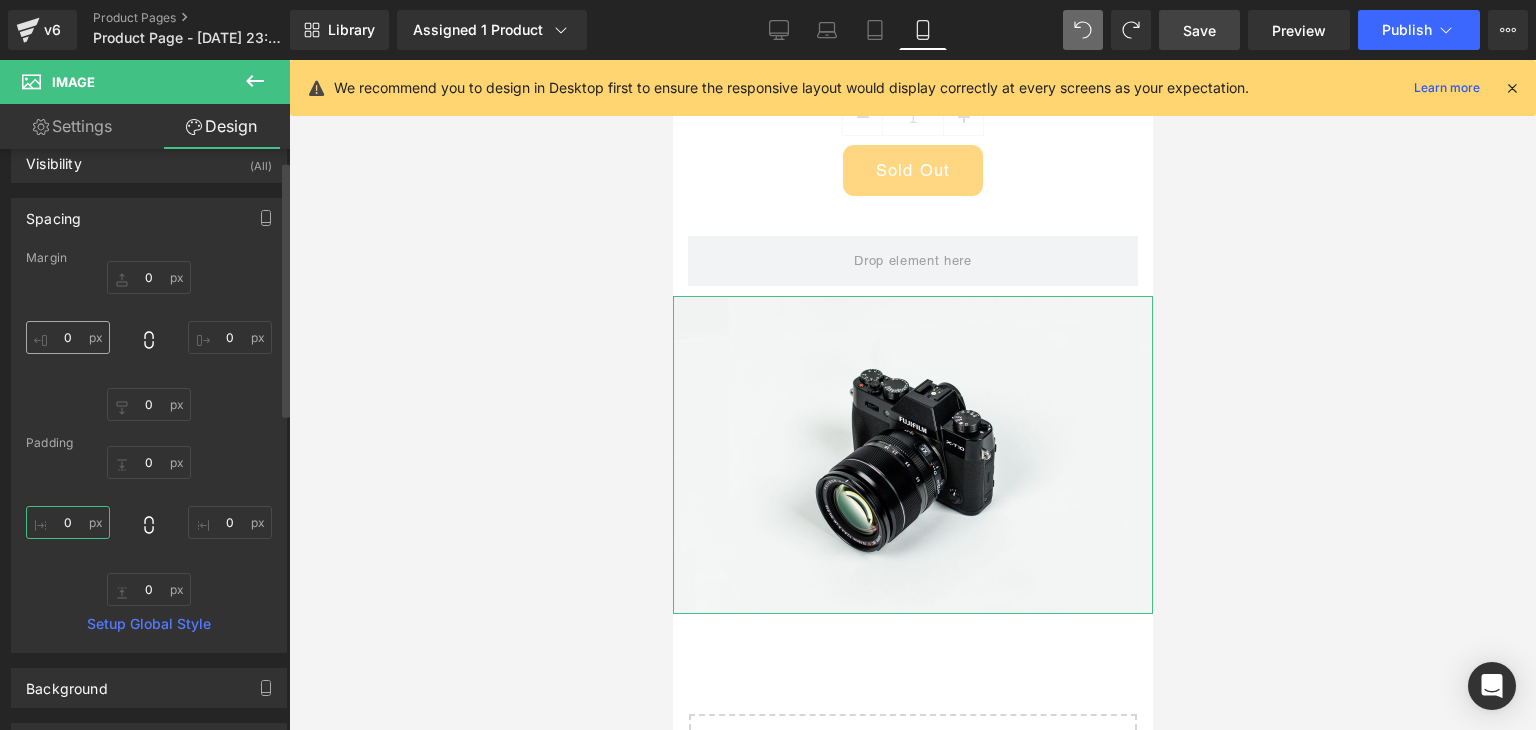 type 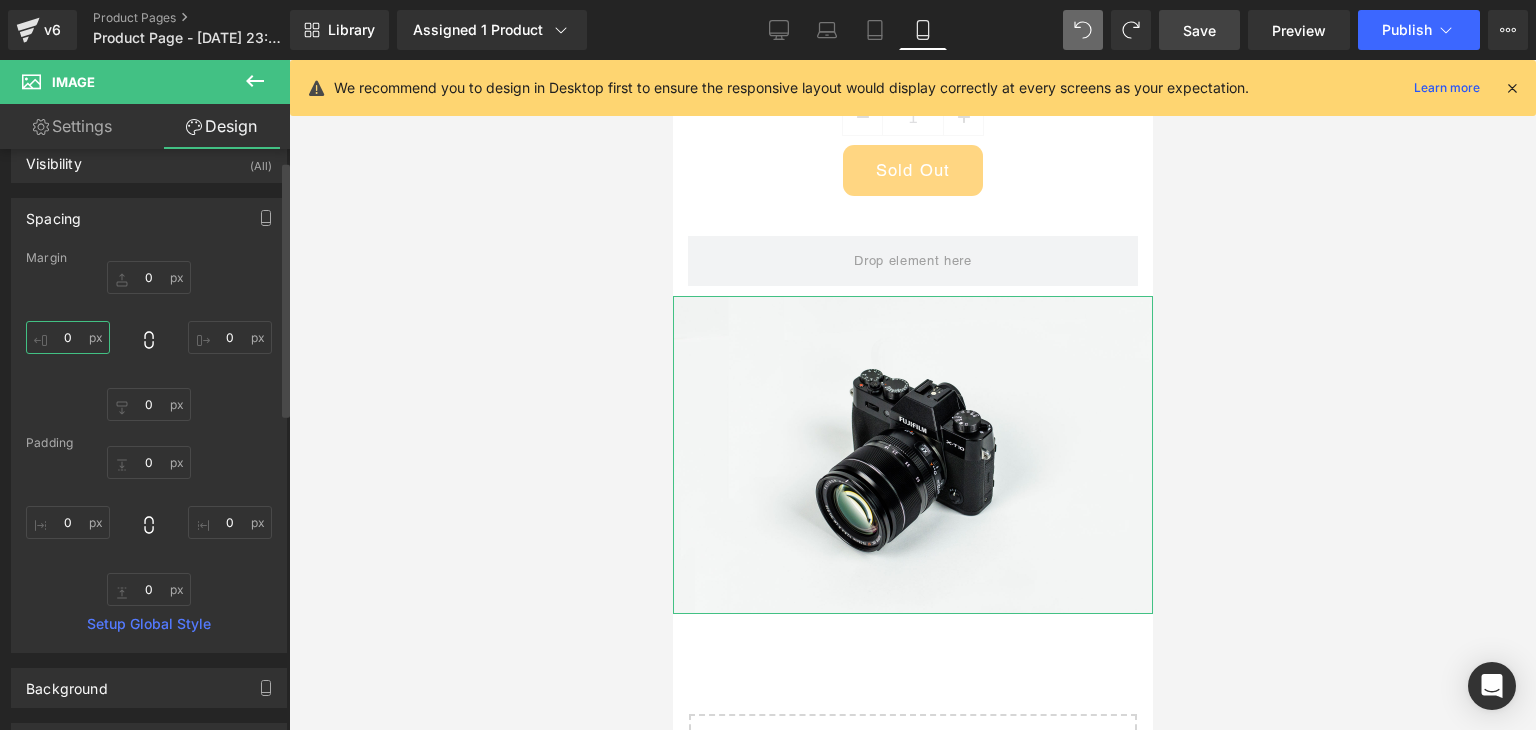 click on "0" at bounding box center (68, 337) 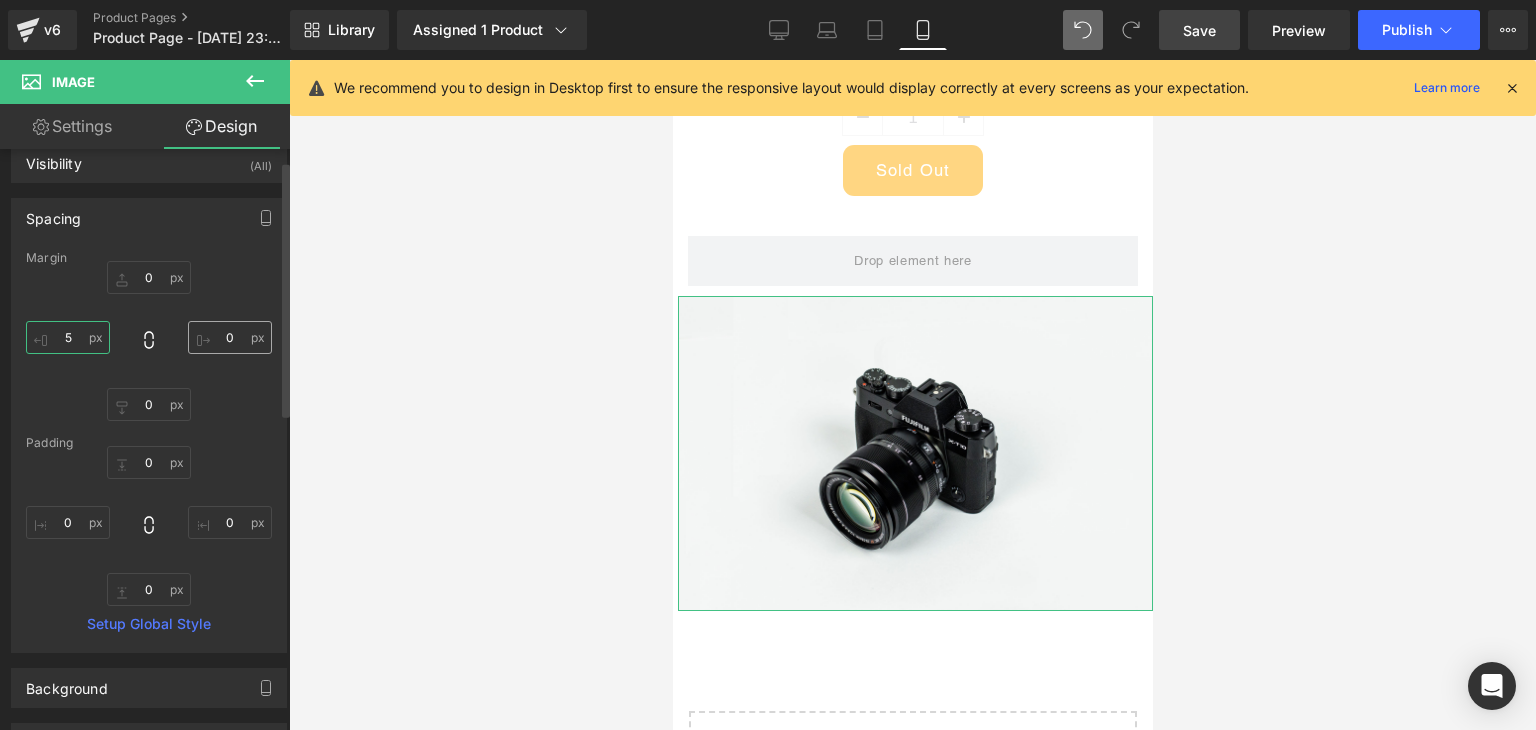 type on "5" 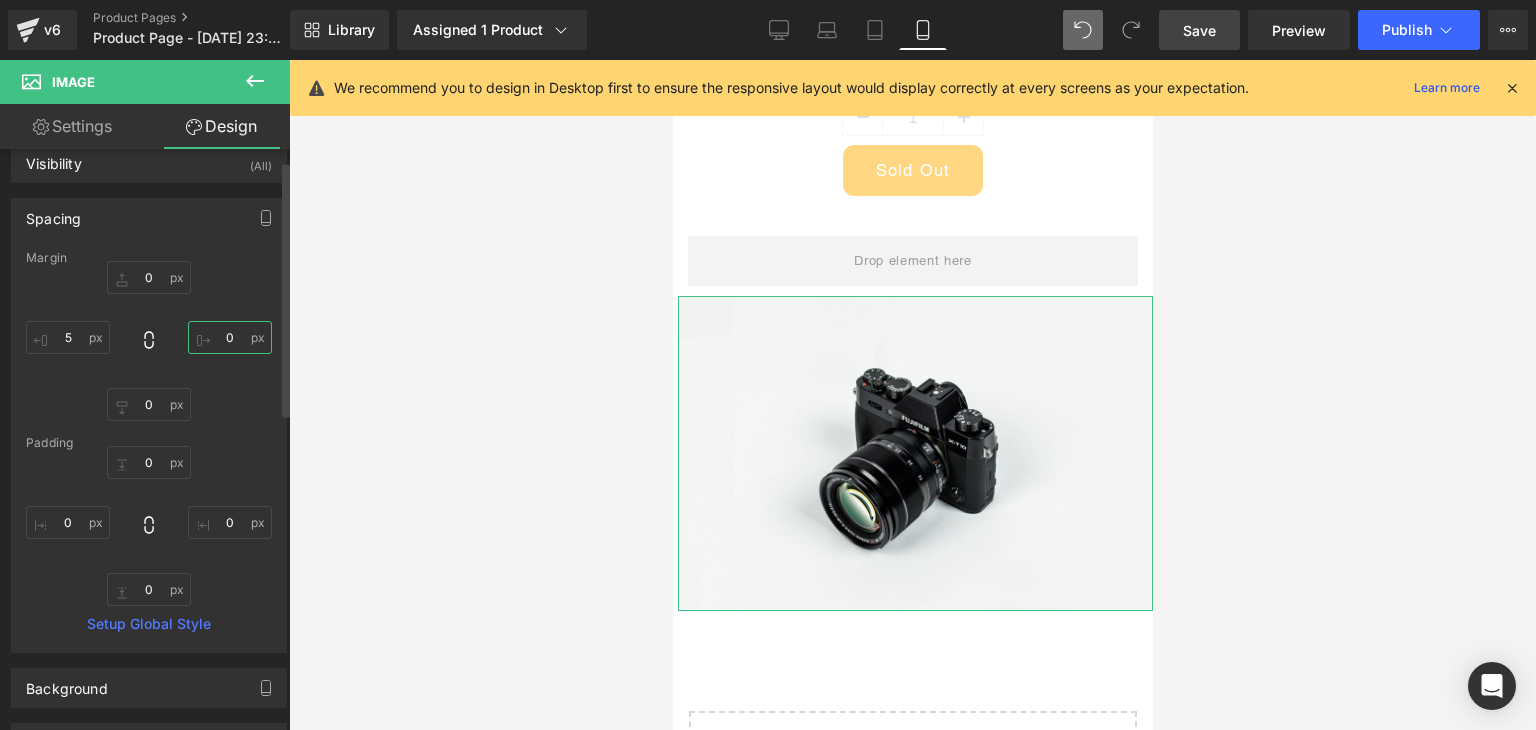 click on "0" at bounding box center [230, 337] 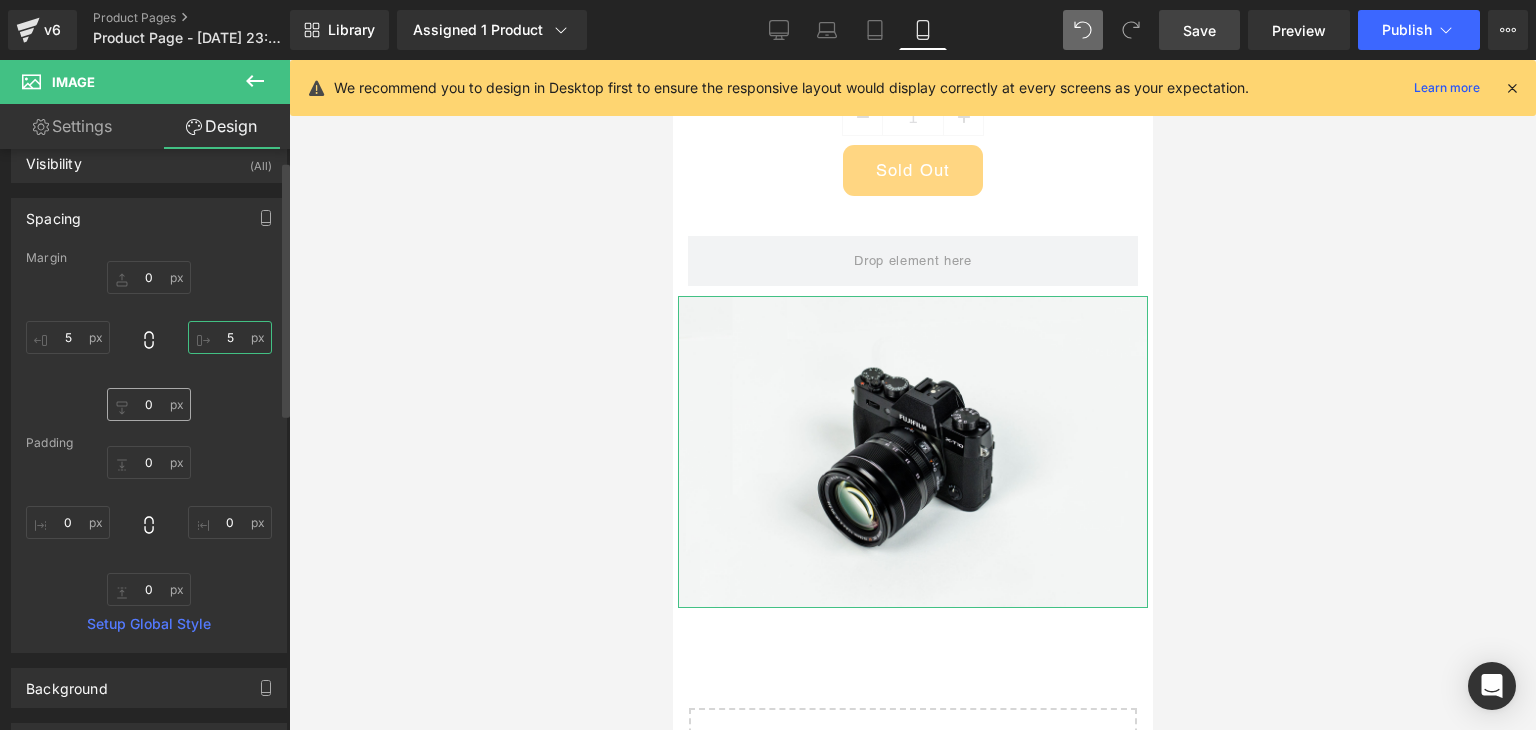 type on "5" 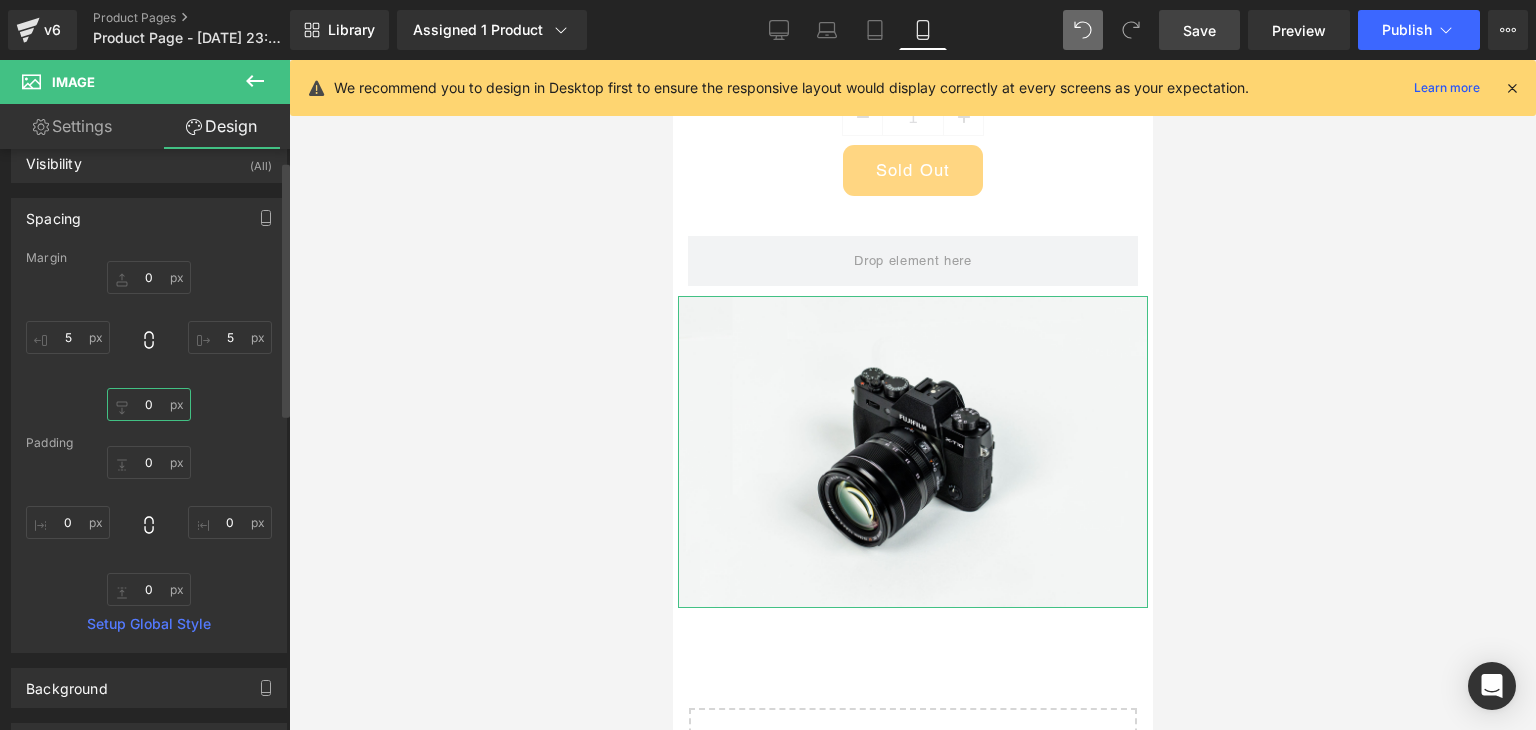 click on "0" at bounding box center (149, 404) 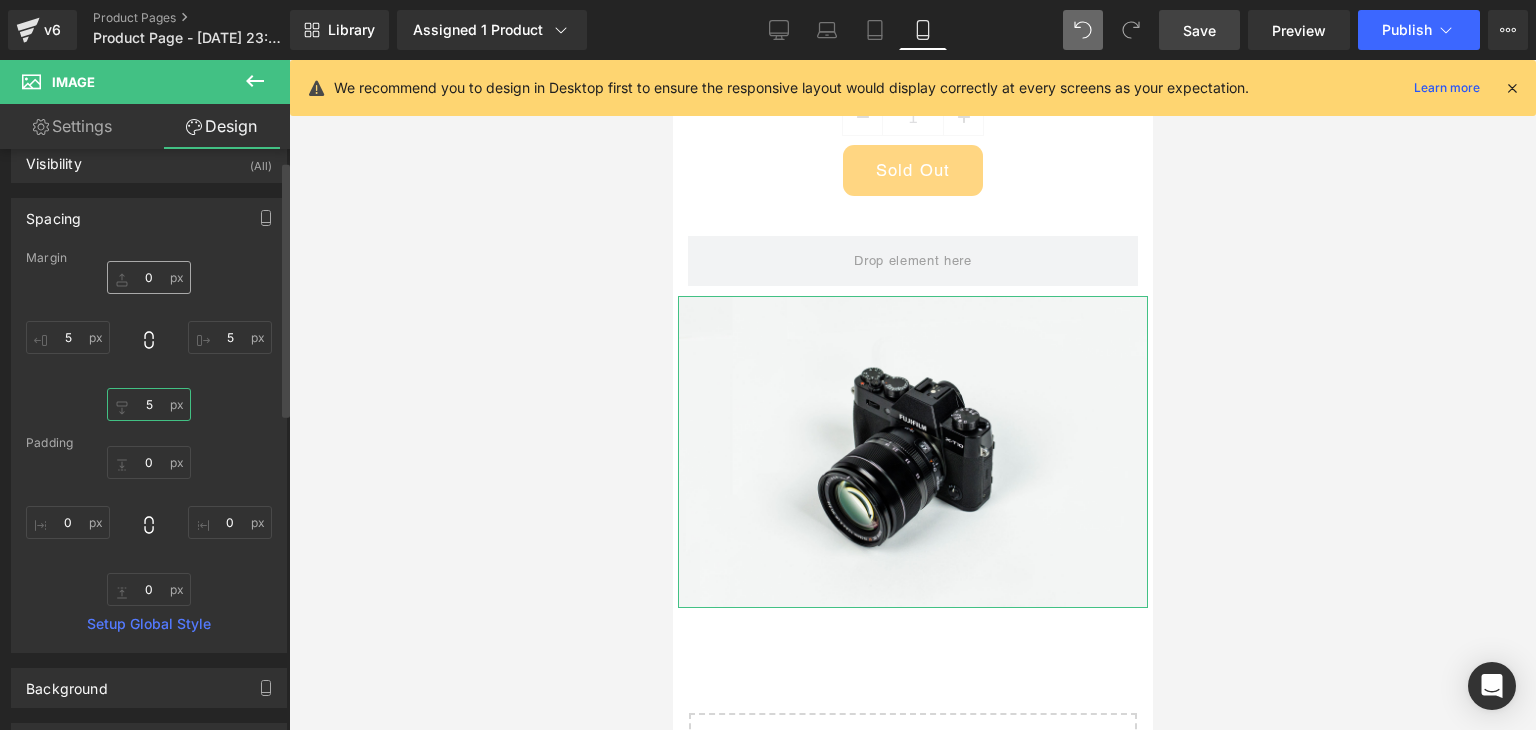 type on "5" 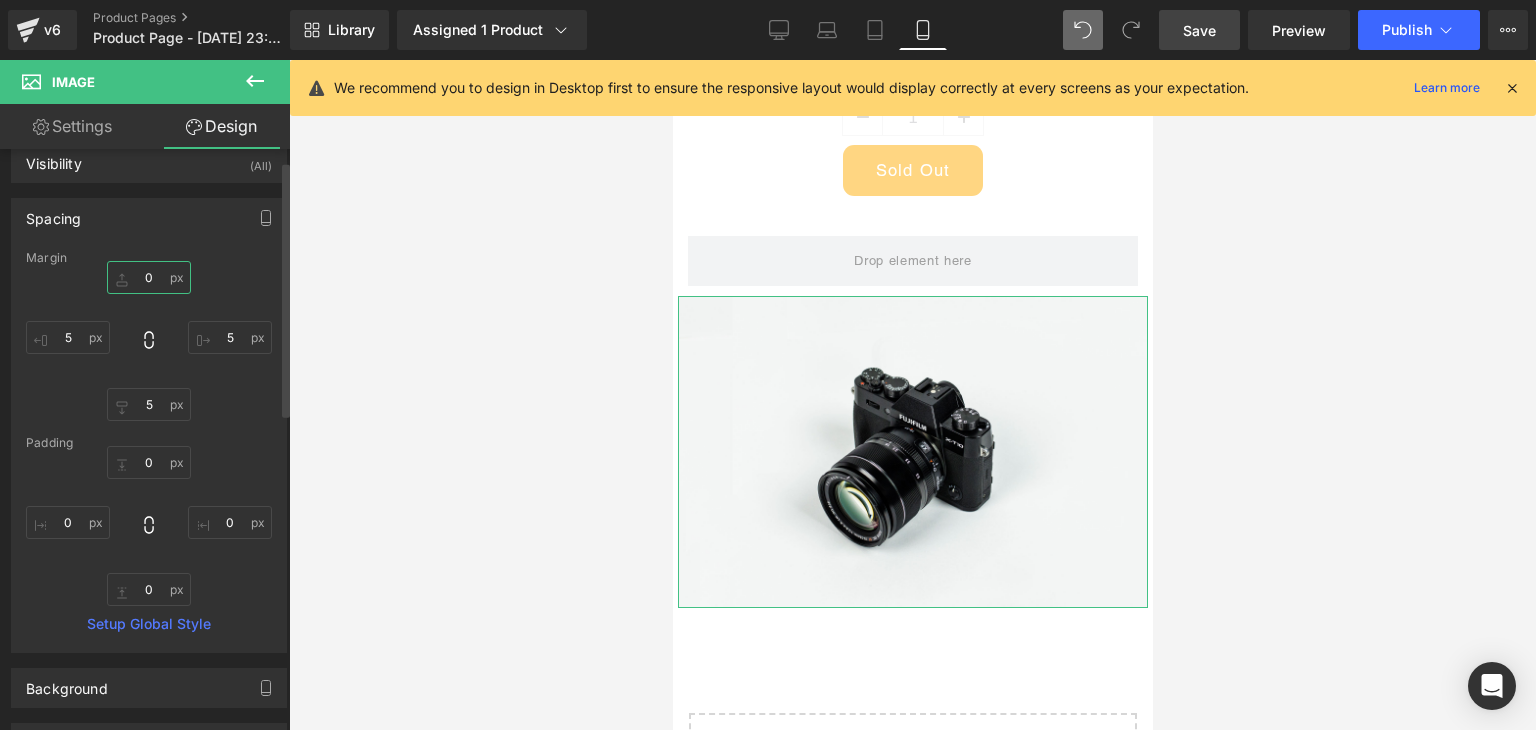 click on "0" at bounding box center (149, 277) 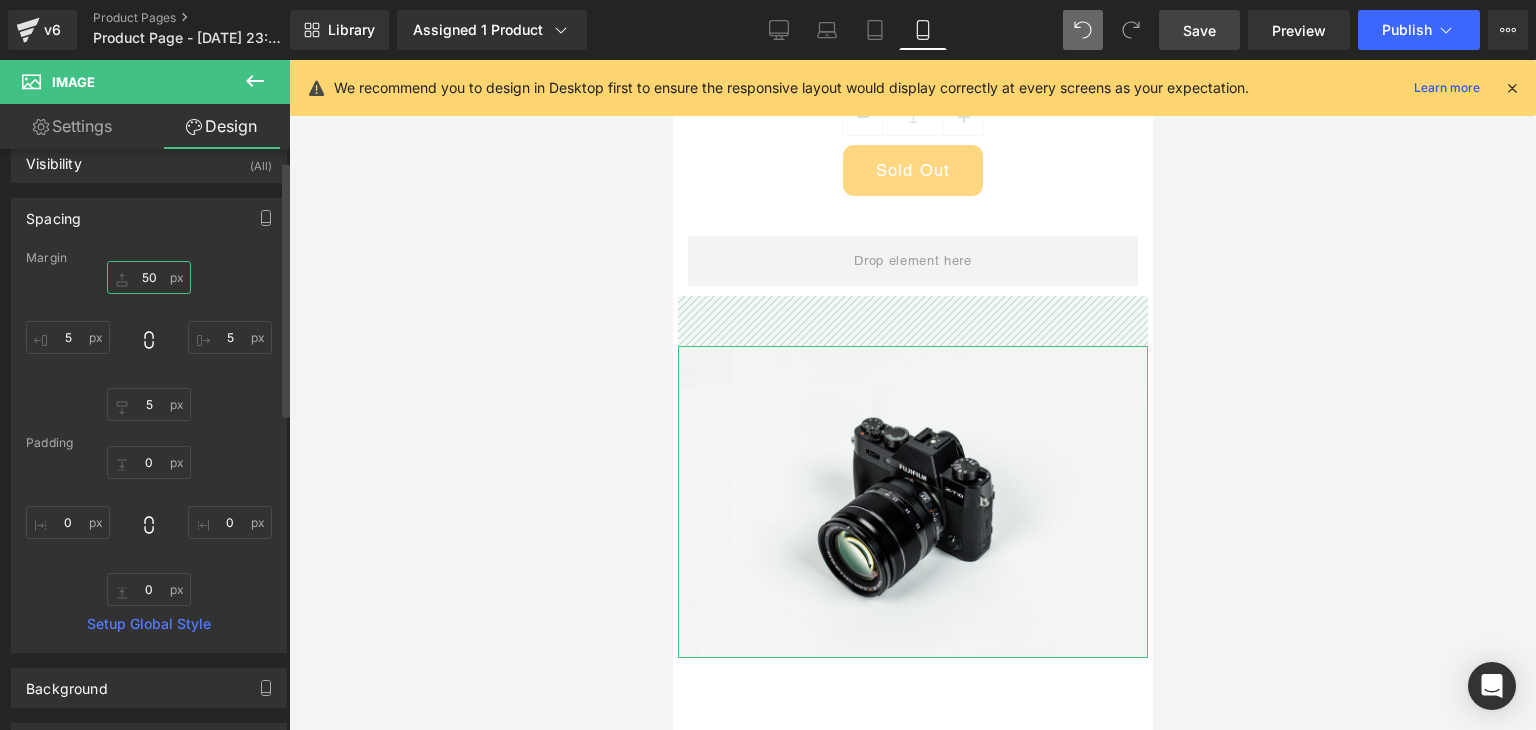 drag, startPoint x: 153, startPoint y: 277, endPoint x: 106, endPoint y: 279, distance: 47.042534 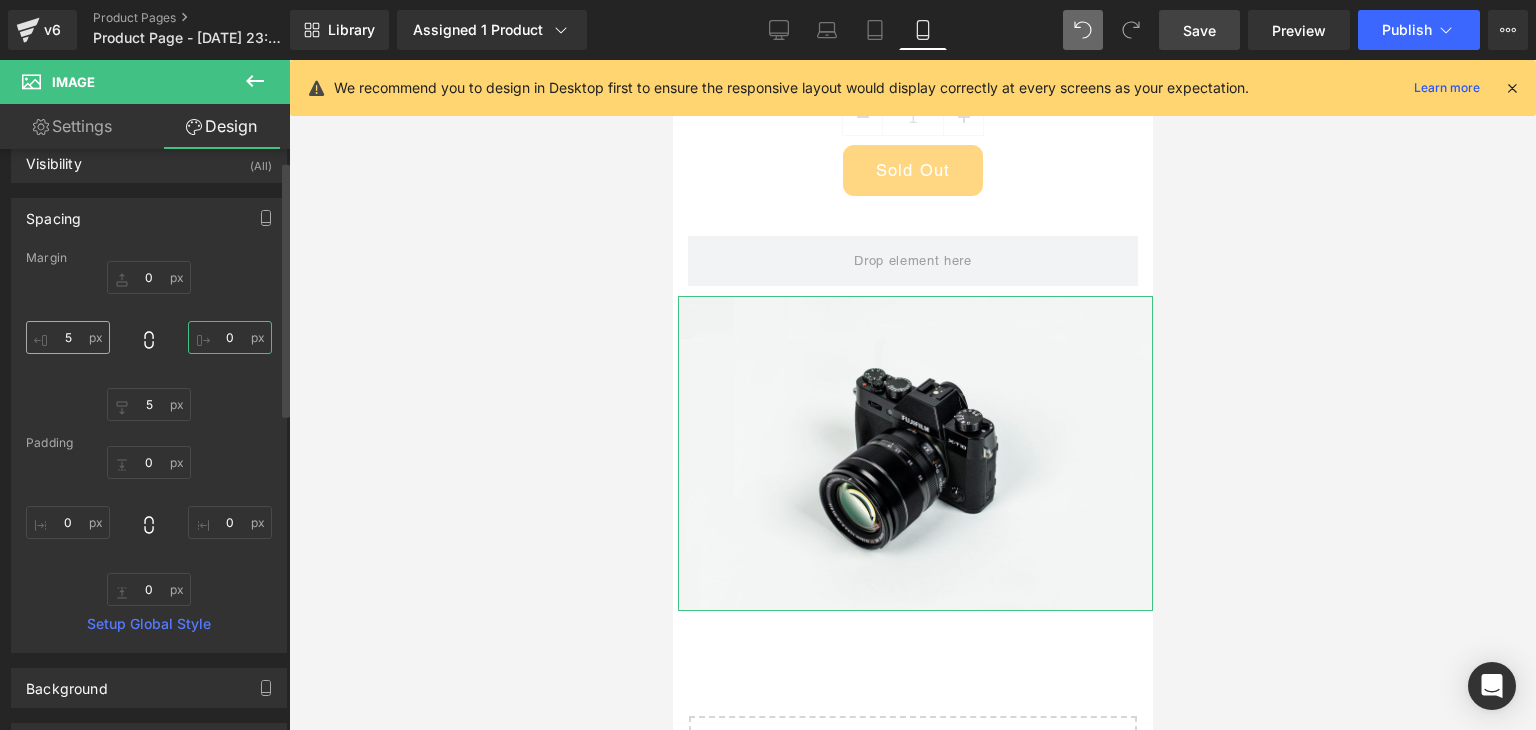 type on "0" 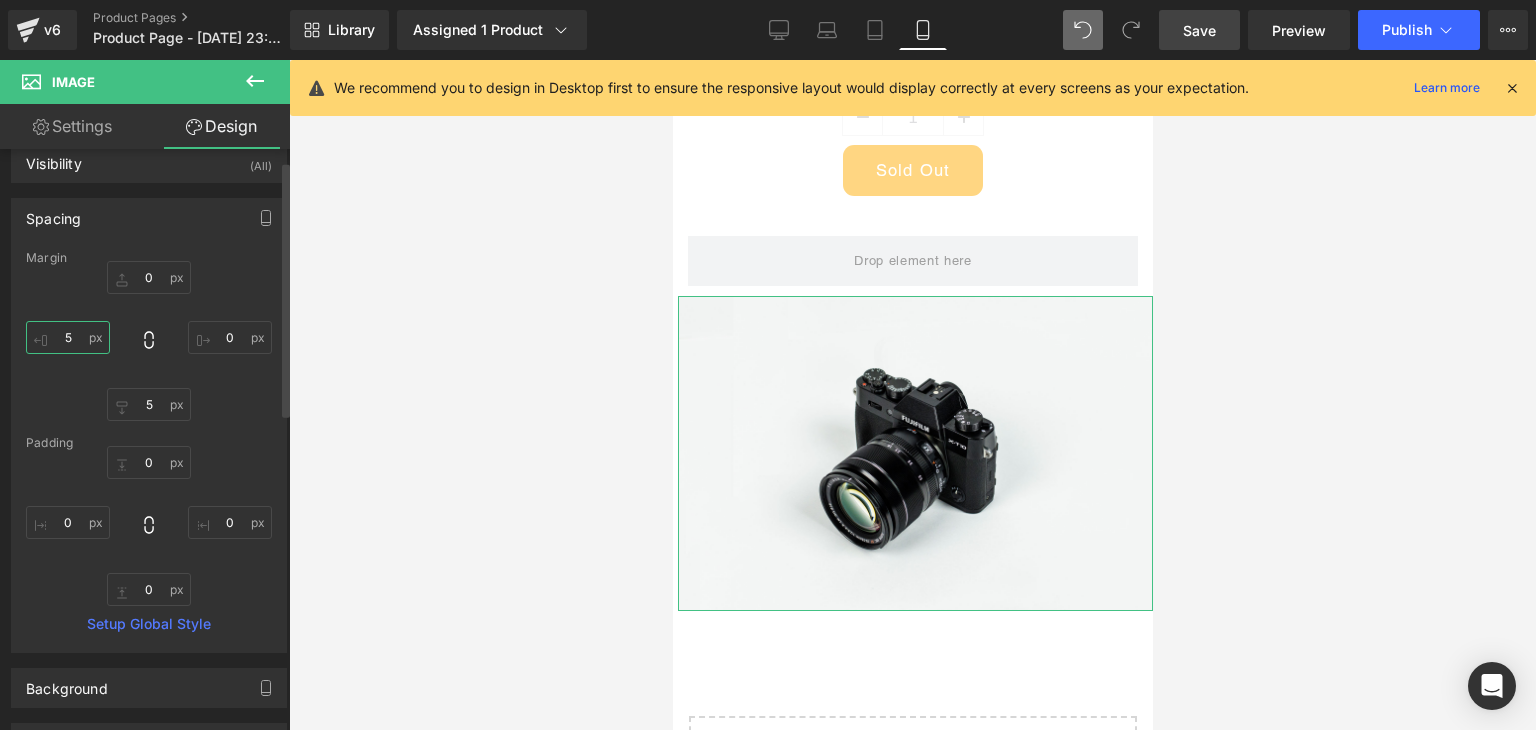 click on "5" at bounding box center [68, 337] 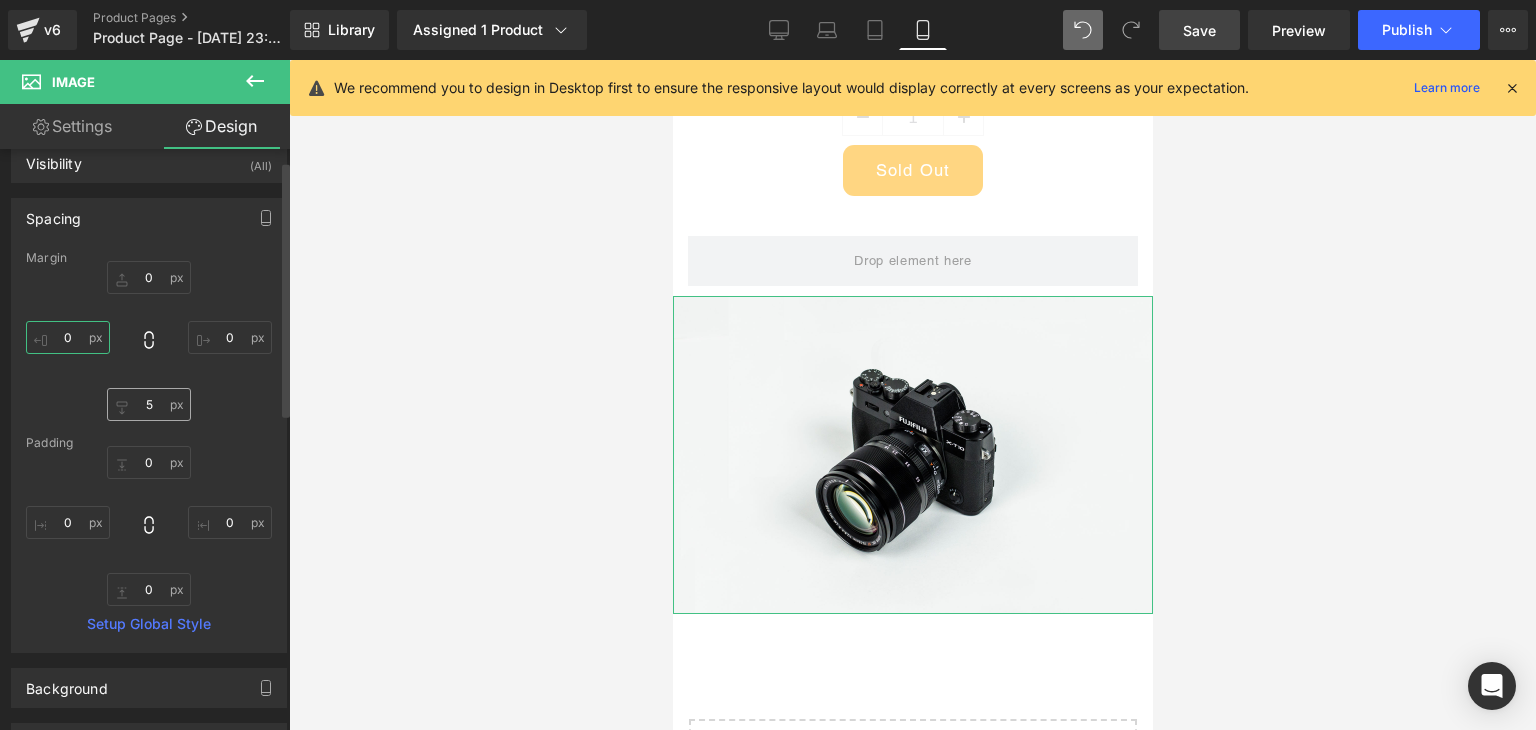 type on "0" 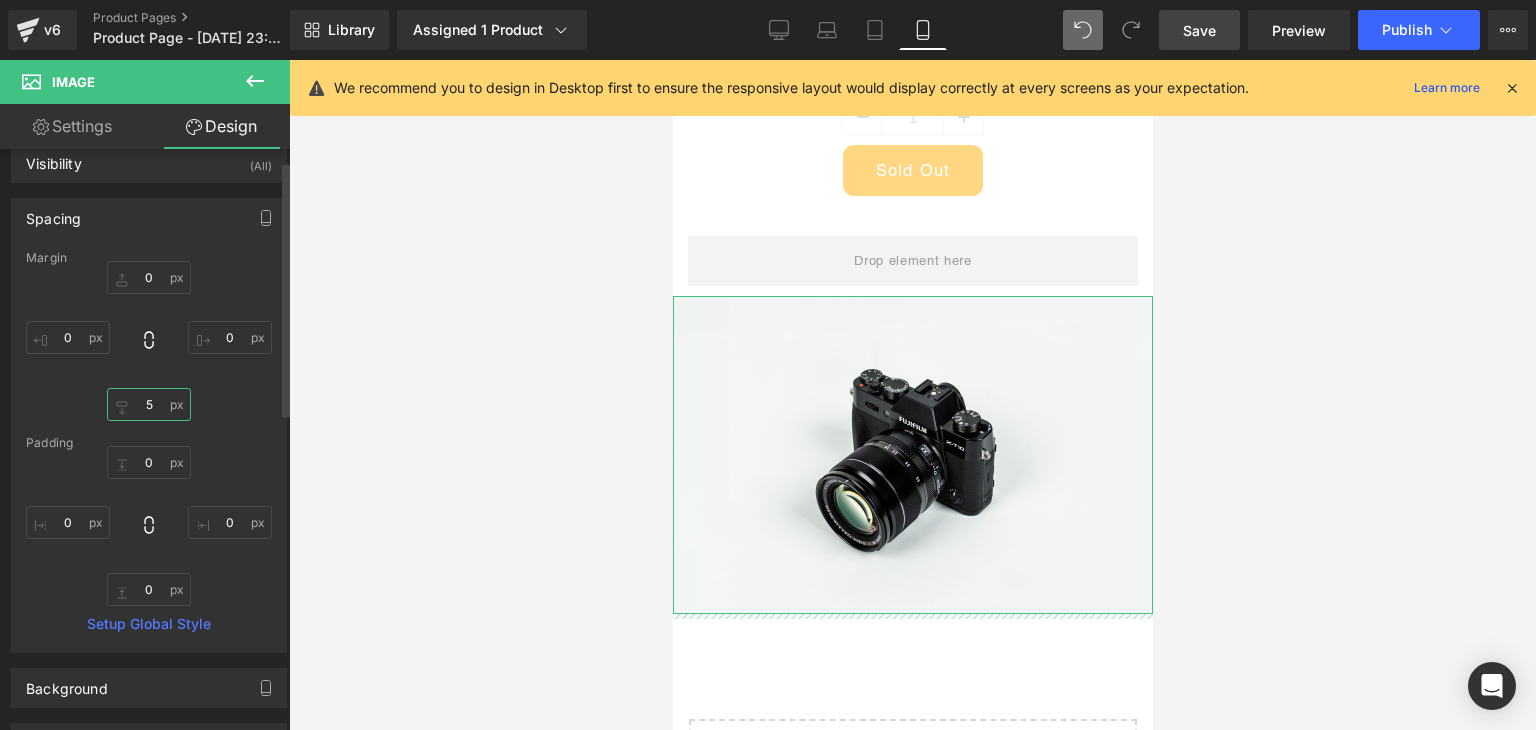 click on "5" at bounding box center [149, 404] 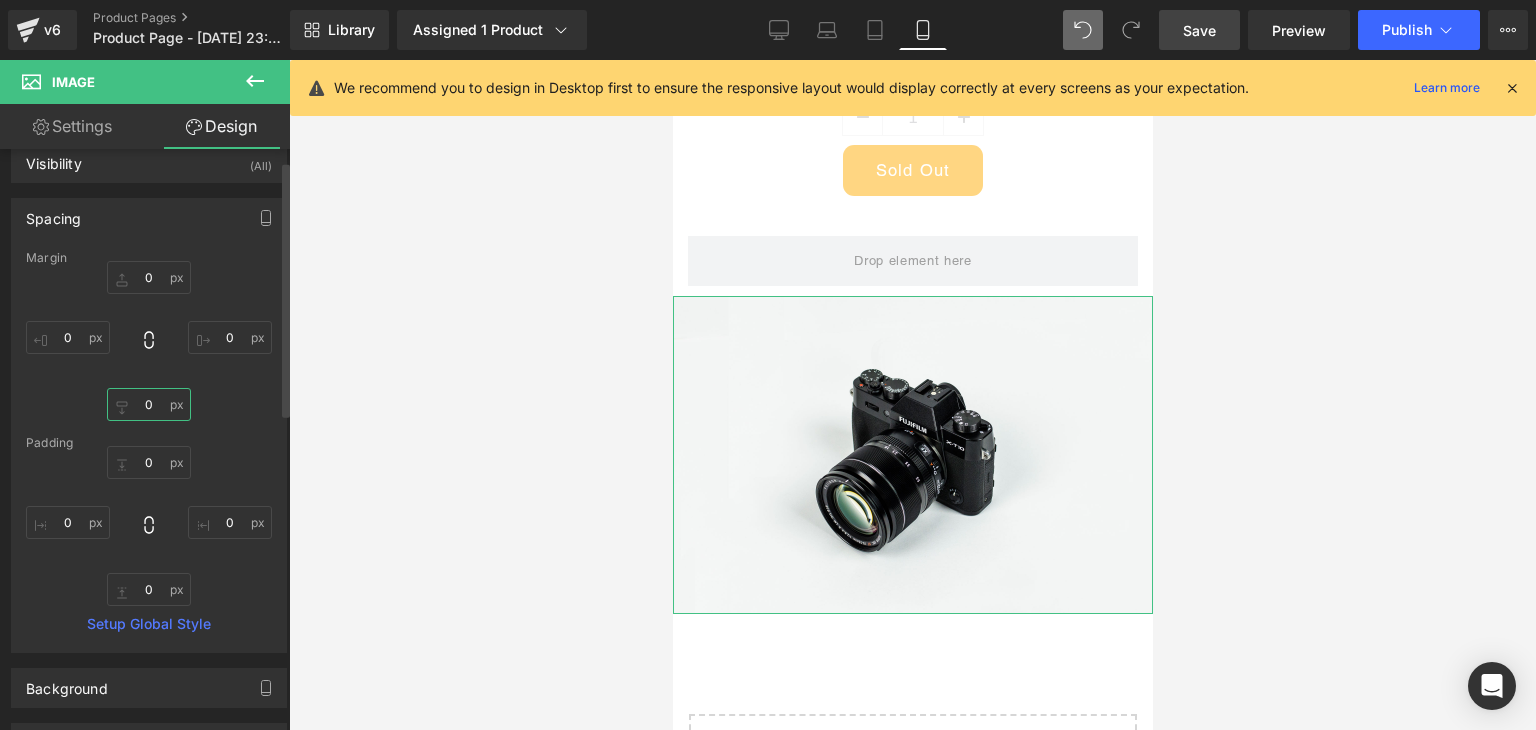 type on "0" 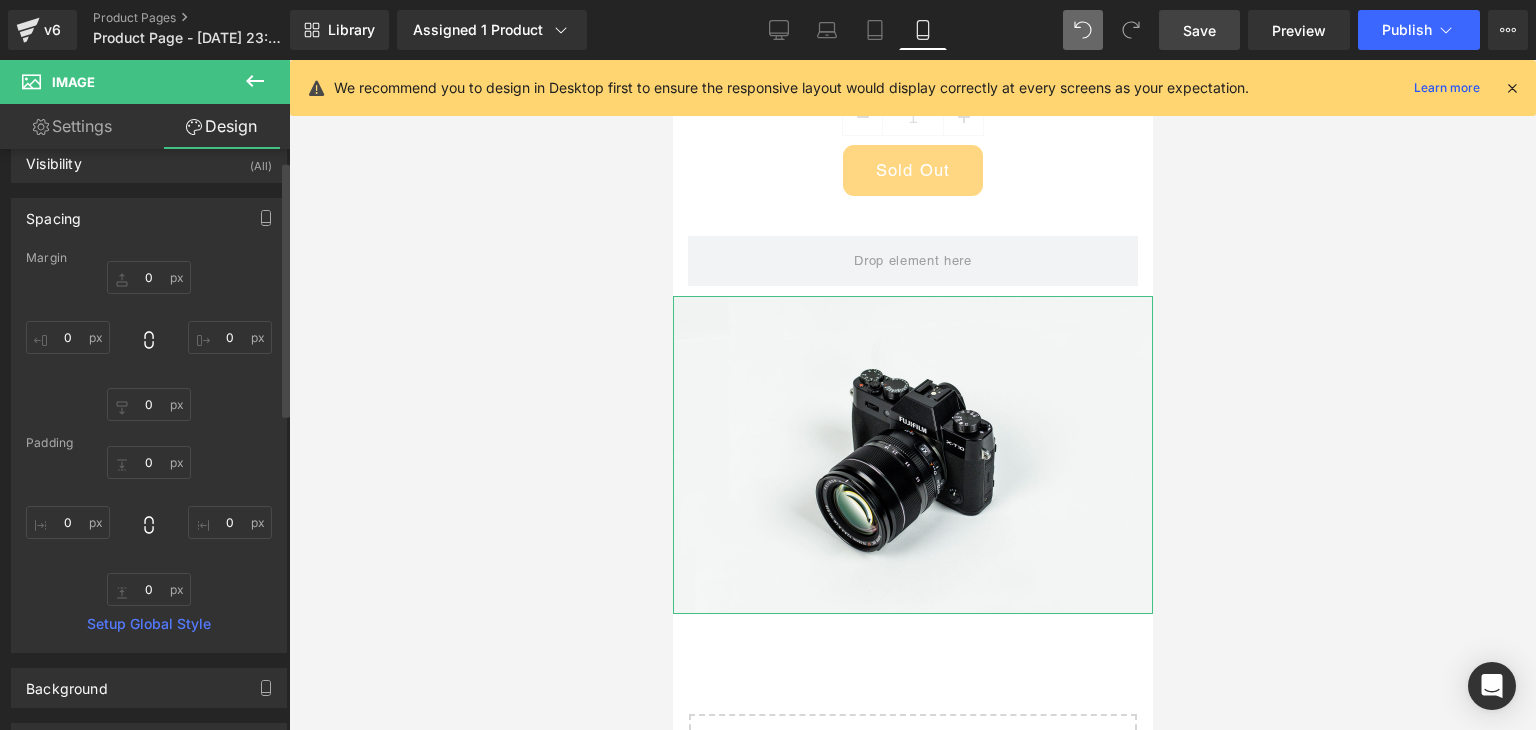 click on "0px 0
0px 0
0px 0" at bounding box center [149, 526] 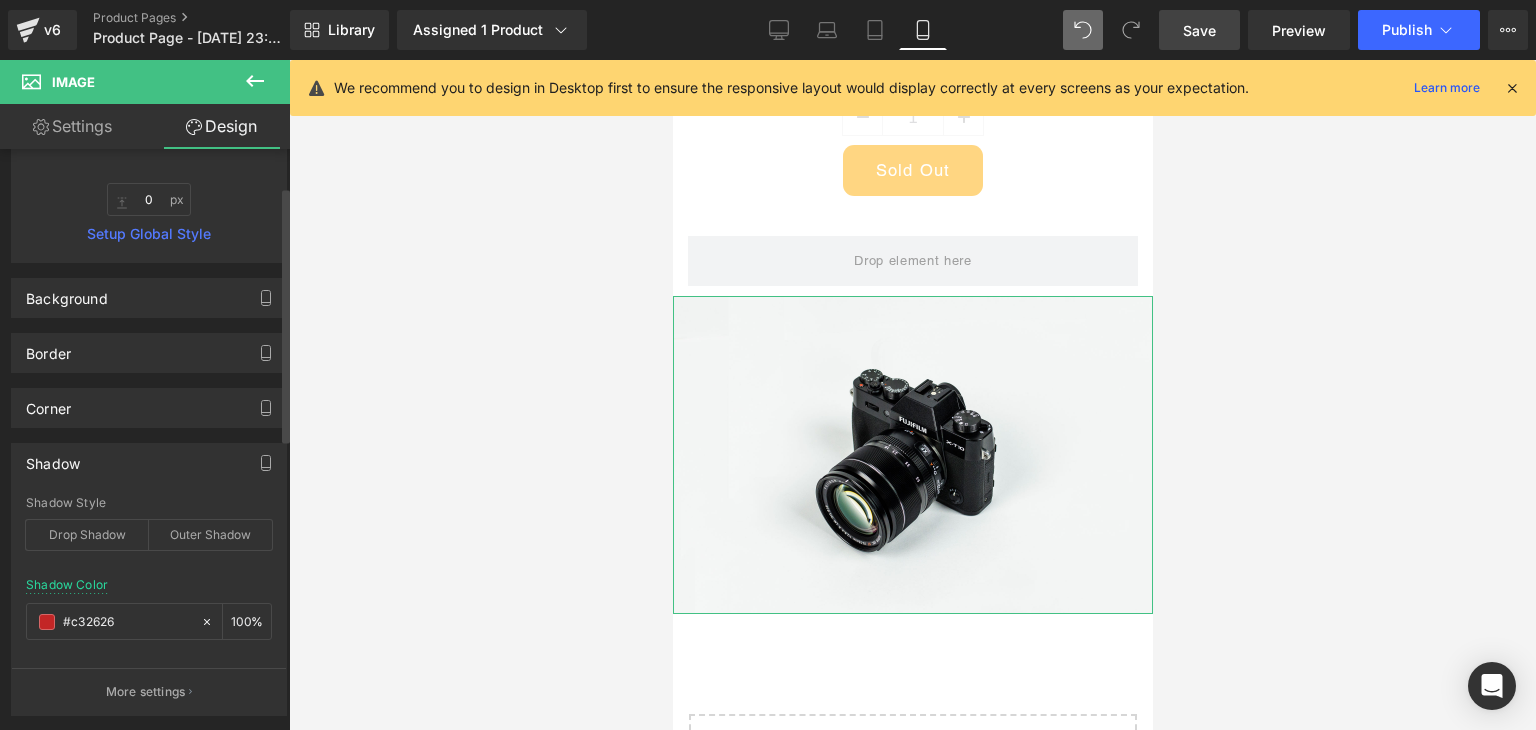scroll, scrollTop: 426, scrollLeft: 0, axis: vertical 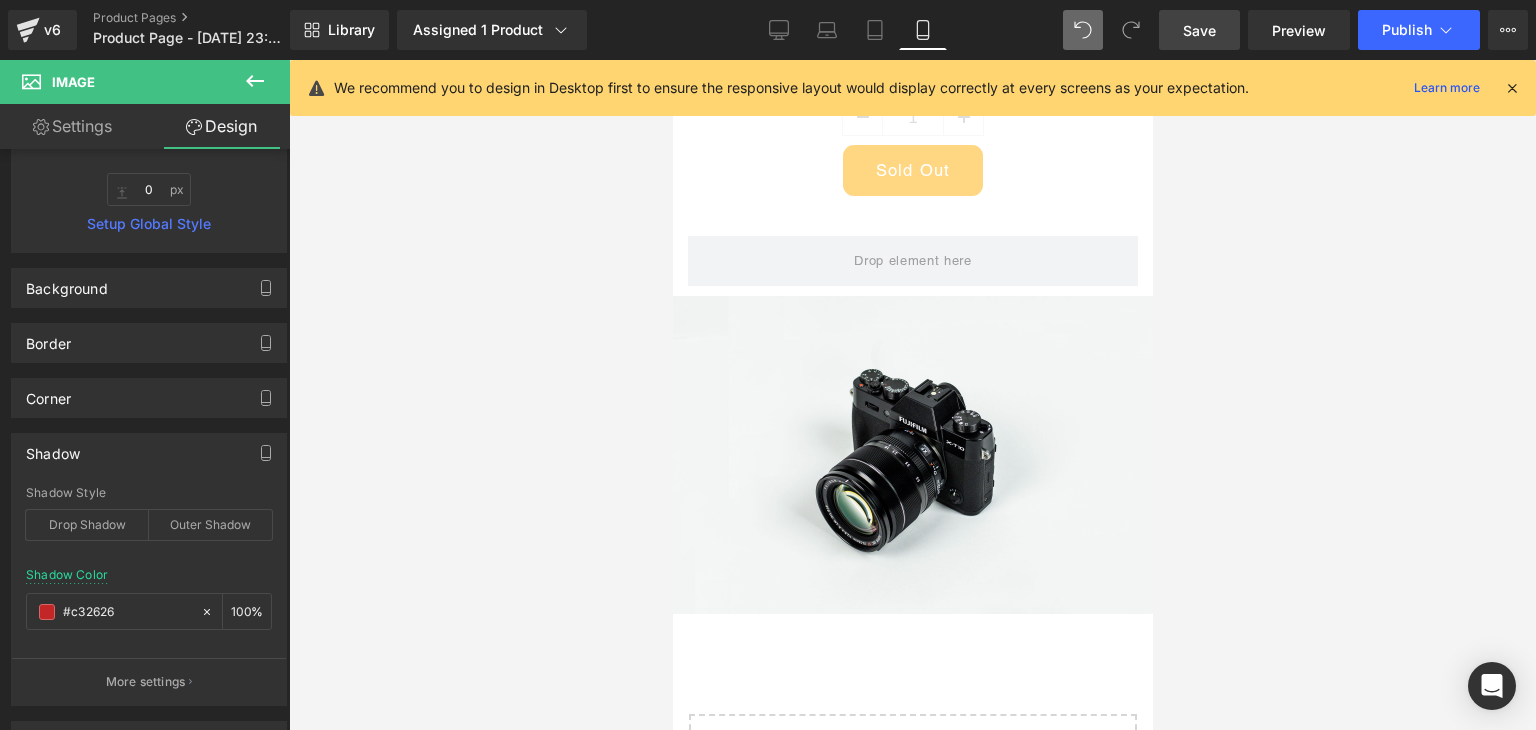 click on "Library Assigned 1 Product  Product Preview
Producto de Prueba Manage assigned products Mobile Desktop Laptop Tablet Mobile Save Preview Publish Scheduled Upgrade Plan View Live Page View with current Template Save Template to Library Schedule Publish  Optimize  Publish Settings Shortcuts We recommend you to design in Desktop first to ensure the responsive layout would display correctly at every screens as your expectation. Learn more  Your page can’t be published   You've reached the maximum number of published pages on your plan  (0/1).  You need to upgrade your plan or unpublish all your pages to get 1 publish slot.   Unpublish pages   Upgrade plan" at bounding box center [913, 30] 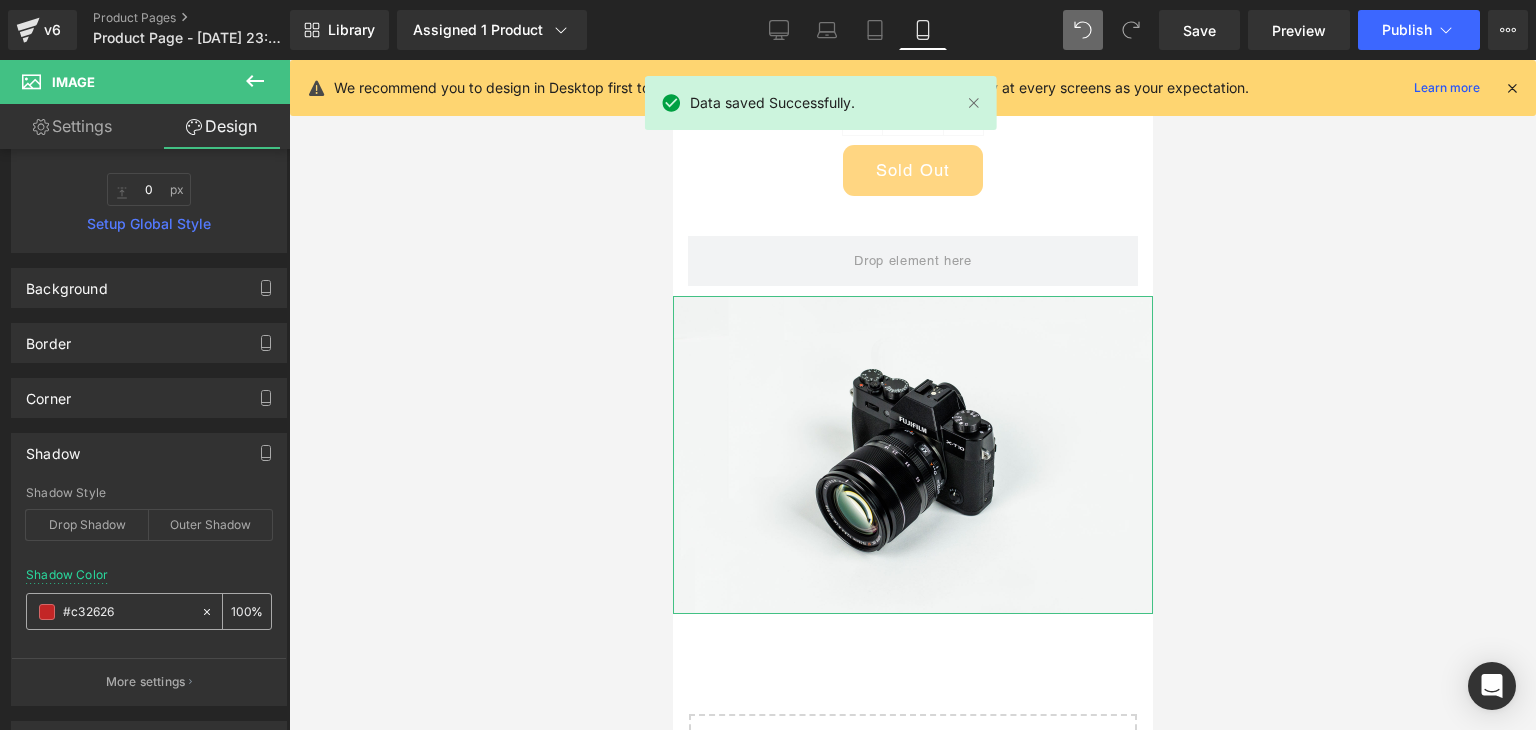 click on "#c32626" at bounding box center (127, 612) 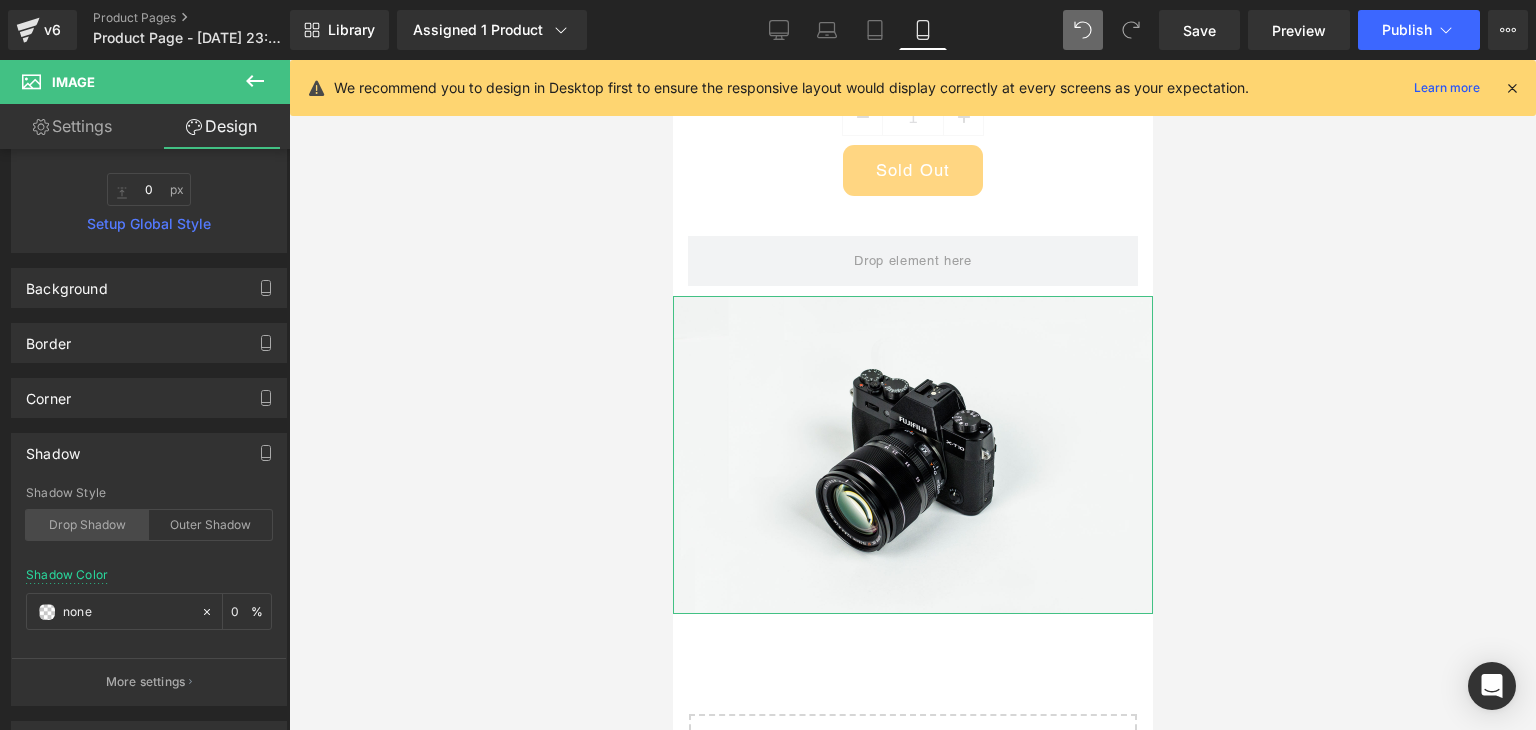 click on "Drop Shadow" at bounding box center (87, 525) 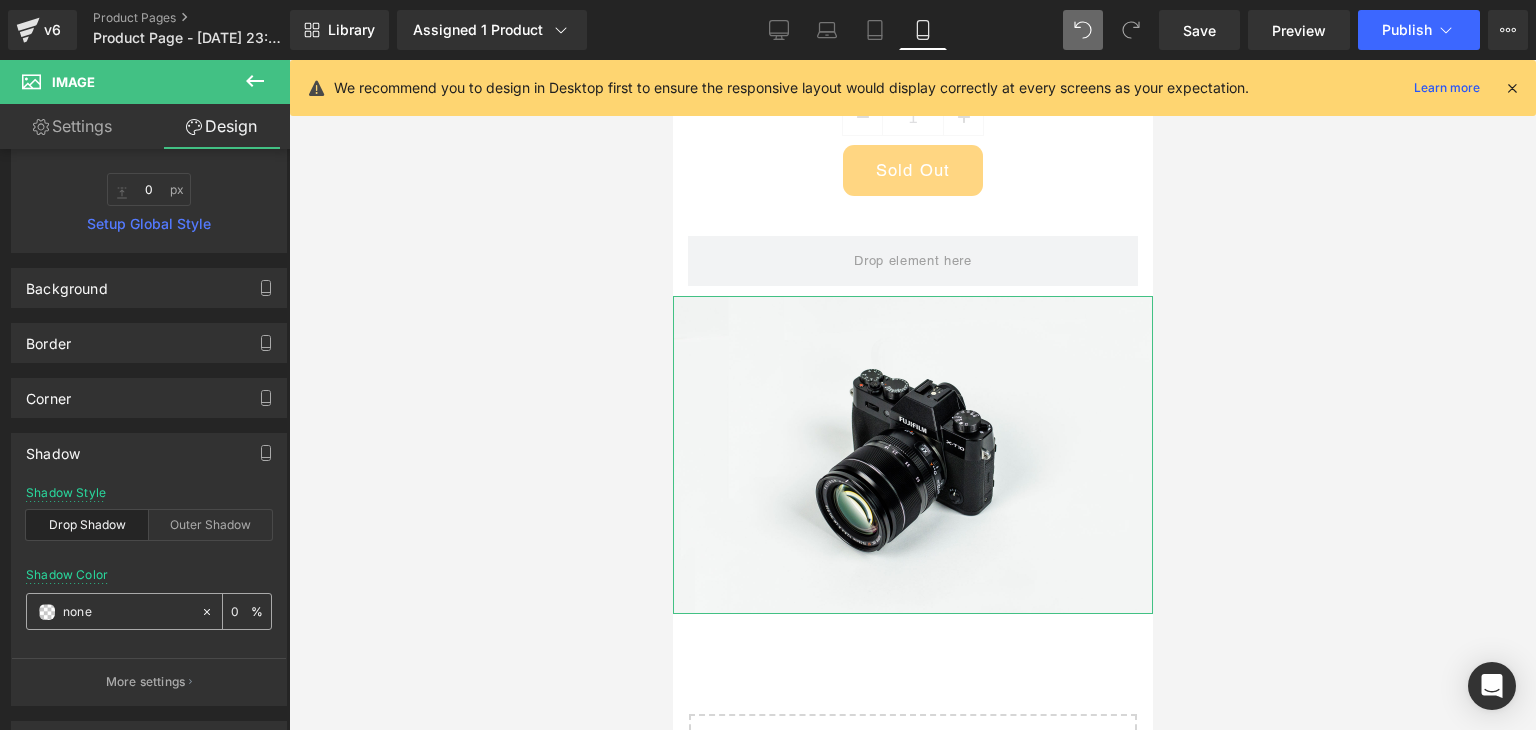 click on "none" at bounding box center [127, 612] 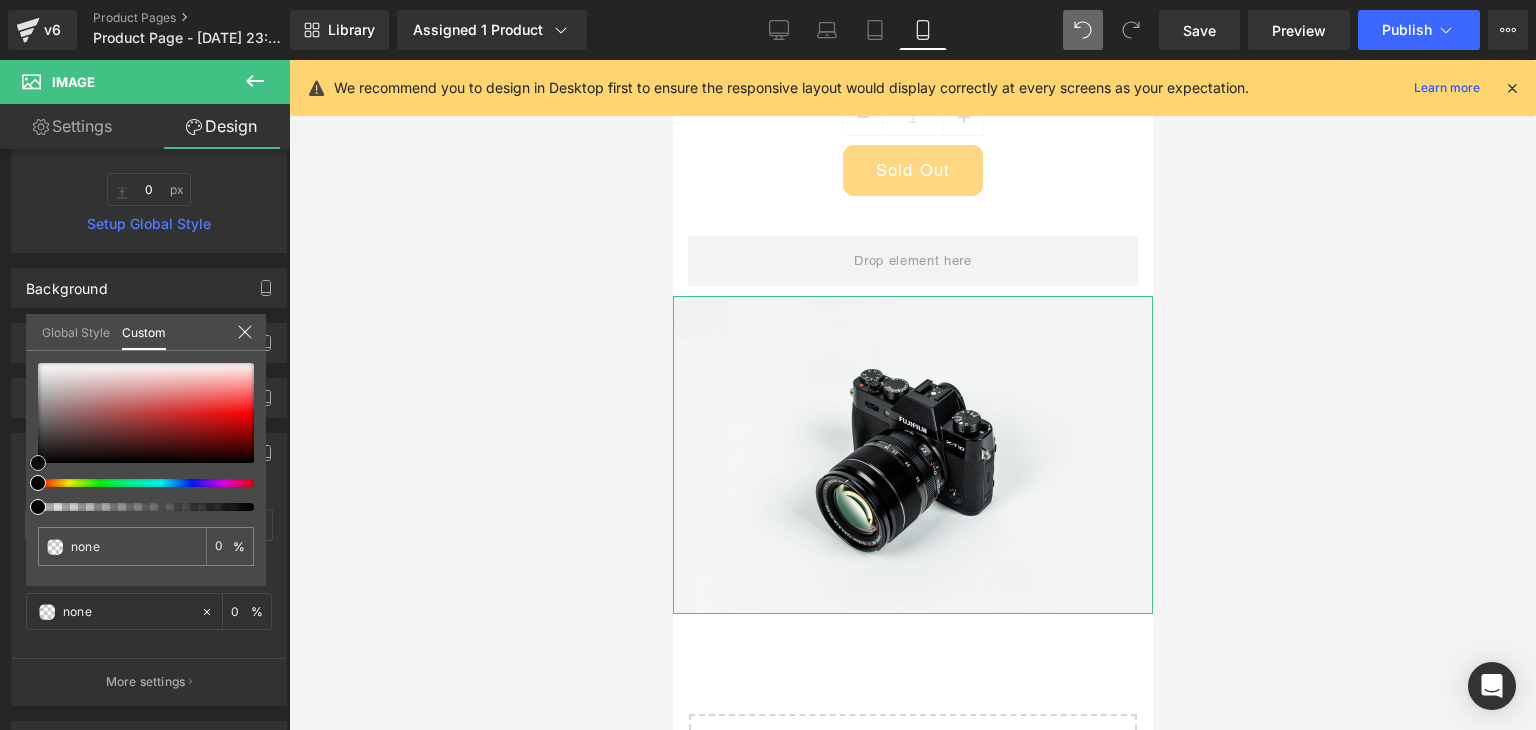 type on "#a30f0f" 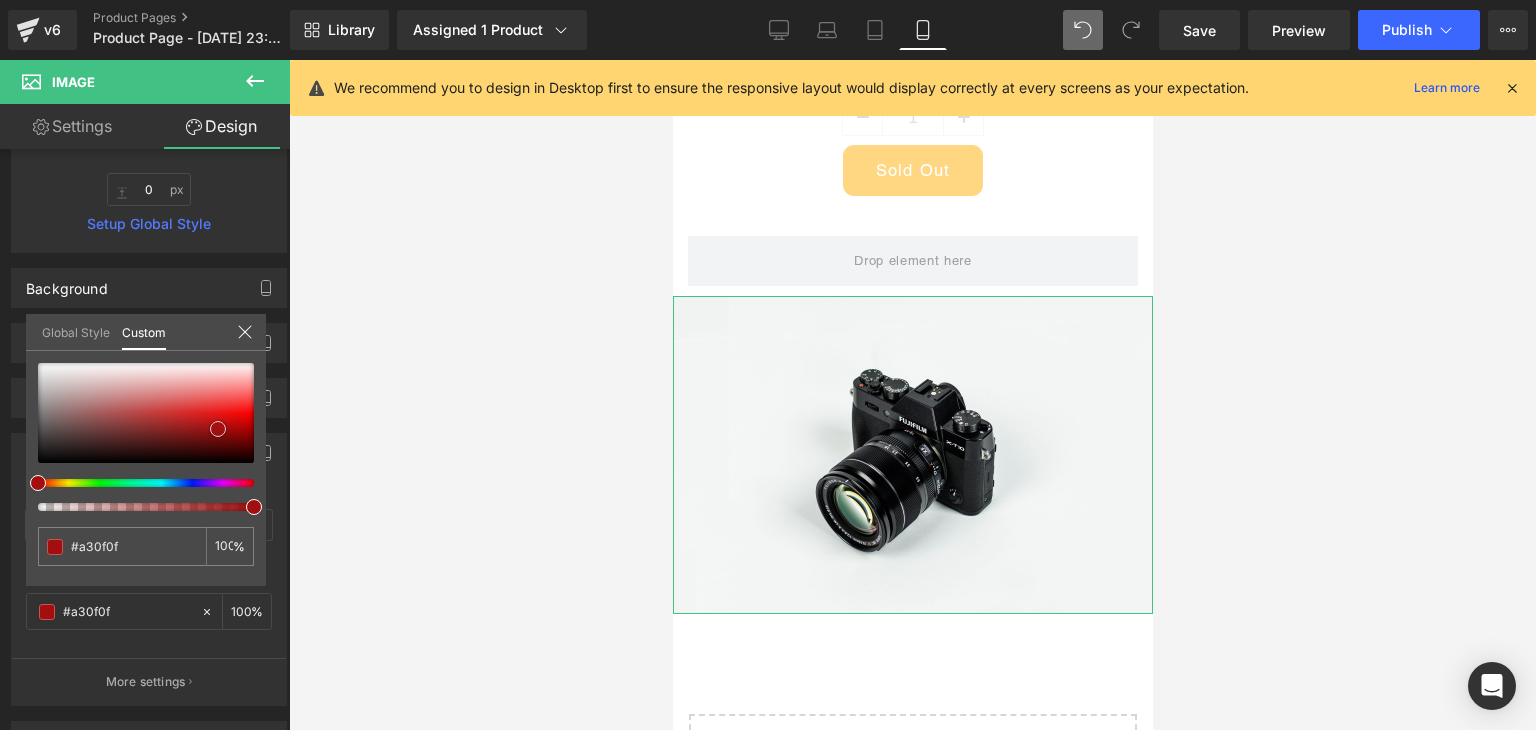 click at bounding box center [146, 413] 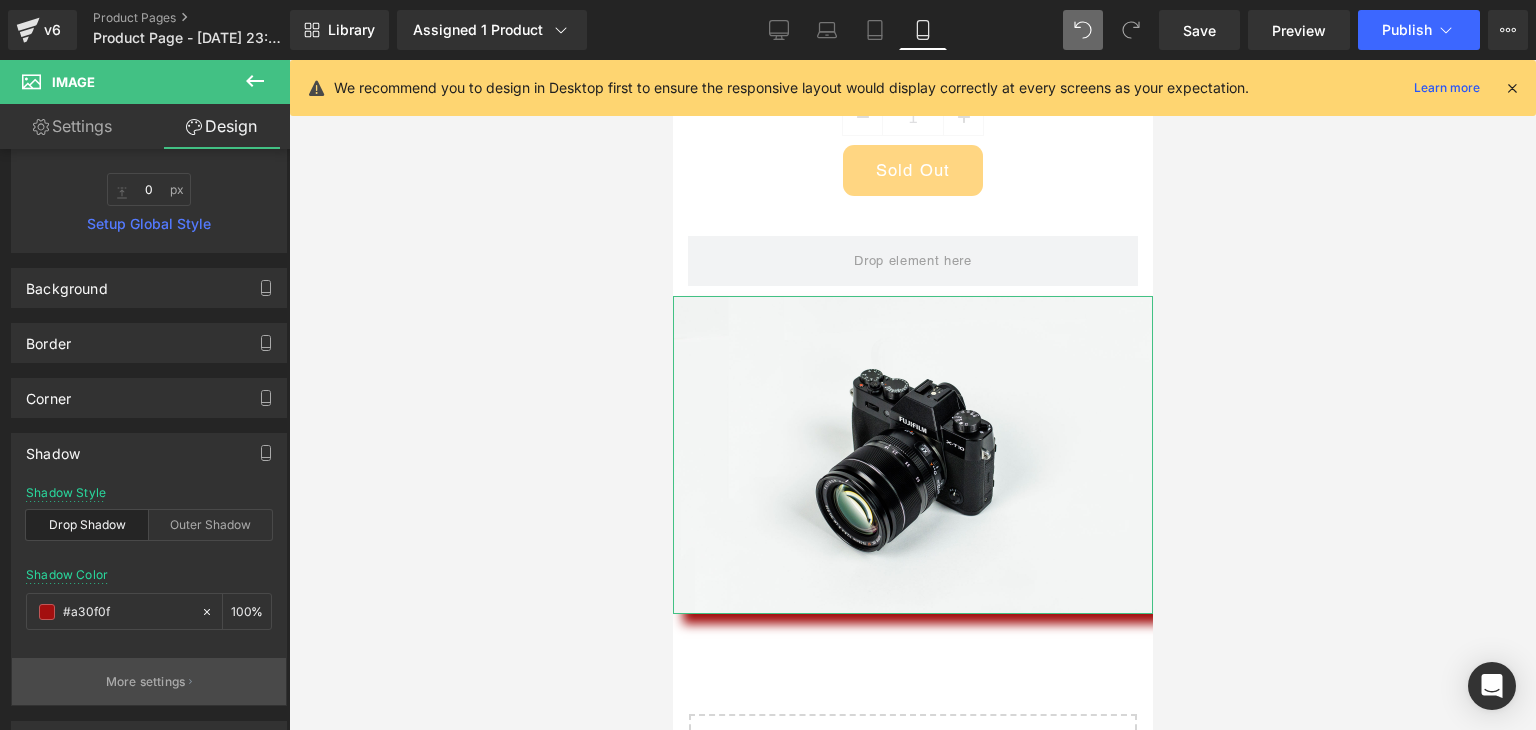 click on "More settings" at bounding box center [146, 682] 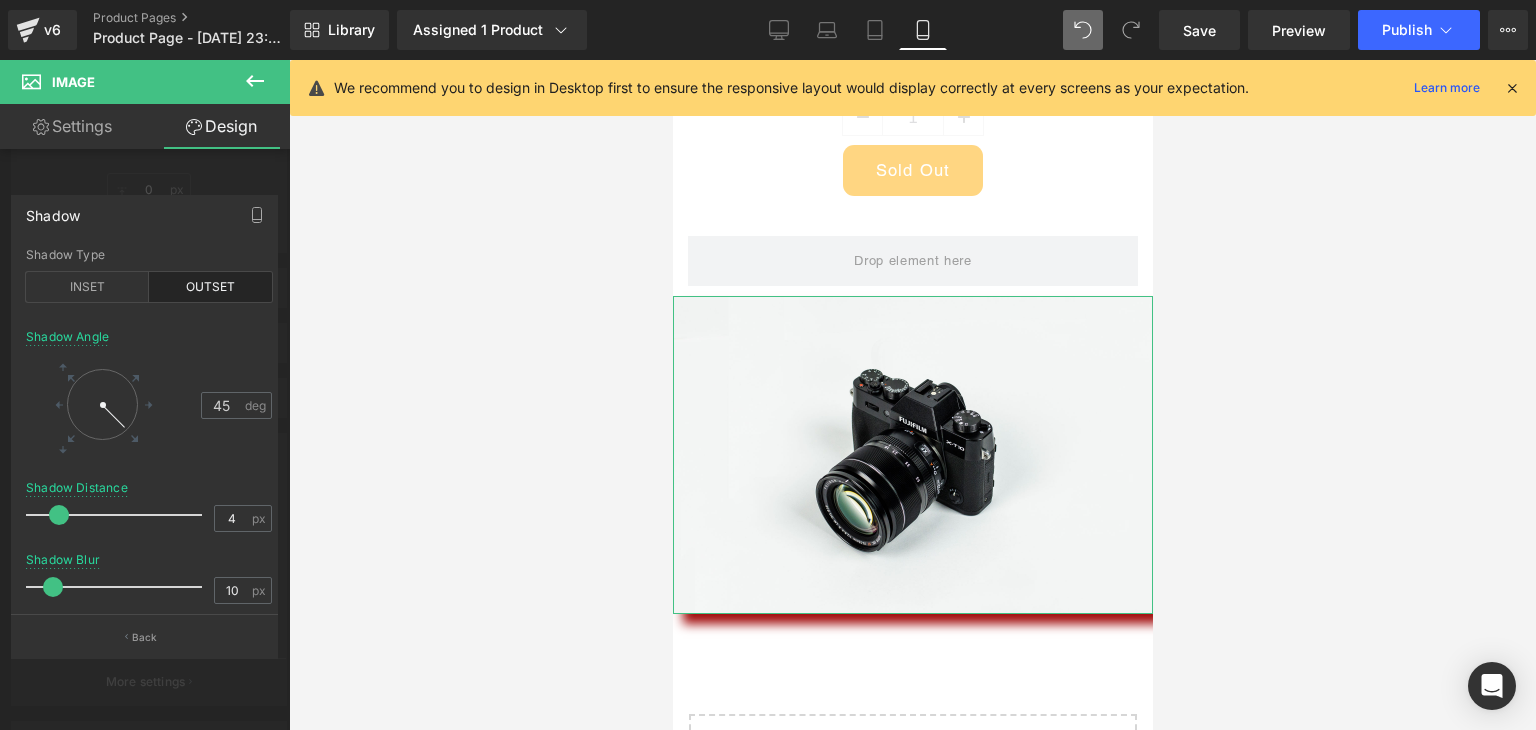 type on "0" 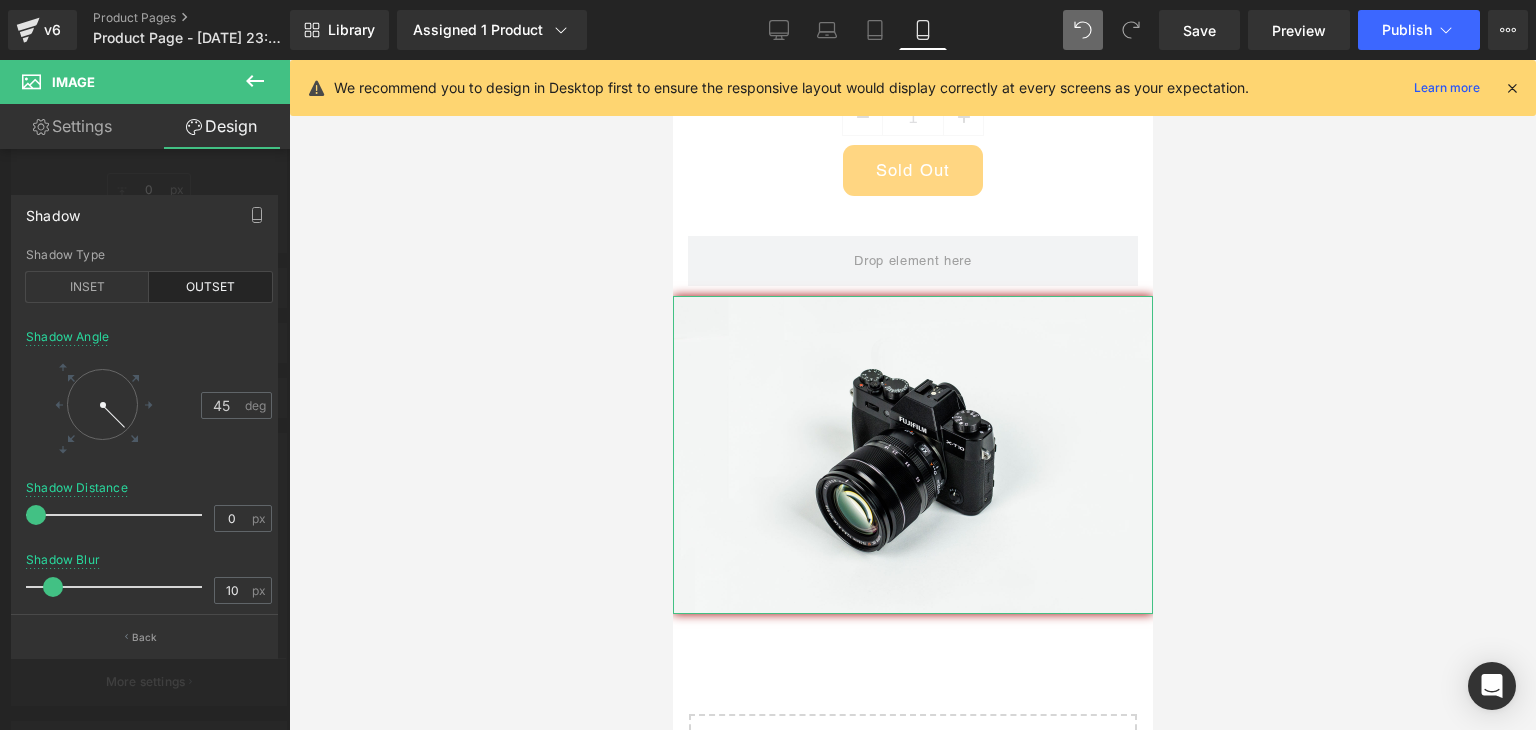 drag, startPoint x: 64, startPoint y: 514, endPoint x: 0, endPoint y: 526, distance: 65.11528 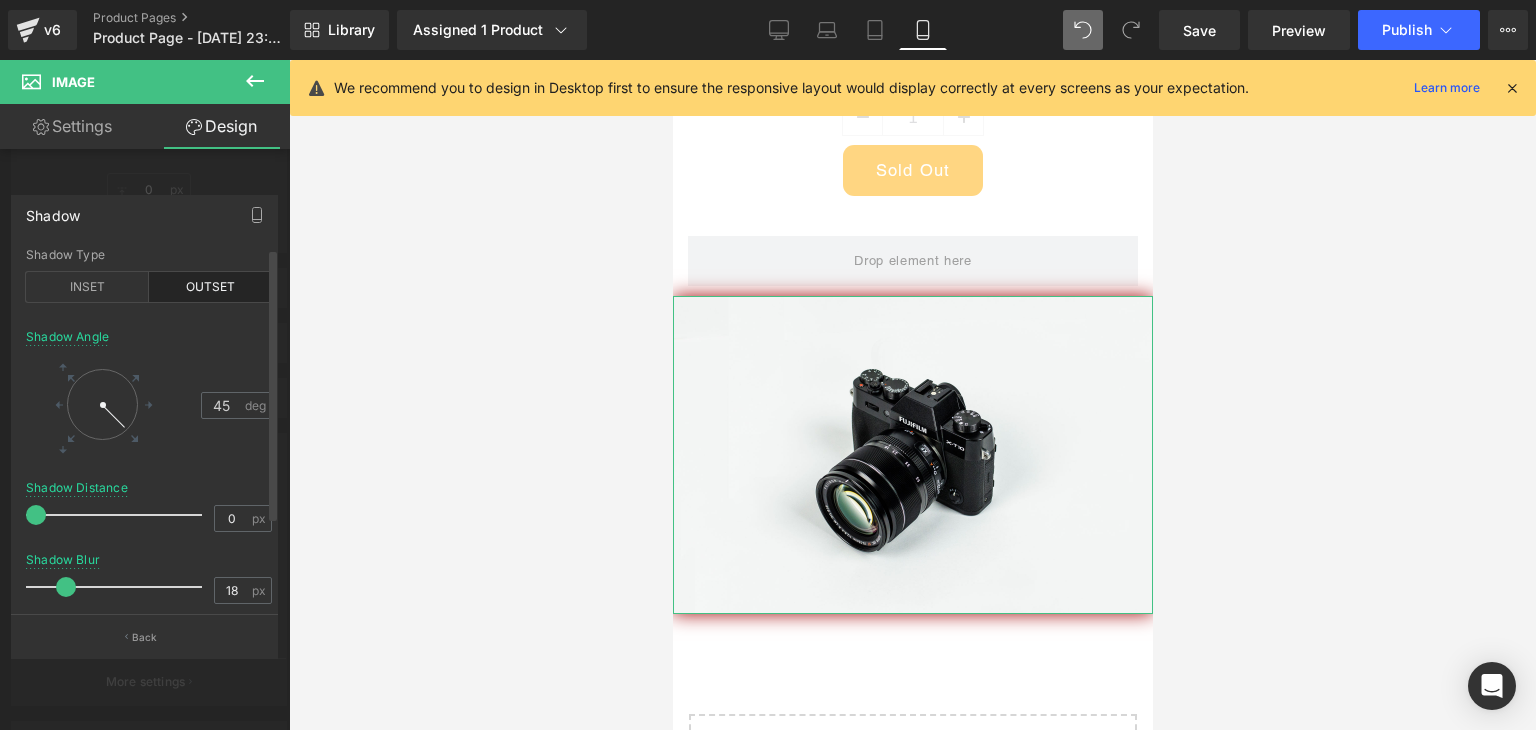 click at bounding box center [119, 587] 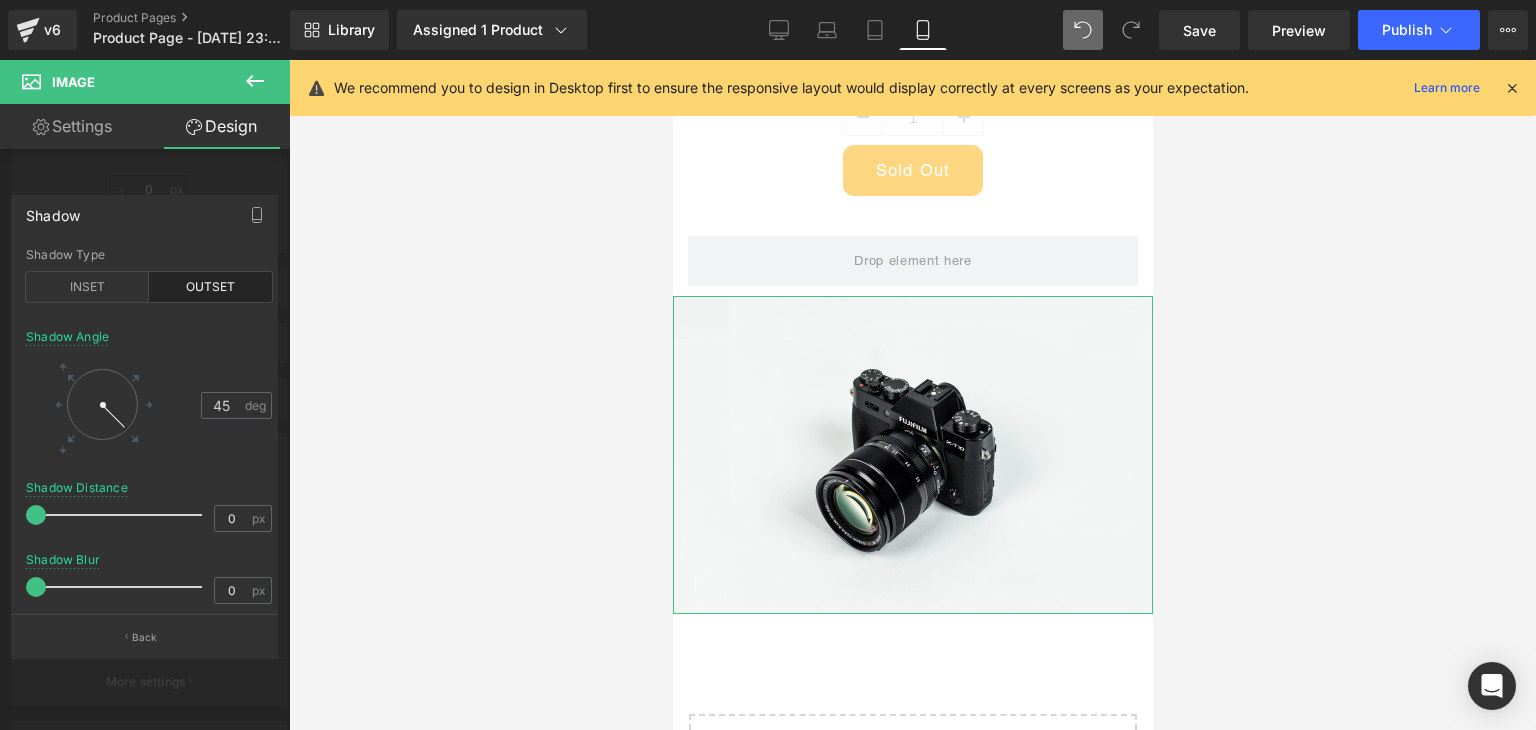 drag, startPoint x: 64, startPoint y: 595, endPoint x: 0, endPoint y: 594, distance: 64.00781 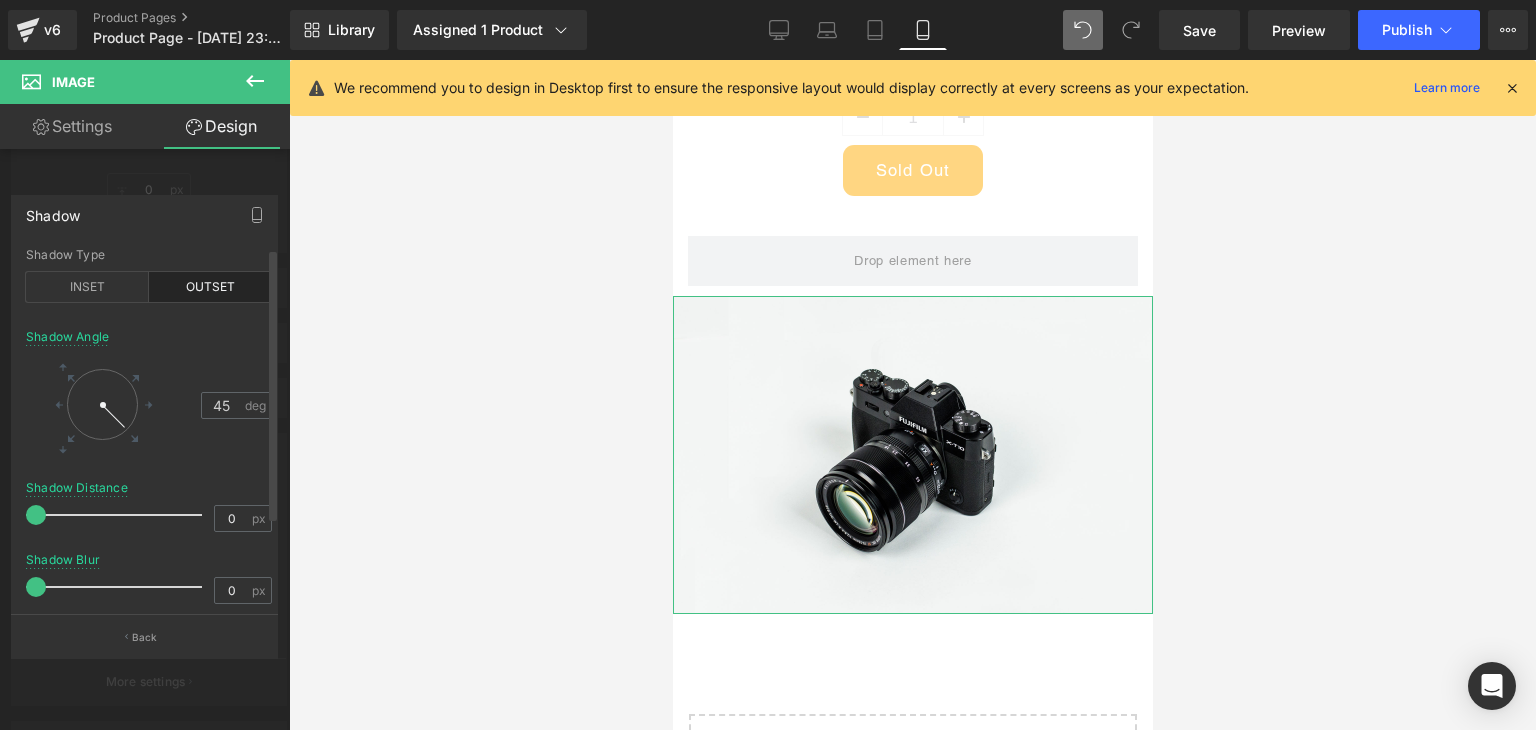click at bounding box center [36, 515] 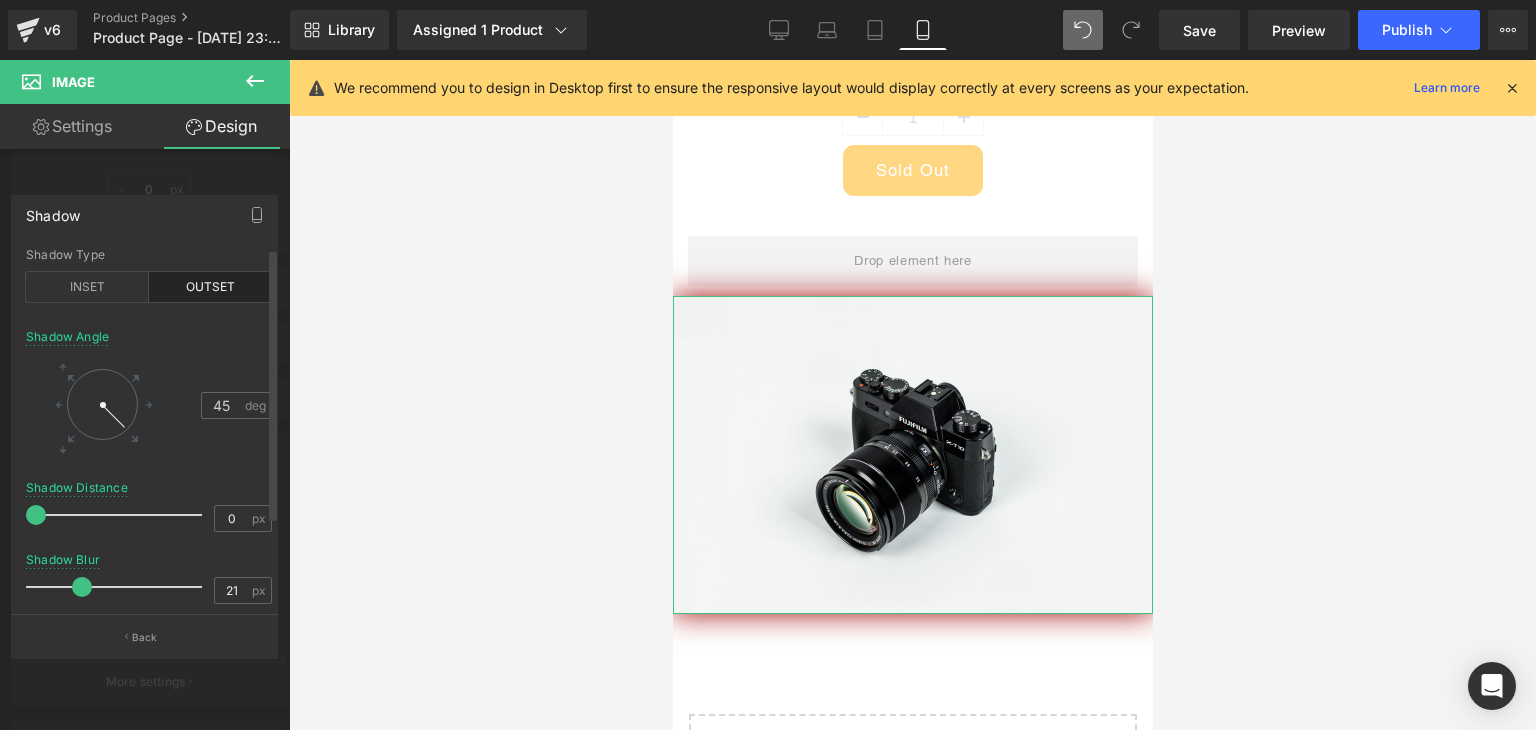 type on "20" 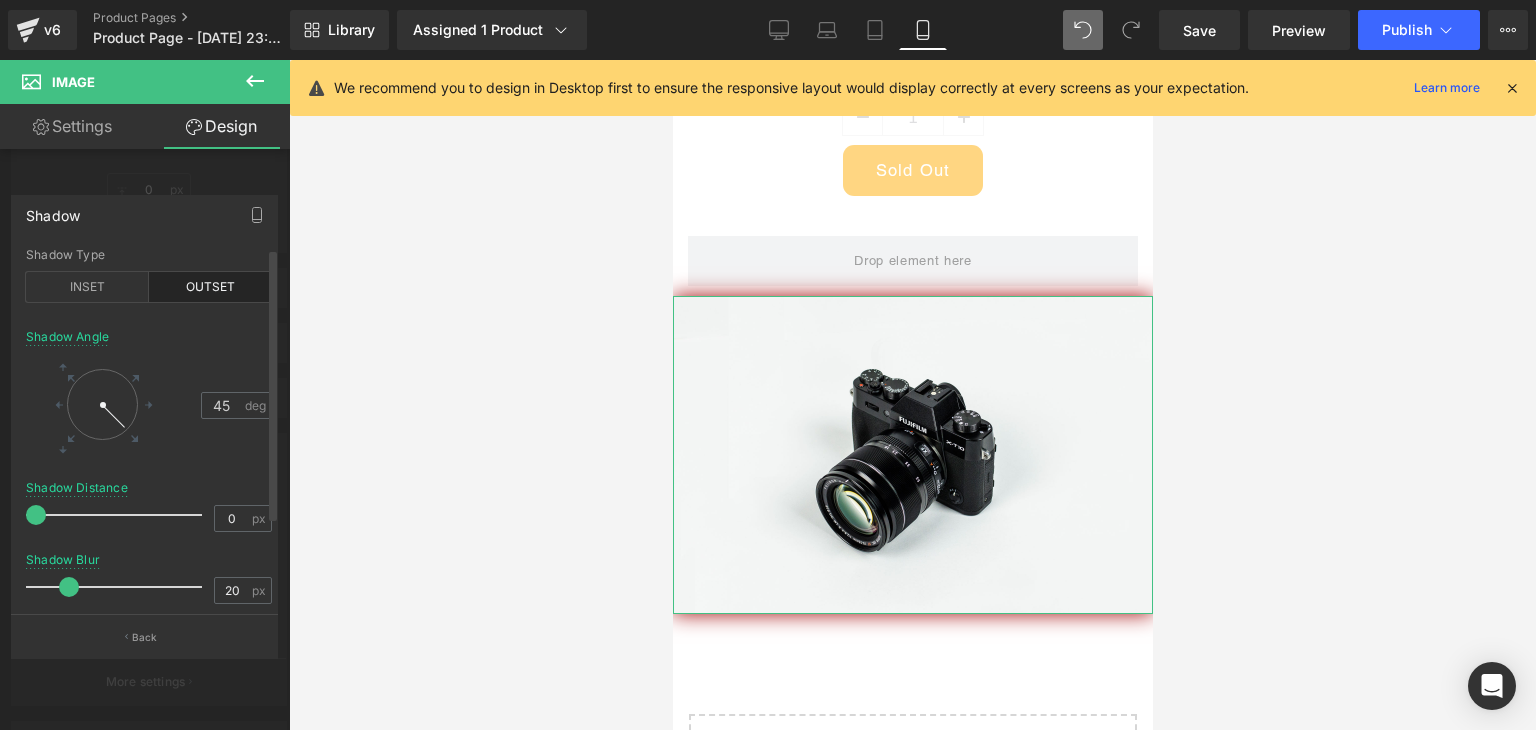 drag, startPoint x: 32, startPoint y: 581, endPoint x: 64, endPoint y: 580, distance: 32.01562 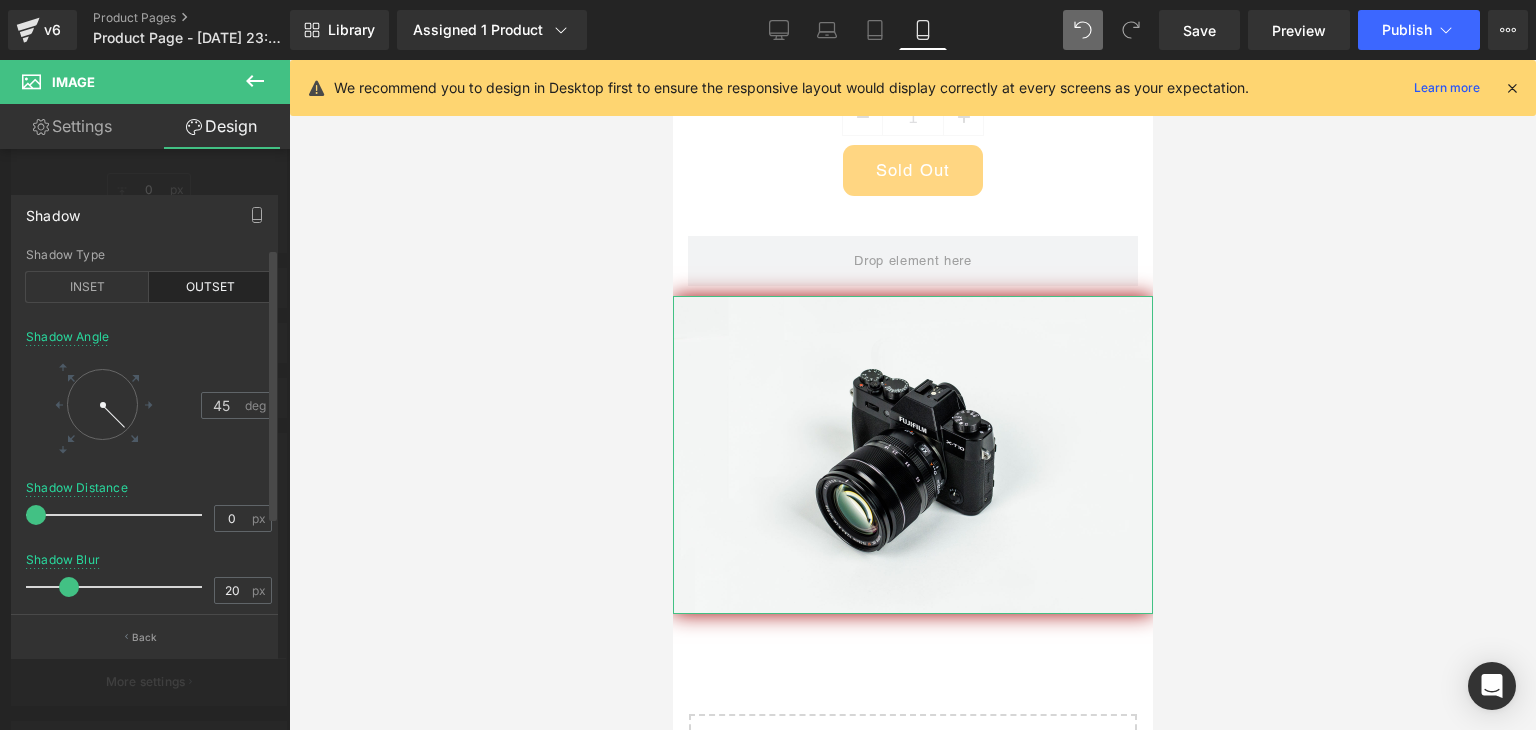 click at bounding box center [69, 587] 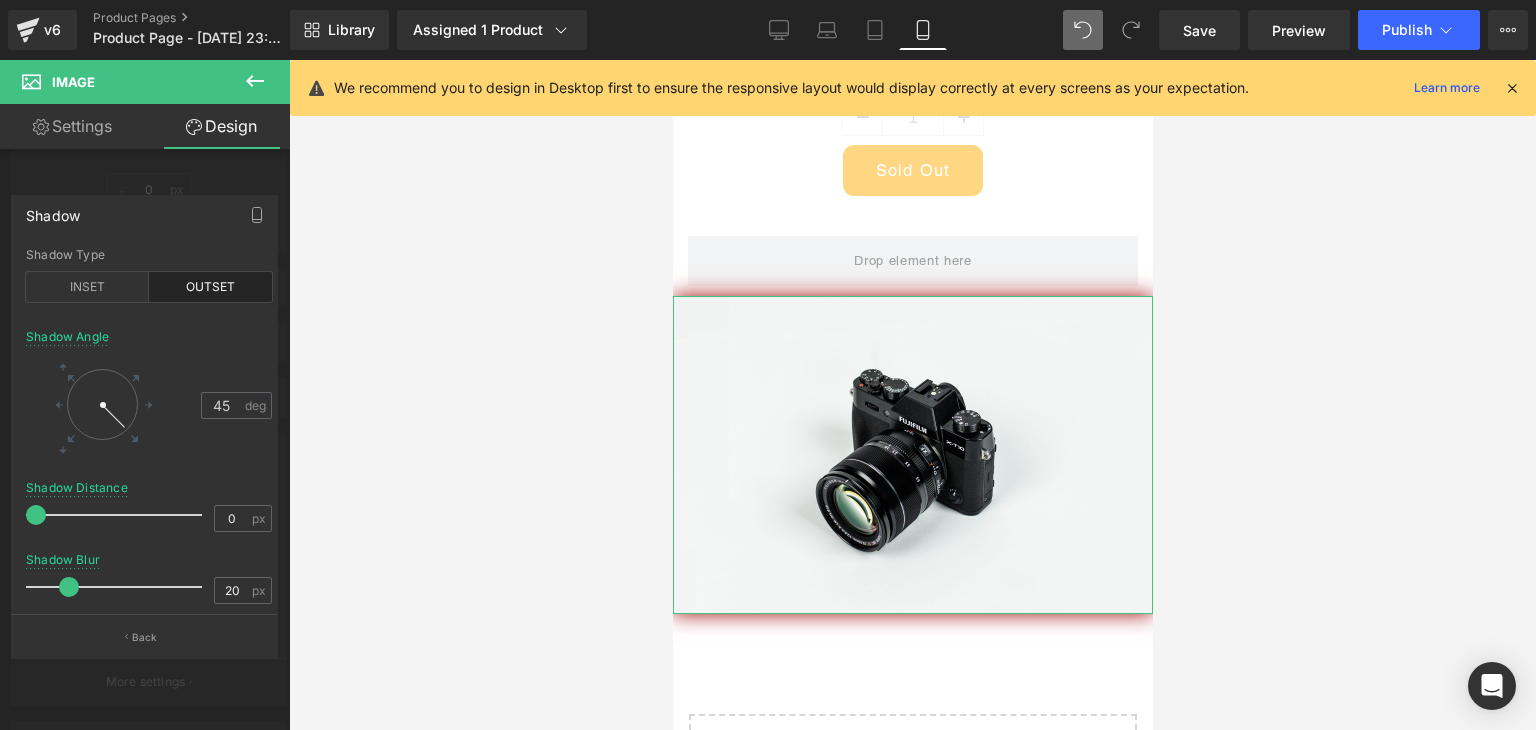 click on "Shadow" at bounding box center (53, 210) 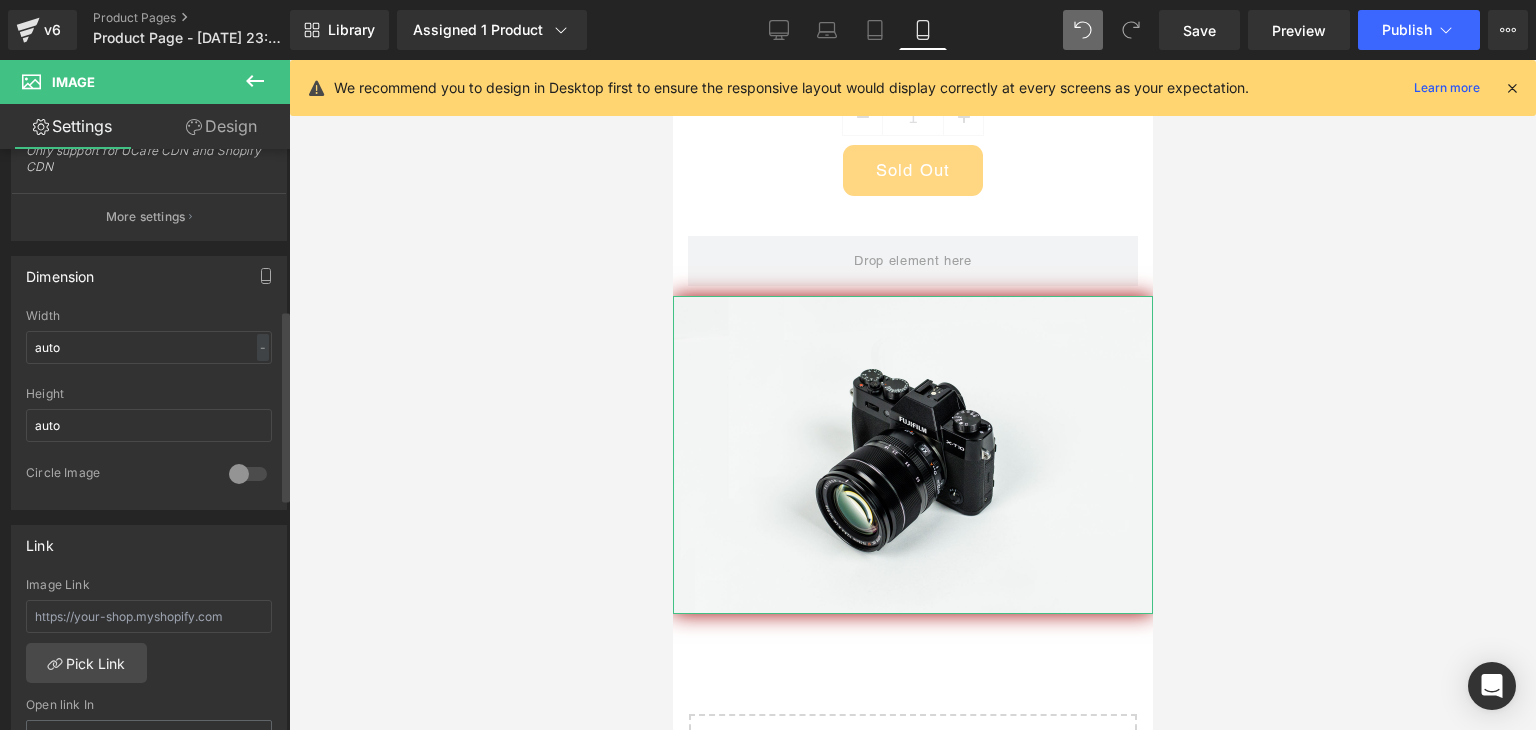 scroll, scrollTop: 0, scrollLeft: 0, axis: both 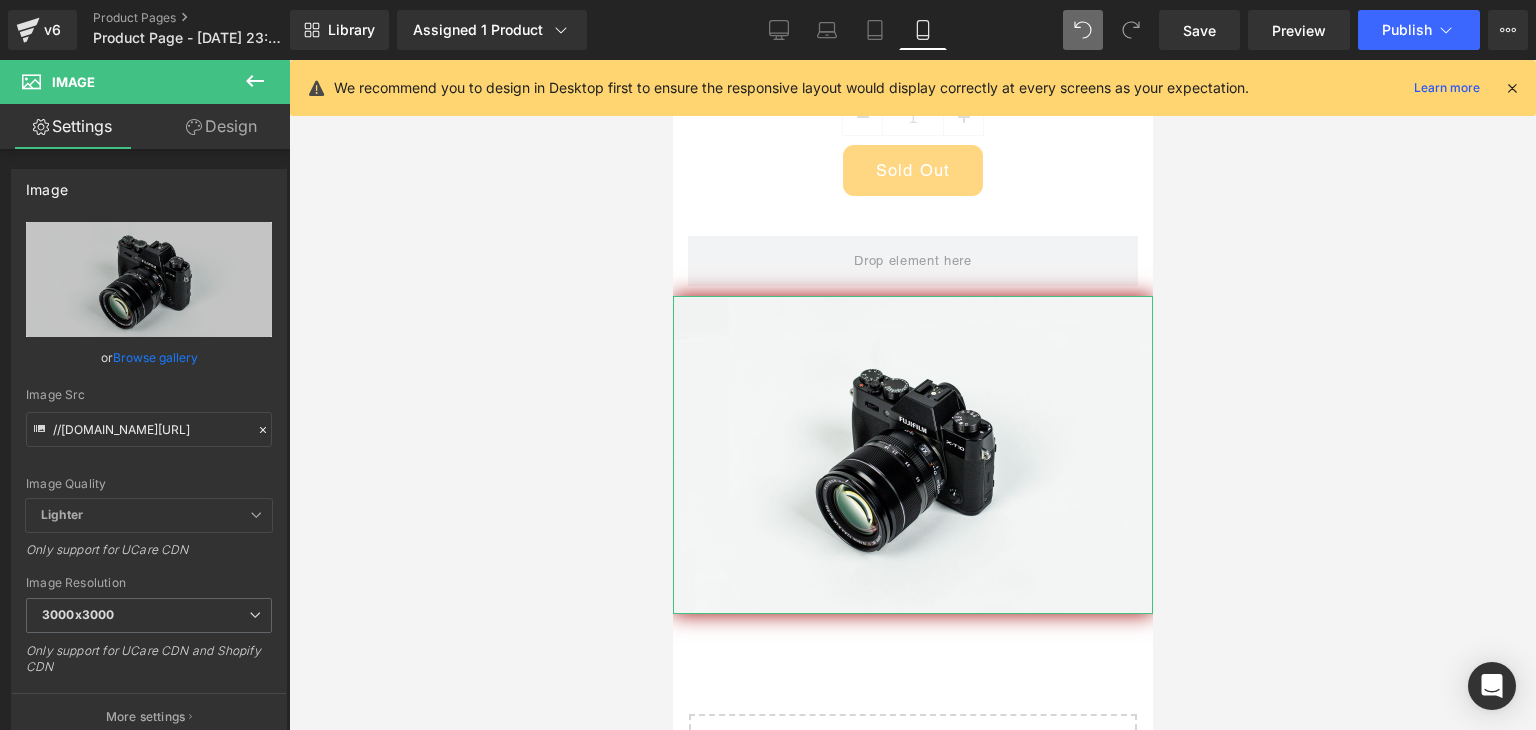 click on "Design" at bounding box center (221, 126) 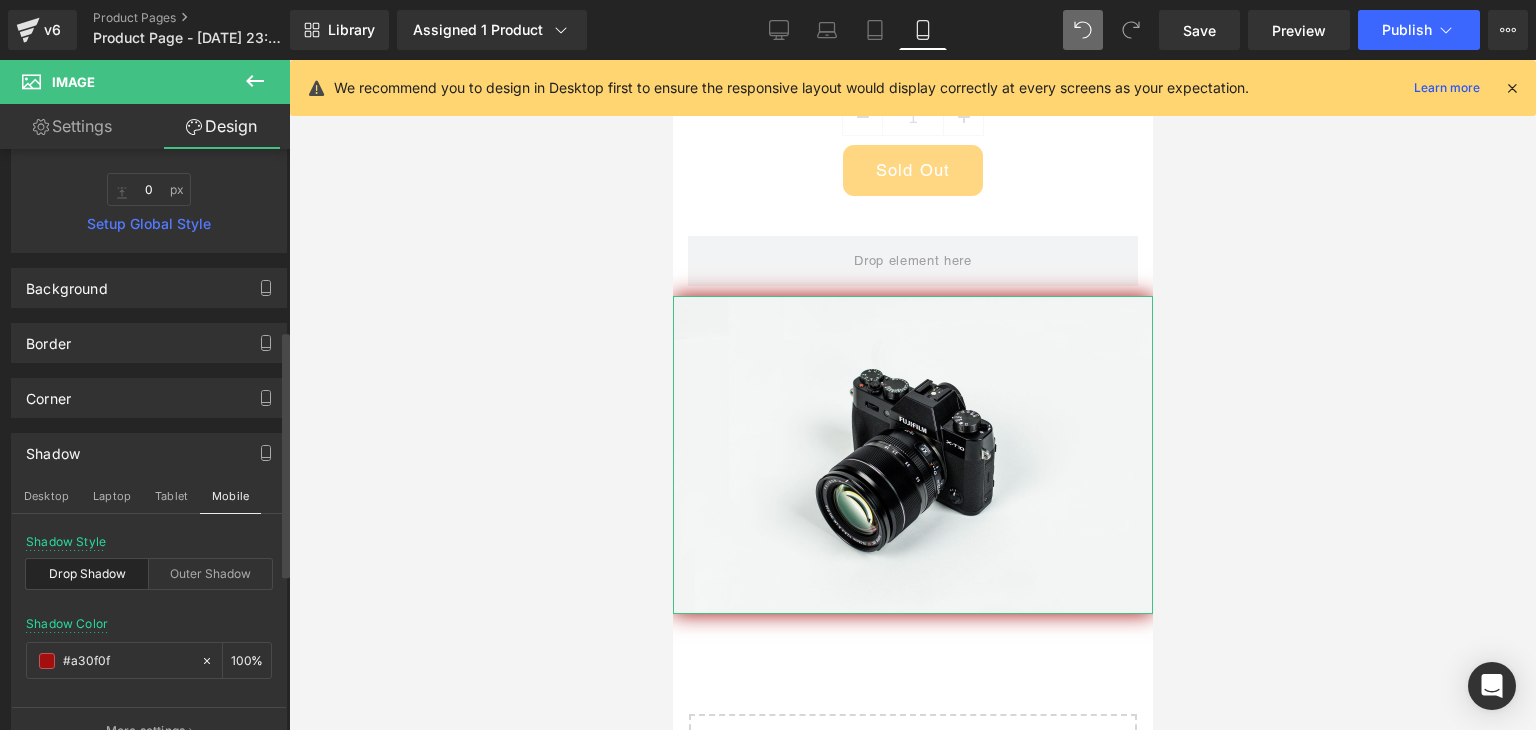 type on "0" 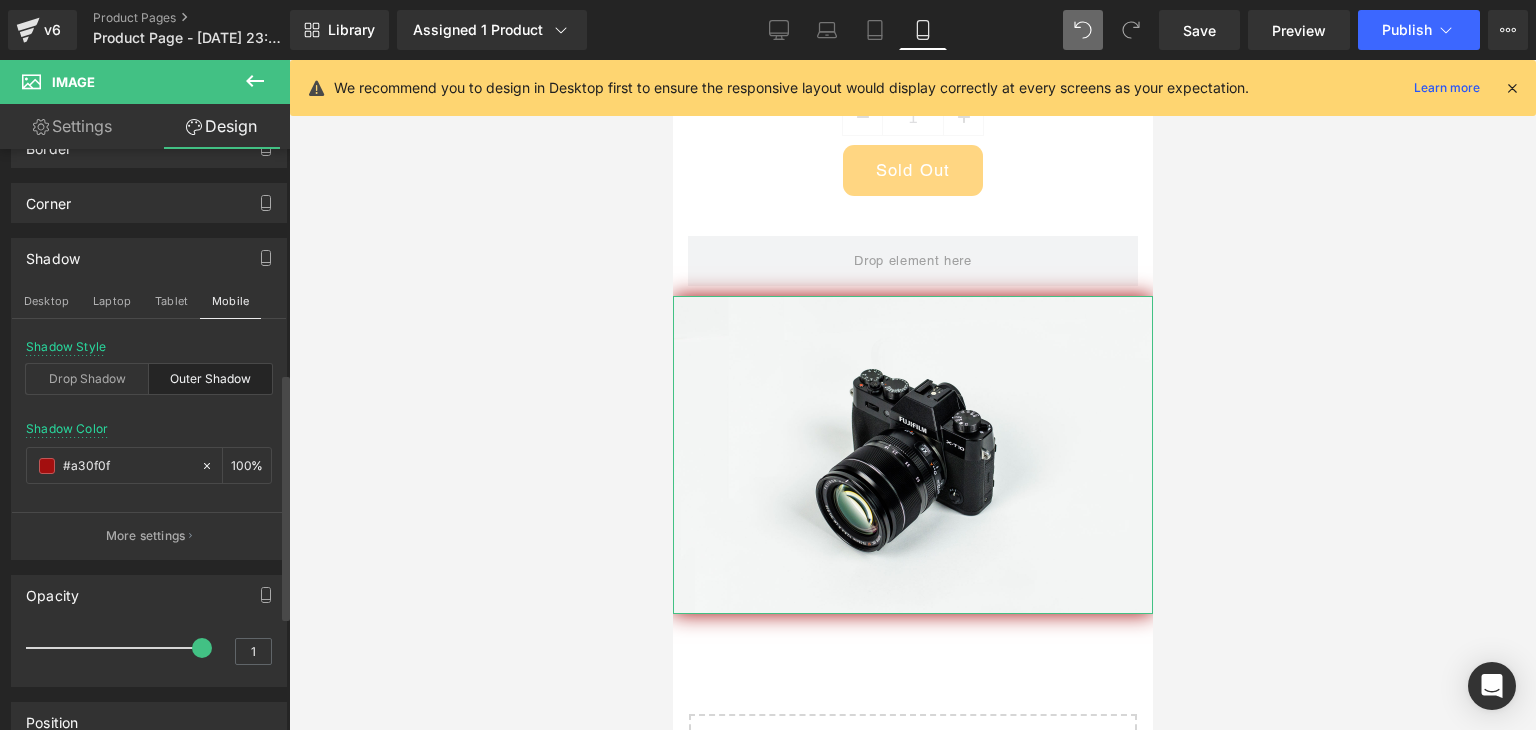 scroll, scrollTop: 626, scrollLeft: 0, axis: vertical 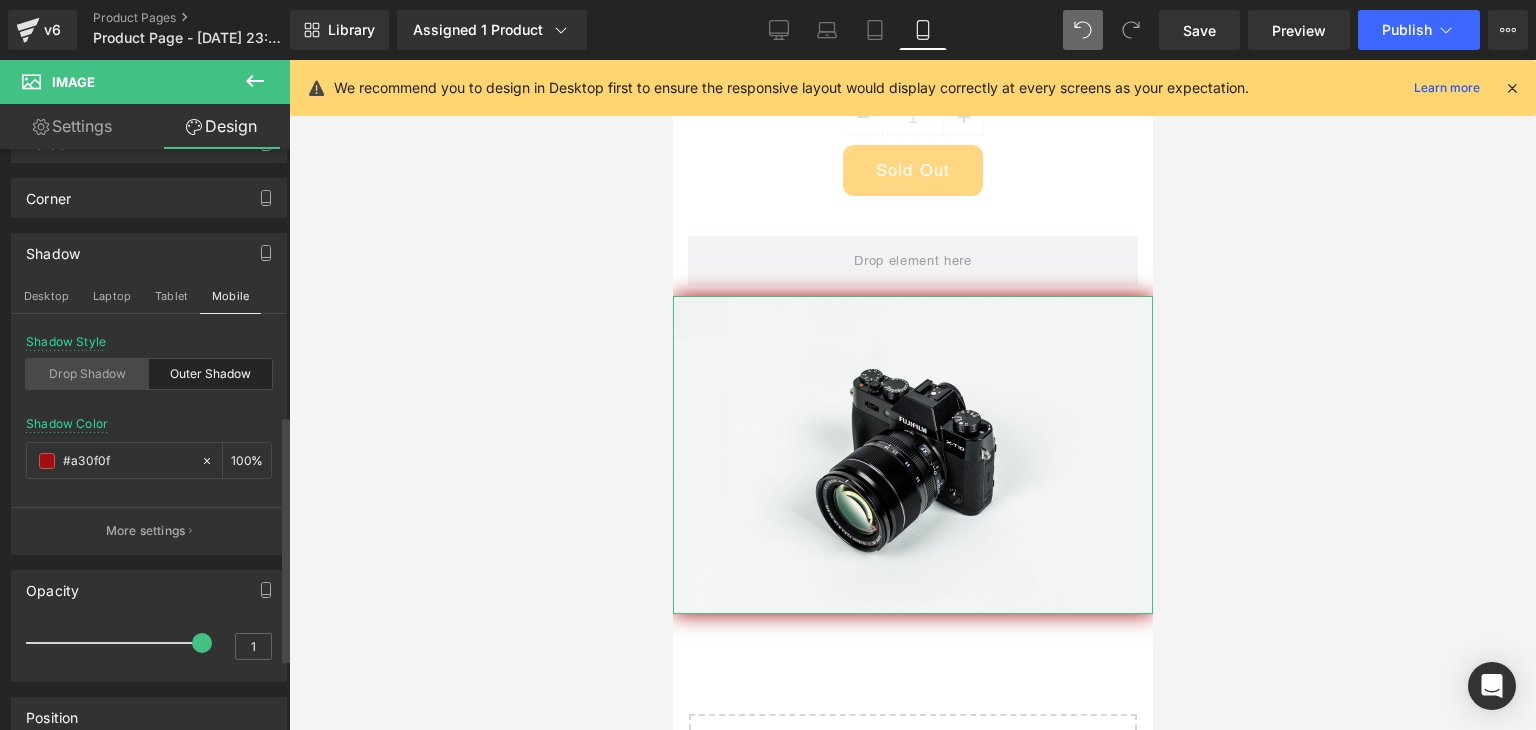 click on "Drop Shadow" at bounding box center [87, 374] 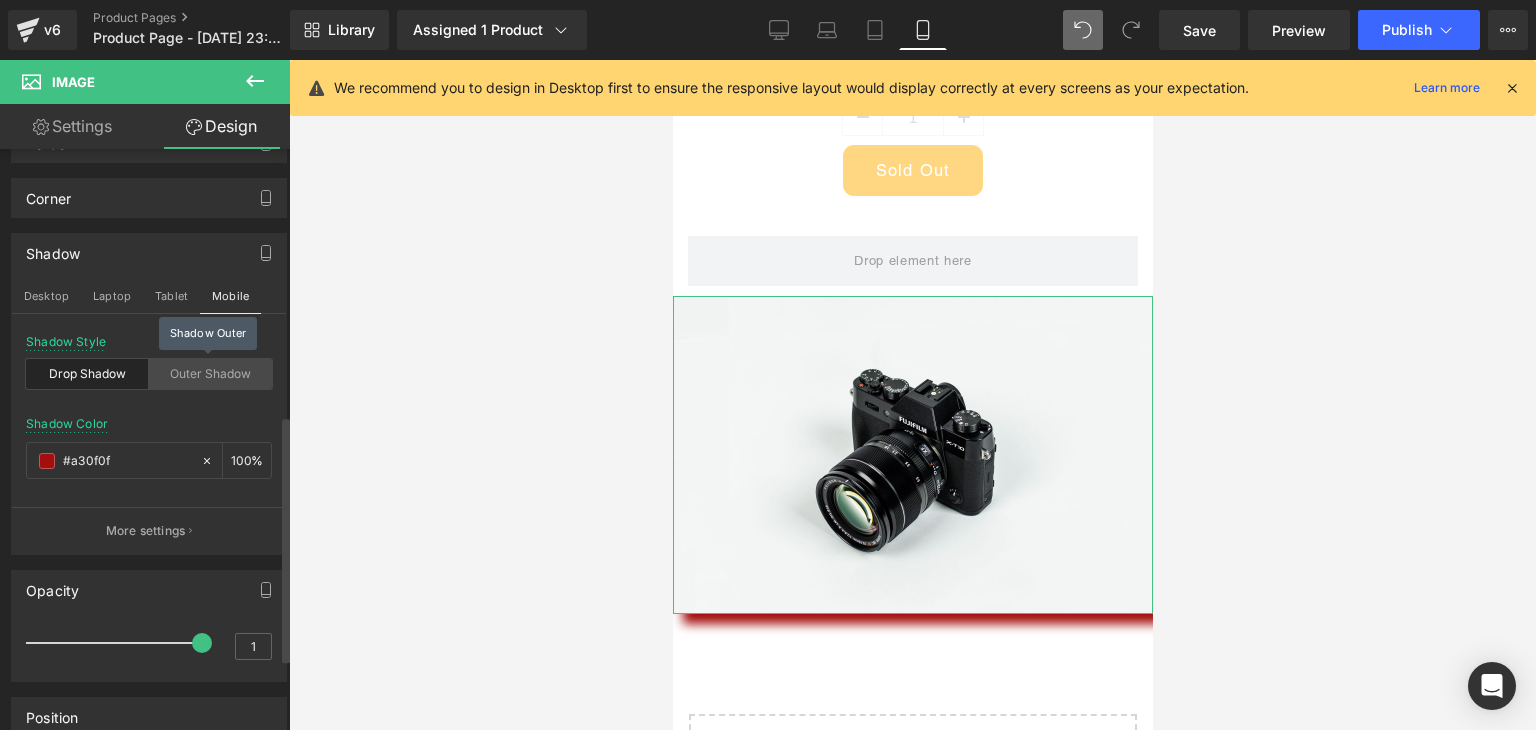 click on "Outer Shadow" at bounding box center (210, 374) 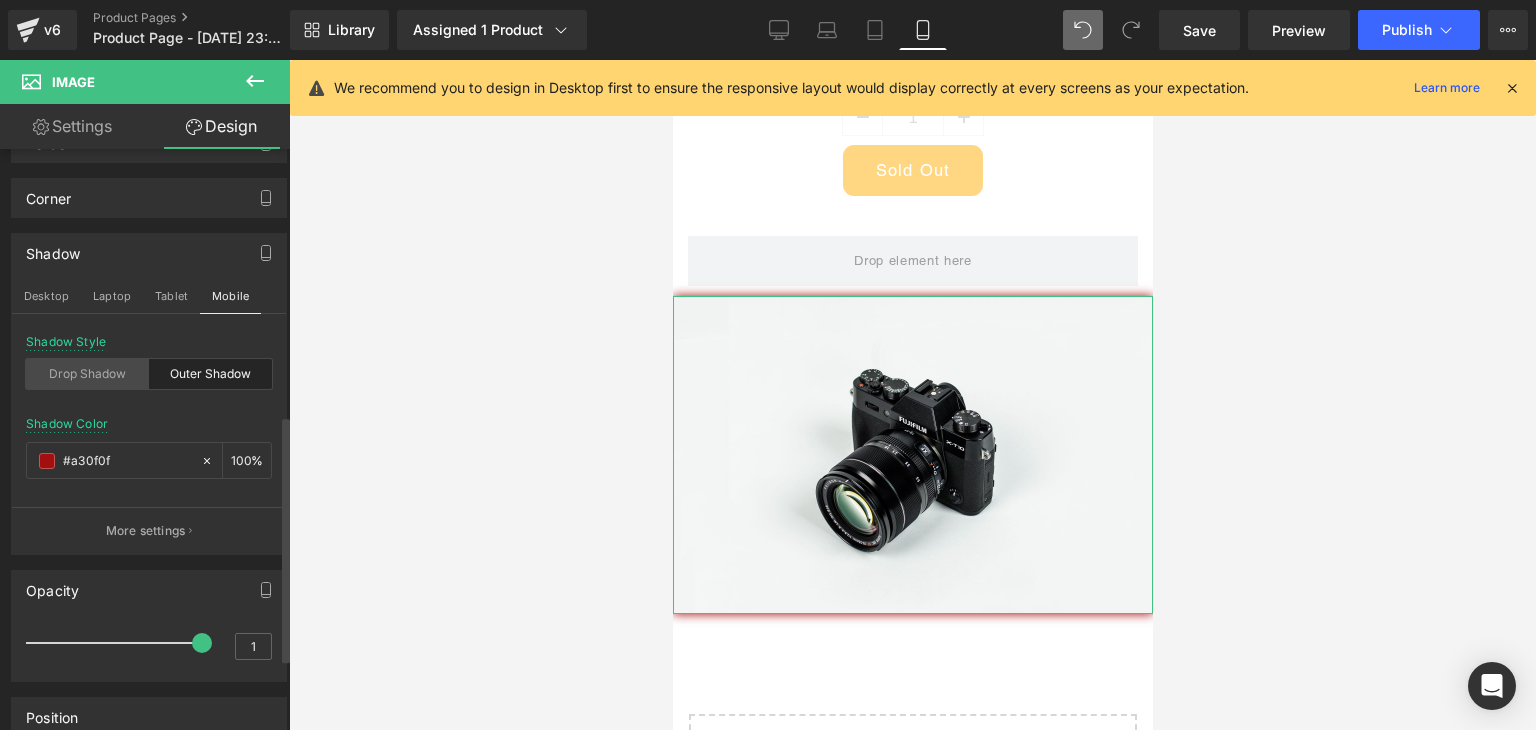 drag, startPoint x: 102, startPoint y: 372, endPoint x: 124, endPoint y: 367, distance: 22.561028 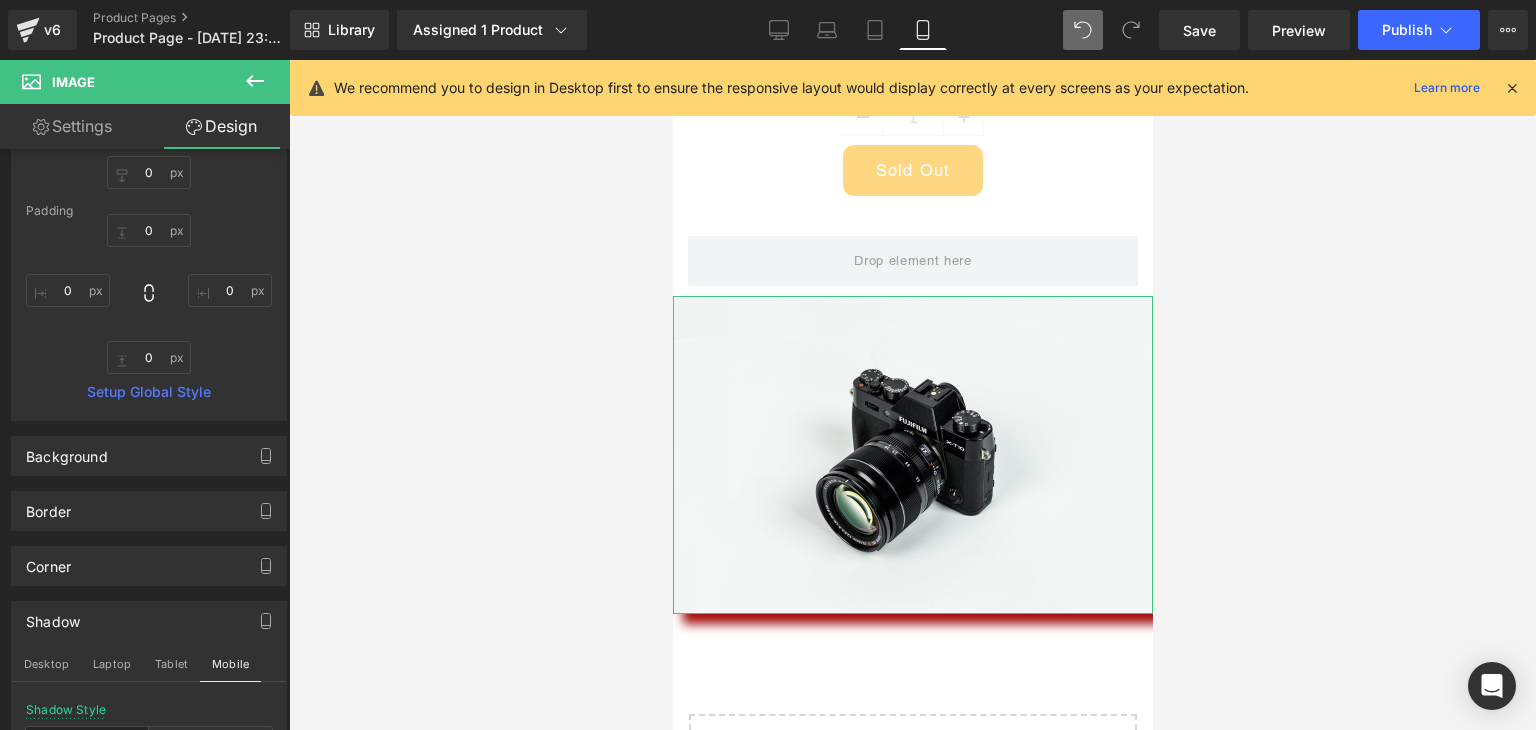 scroll, scrollTop: 126, scrollLeft: 0, axis: vertical 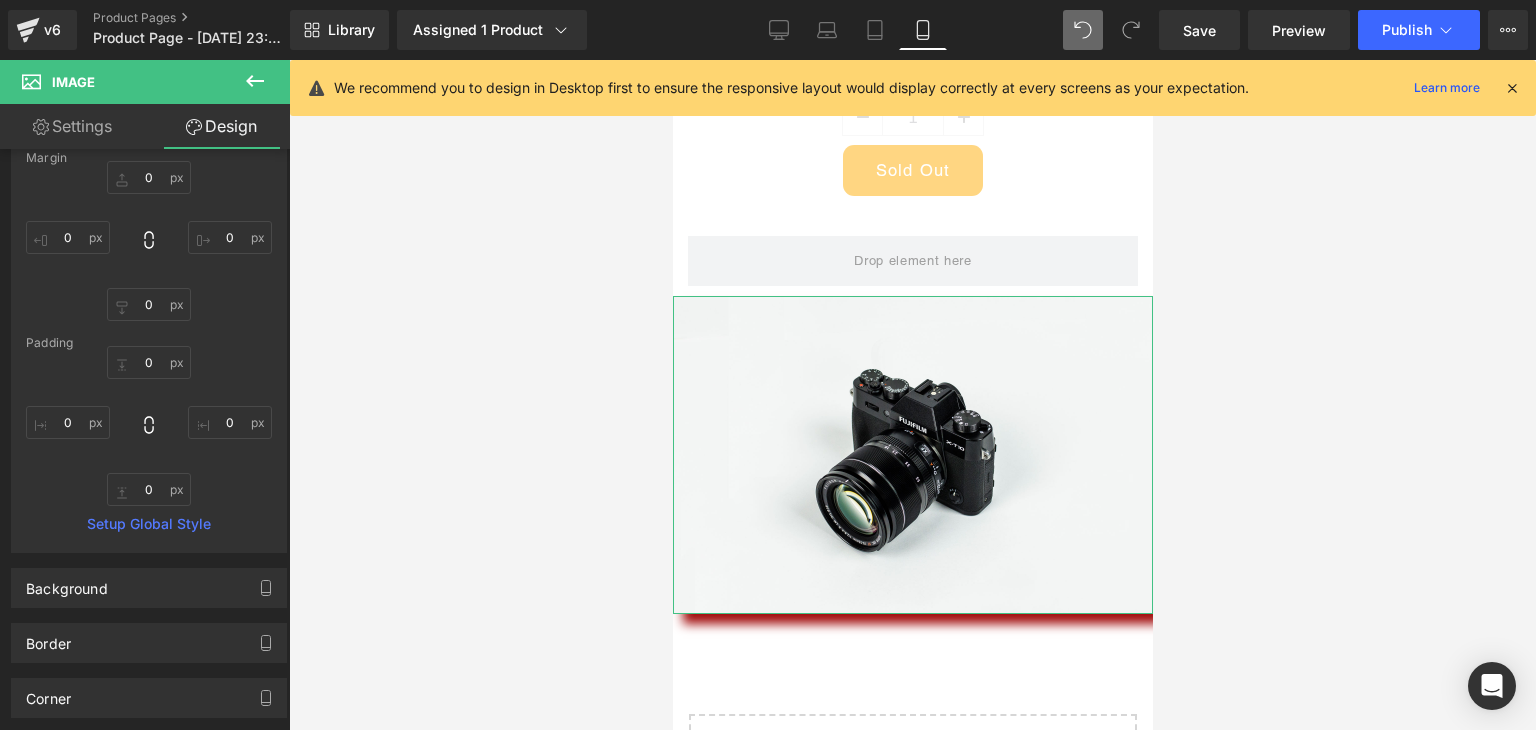 click on "Settings" at bounding box center (72, 126) 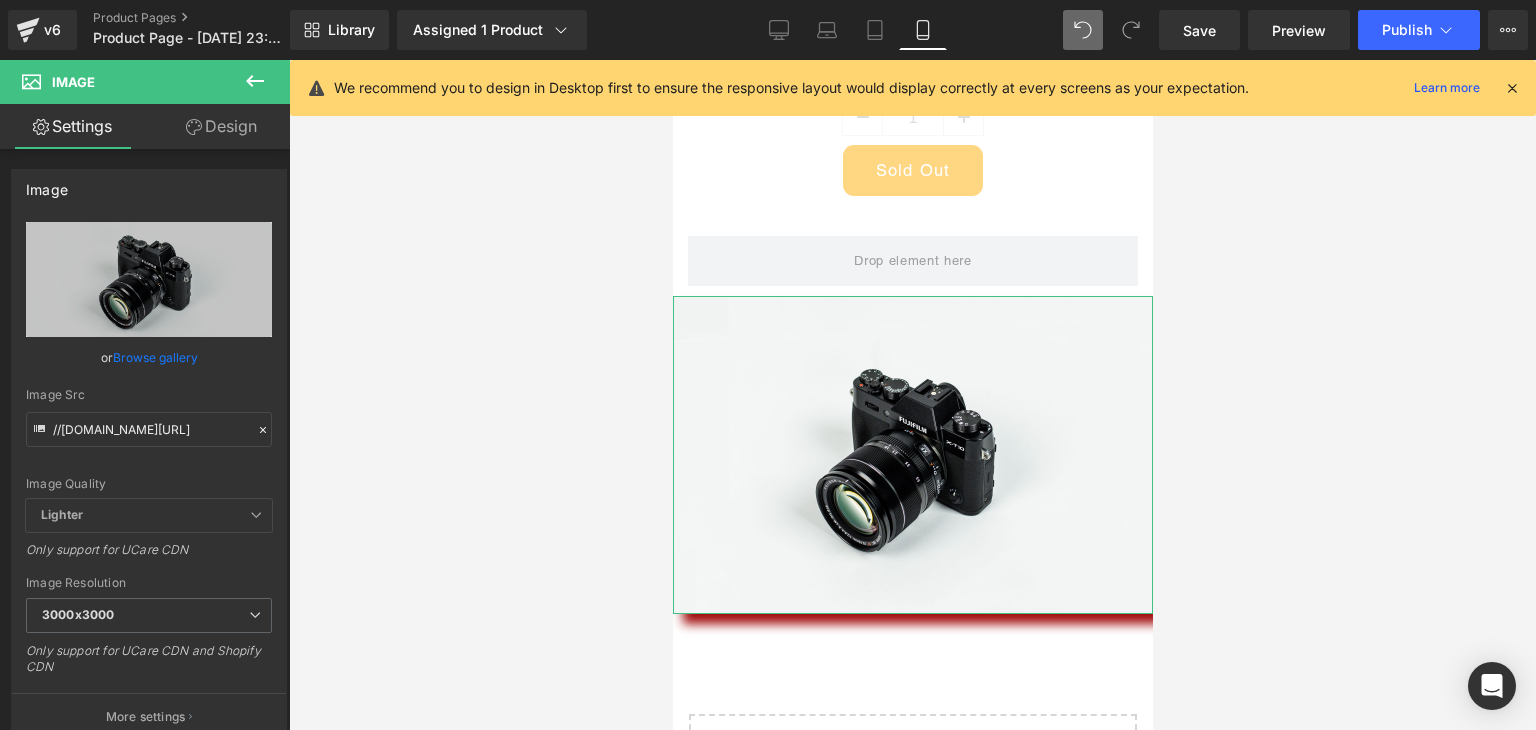 click on "Settings" at bounding box center (72, 126) 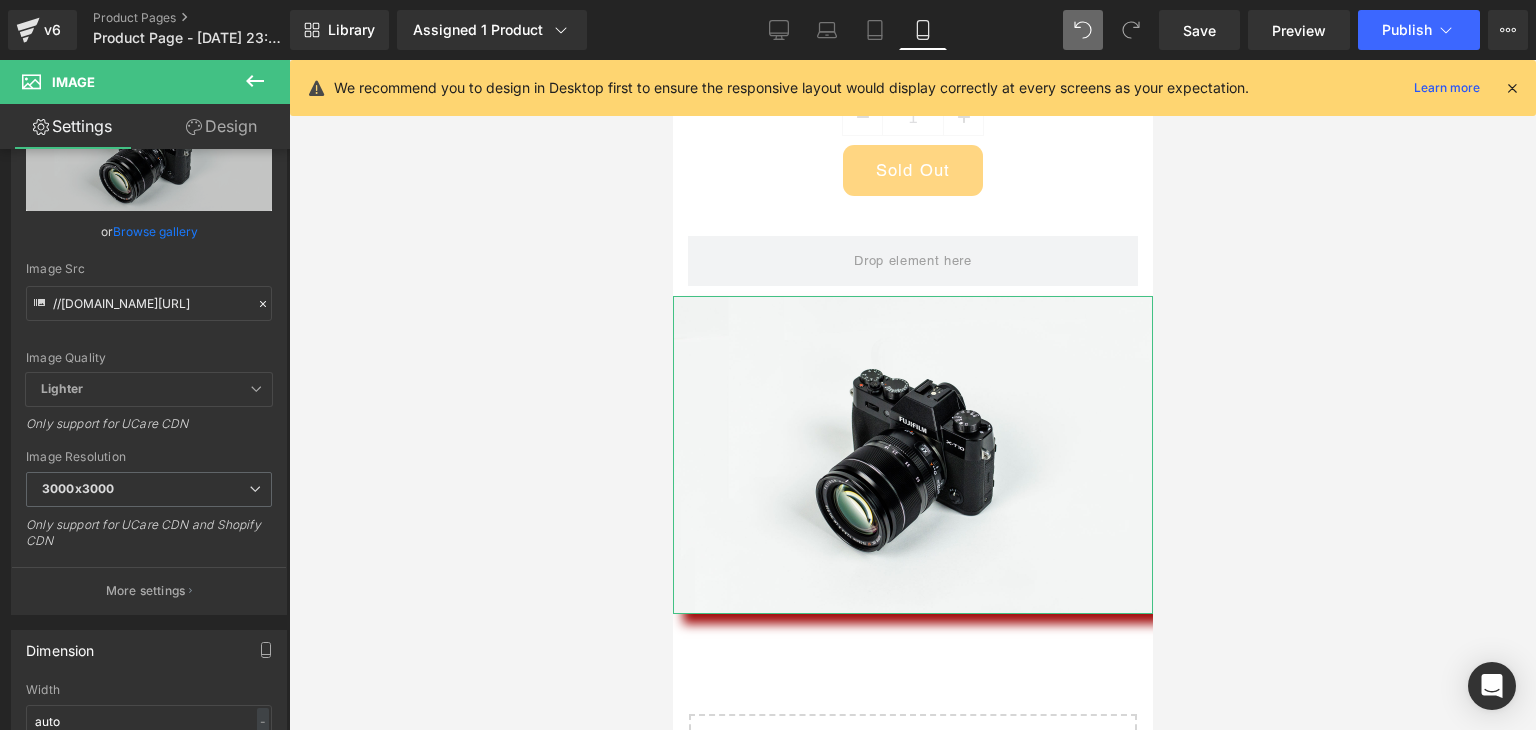 click on "Settings" at bounding box center [72, 126] 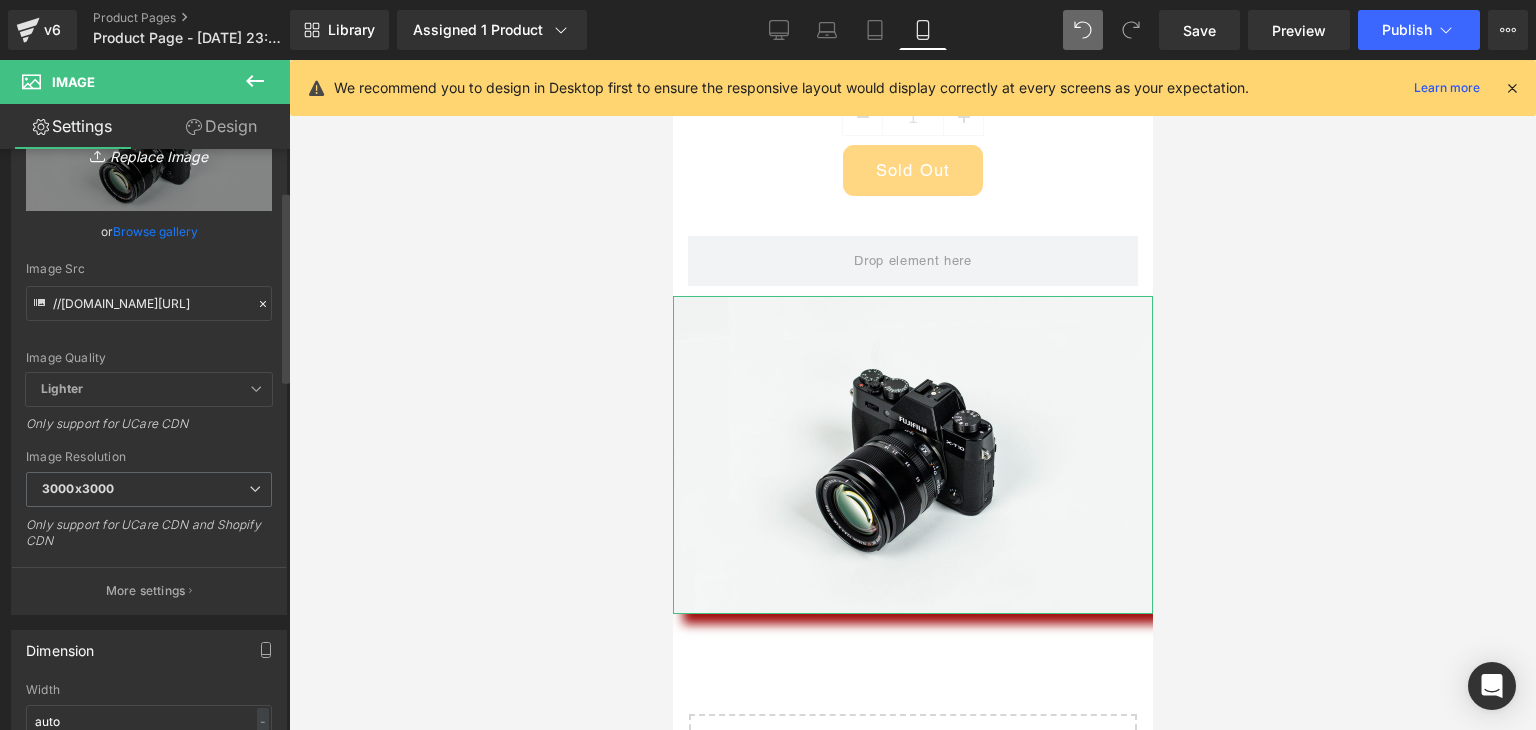 click on "Replace Image" at bounding box center [149, 153] 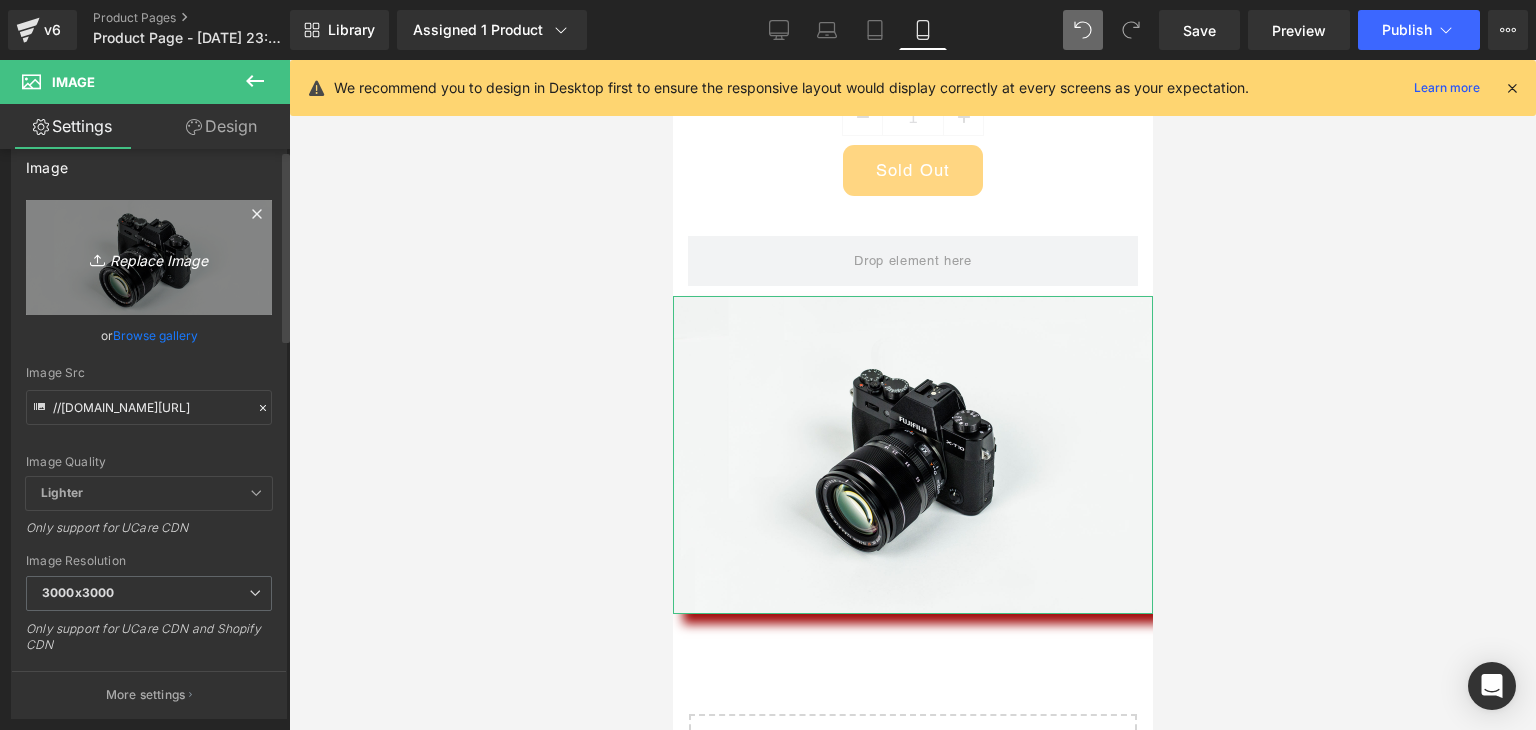 scroll, scrollTop: 0, scrollLeft: 0, axis: both 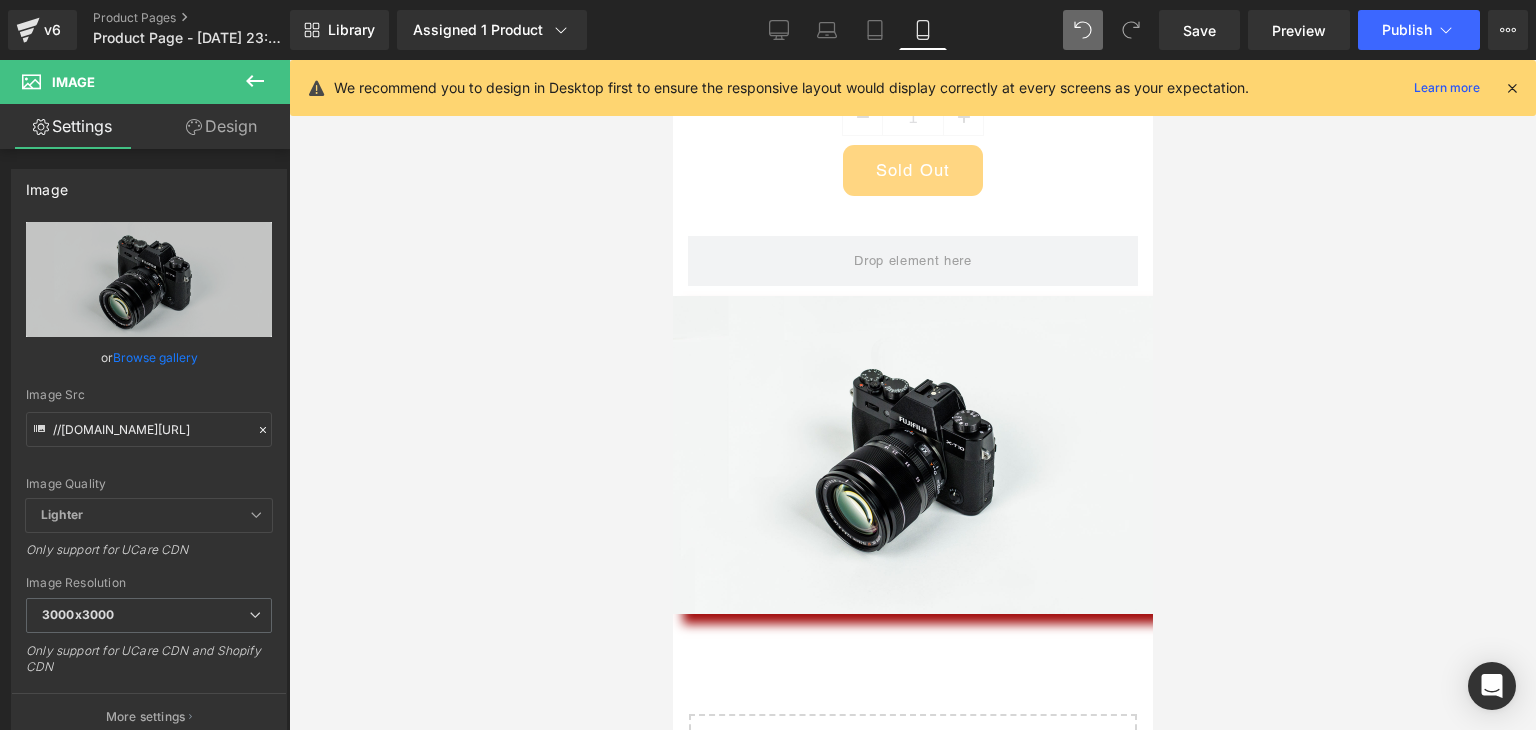 click 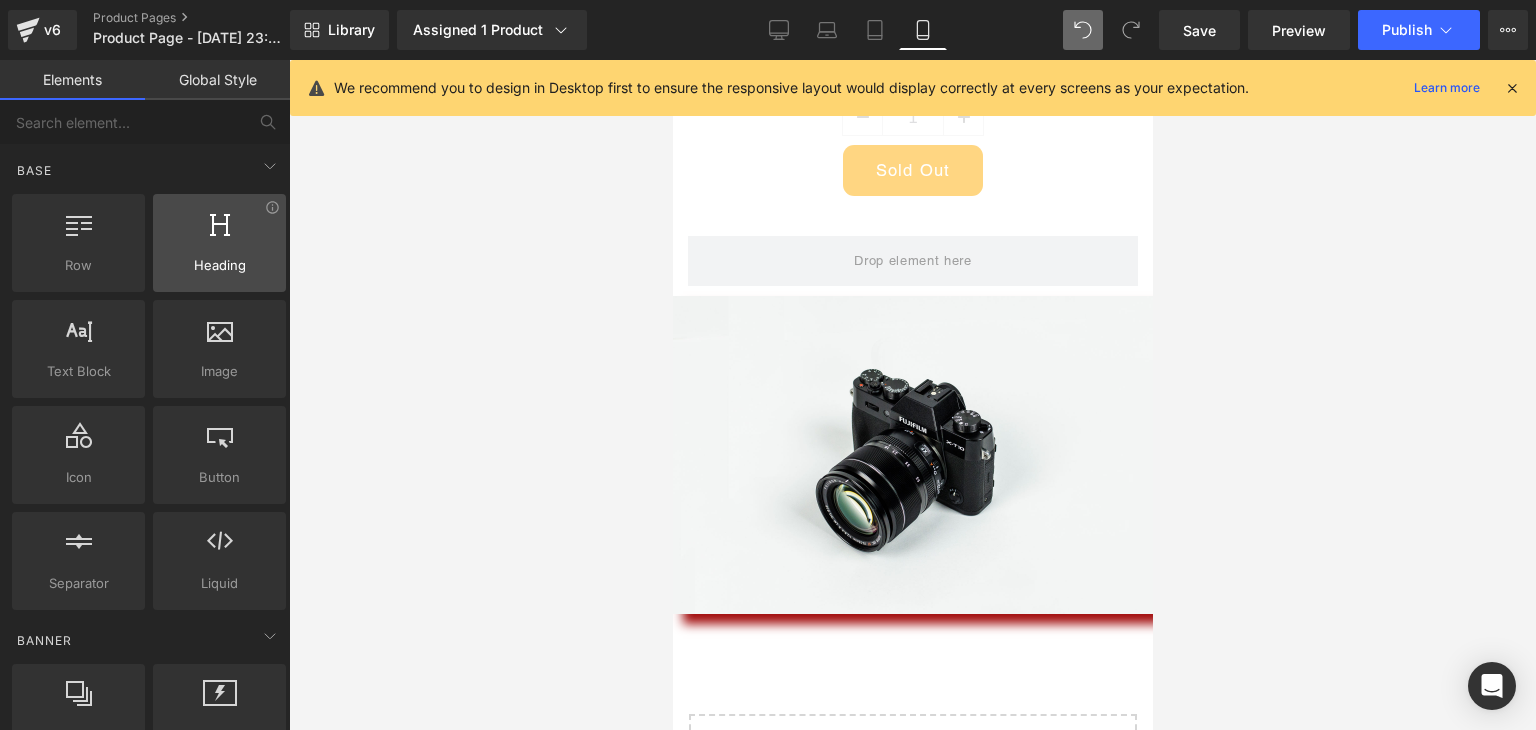 click on "Heading" at bounding box center [219, 265] 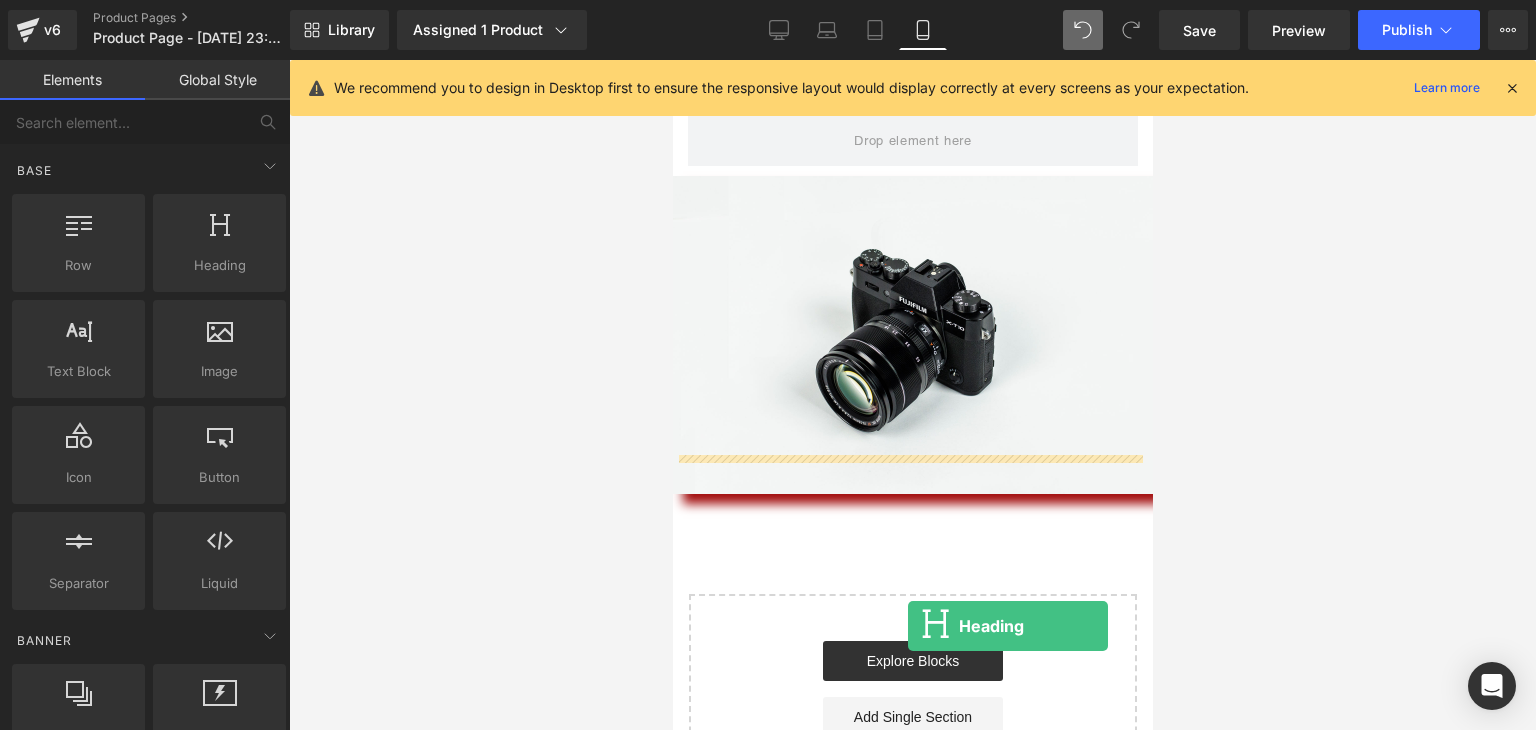 scroll, scrollTop: 895, scrollLeft: 0, axis: vertical 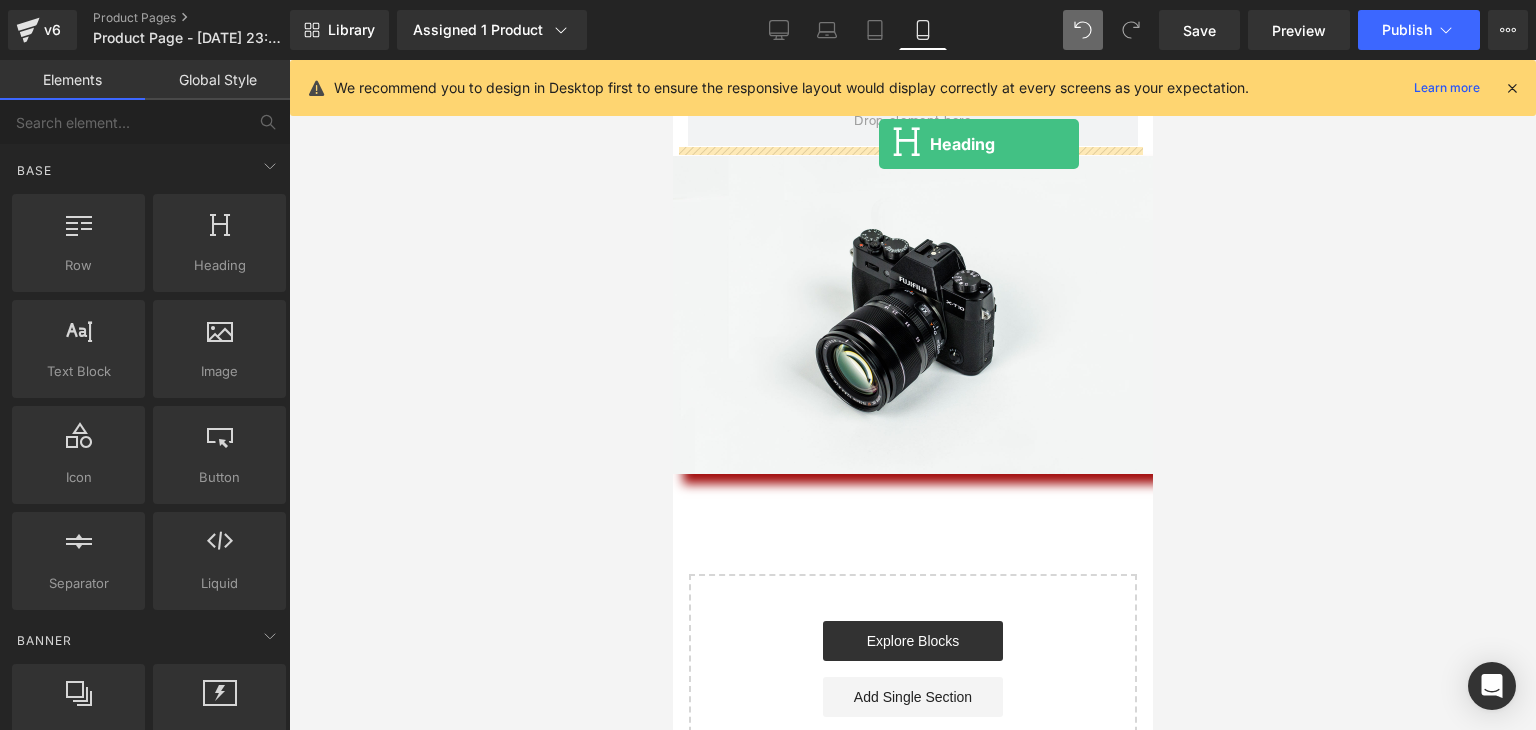 drag, startPoint x: 884, startPoint y: 301, endPoint x: 878, endPoint y: 144, distance: 157.11461 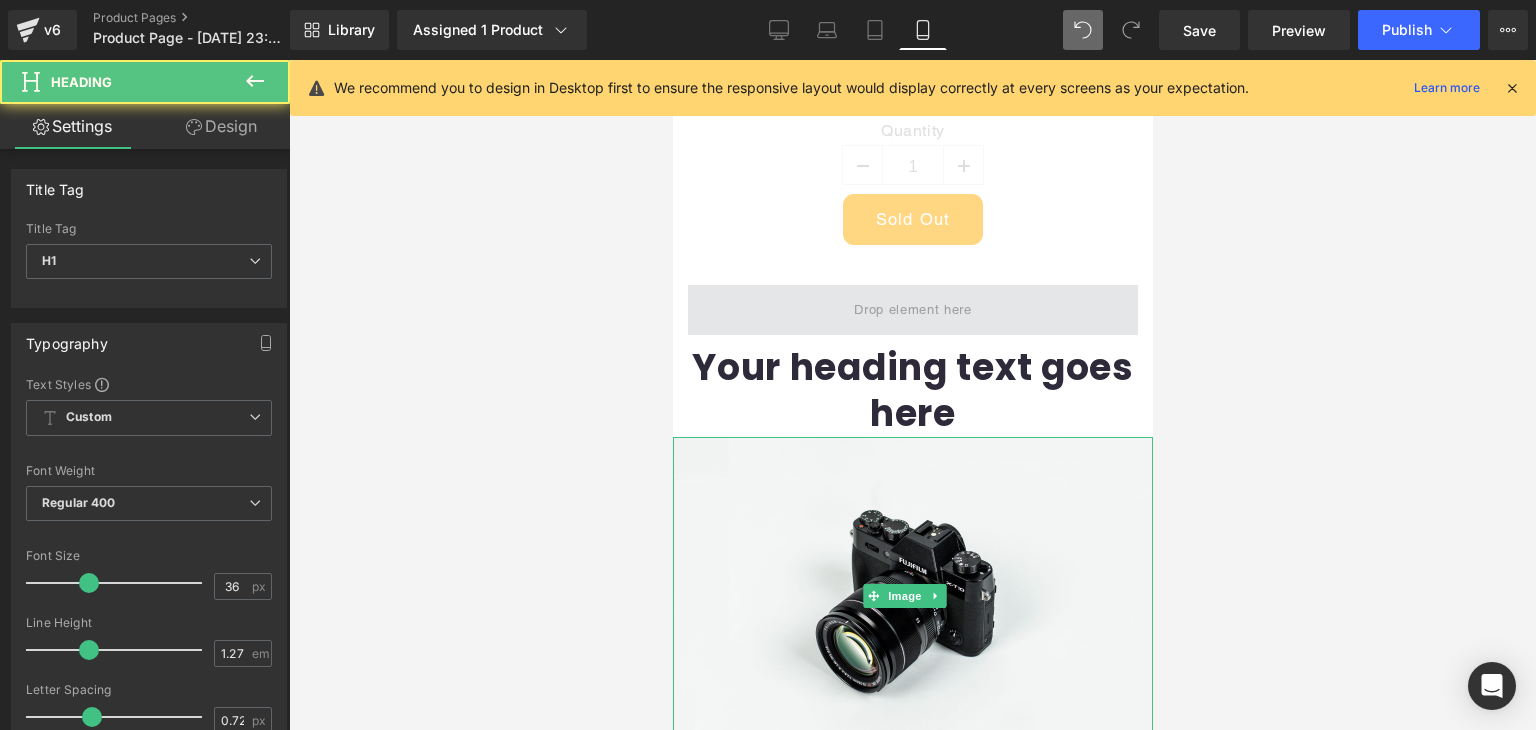 scroll, scrollTop: 695, scrollLeft: 0, axis: vertical 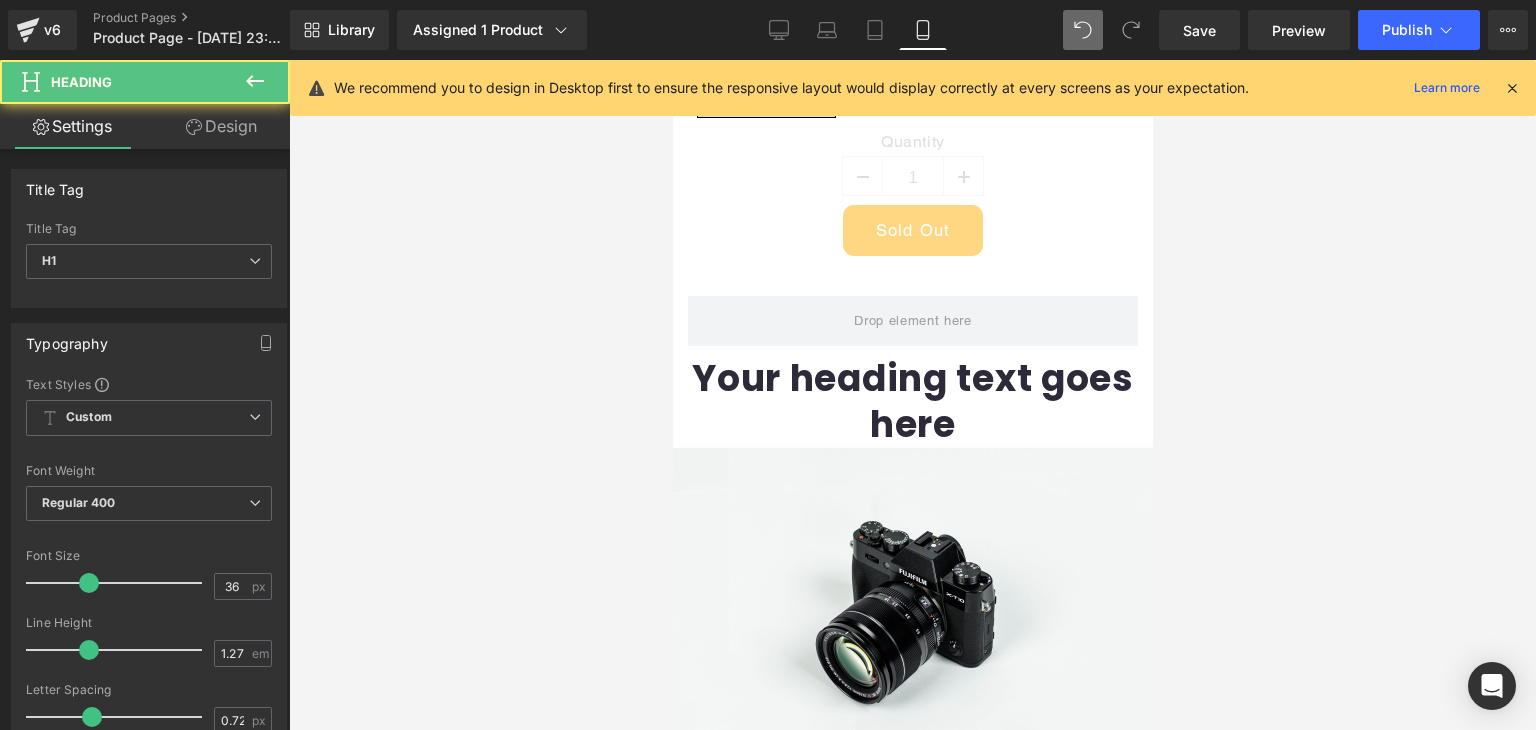 click on "Your heading text goes here
Heading" at bounding box center (912, 402) 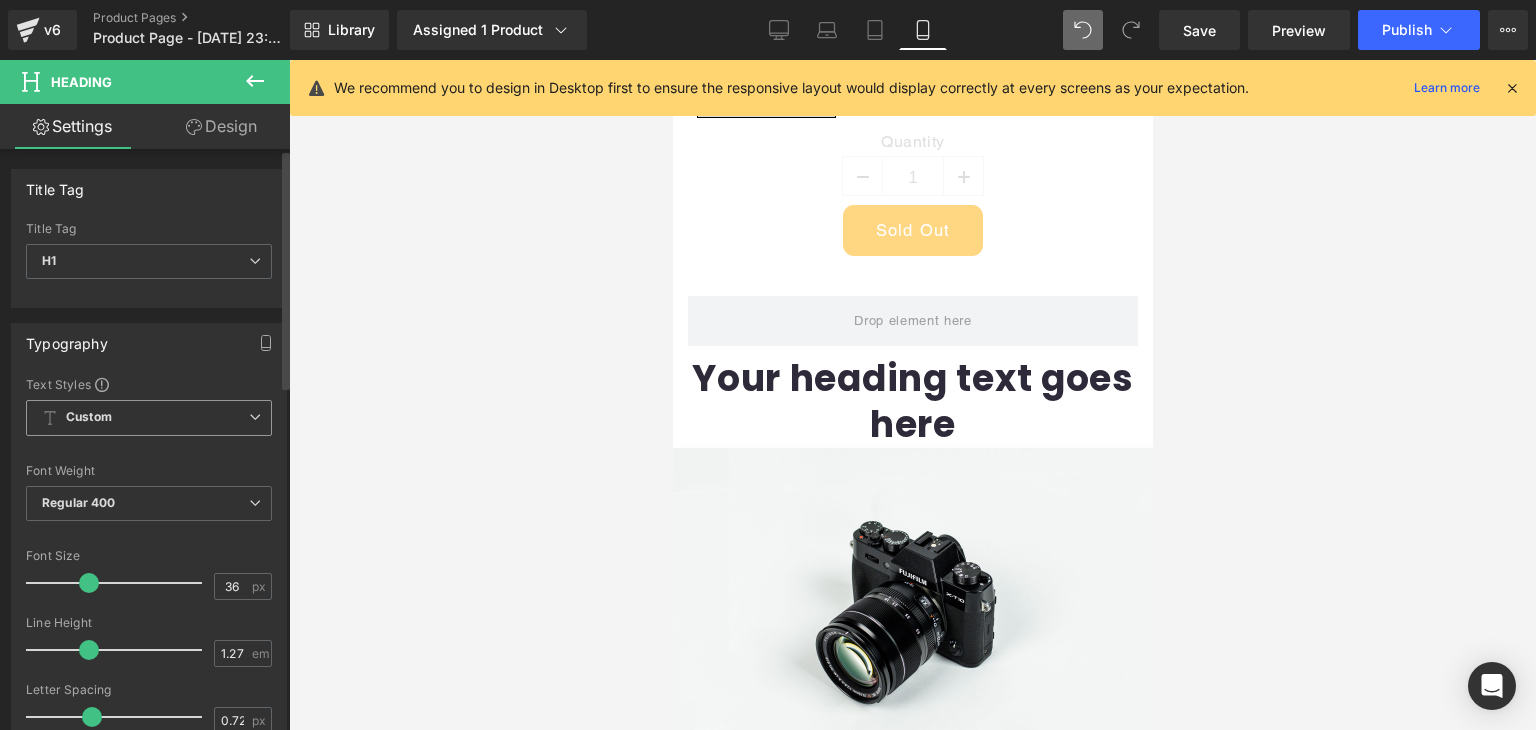 click on "Custom
Setup Global Style" at bounding box center (149, 418) 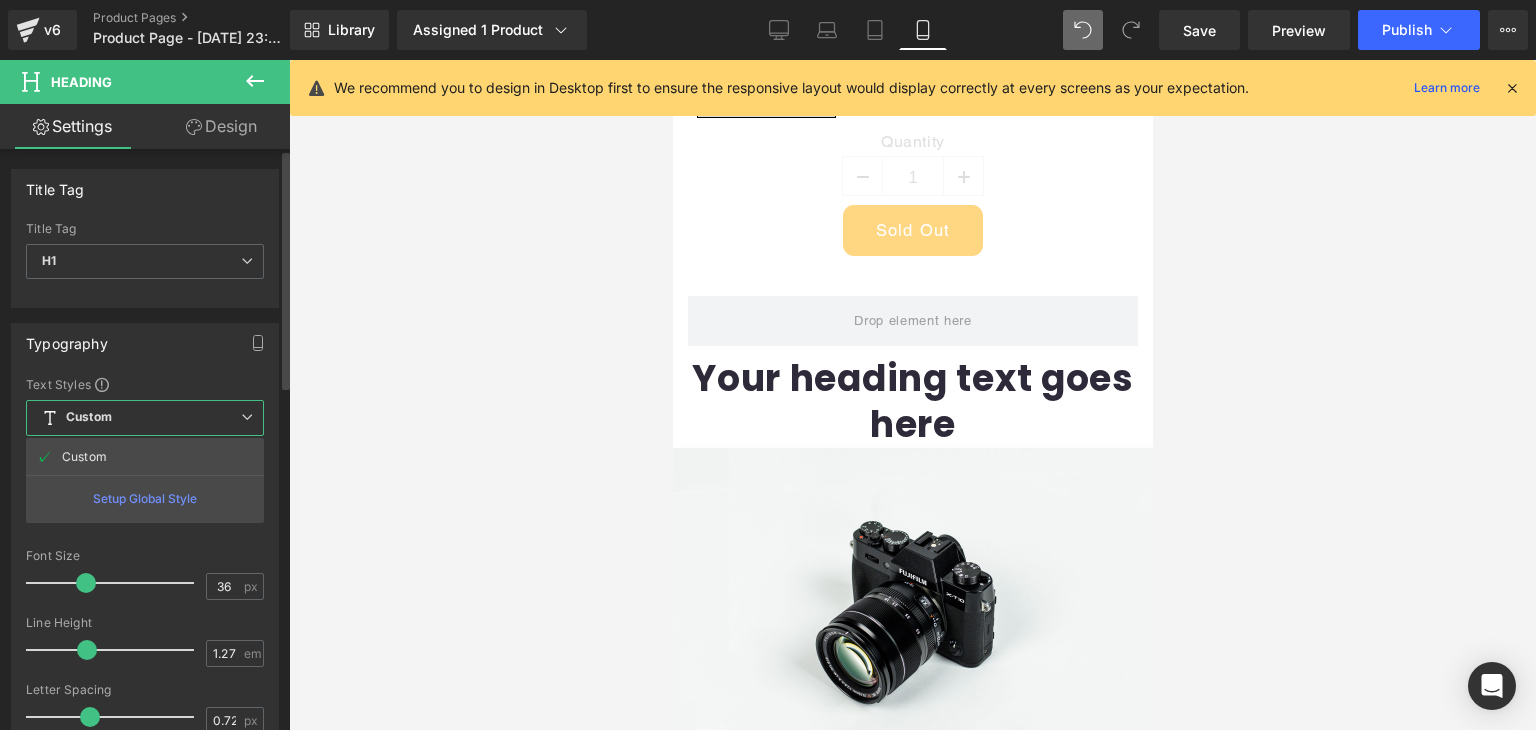 click on "Setup Global Style" at bounding box center (145, 498) 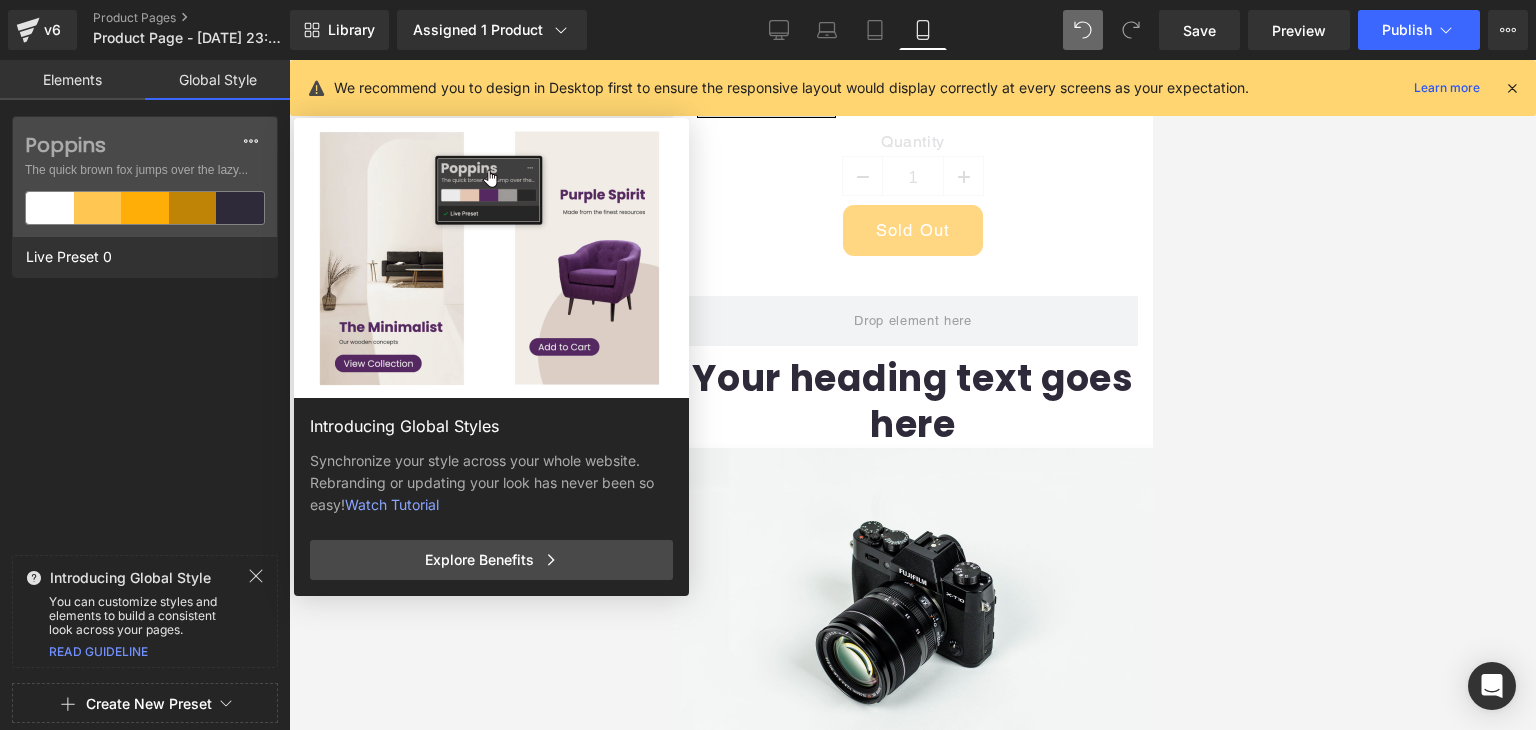 click on "Elements" at bounding box center (72, 80) 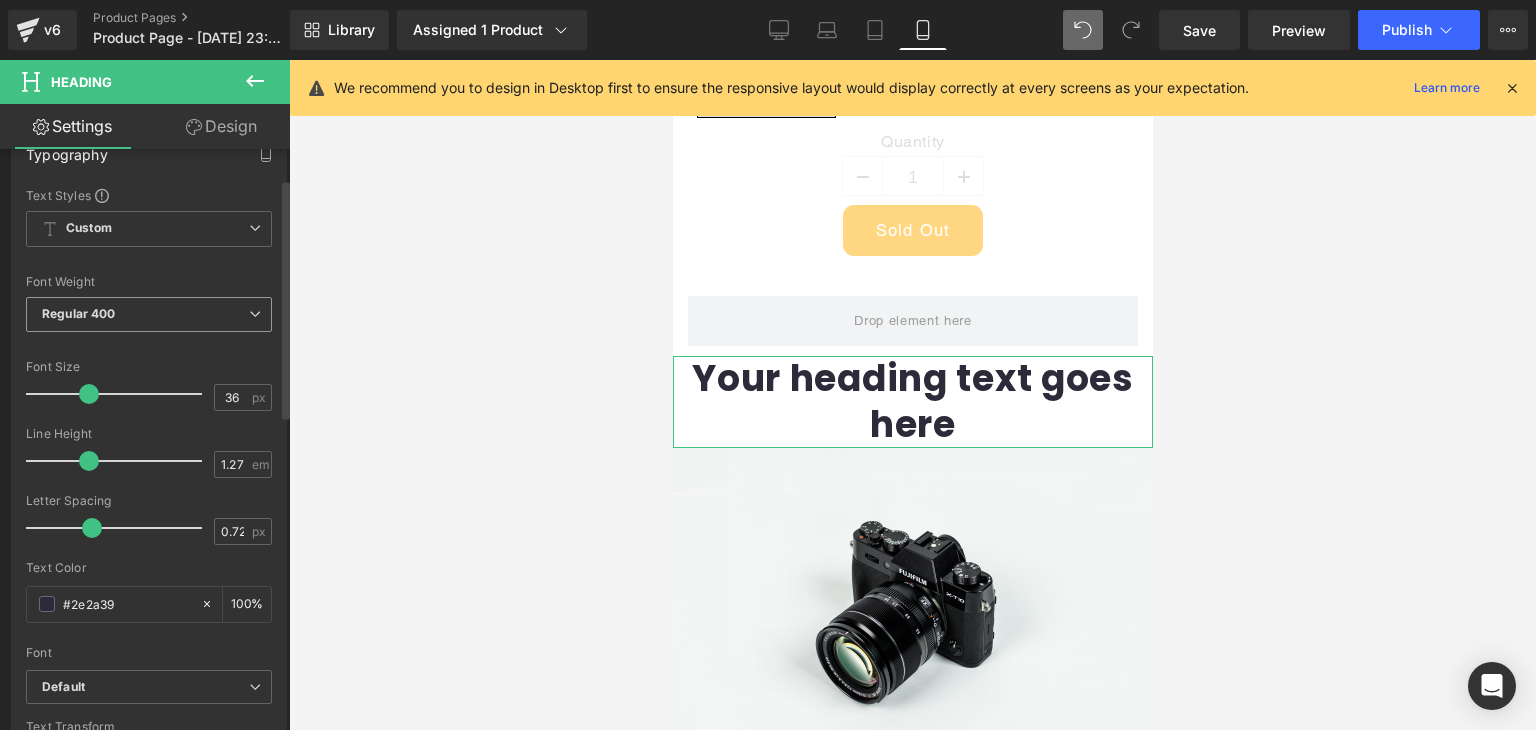 scroll, scrollTop: 0, scrollLeft: 0, axis: both 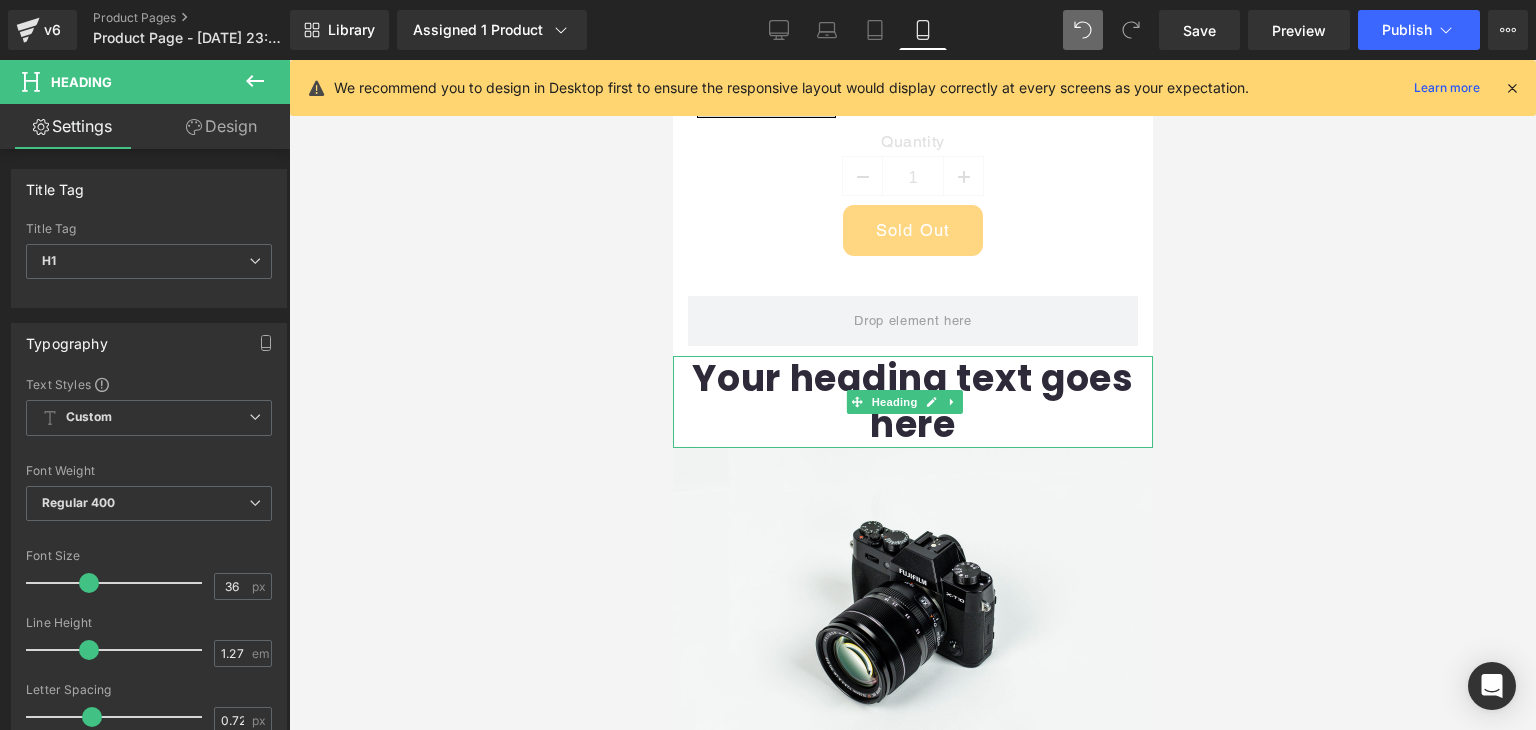 click on "Your heading text goes here" at bounding box center (912, 402) 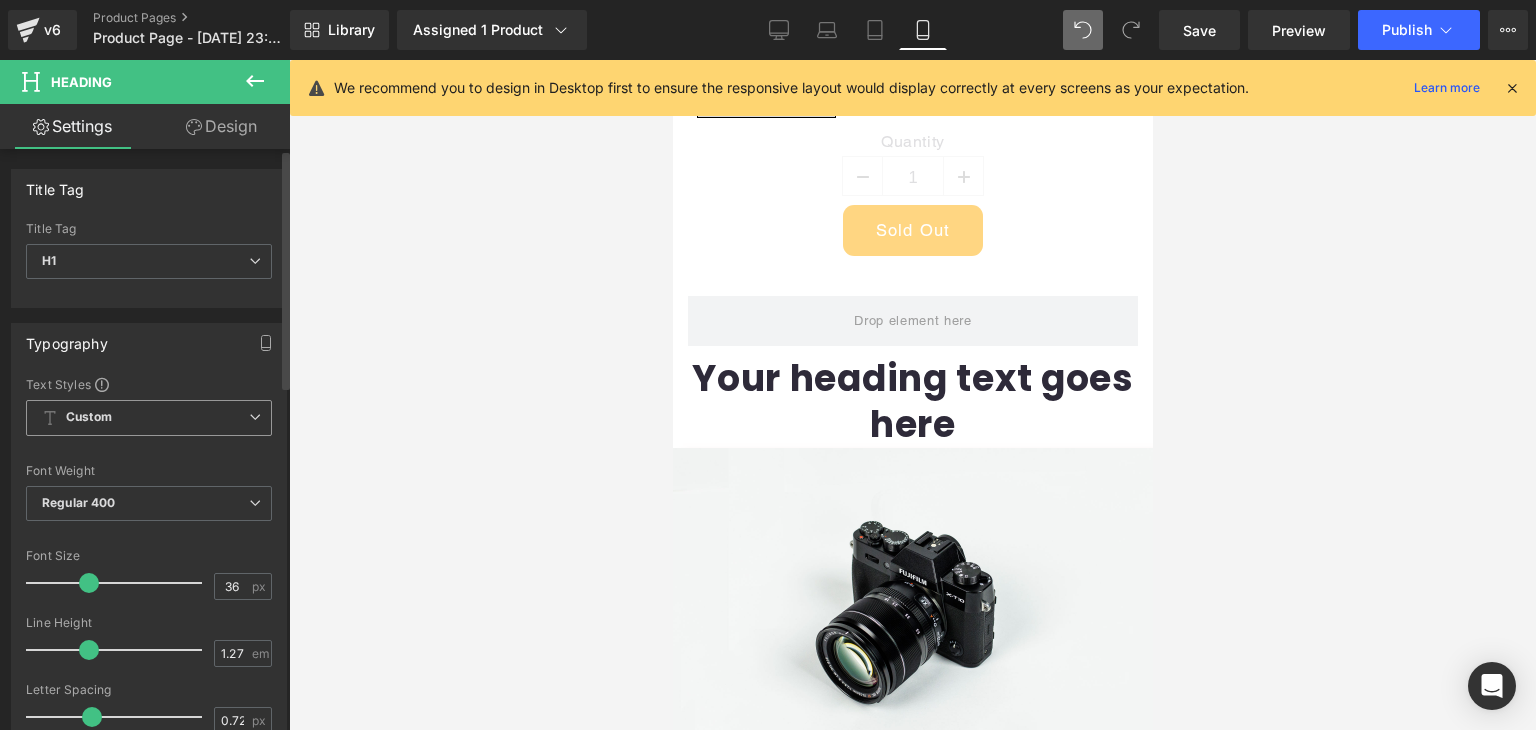 click on "Custom
Setup Global Style" at bounding box center (149, 418) 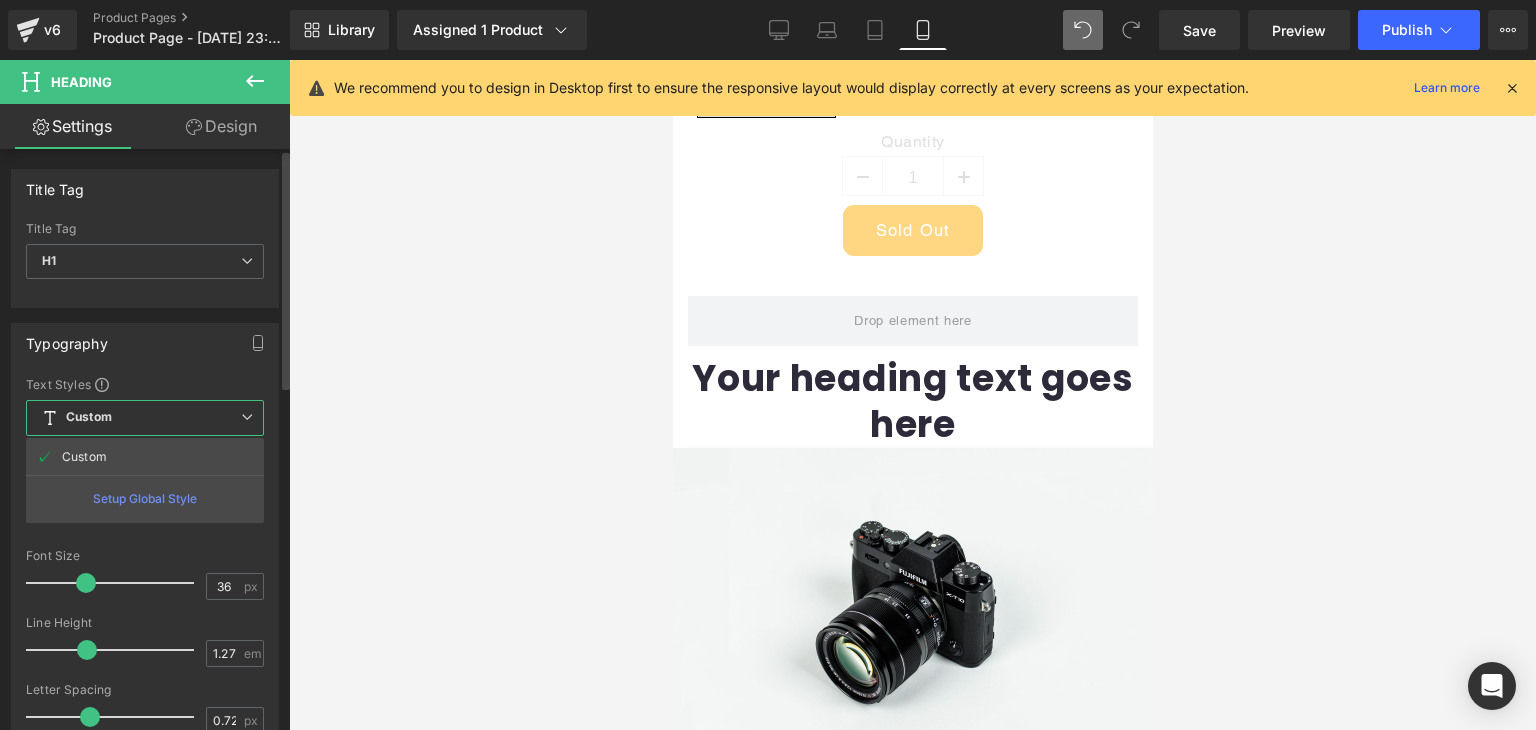 click on "Typography" at bounding box center (145, 343) 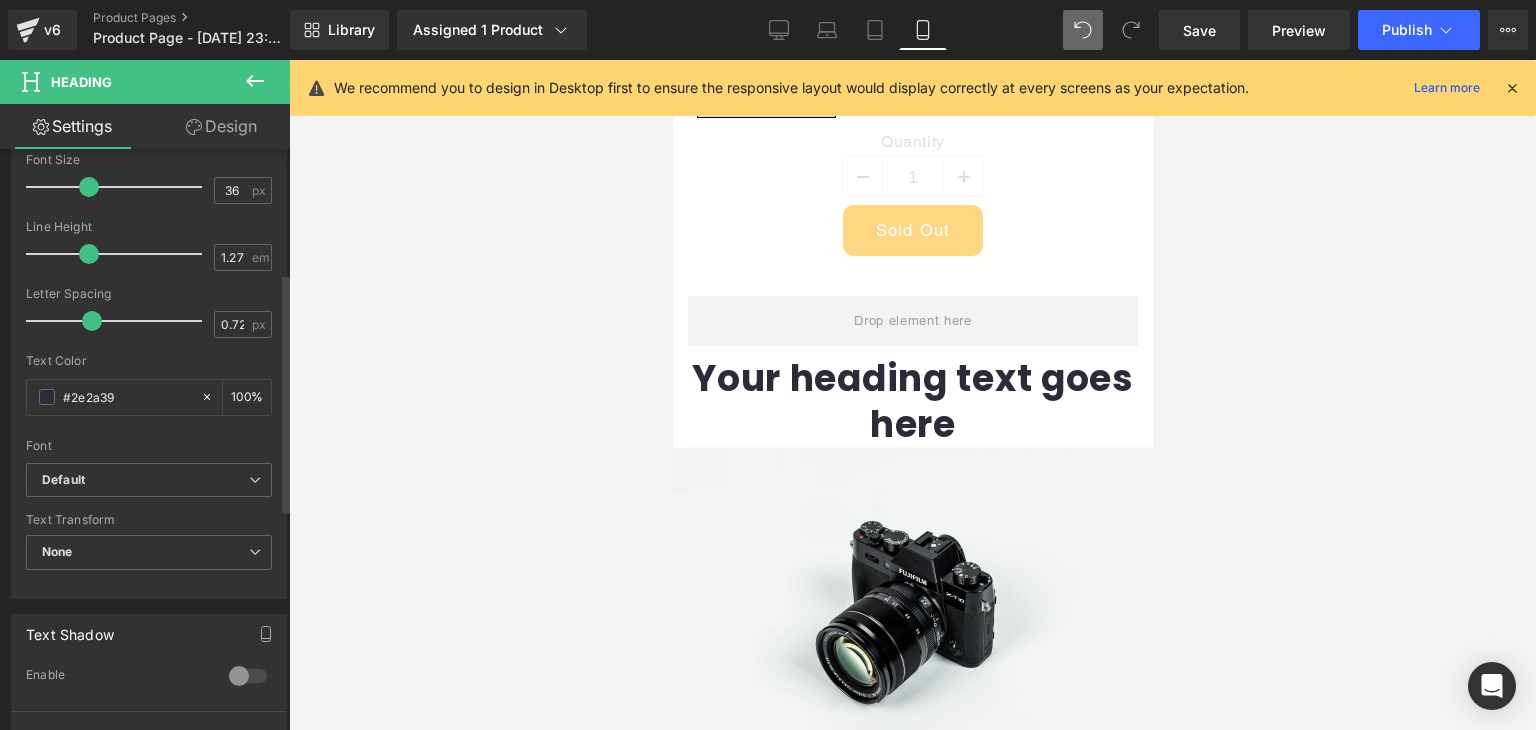 scroll, scrollTop: 400, scrollLeft: 0, axis: vertical 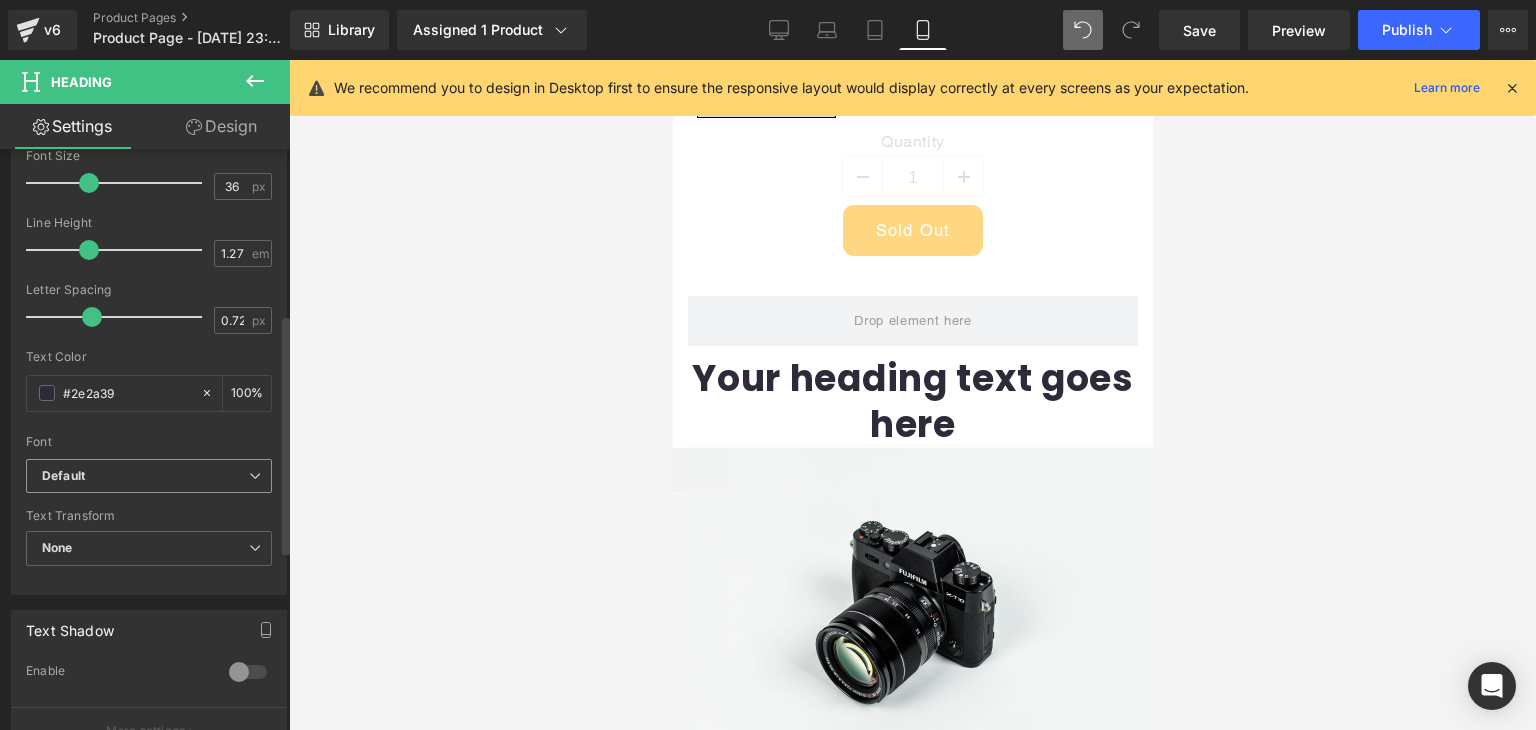 click on "Default" at bounding box center [149, 476] 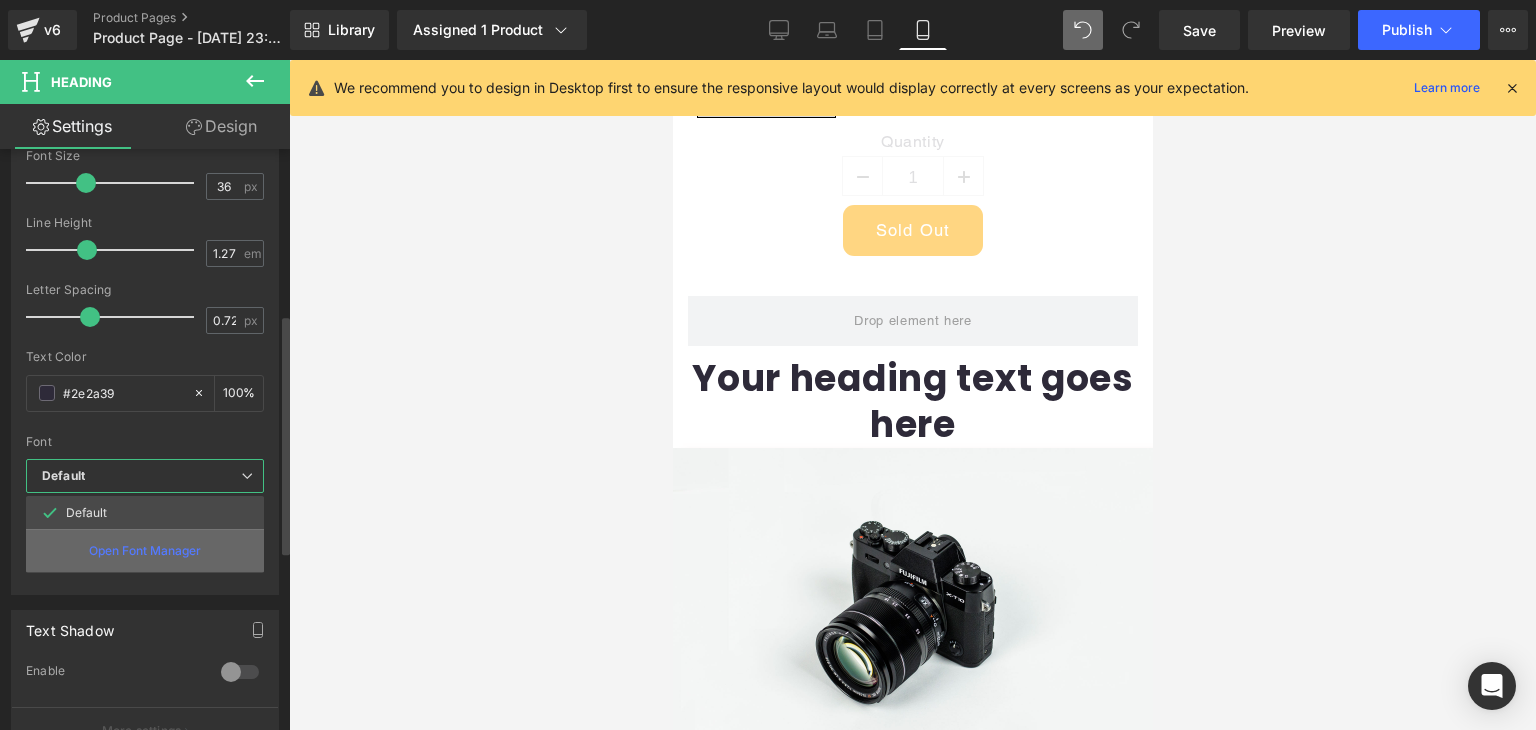 click on "Open Font Manager" at bounding box center (145, 551) 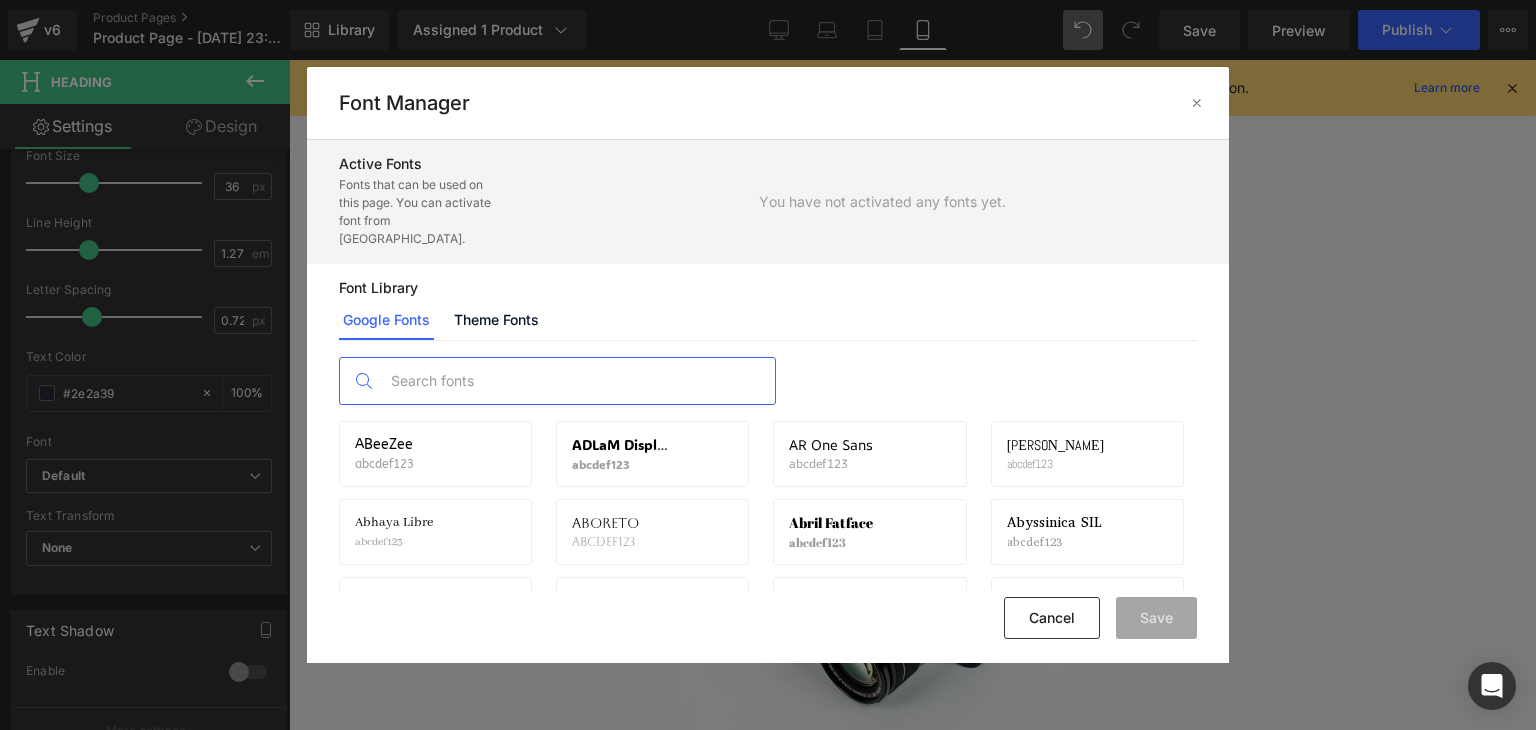 click at bounding box center (577, 381) 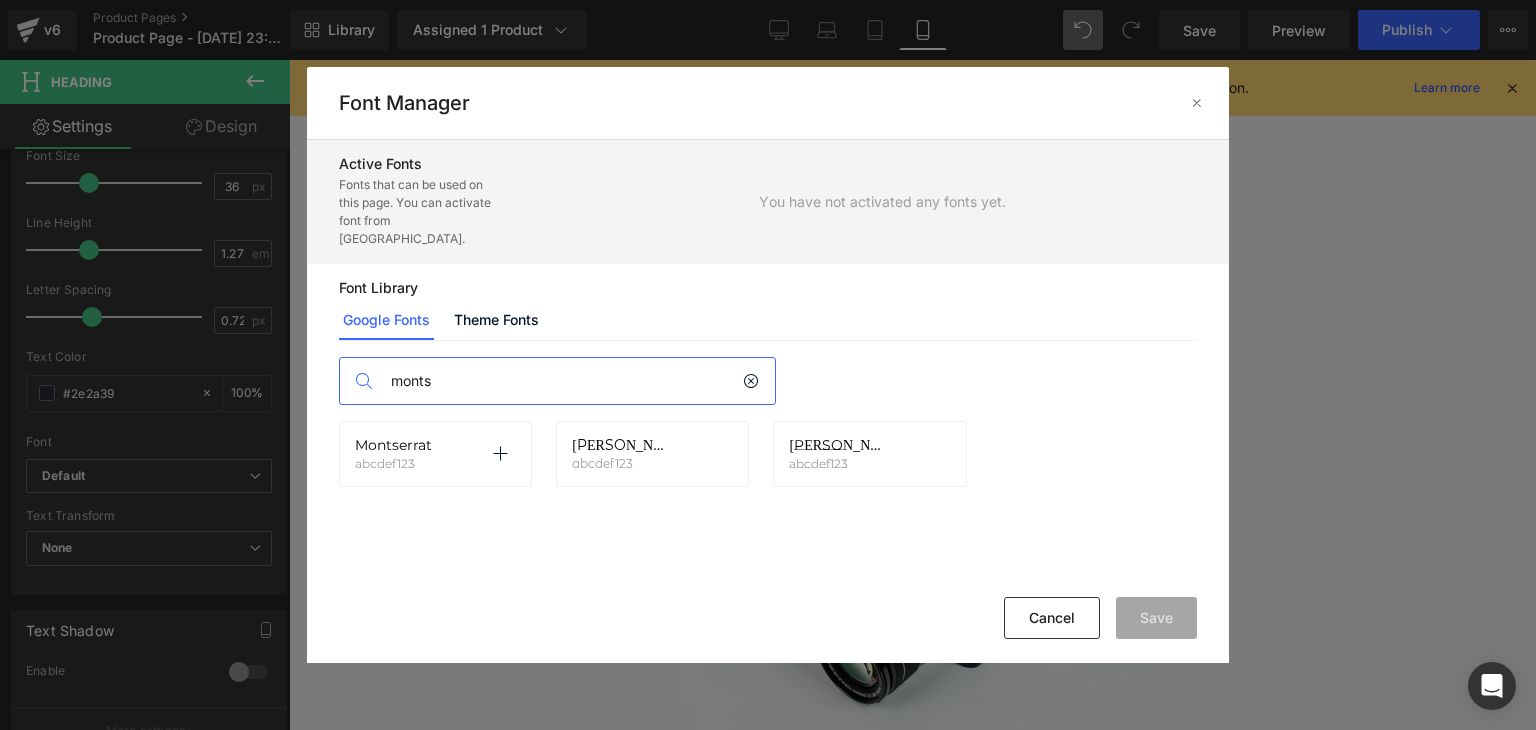 click on "Montserrat abcdef123 Activate font" at bounding box center [435, 454] 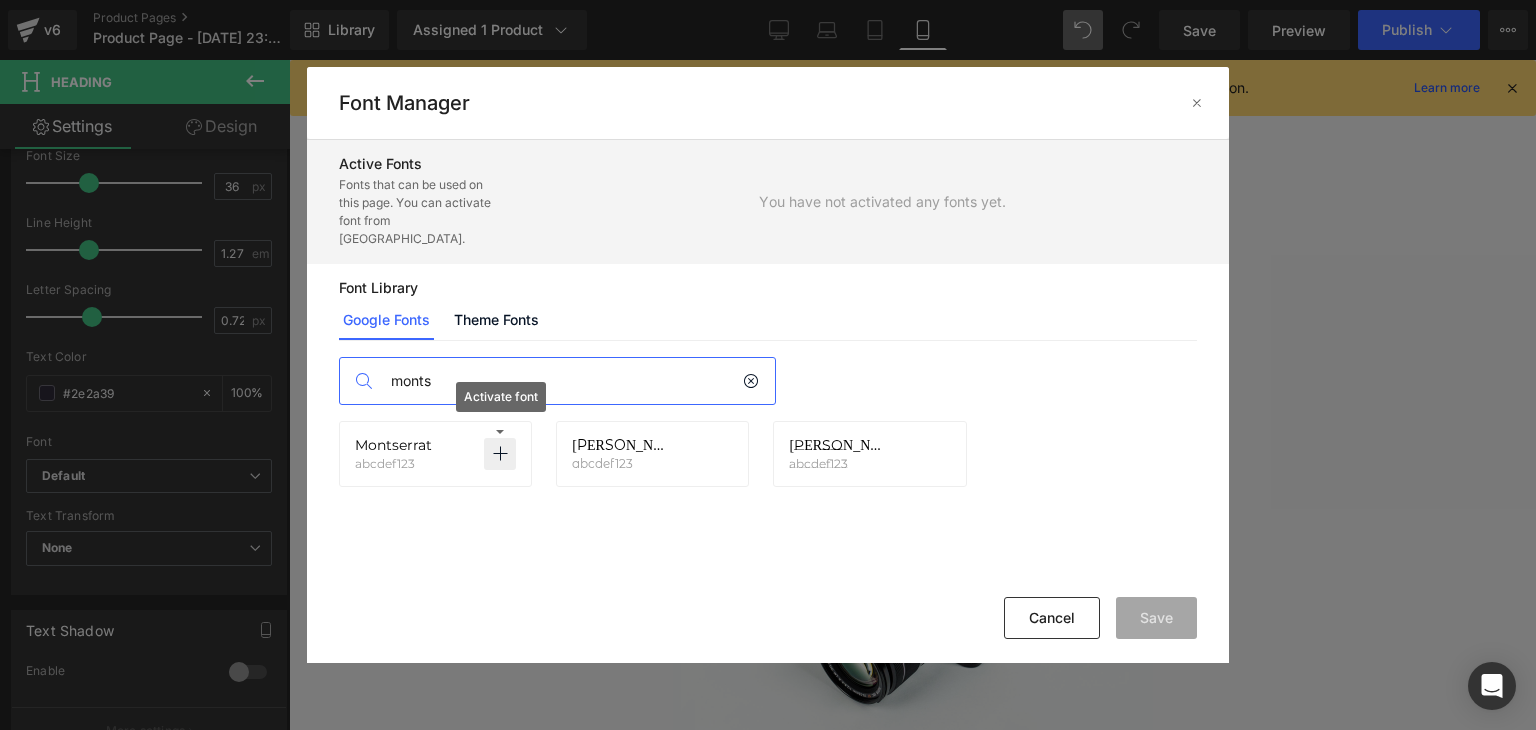 click at bounding box center [500, 454] 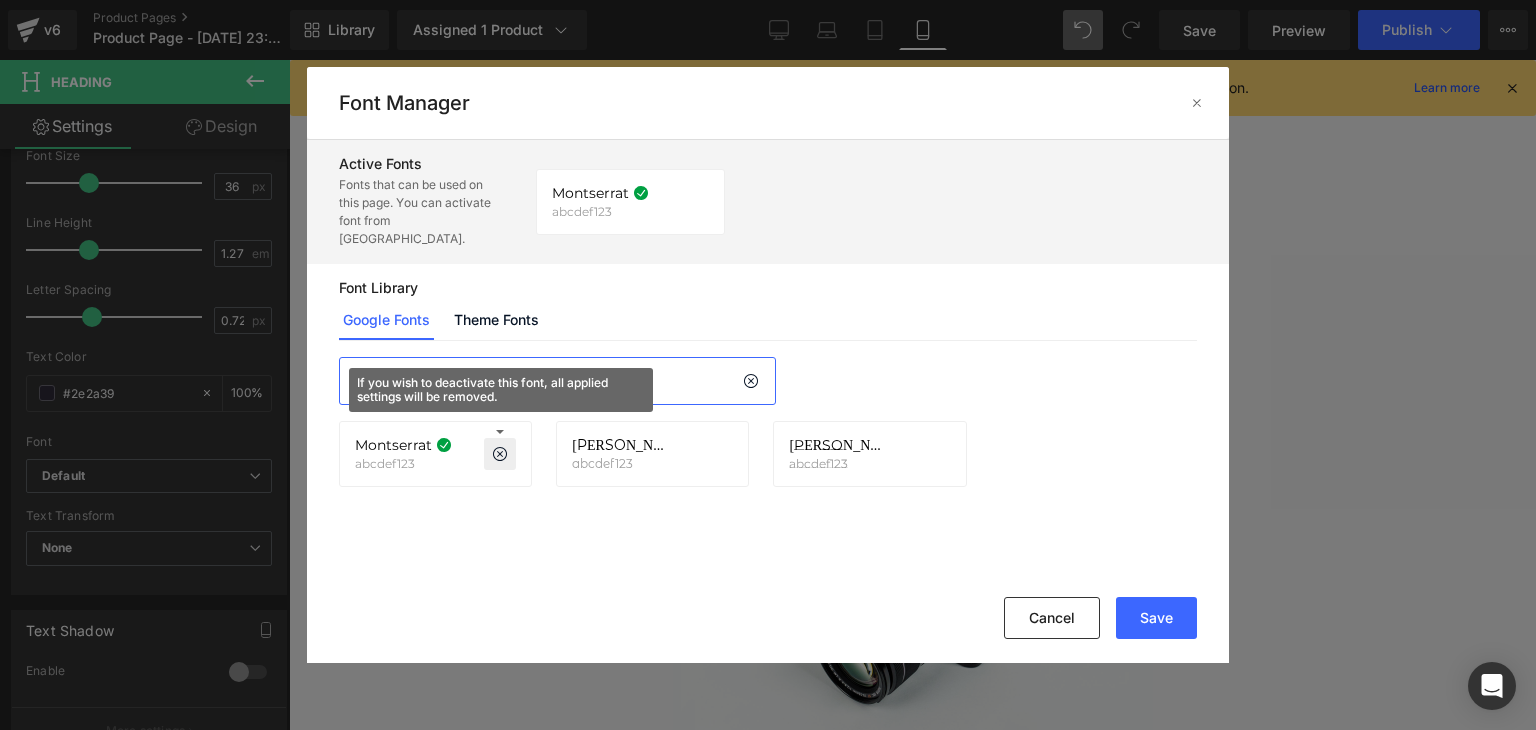 click on "monts" at bounding box center (561, 381) 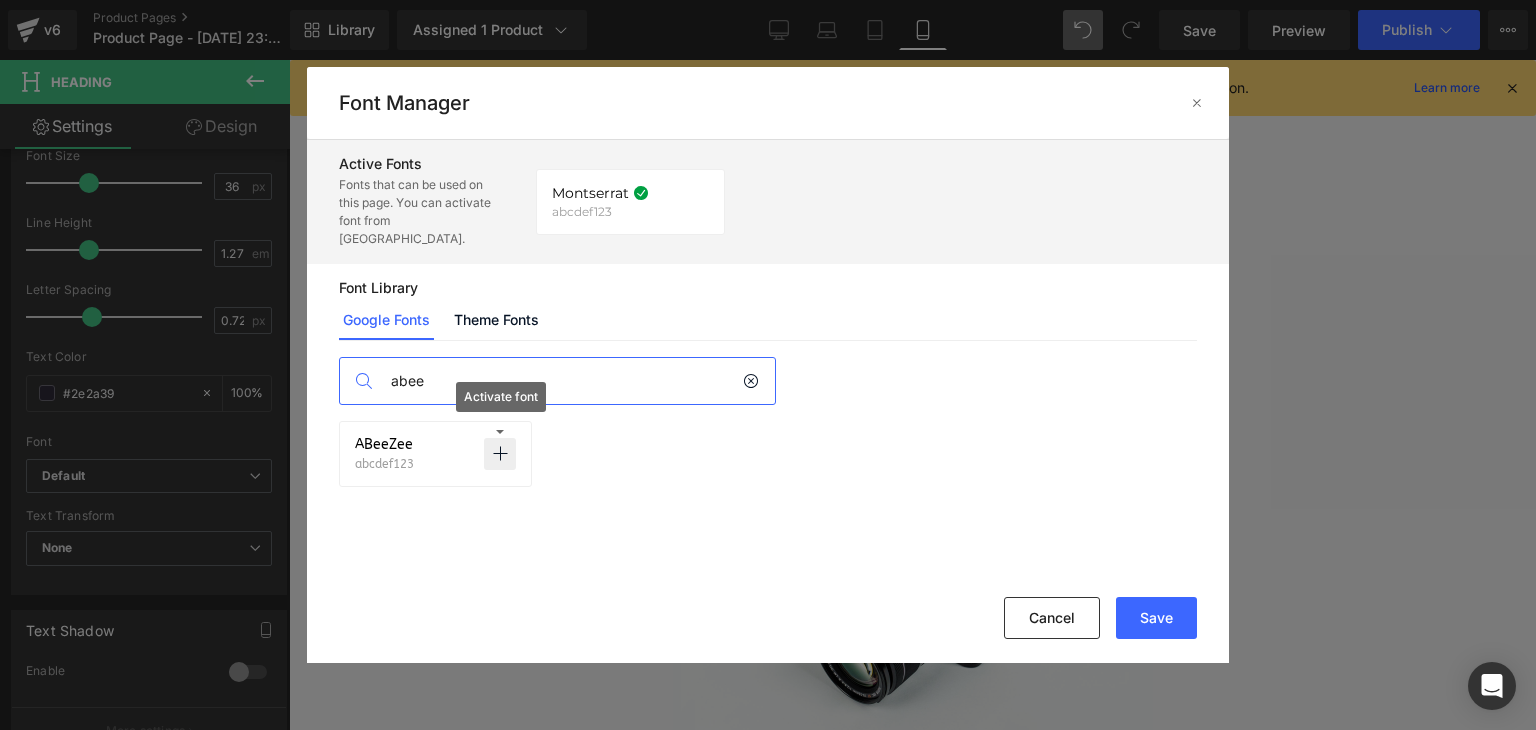 type on "abee" 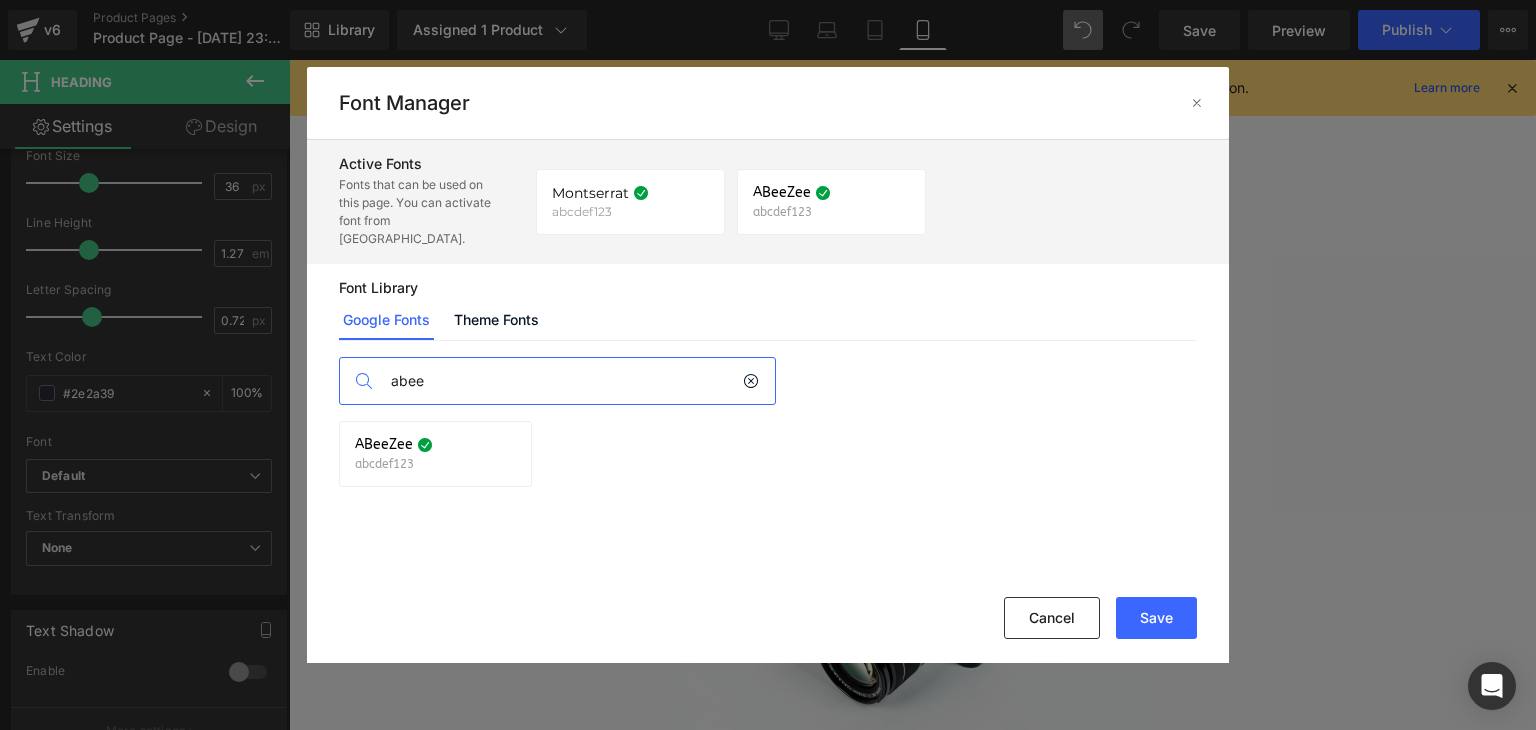 click at bounding box center (751, 381) 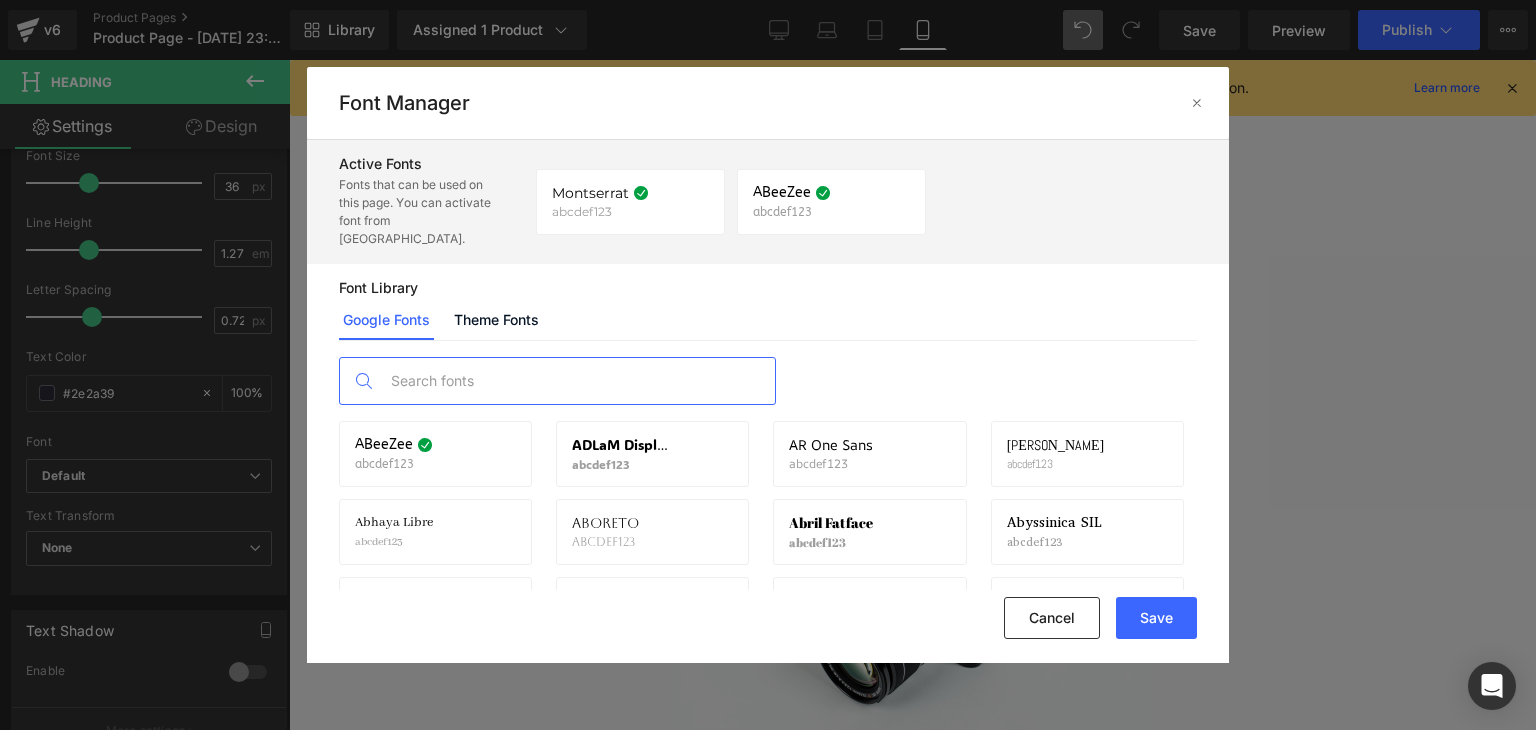 click at bounding box center [577, 381] 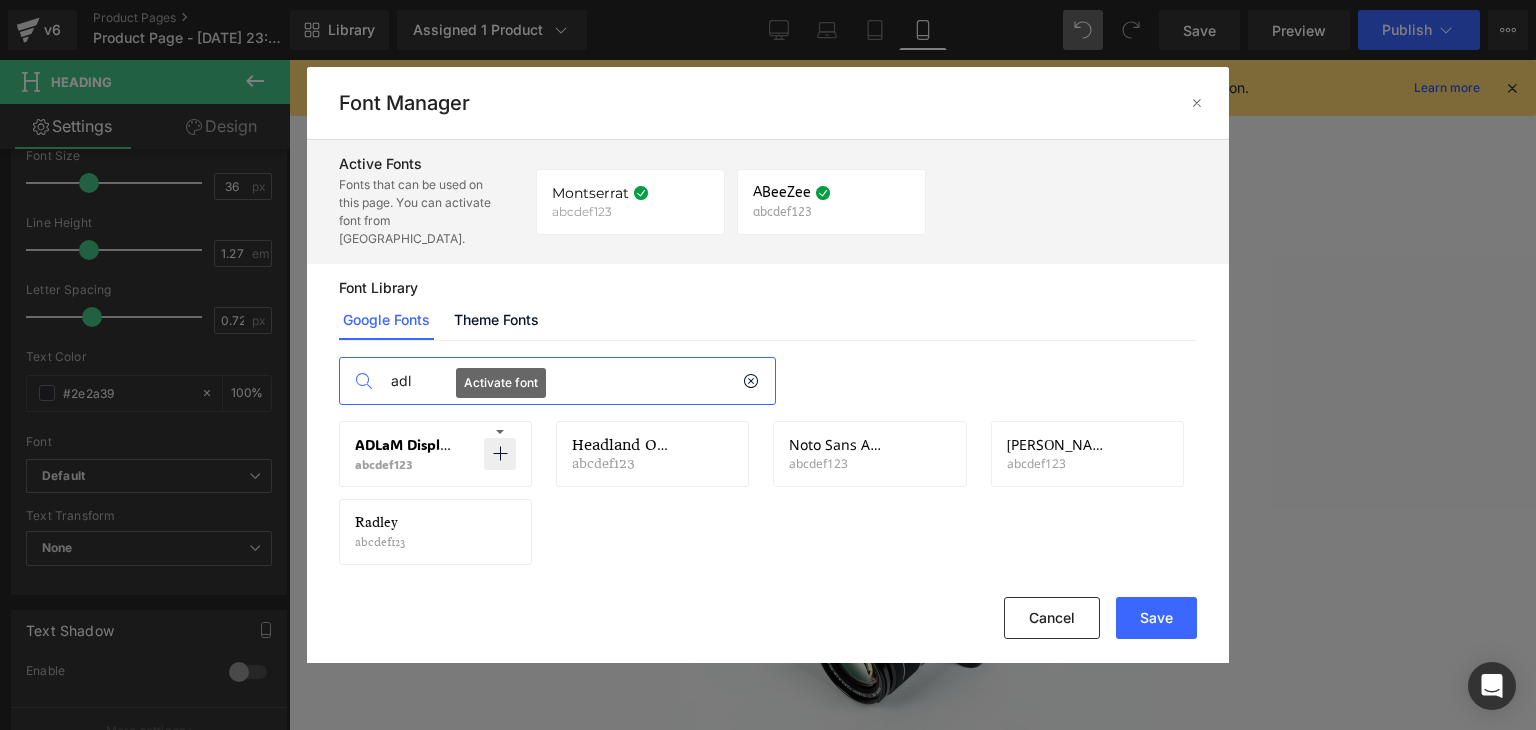 type on "adl" 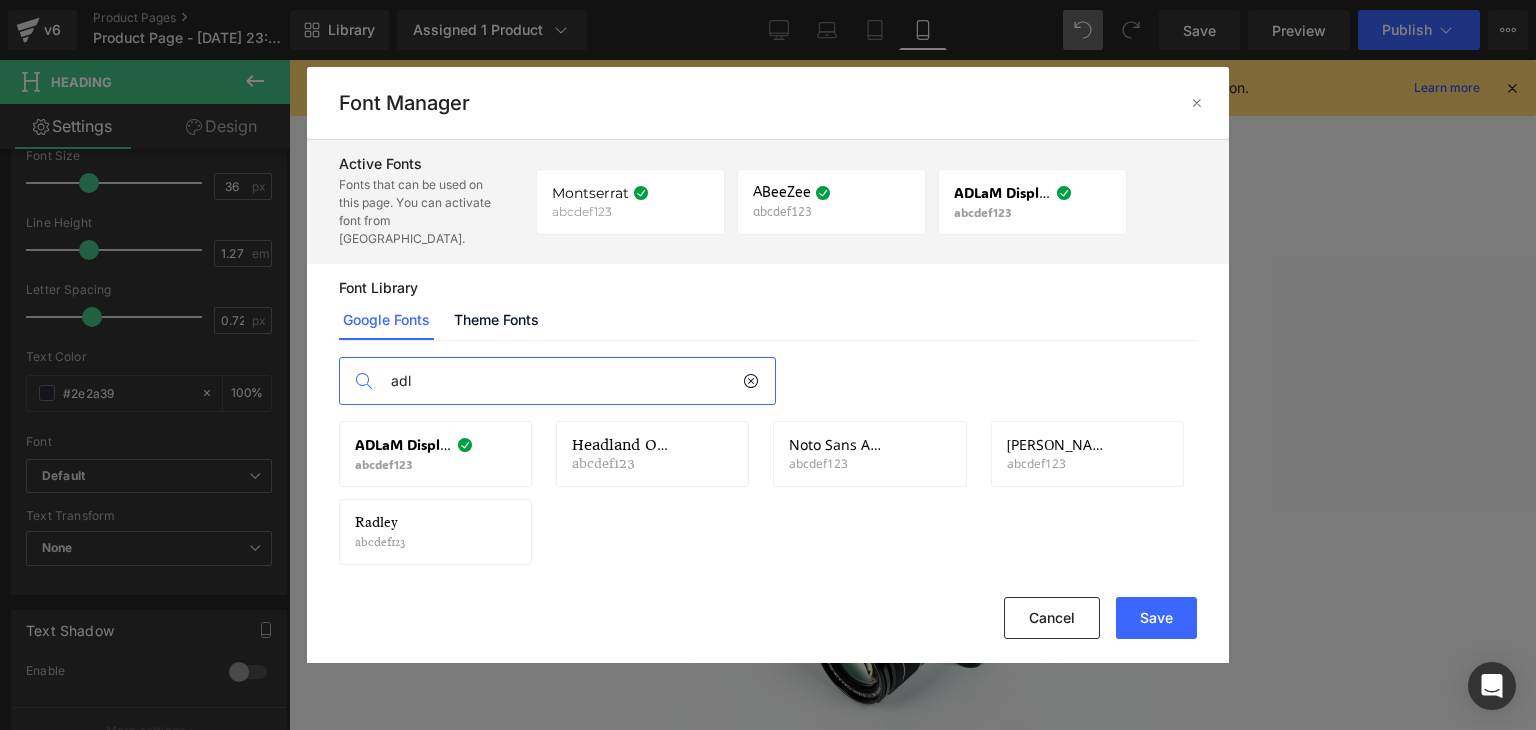 click on "adl" at bounding box center (561, 381) 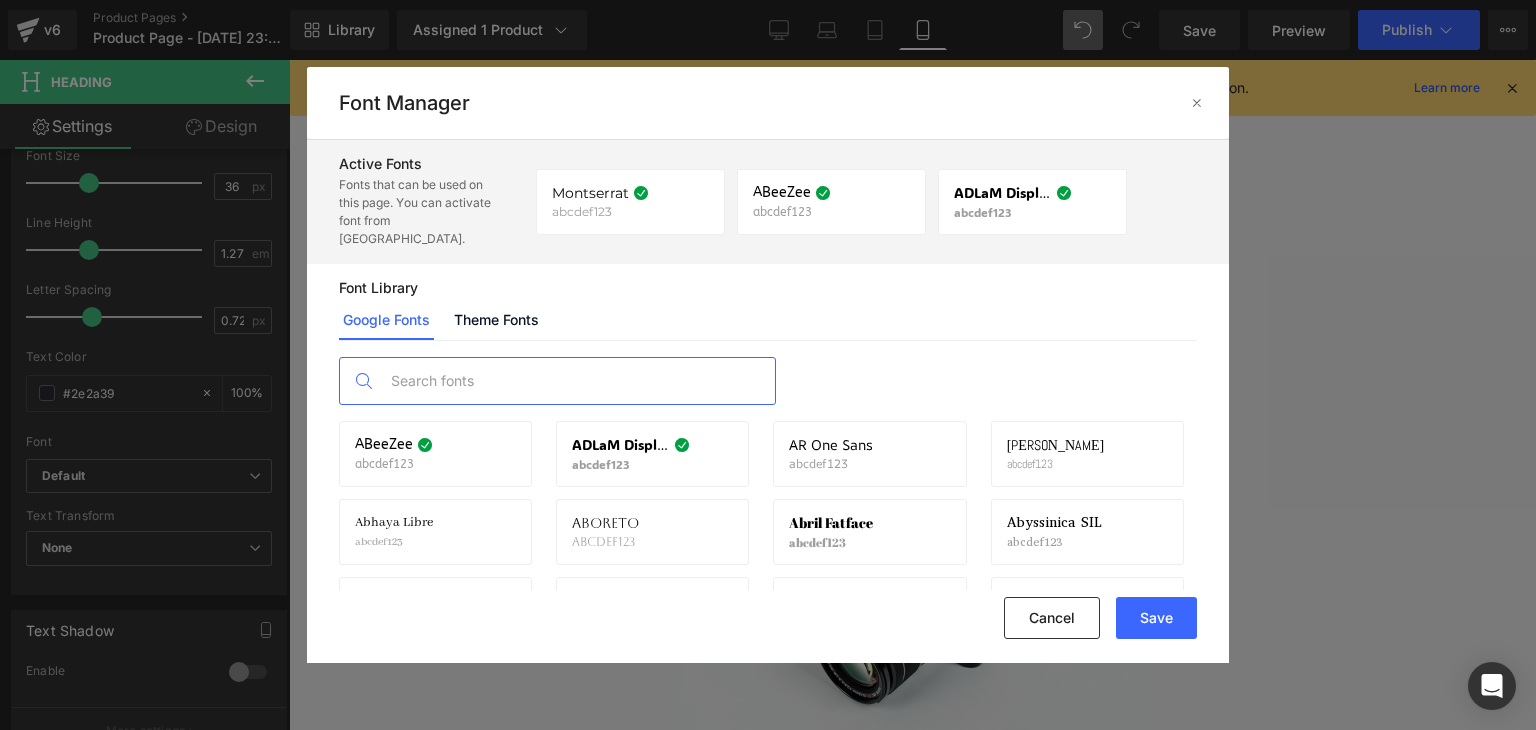 click at bounding box center [577, 381] 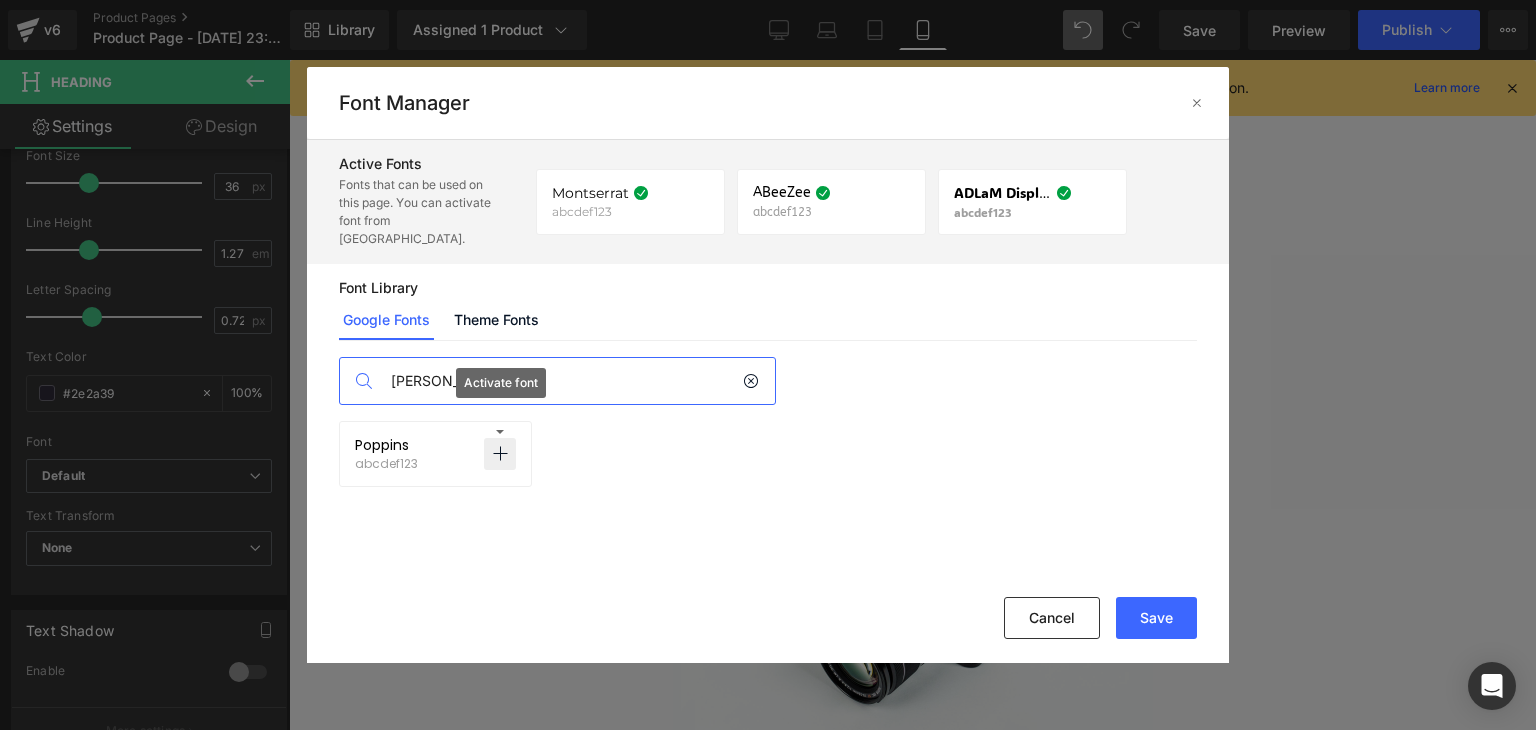 type on "[PERSON_NAME]" 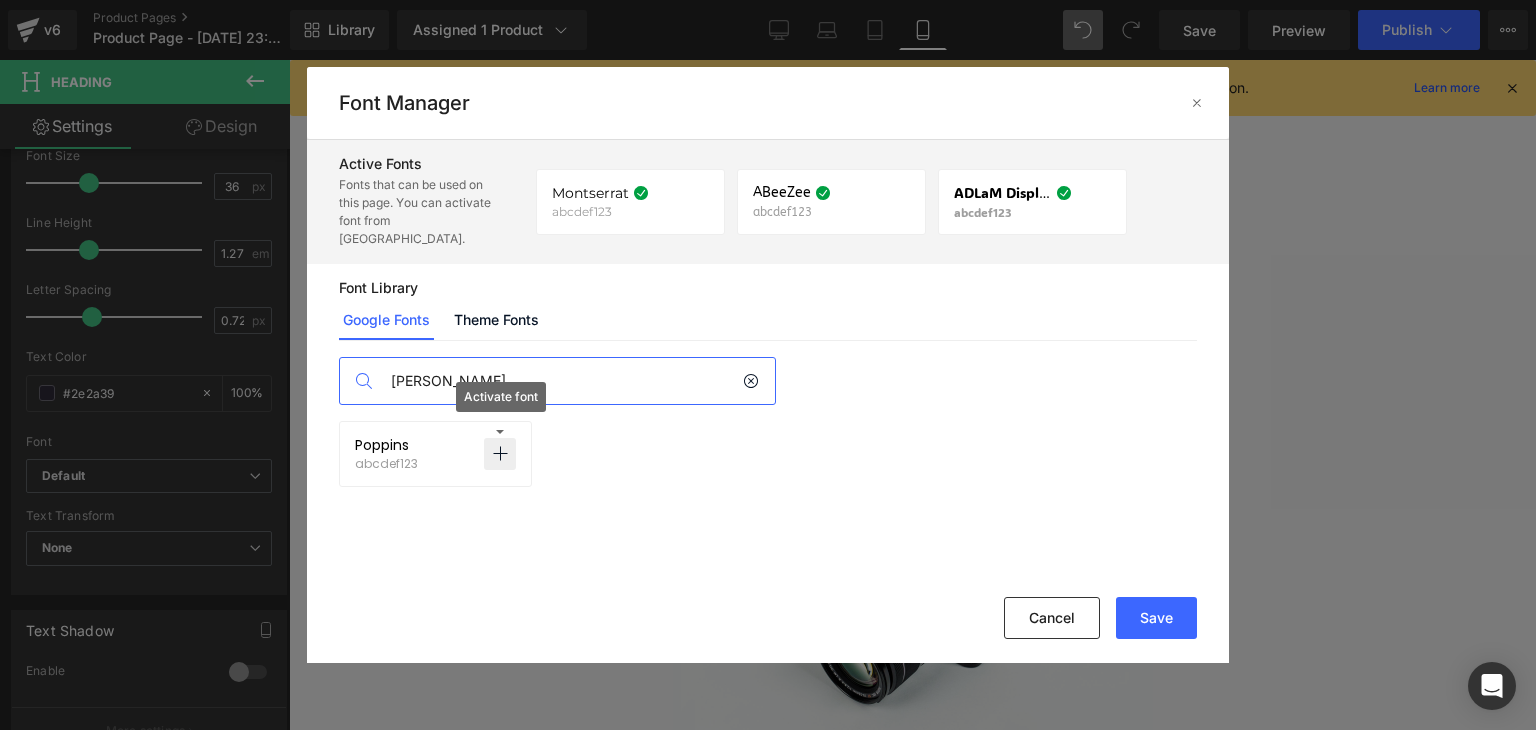 click at bounding box center [500, 454] 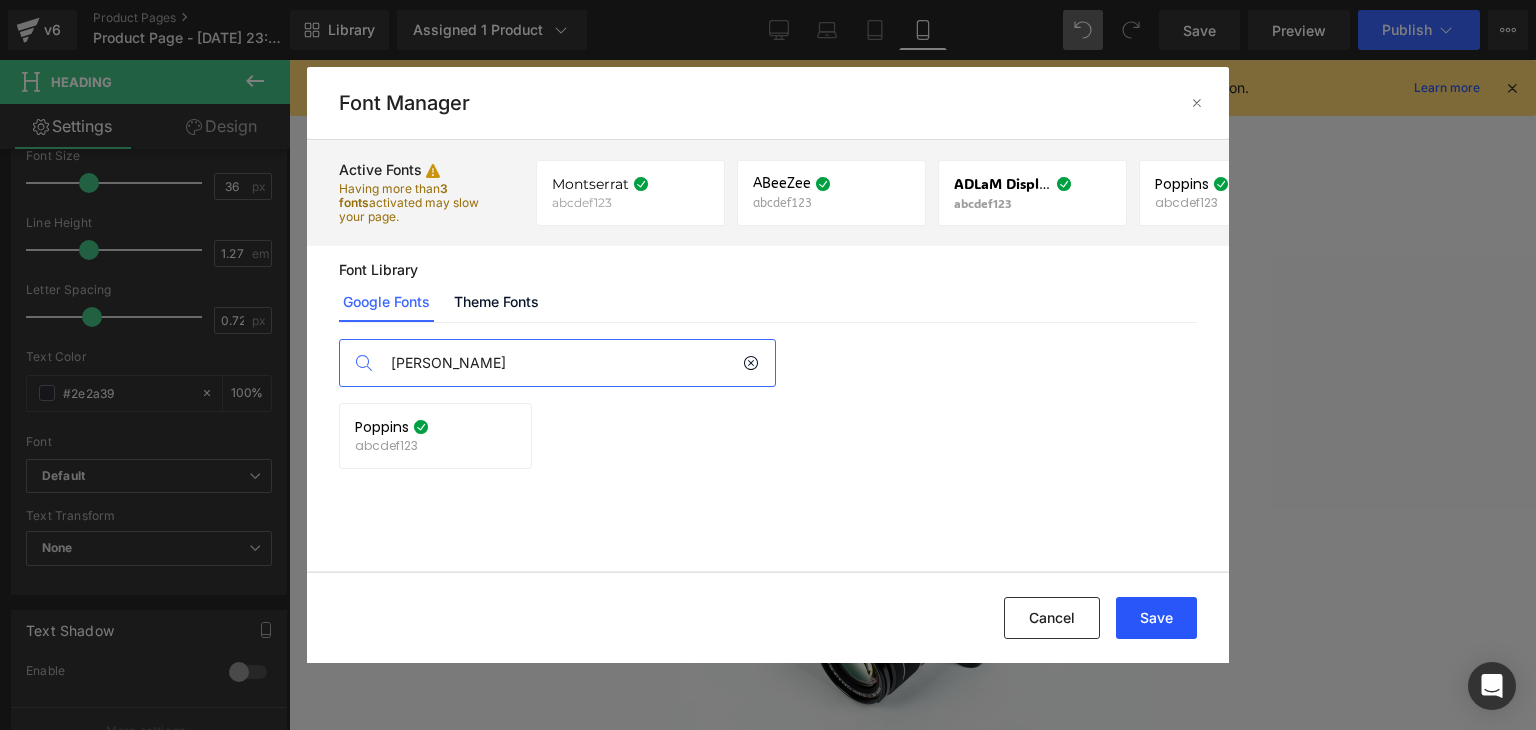 click on "Save" at bounding box center (1156, 618) 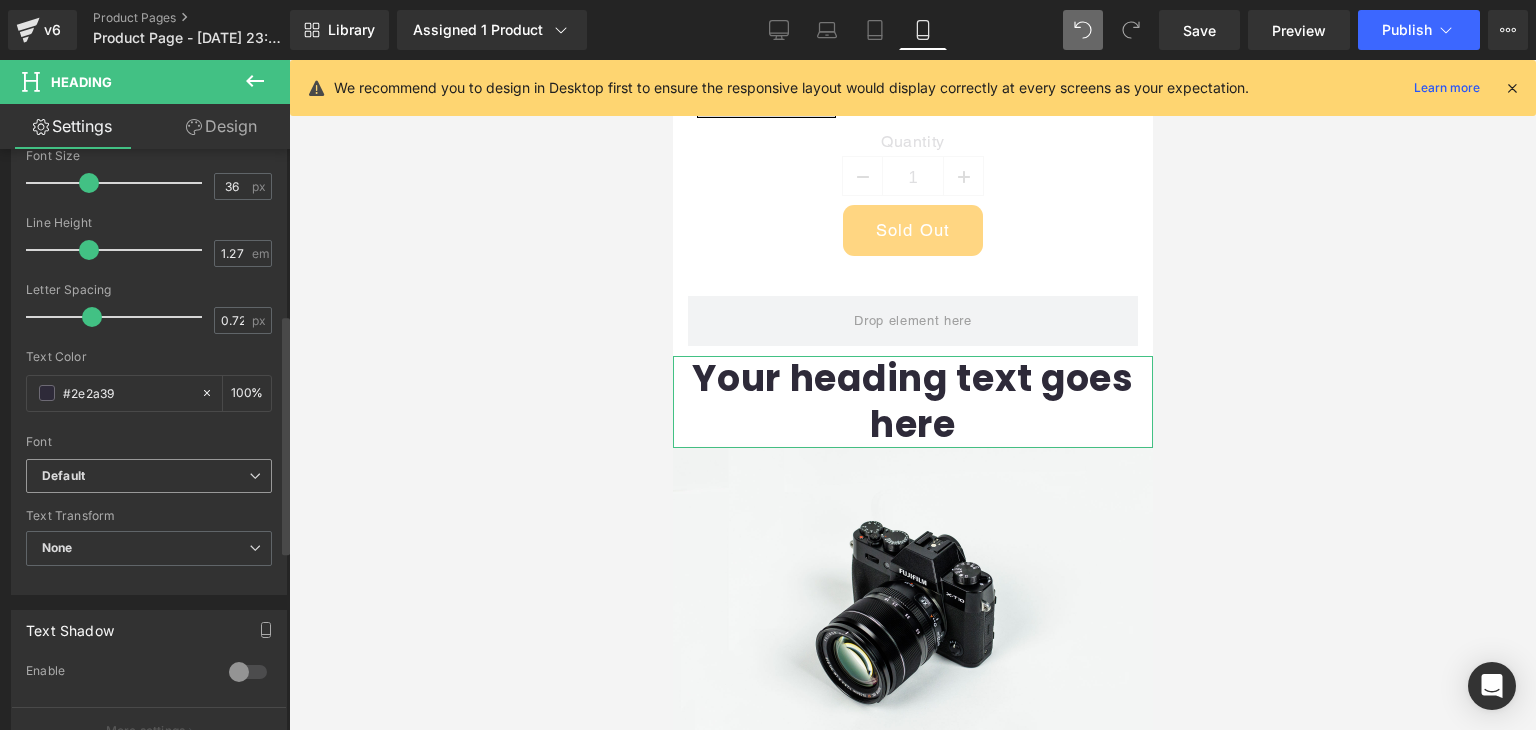 click on "Default" at bounding box center (145, 476) 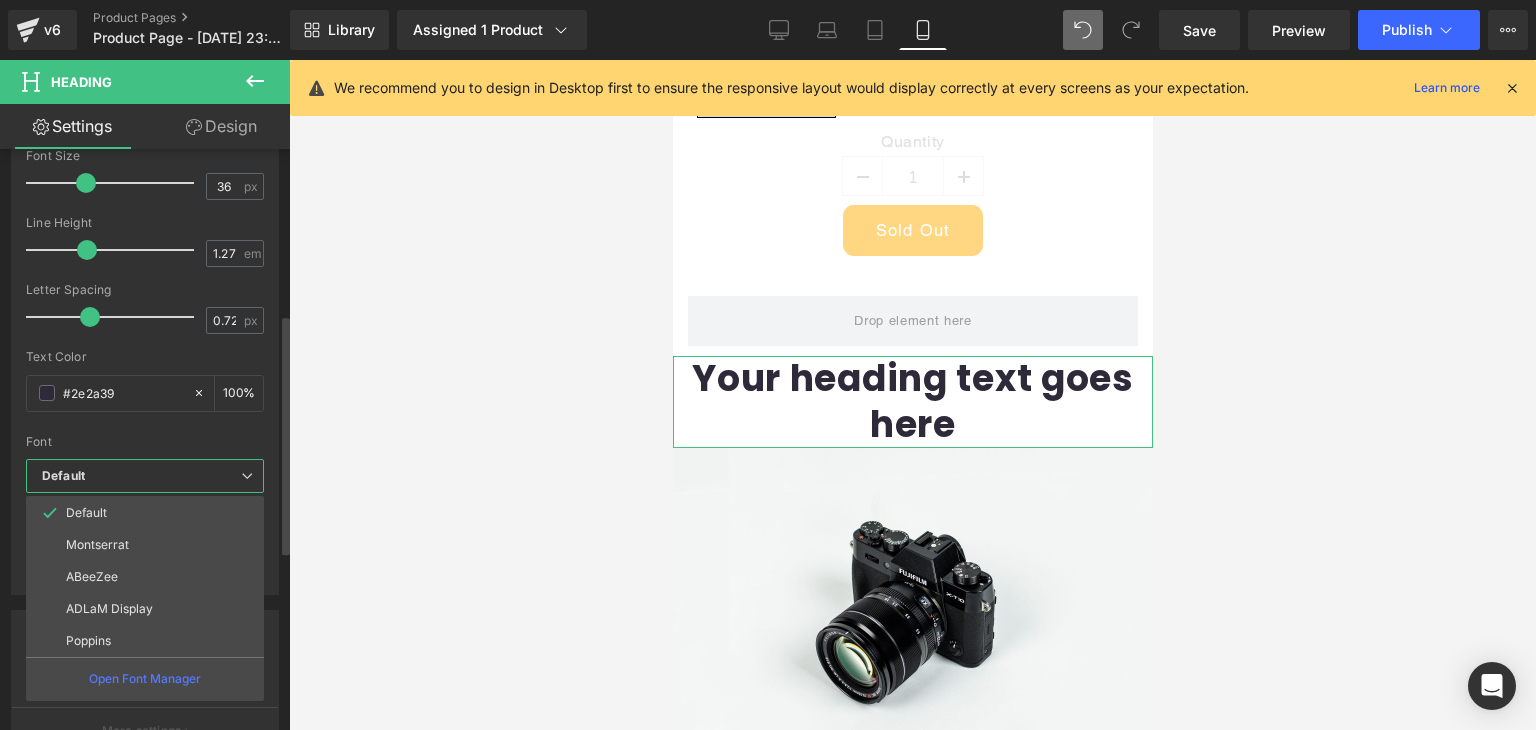 click on "Default" at bounding box center (141, 476) 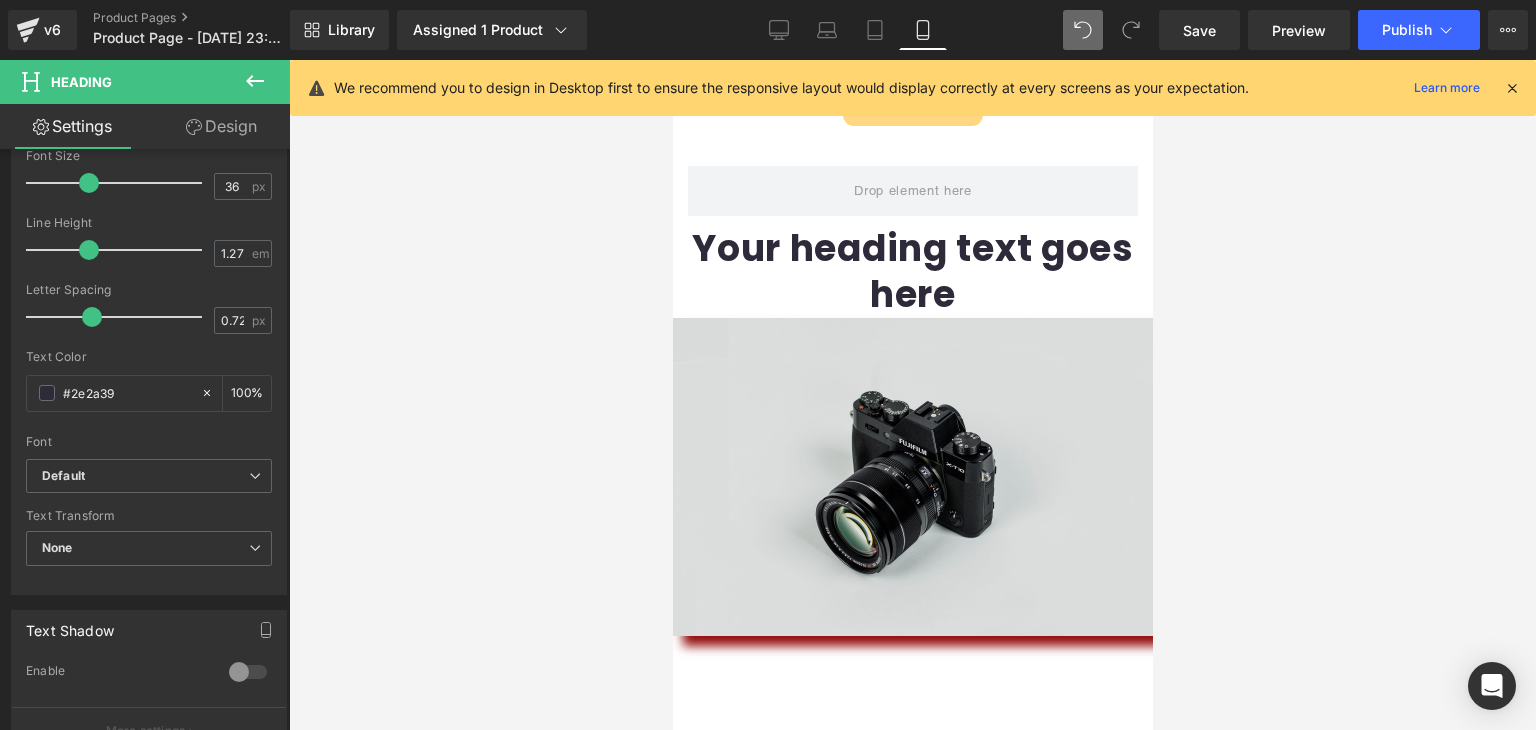 scroll, scrollTop: 1095, scrollLeft: 0, axis: vertical 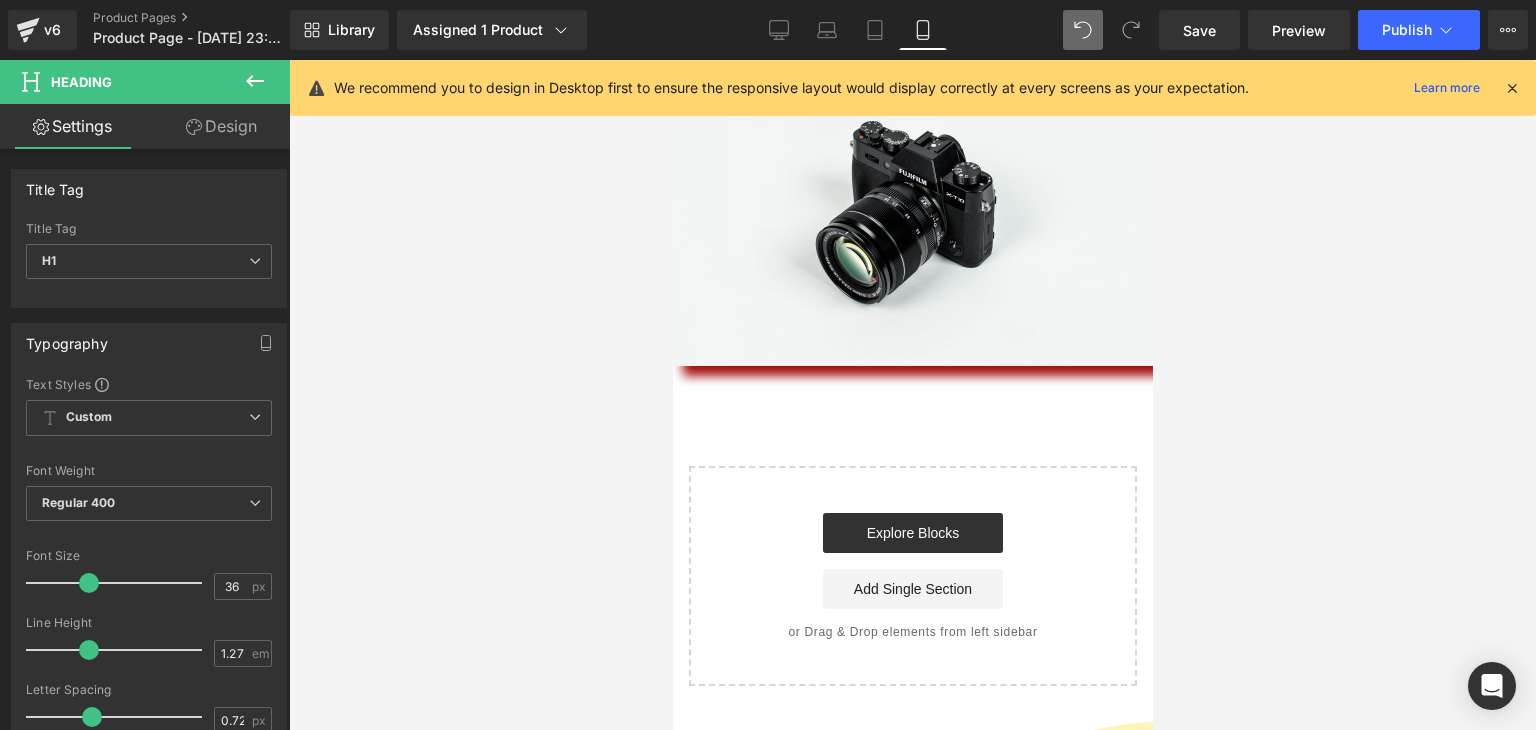 click on "Design" at bounding box center [221, 126] 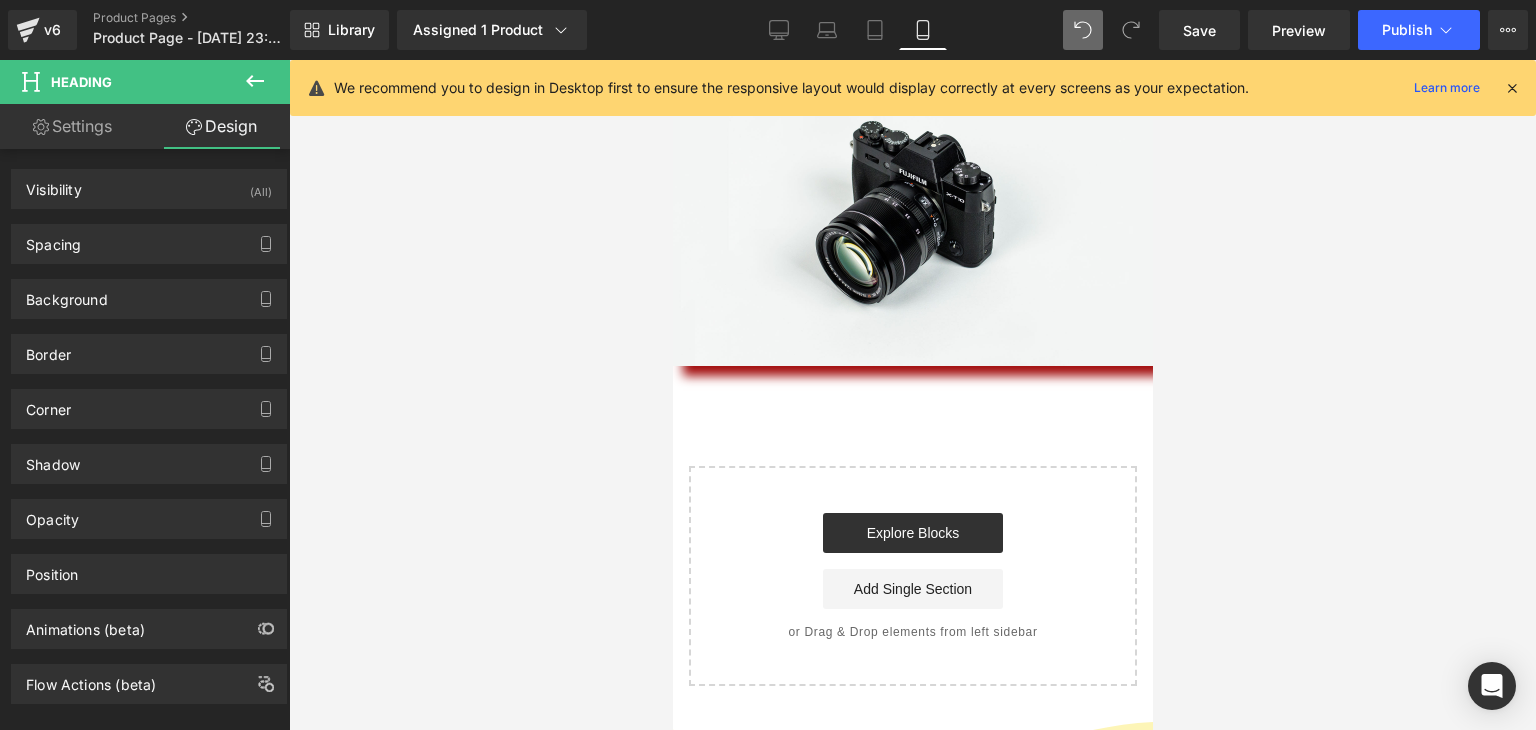 click 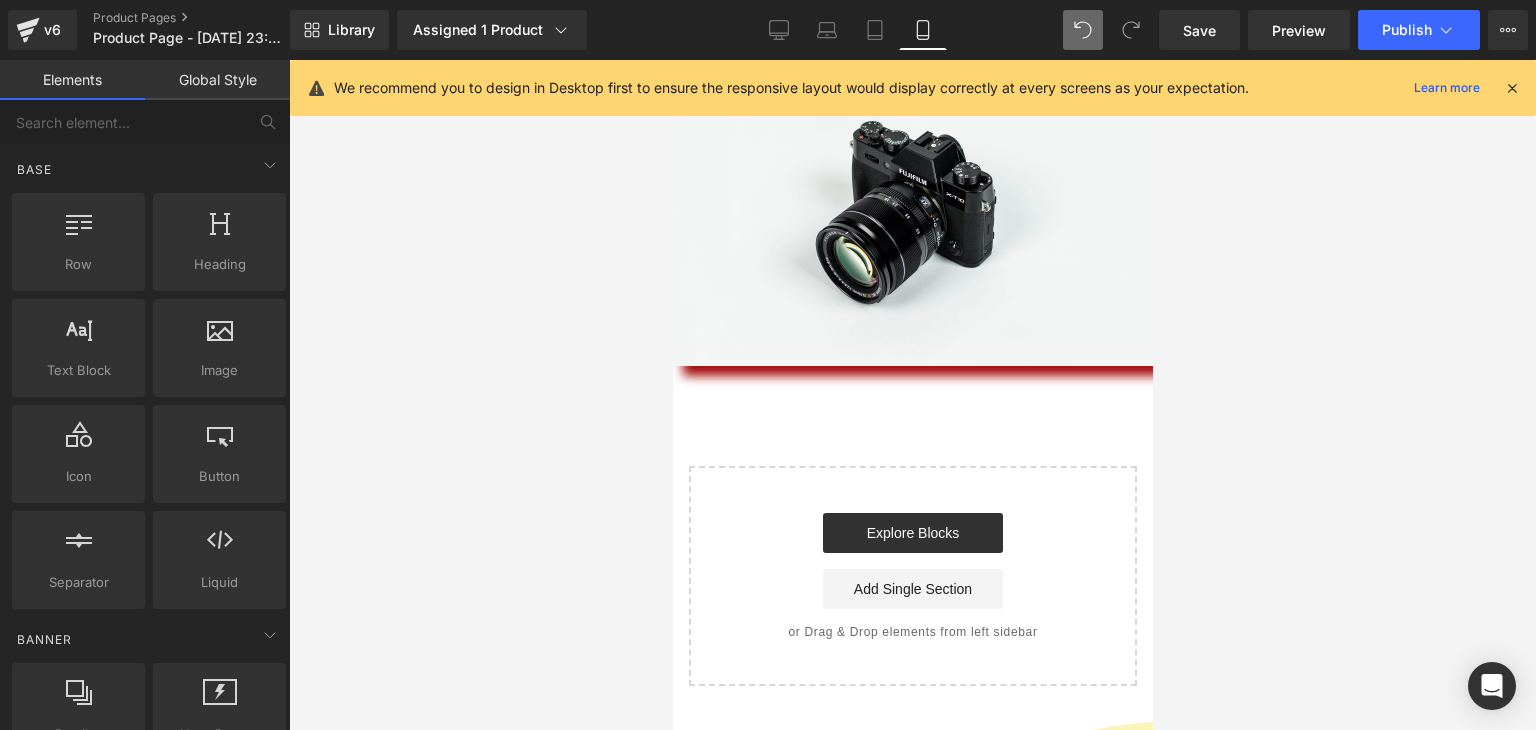 scroll, scrollTop: 0, scrollLeft: 0, axis: both 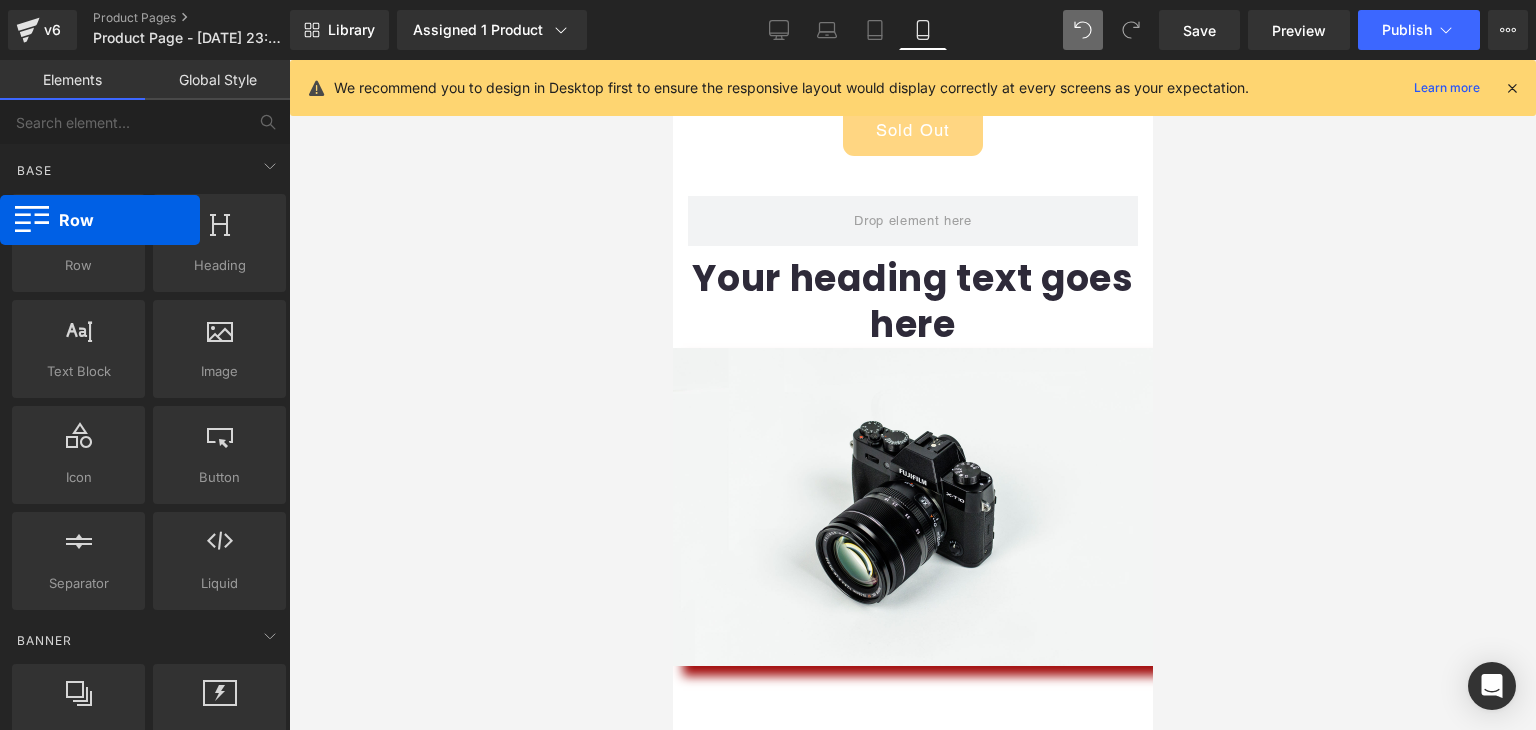 drag, startPoint x: 88, startPoint y: 244, endPoint x: 0, endPoint y: 217, distance: 92.0489 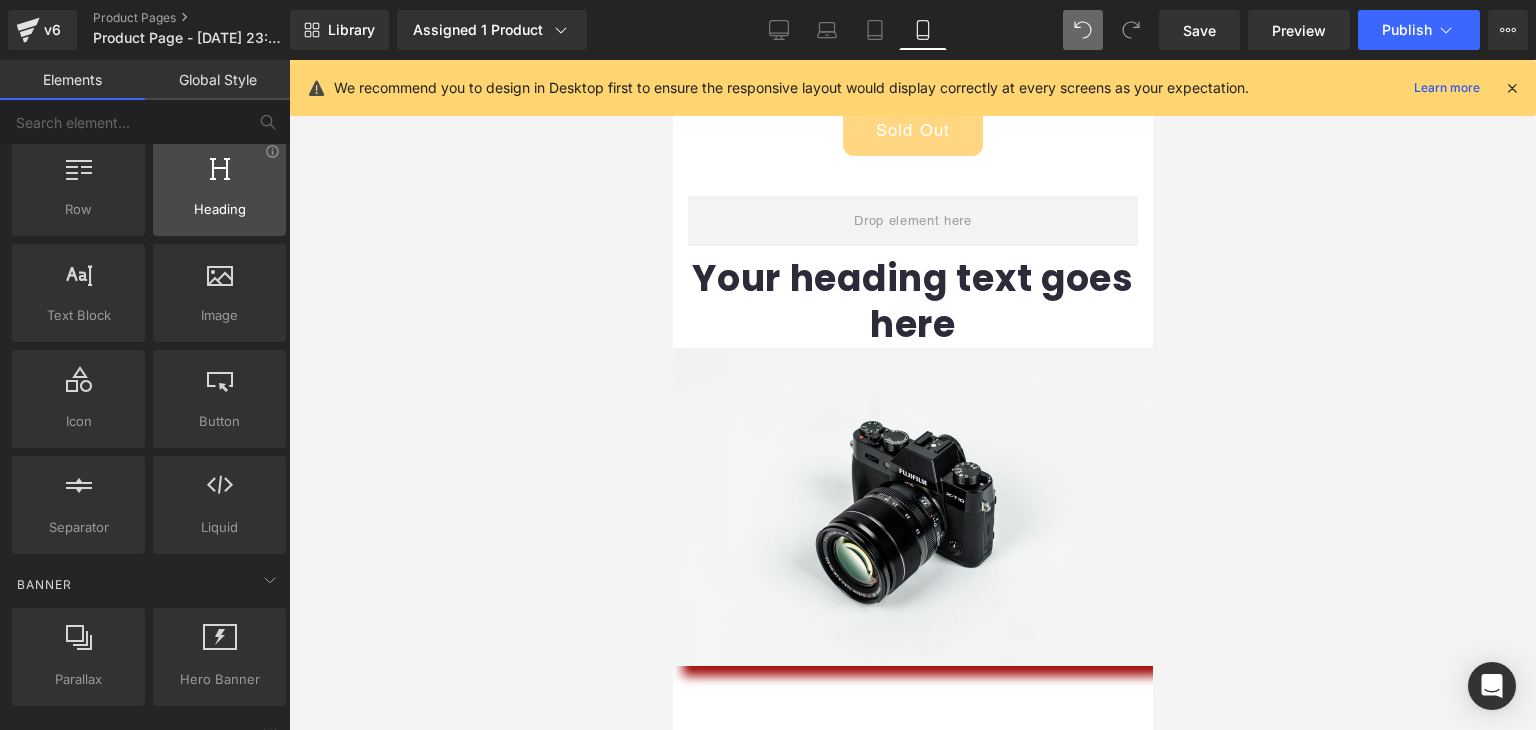 scroll, scrollTop: 100, scrollLeft: 0, axis: vertical 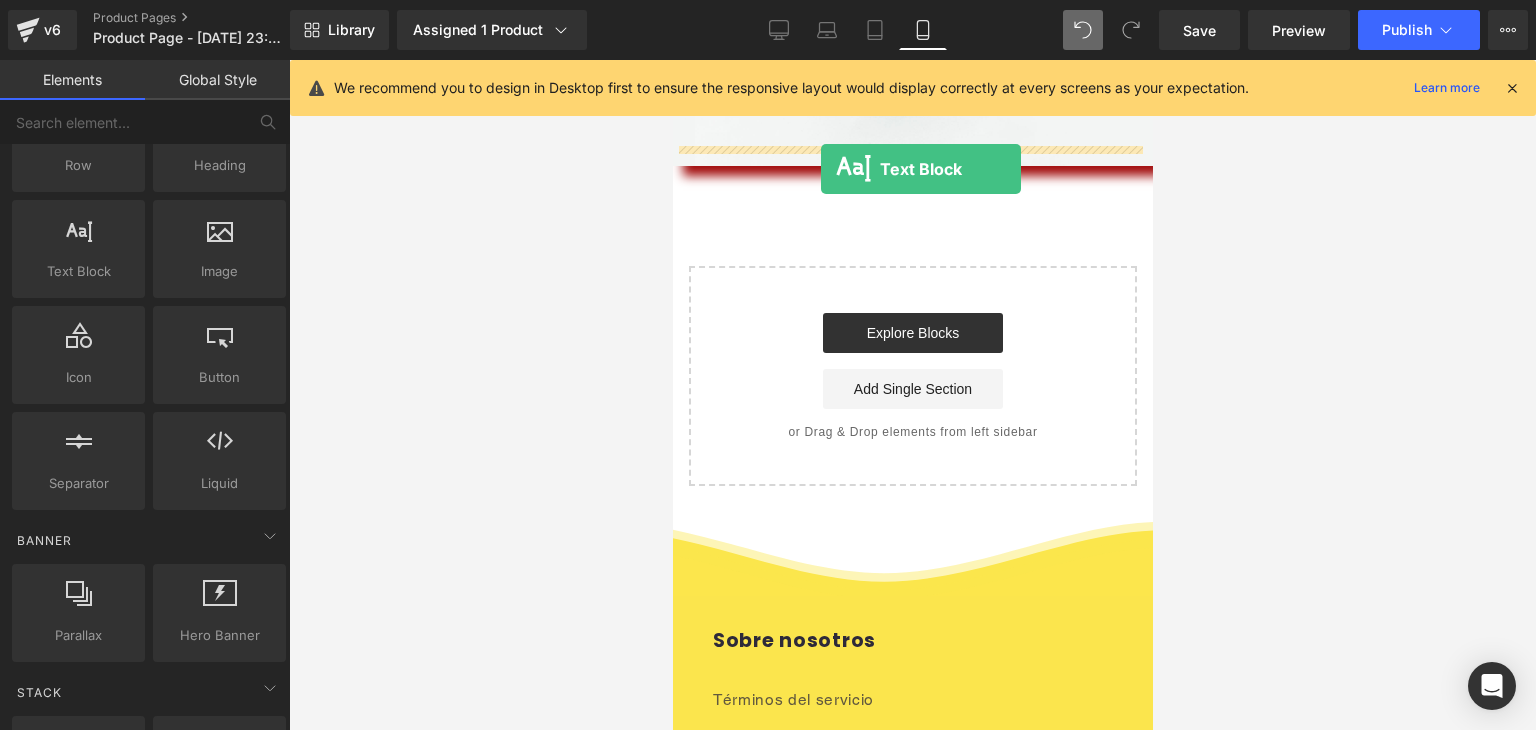 drag, startPoint x: 763, startPoint y: 306, endPoint x: 820, endPoint y: 169, distance: 148.38463 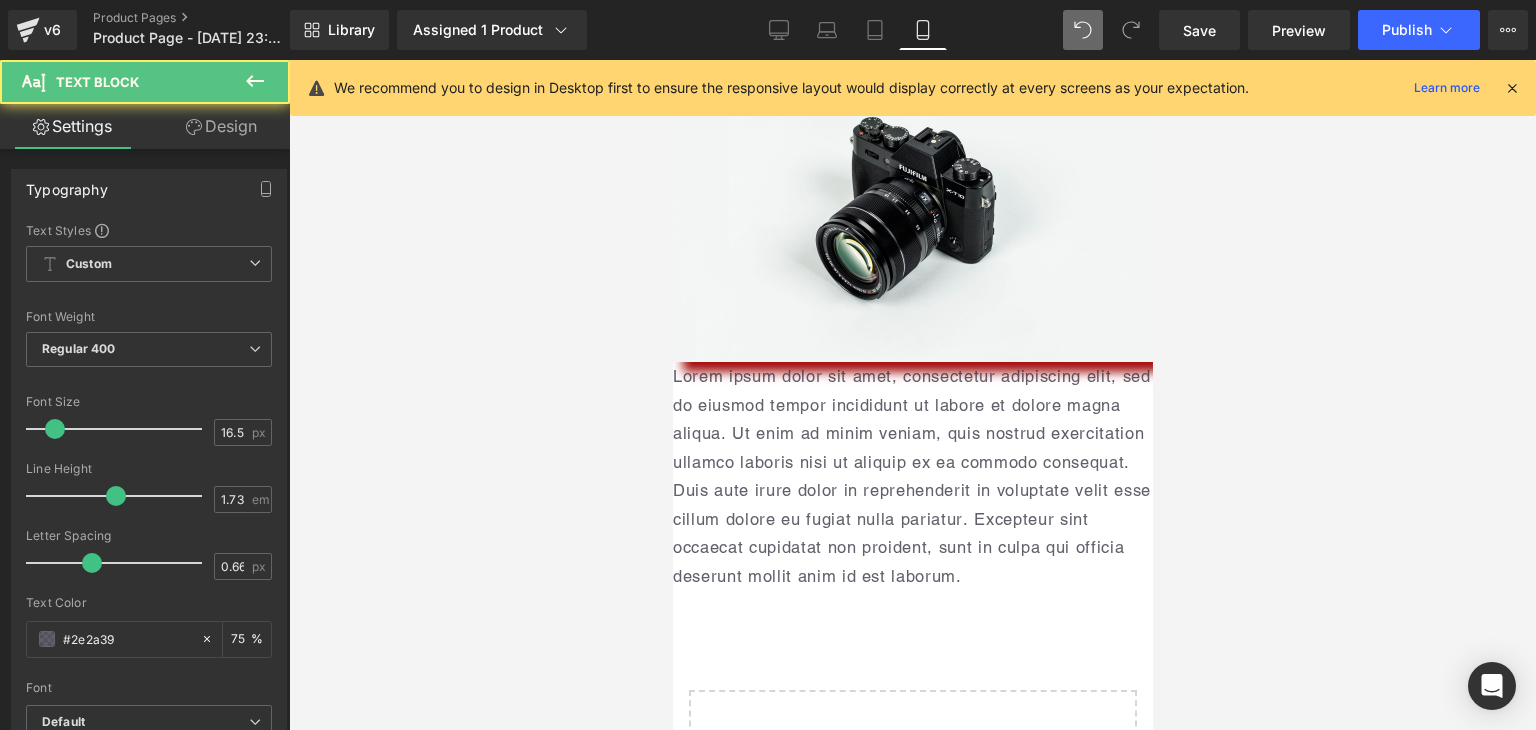 scroll, scrollTop: 1095, scrollLeft: 0, axis: vertical 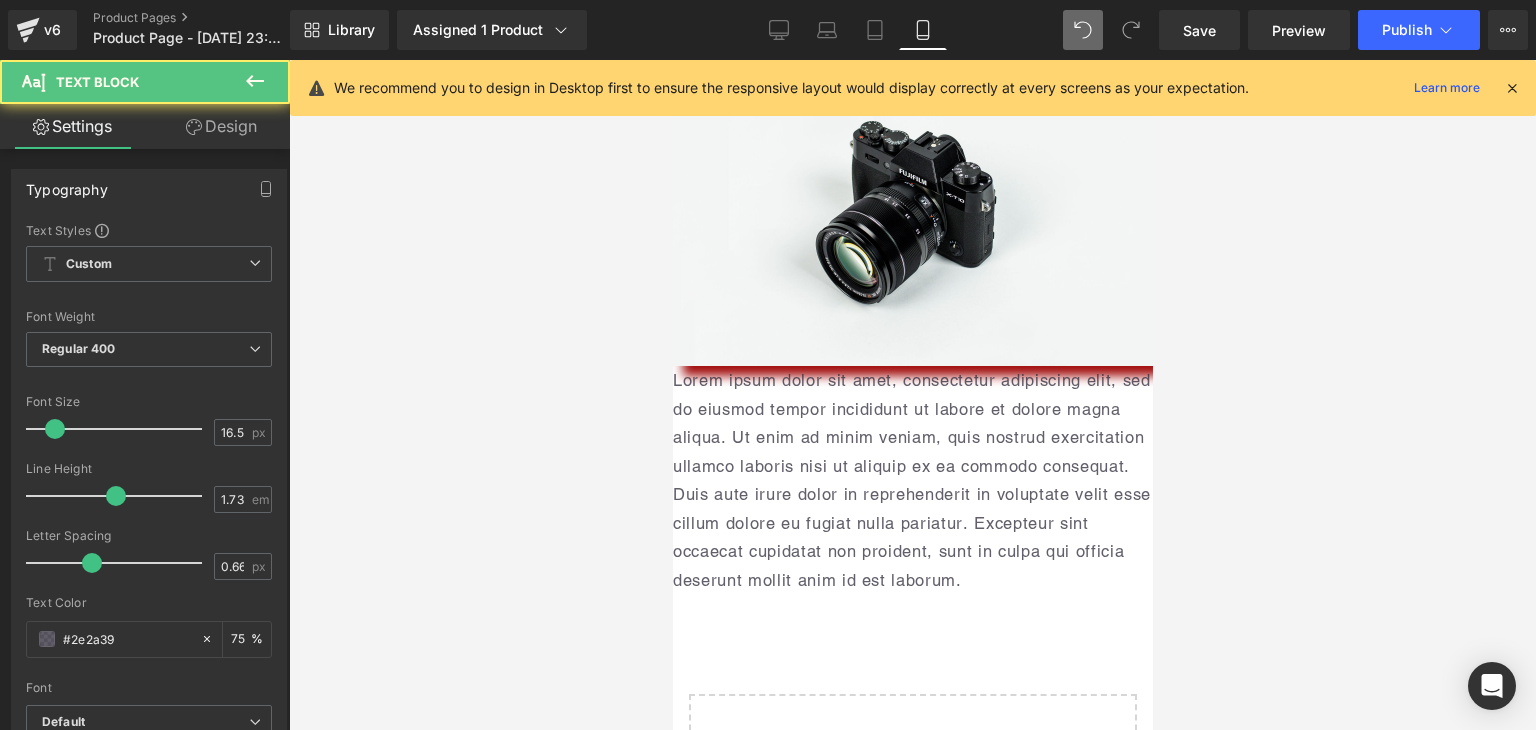 click on "Lorem ipsum dolor sit amet, consectetur adipiscing elit, sed do eiusmod tempor incididunt ut labore et dolore magna aliqua. Ut enim ad minim veniam, quis nostrud exercitation ullamco laboris nisi ut aliquip ex ea commodo consequat. Duis aute irure dolor in reprehenderit in voluptate velit esse cillum dolore eu fugiat nulla pariatur. Excepteur sint occaecat cupidatat non proident, sunt in culpa qui officia deserunt mollit anim id est laborum.
Text Block" at bounding box center (912, 480) 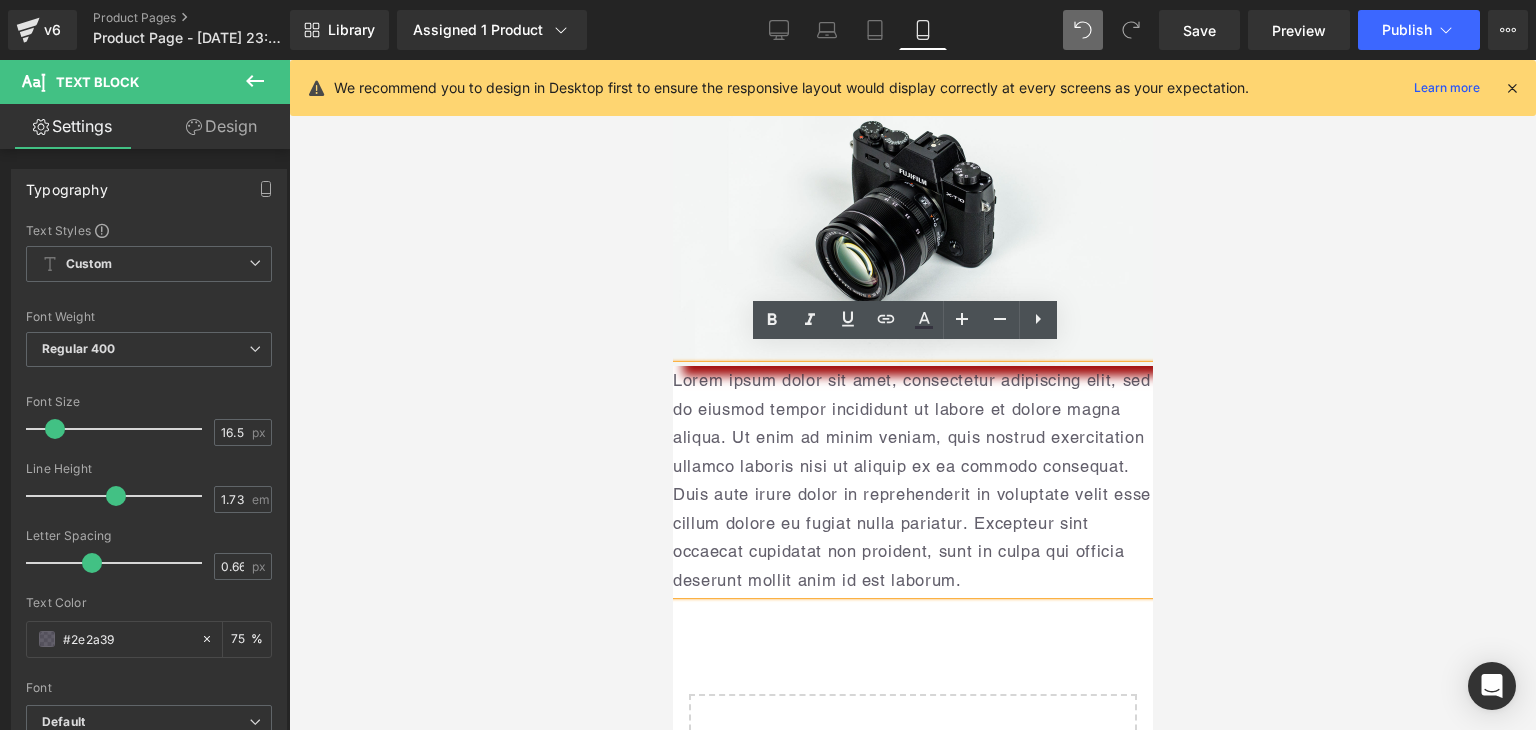 click on "Lorem ipsum dolor sit amet, consectetur adipiscing elit, sed do eiusmod tempor incididunt ut labore et dolore magna aliqua. Ut enim ad minim veniam, quis nostrud exercitation ullamco laboris nisi ut aliquip ex ea commodo consequat. Duis aute irure dolor in reprehenderit in voluptate velit esse cillum dolore eu fugiat nulla pariatur. Excepteur sint occaecat cupidatat non proident, sunt in culpa qui officia deserunt mollit anim id est laborum." at bounding box center [912, 480] 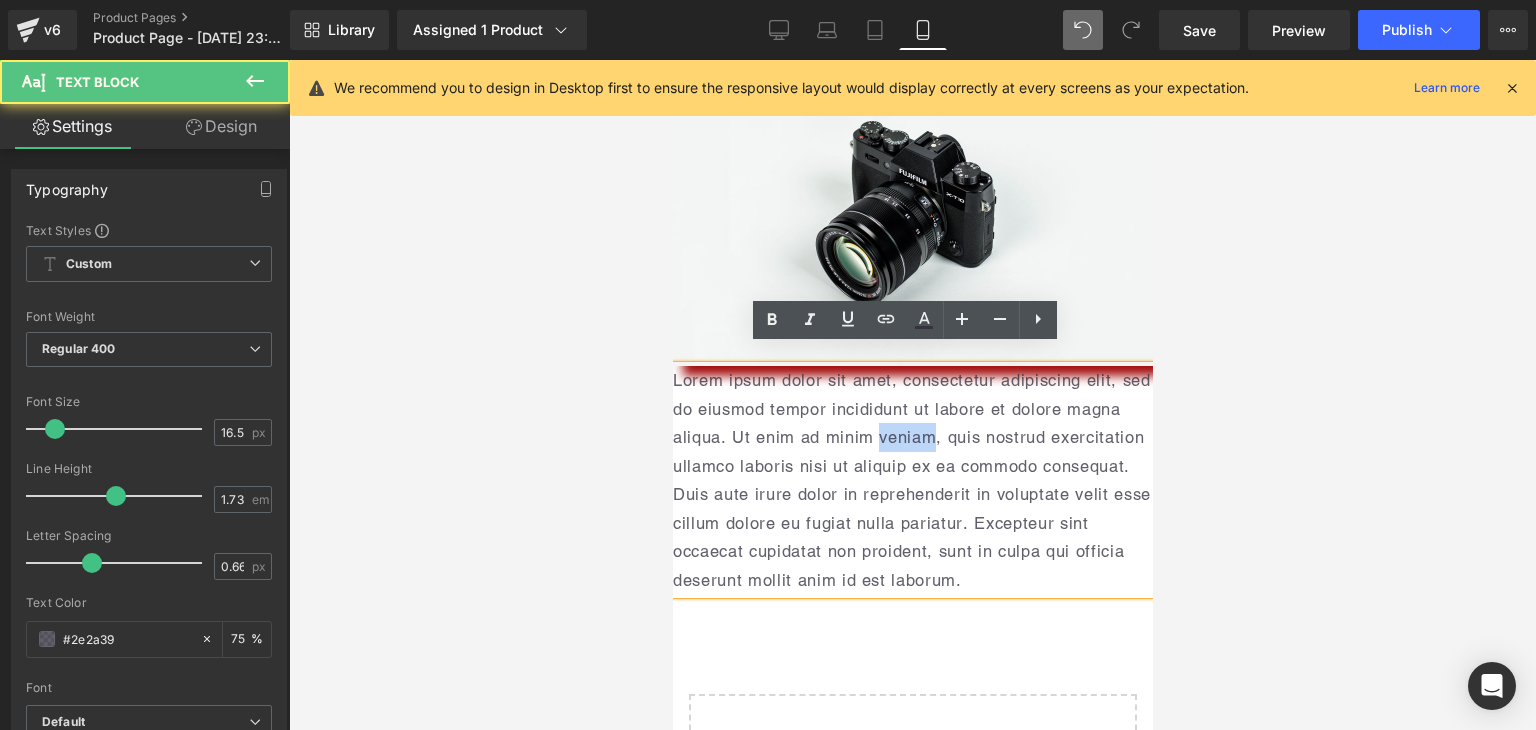 click on "Lorem ipsum dolor sit amet, consectetur adipiscing elit, sed do eiusmod tempor incididunt ut labore et dolore magna aliqua. Ut enim ad minim veniam, quis nostrud exercitation ullamco laboris nisi ut aliquip ex ea commodo consequat. Duis aute irure dolor in reprehenderit in voluptate velit esse cillum dolore eu fugiat nulla pariatur. Excepteur sint occaecat cupidatat non proident, sunt in culpa qui officia deserunt mollit anim id est laborum." at bounding box center (912, 480) 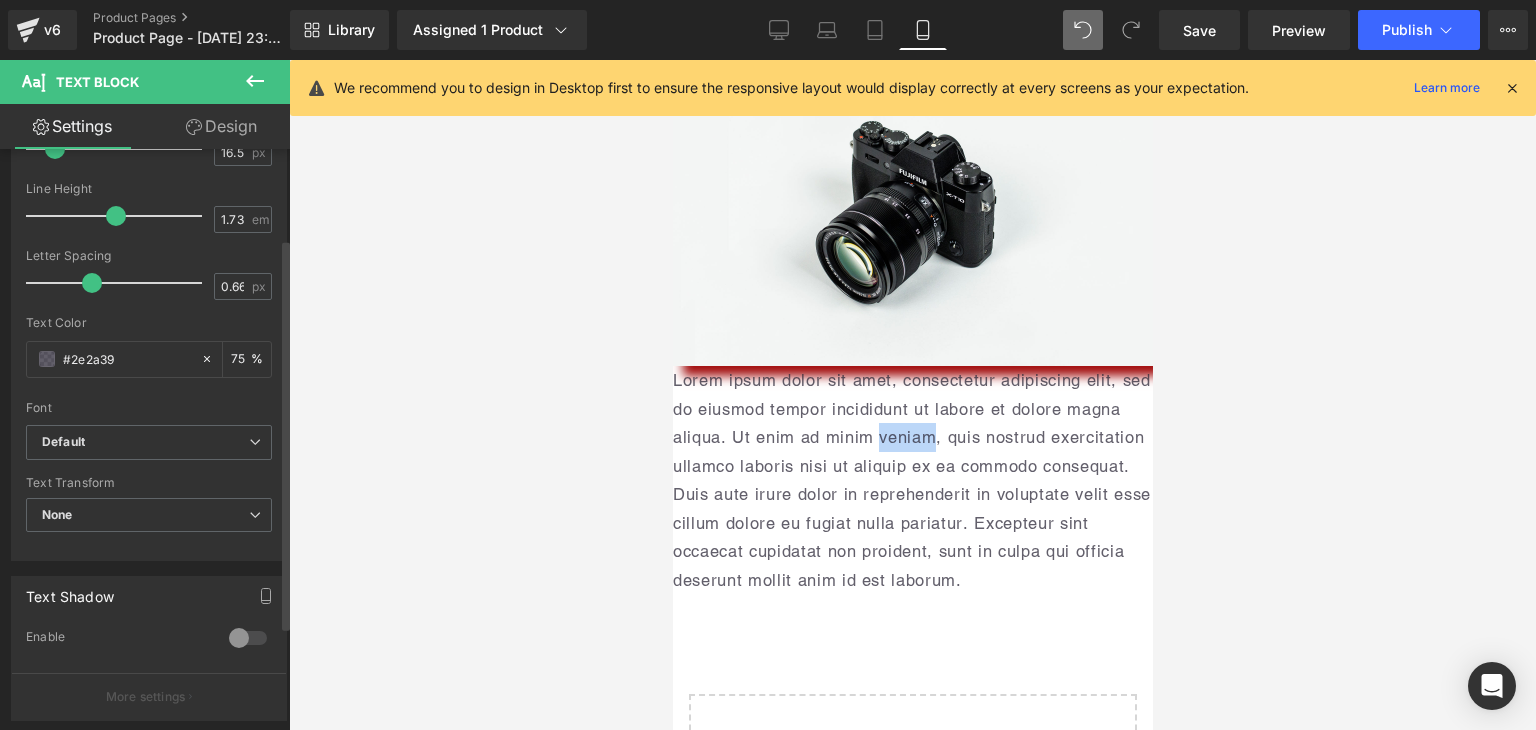 scroll, scrollTop: 300, scrollLeft: 0, axis: vertical 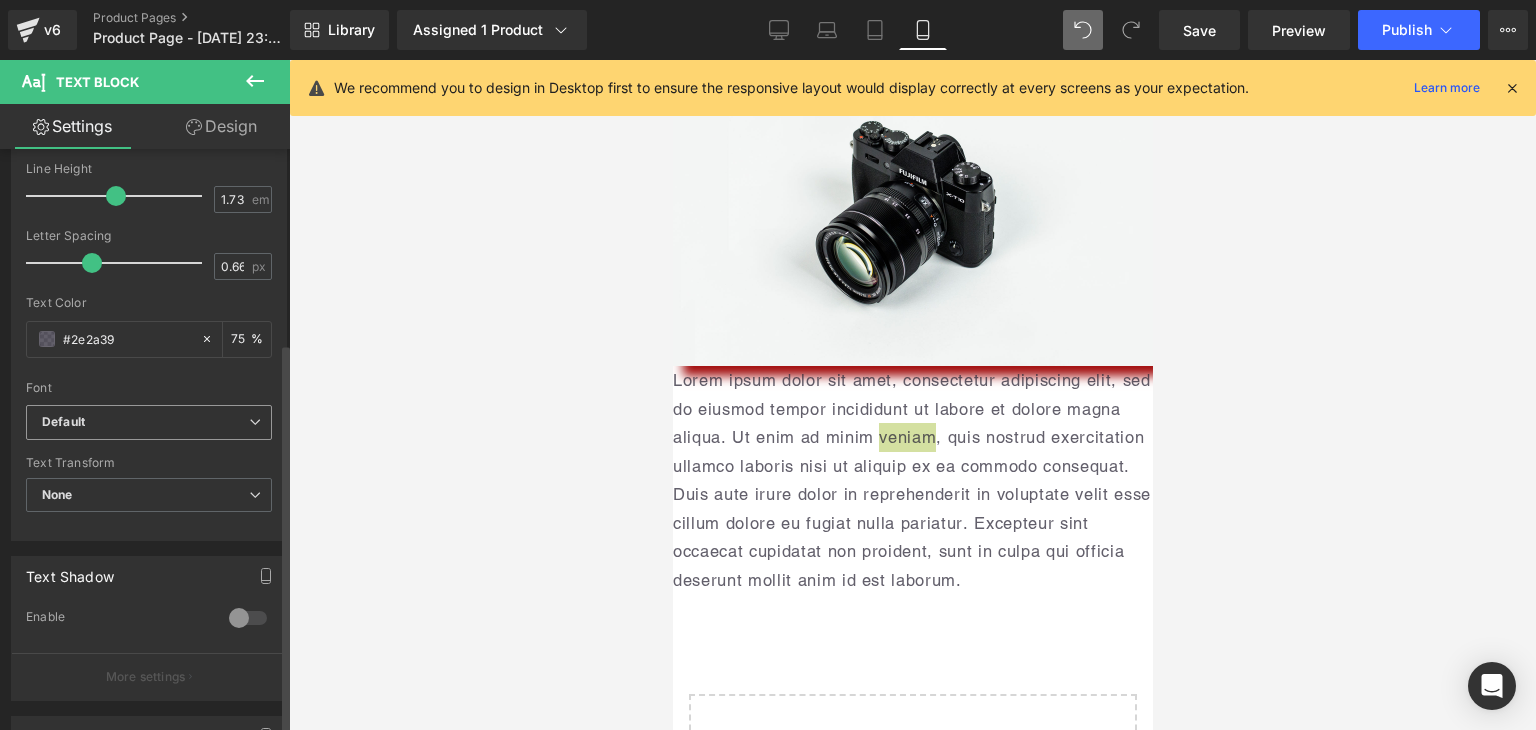 click on "Default" at bounding box center (145, 422) 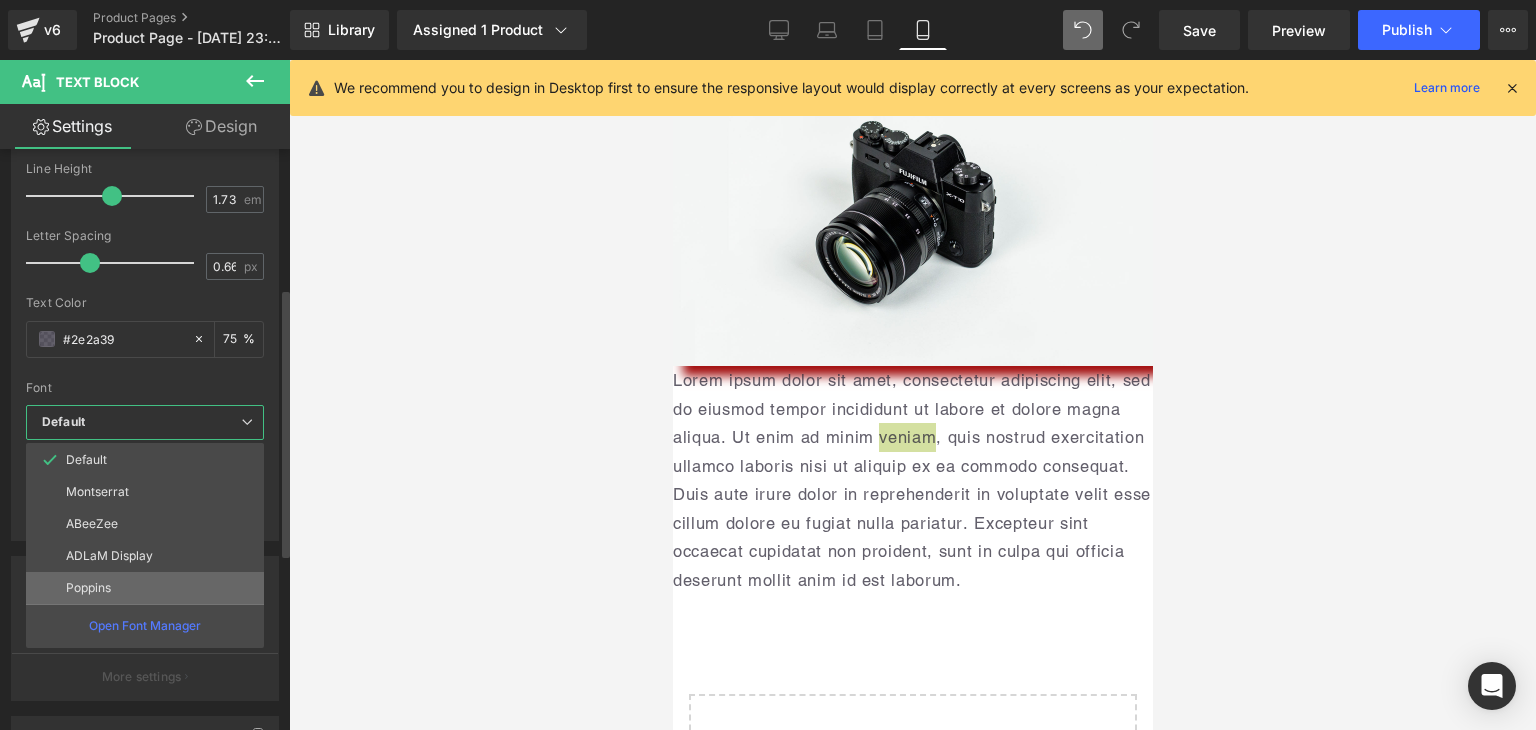 click on "Poppins" at bounding box center (145, 588) 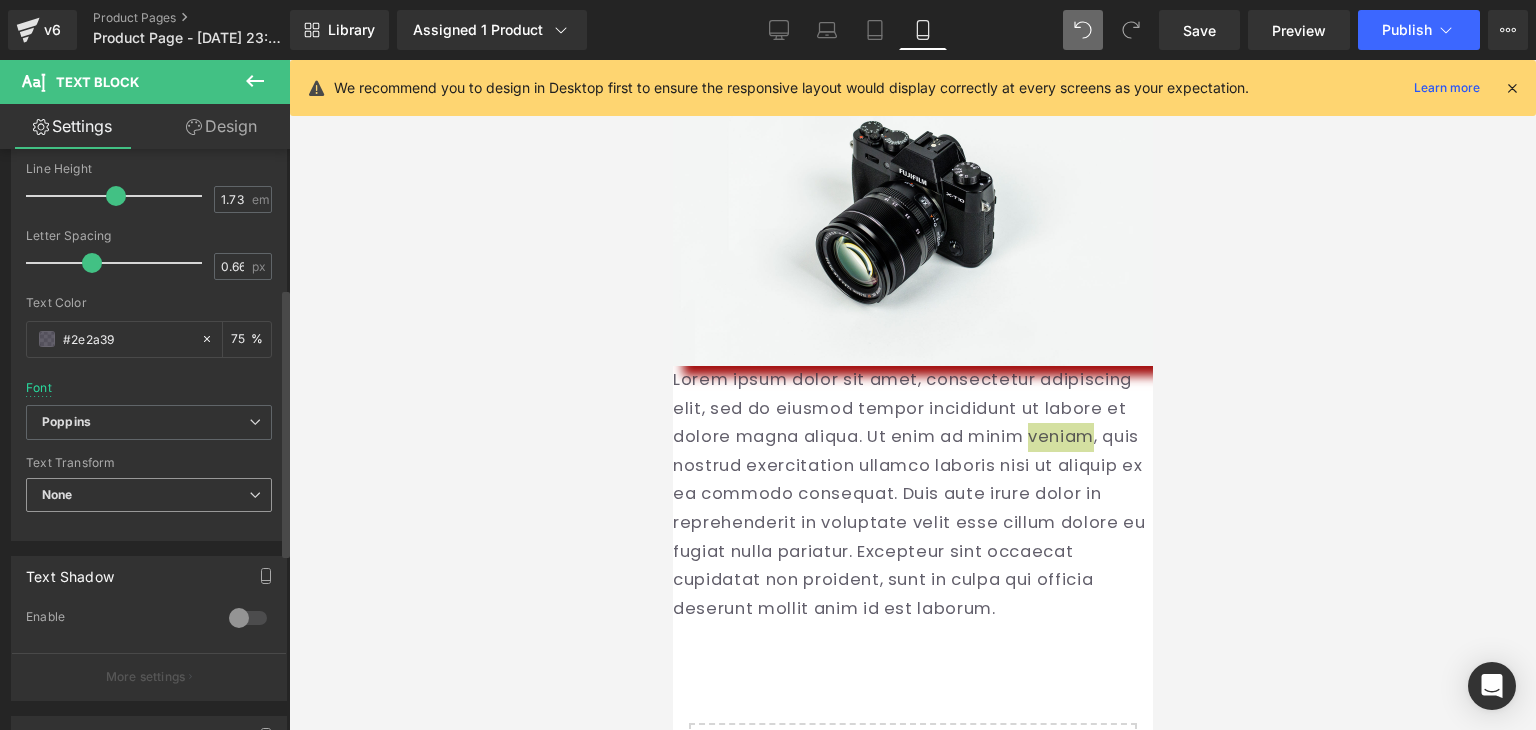 click on "None" at bounding box center (149, 495) 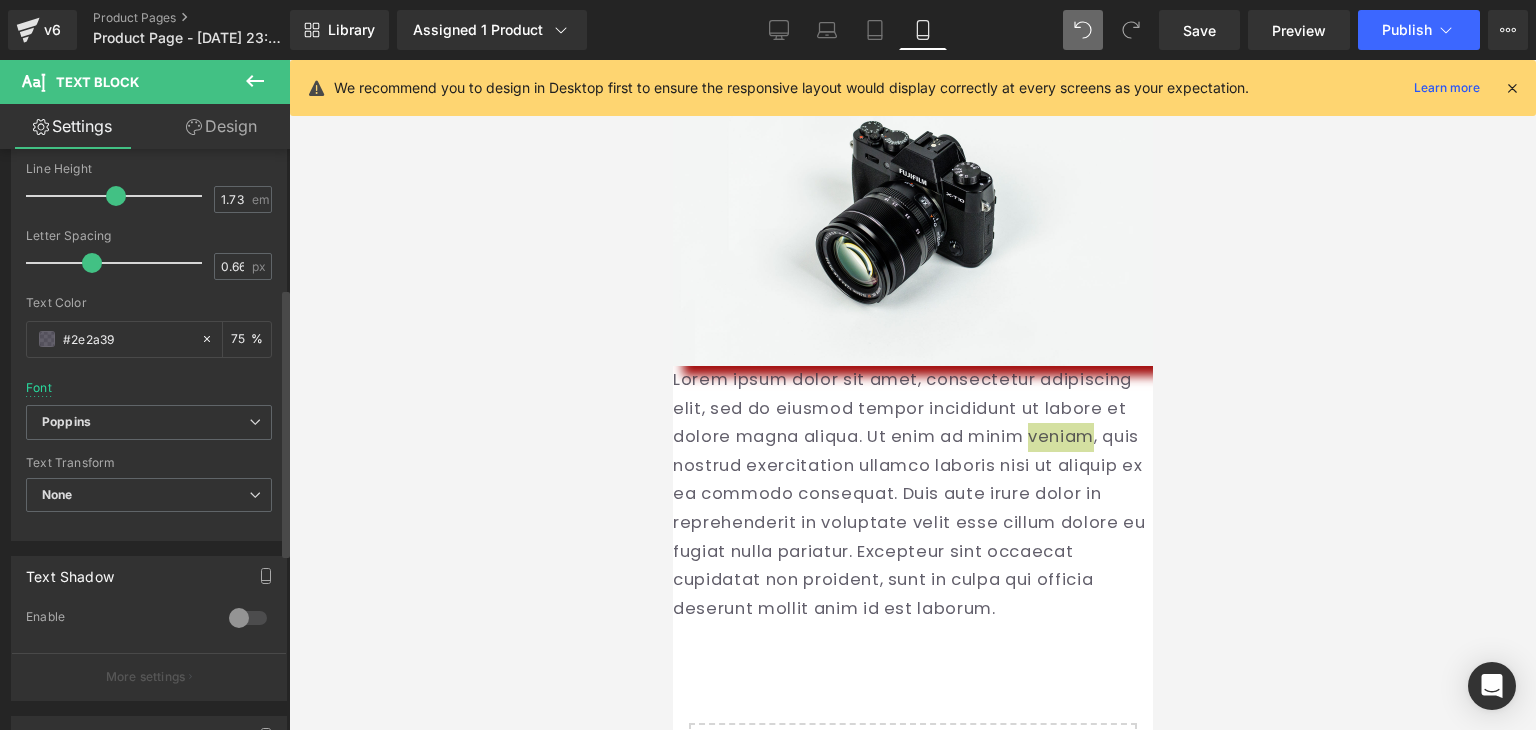 click on "More settings" at bounding box center (146, 677) 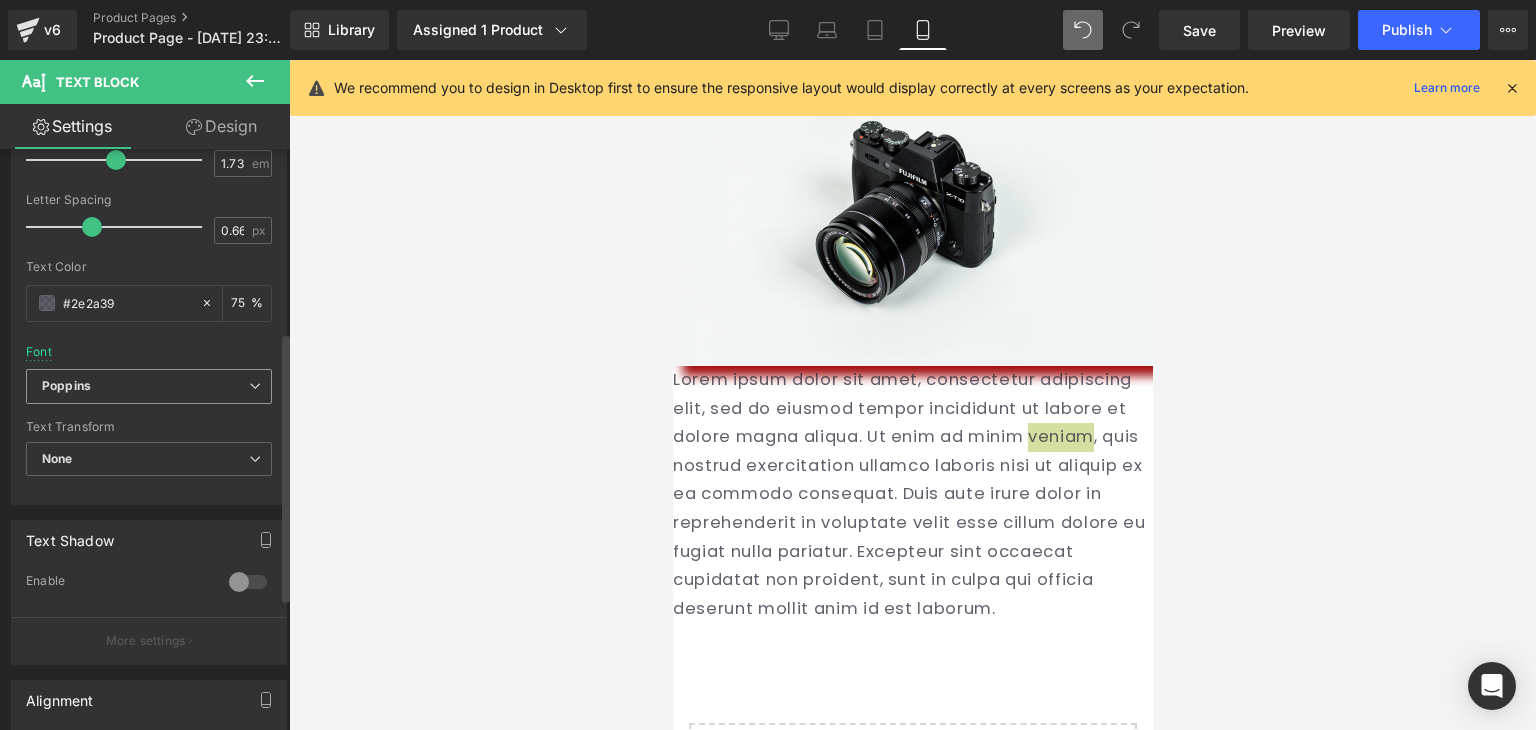 scroll, scrollTop: 400, scrollLeft: 0, axis: vertical 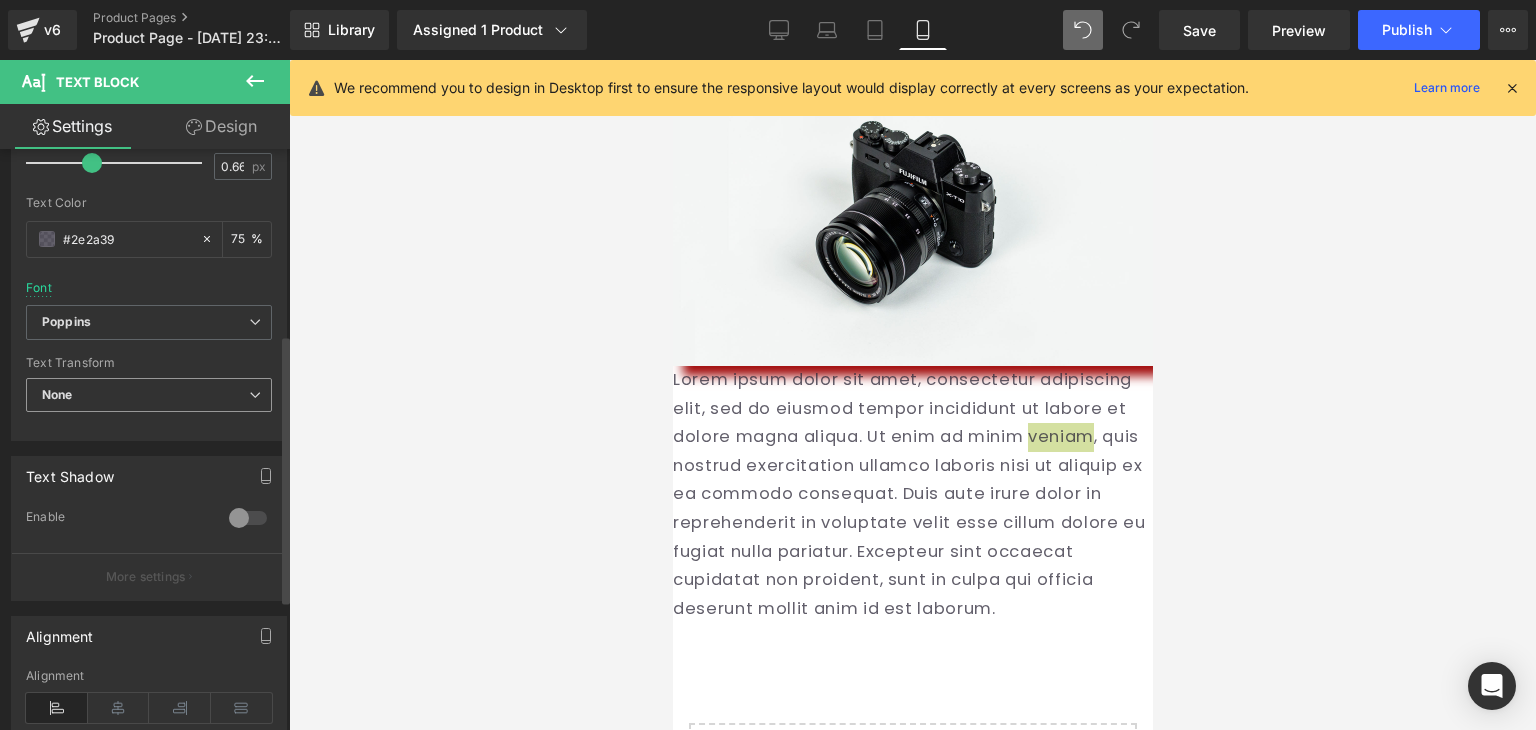 click on "None" at bounding box center (149, 395) 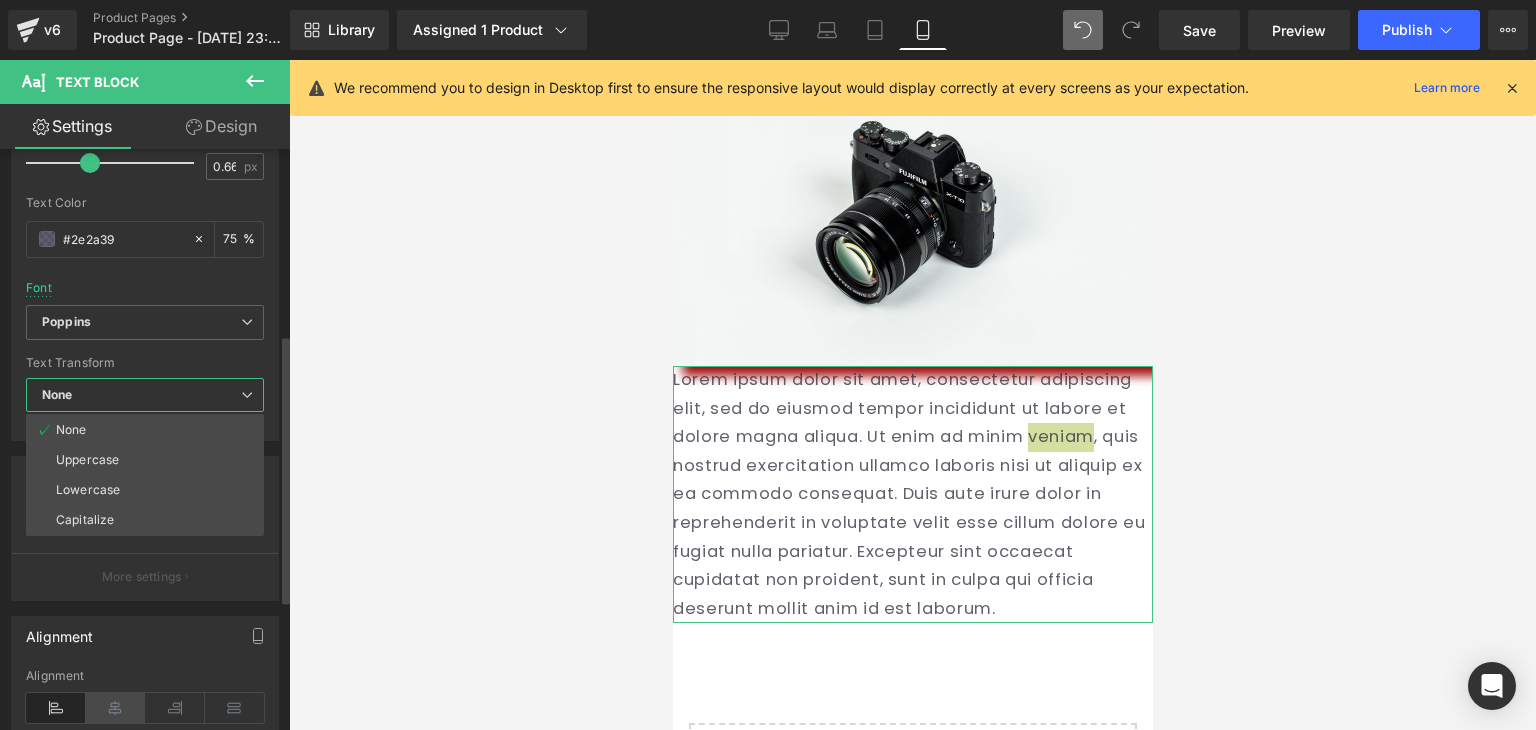 click at bounding box center [116, 708] 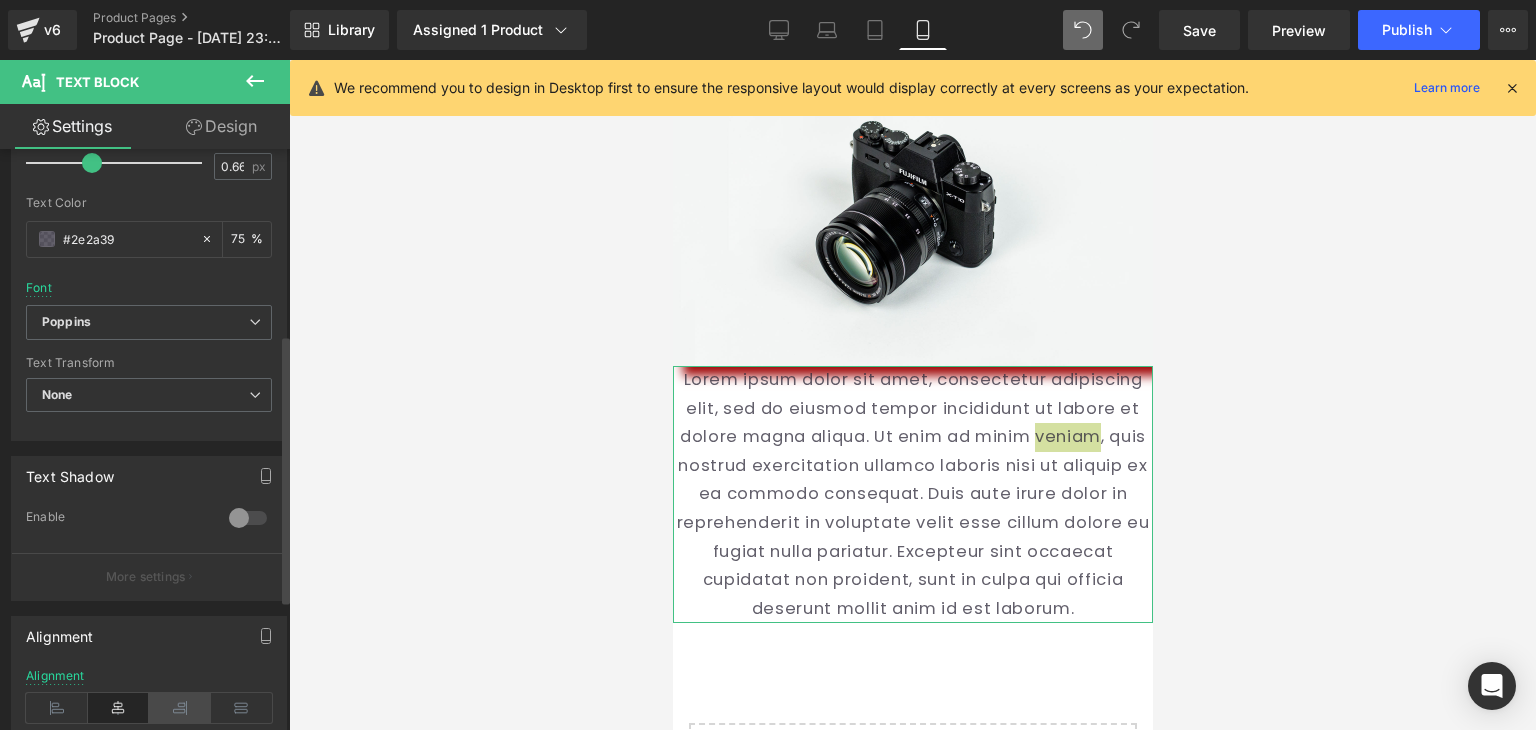 click at bounding box center [180, 708] 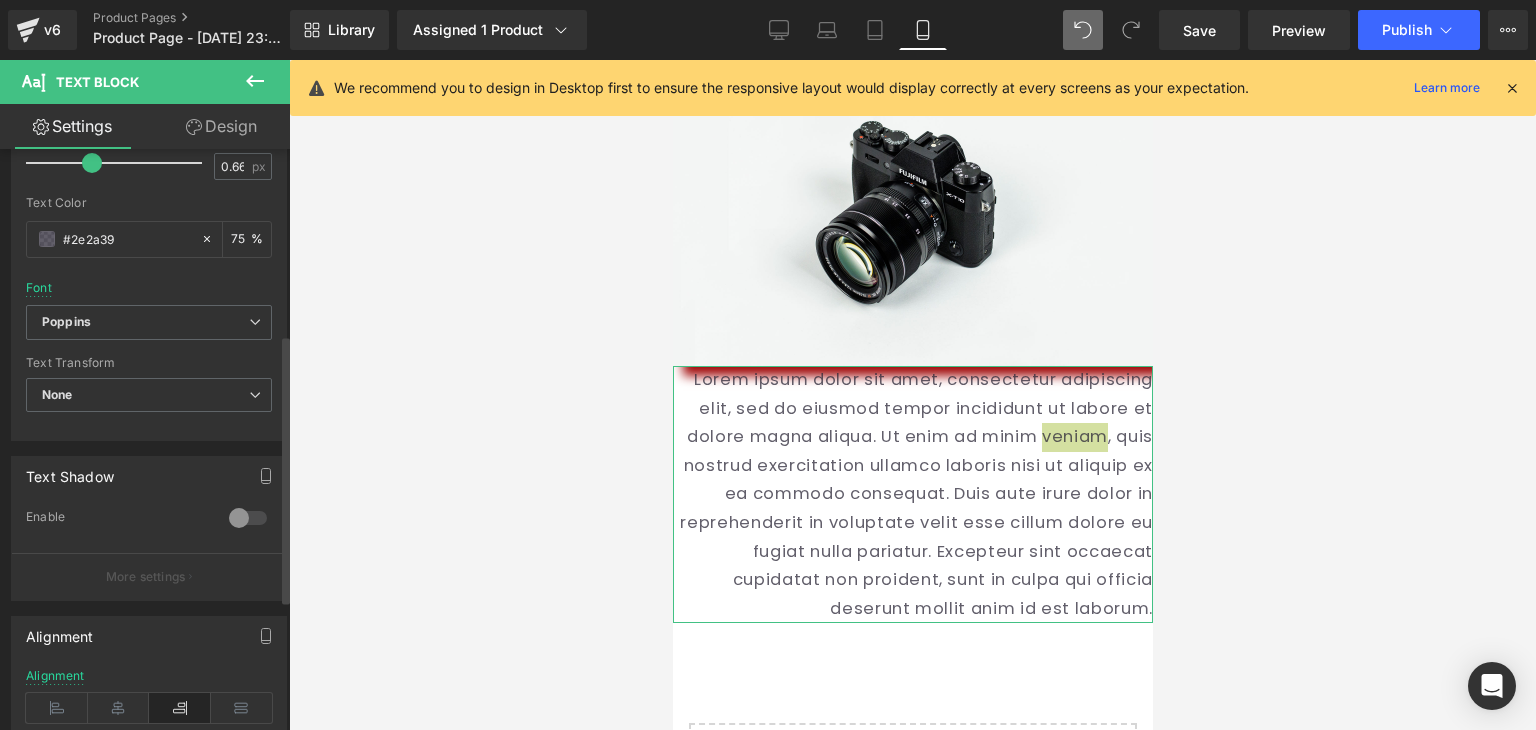 drag, startPoint x: 106, startPoint y: 701, endPoint x: 115, endPoint y: 685, distance: 18.35756 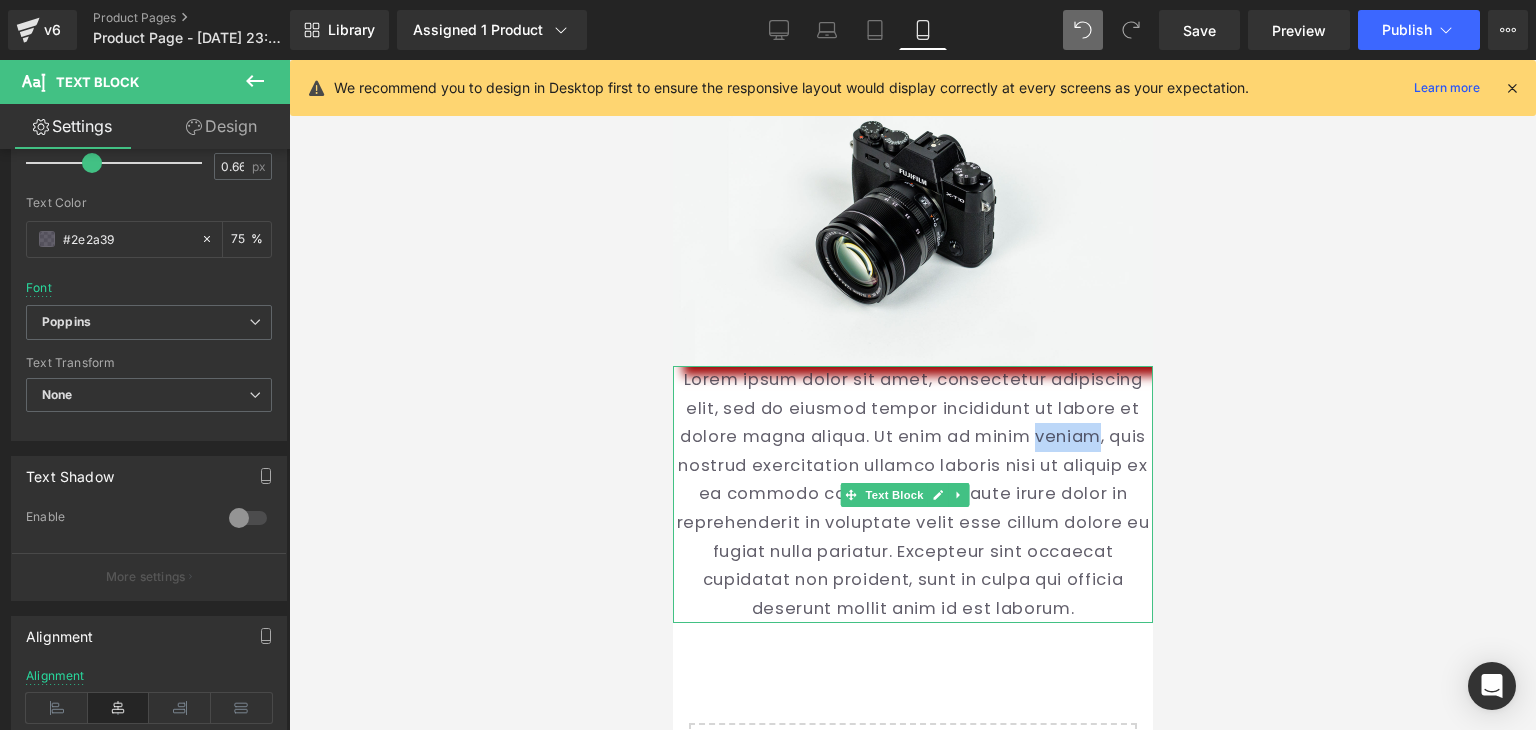 click on "Lorem ipsum dolor sit amet, consectetur adipiscing elit, sed do eiusmod tempor incididunt ut labore et dolore magna aliqua. Ut enim ad minim veniam, quis nostrud exercitation ullamco laboris nisi ut aliquip ex ea commodo consequat. Duis aute irure dolor in reprehenderit in voluptate velit esse cillum dolore eu fugiat nulla pariatur. Excepteur sint occaecat cupidatat non proident, sunt in culpa qui officia deserunt mollit anim id est laborum." at bounding box center [912, 494] 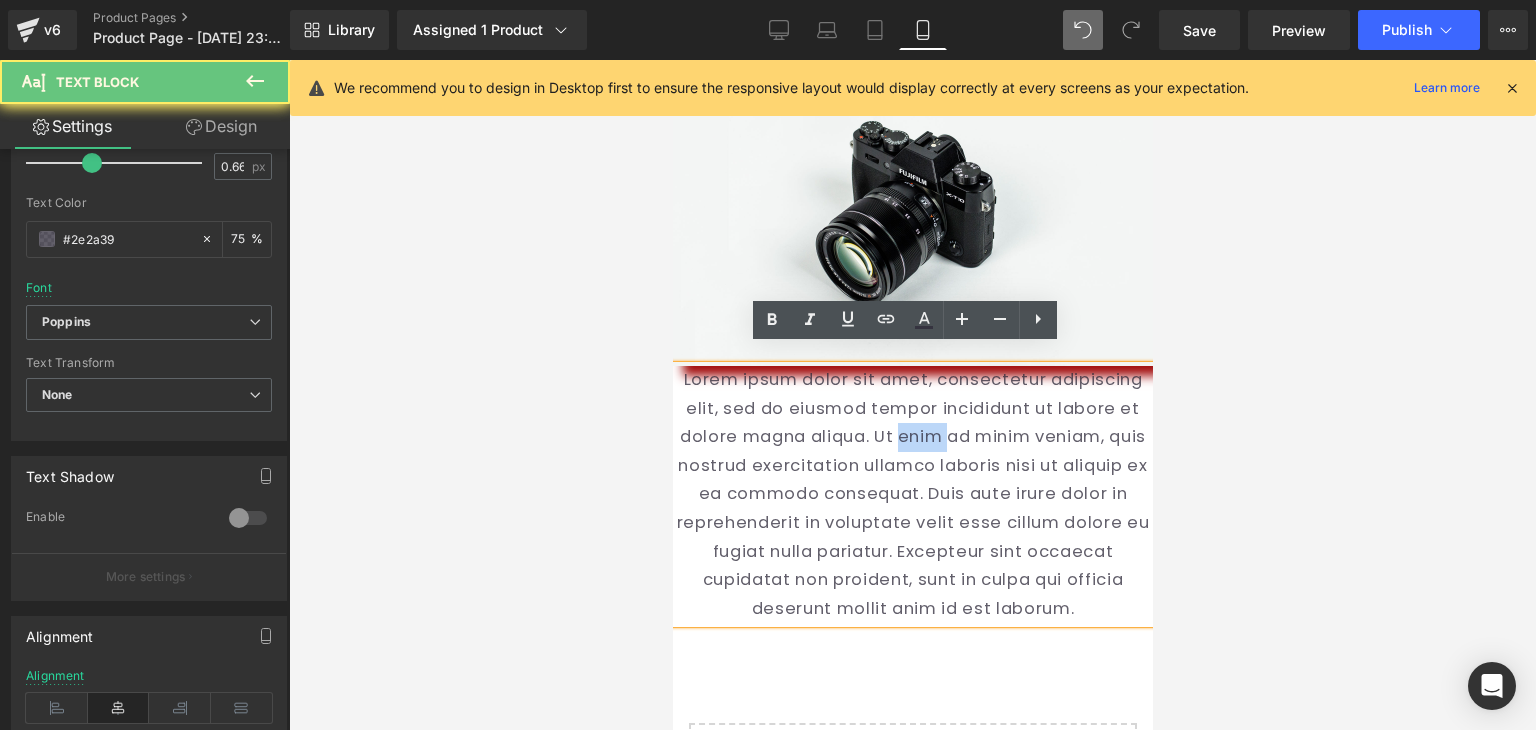 click on "Lorem ipsum dolor sit amet, consectetur adipiscing elit, sed do eiusmod tempor incididunt ut labore et dolore magna aliqua. Ut enim ad minim veniam, quis nostrud exercitation ullamco laboris nisi ut aliquip ex ea commodo consequat. Duis aute irure dolor in reprehenderit in voluptate velit esse cillum dolore eu fugiat nulla pariatur. Excepteur sint occaecat cupidatat non proident, sunt in culpa qui officia deserunt mollit anim id est laborum." at bounding box center [912, 494] 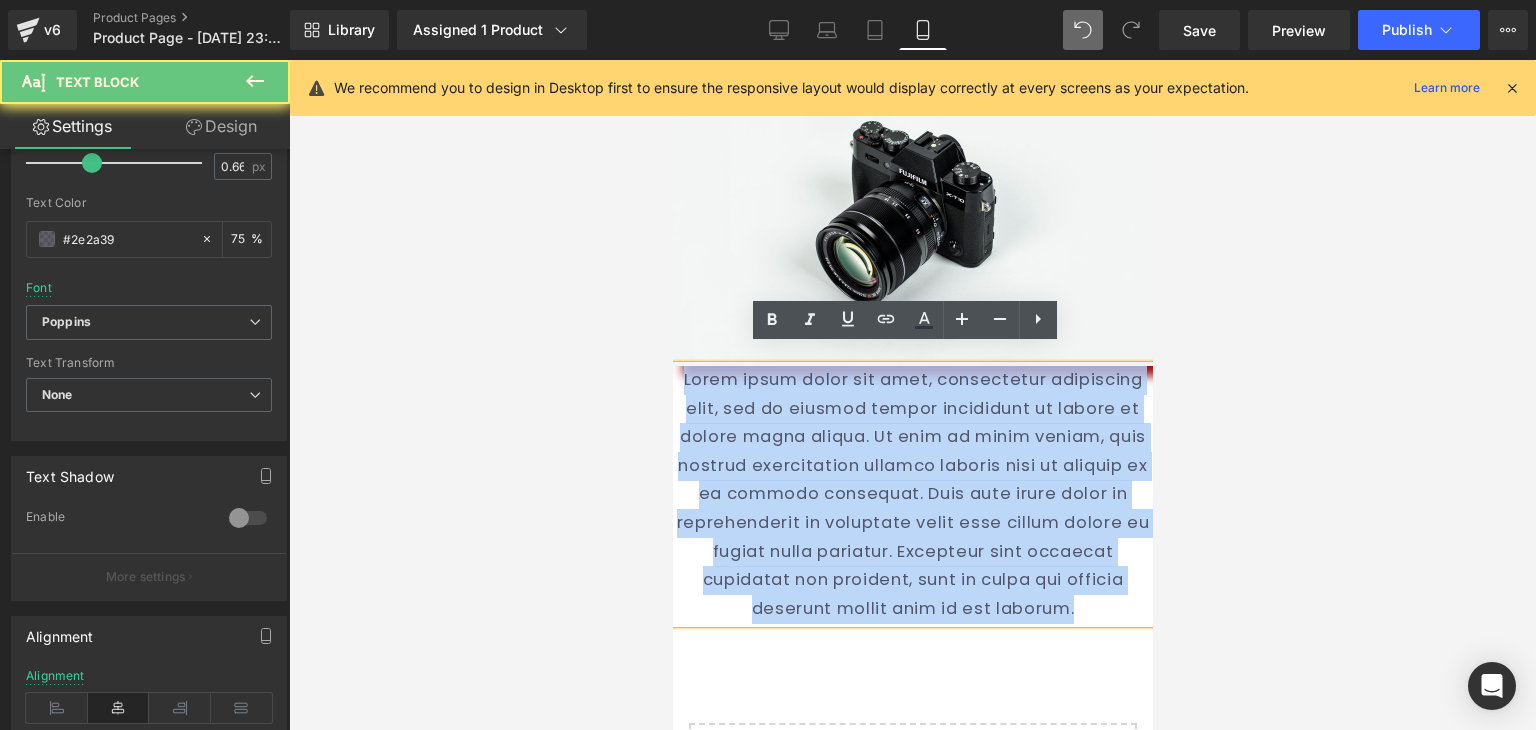 click on "Lorem ipsum dolor sit amet, consectetur adipiscing elit, sed do eiusmod tempor incididunt ut labore et dolore magna aliqua. Ut enim ad minim veniam, quis nostrud exercitation ullamco laboris nisi ut aliquip ex ea commodo consequat. Duis aute irure dolor in reprehenderit in voluptate velit esse cillum dolore eu fugiat nulla pariatur. Excepteur sint occaecat cupidatat non proident, sunt in culpa qui officia deserunt mollit anim id est laborum." at bounding box center [912, 494] 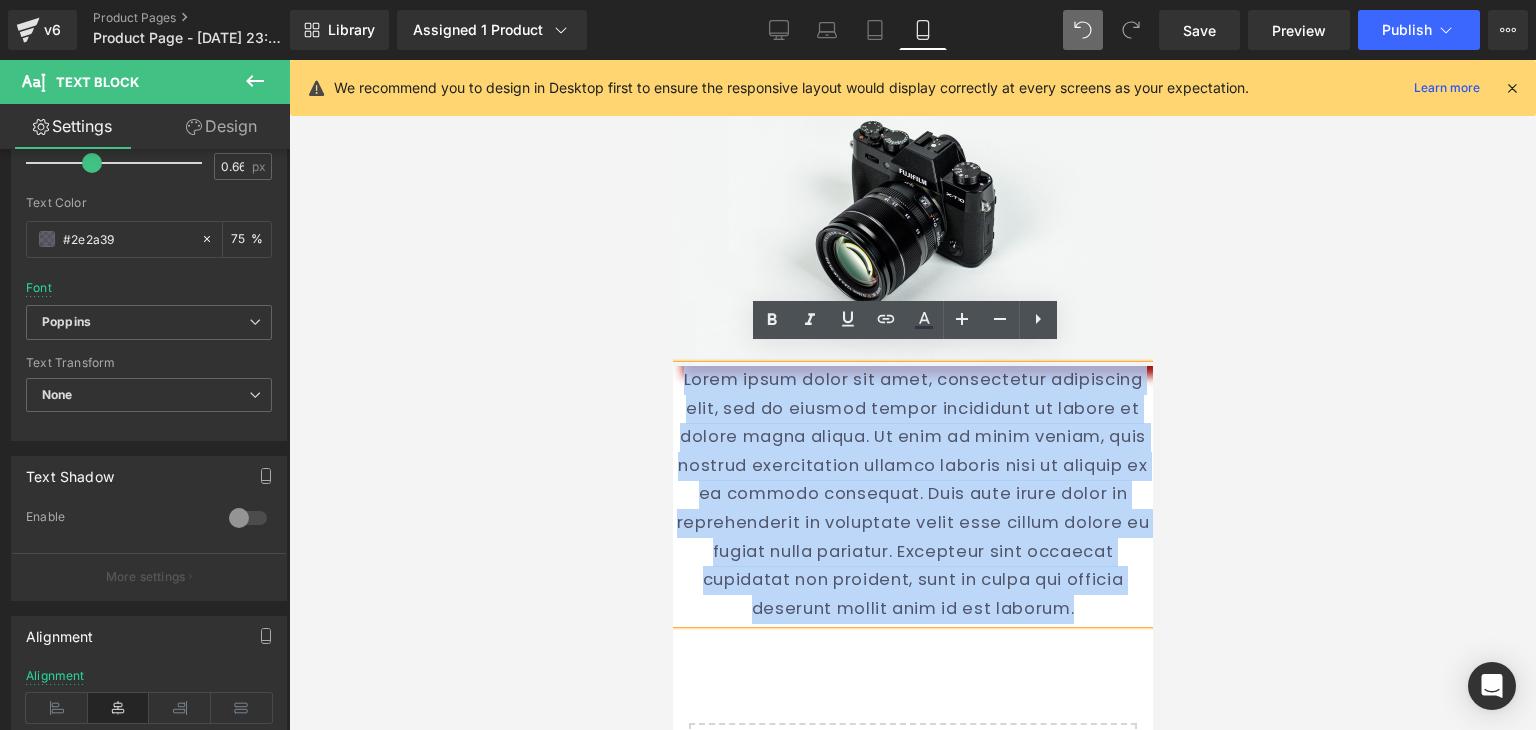 type 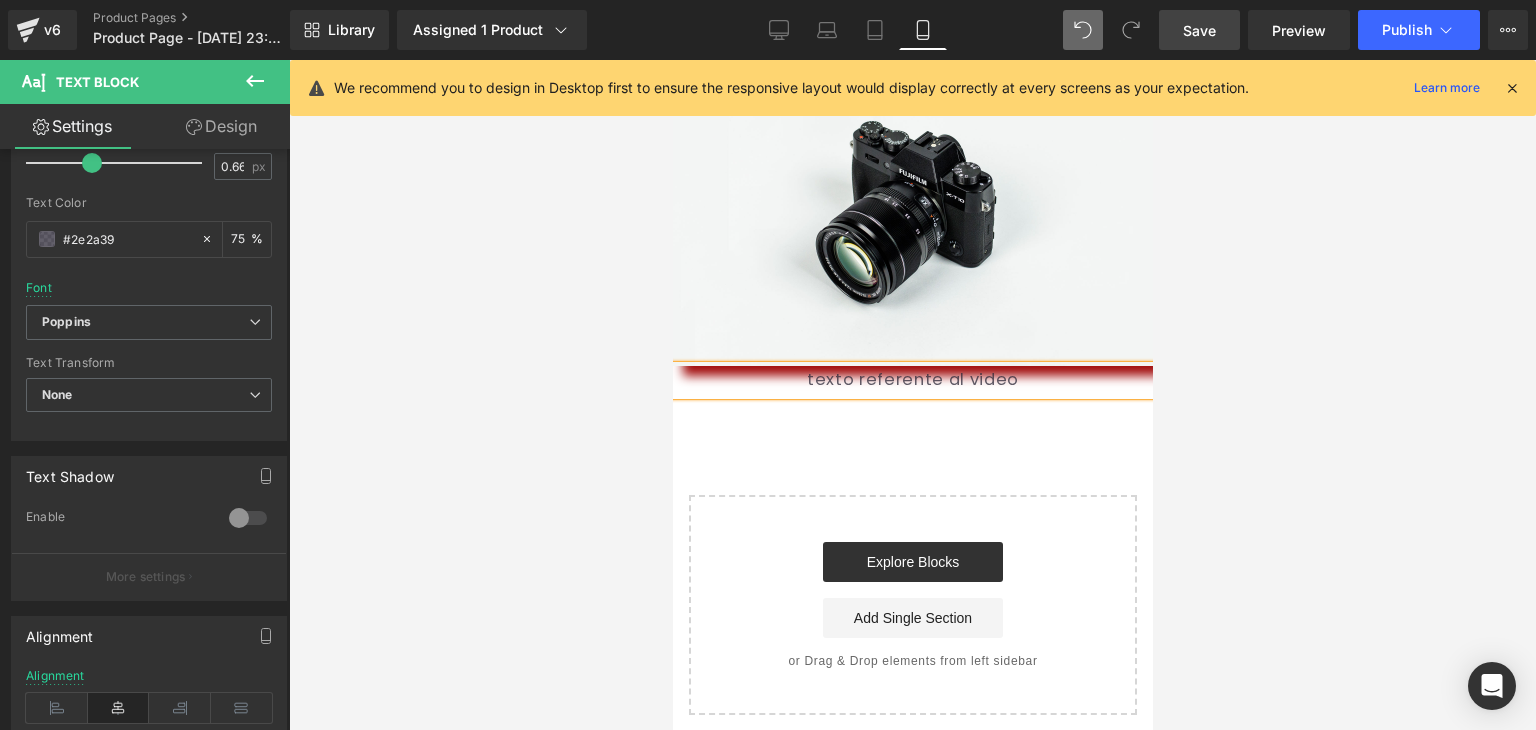 click on "Save" at bounding box center [1199, 30] 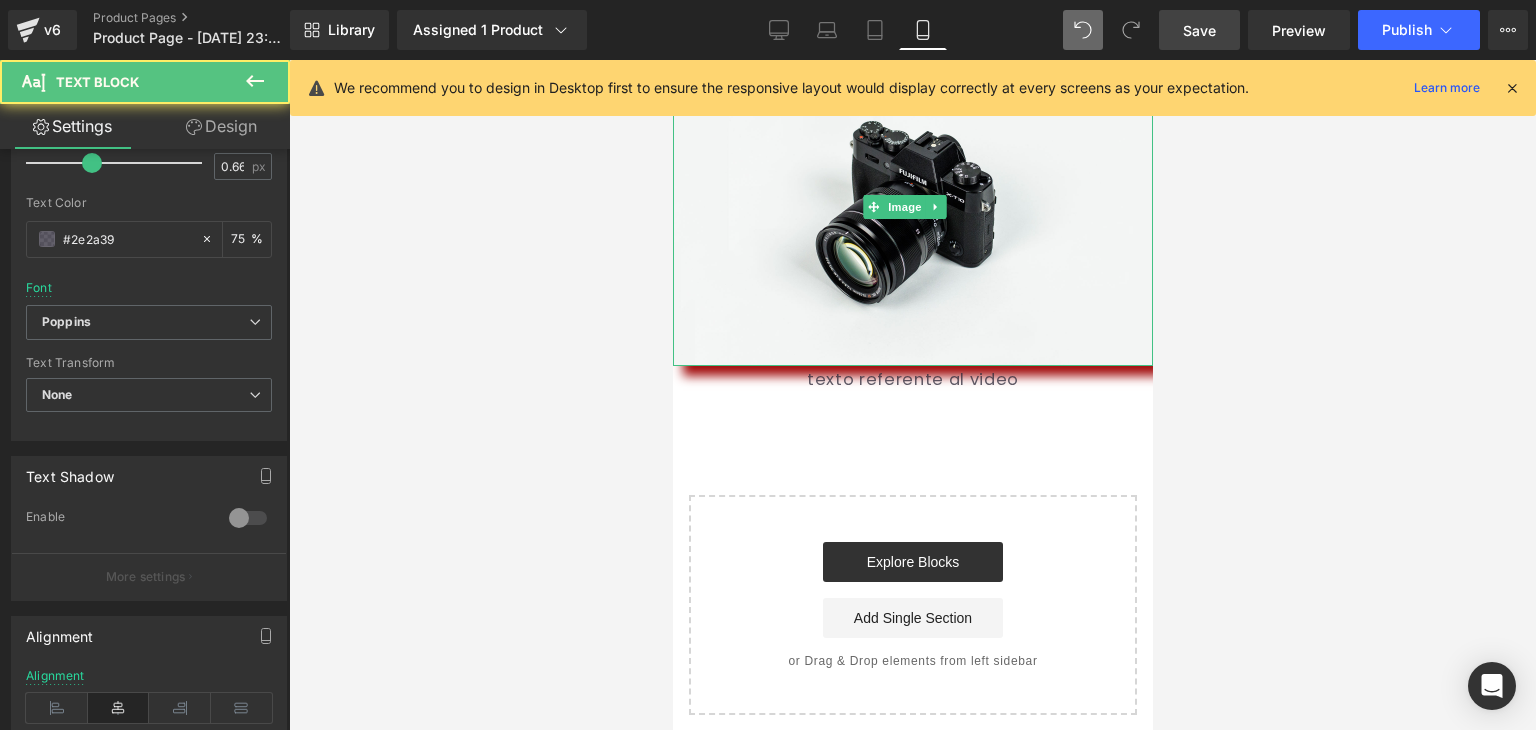 click on "texto referente al video
Text Block" at bounding box center (912, 380) 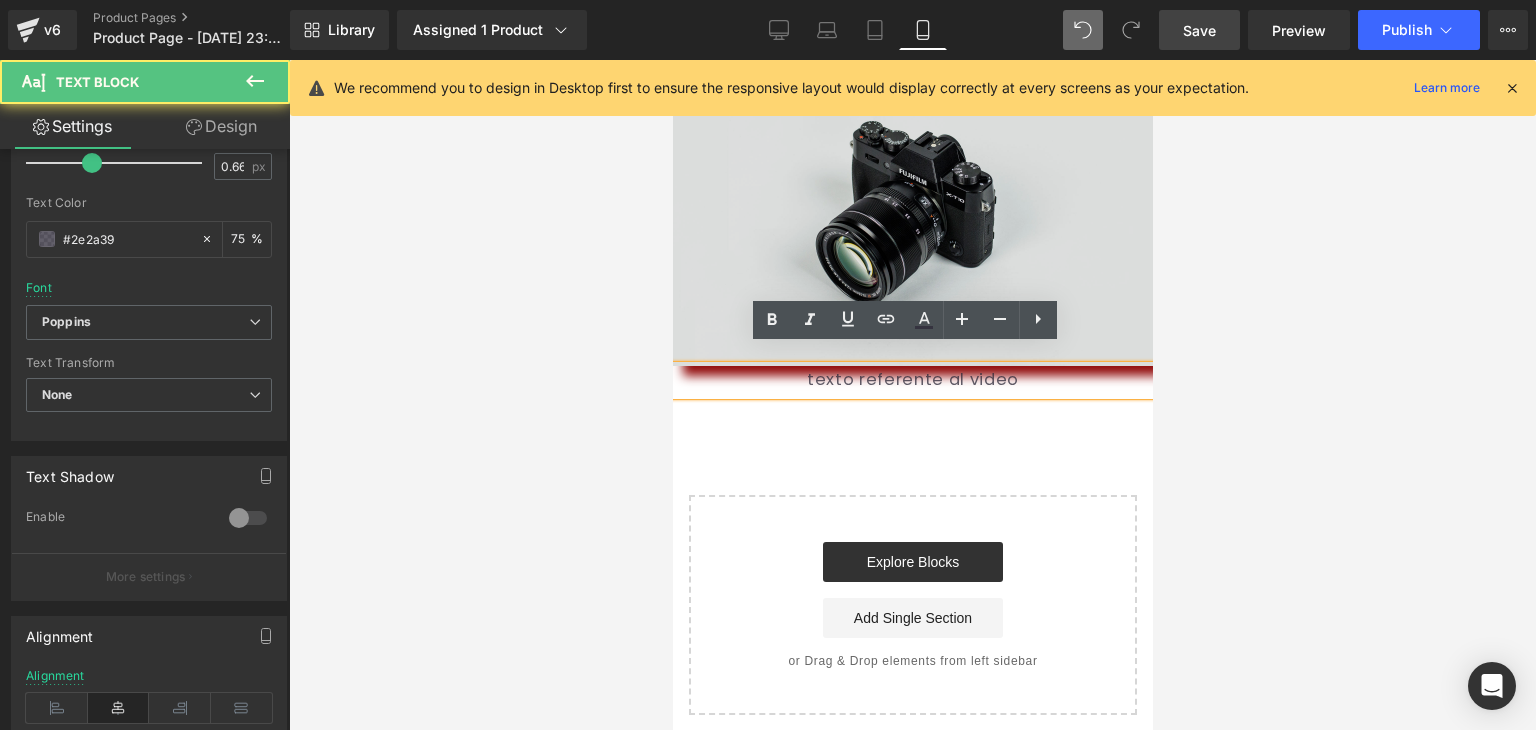 click at bounding box center [912, 207] 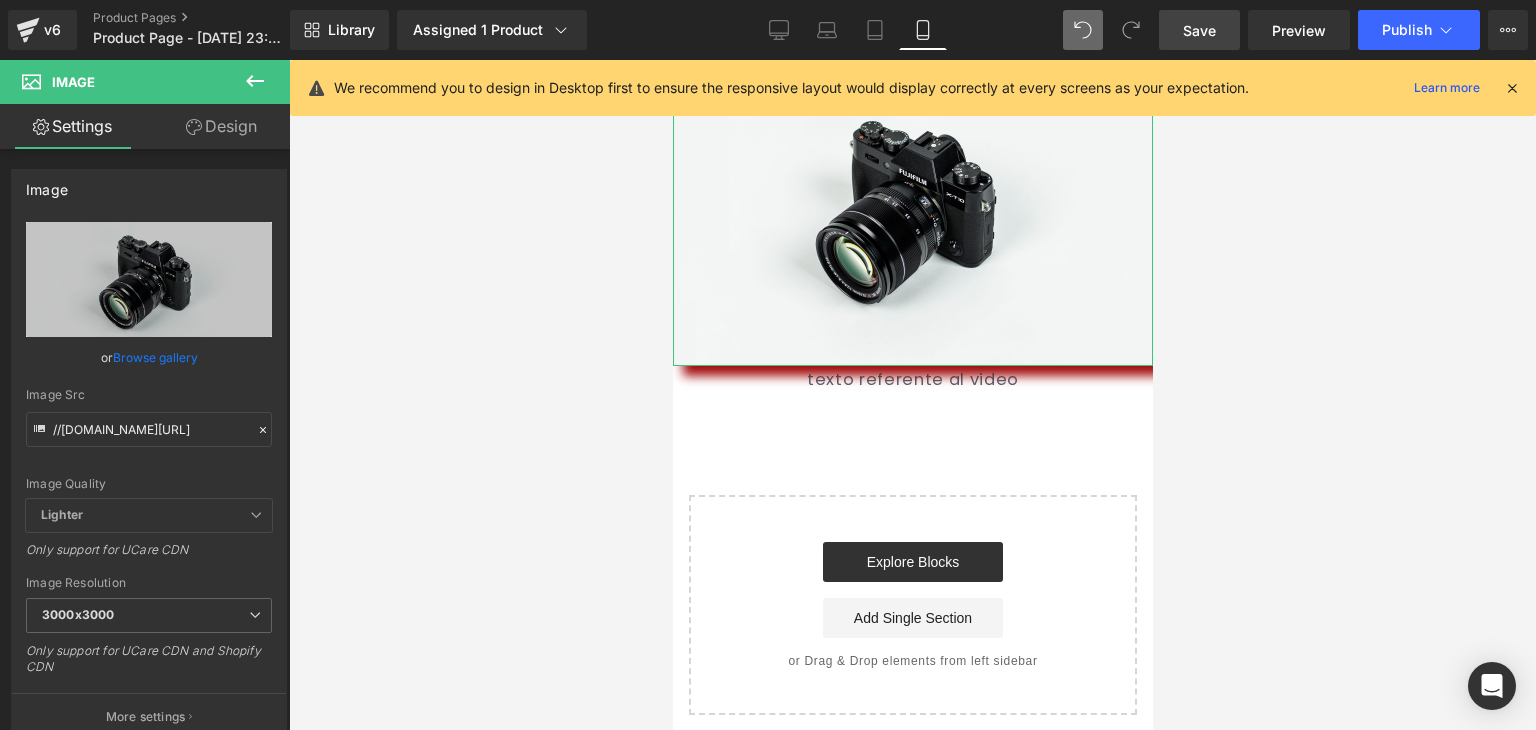 drag, startPoint x: 205, startPoint y: 122, endPoint x: 216, endPoint y: 141, distance: 21.954498 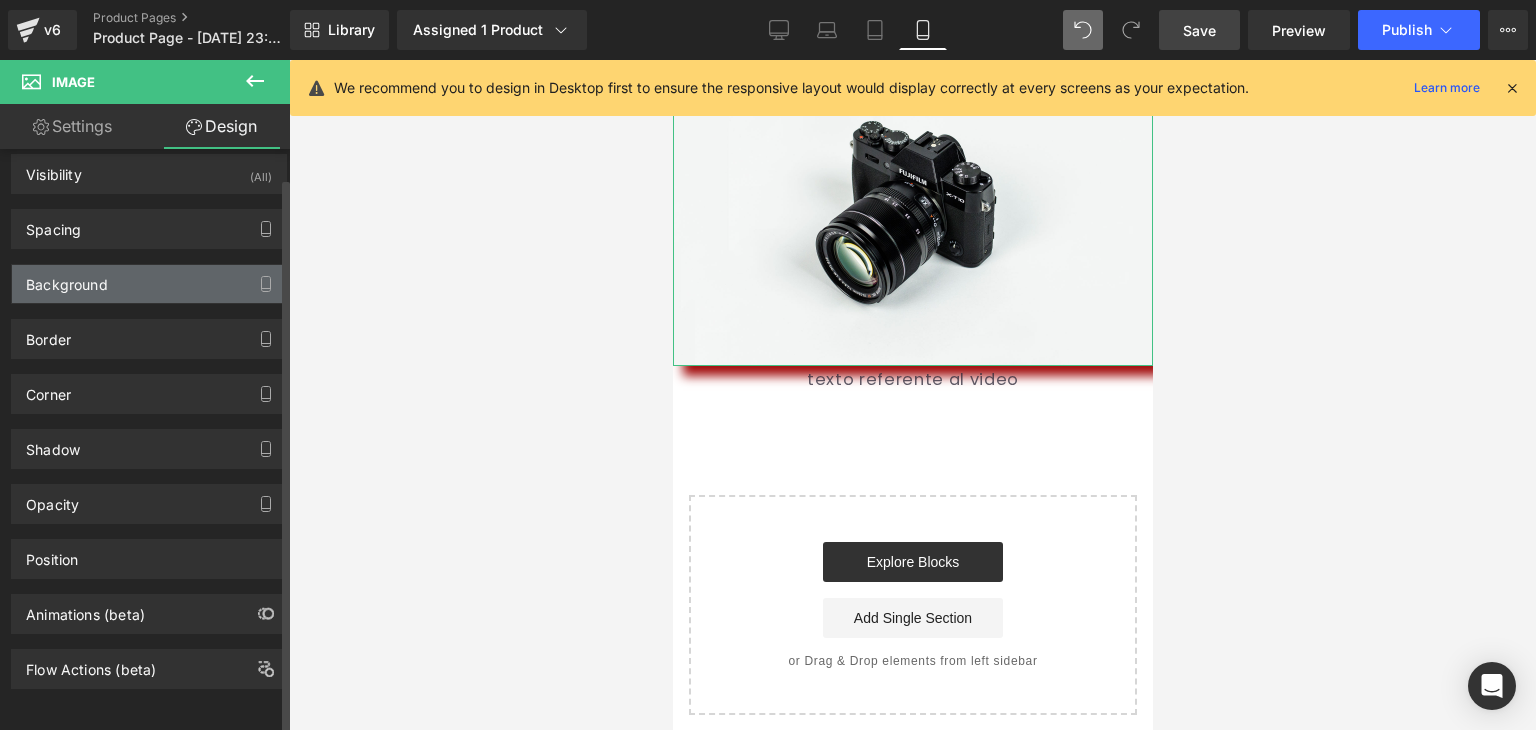 scroll, scrollTop: 26, scrollLeft: 0, axis: vertical 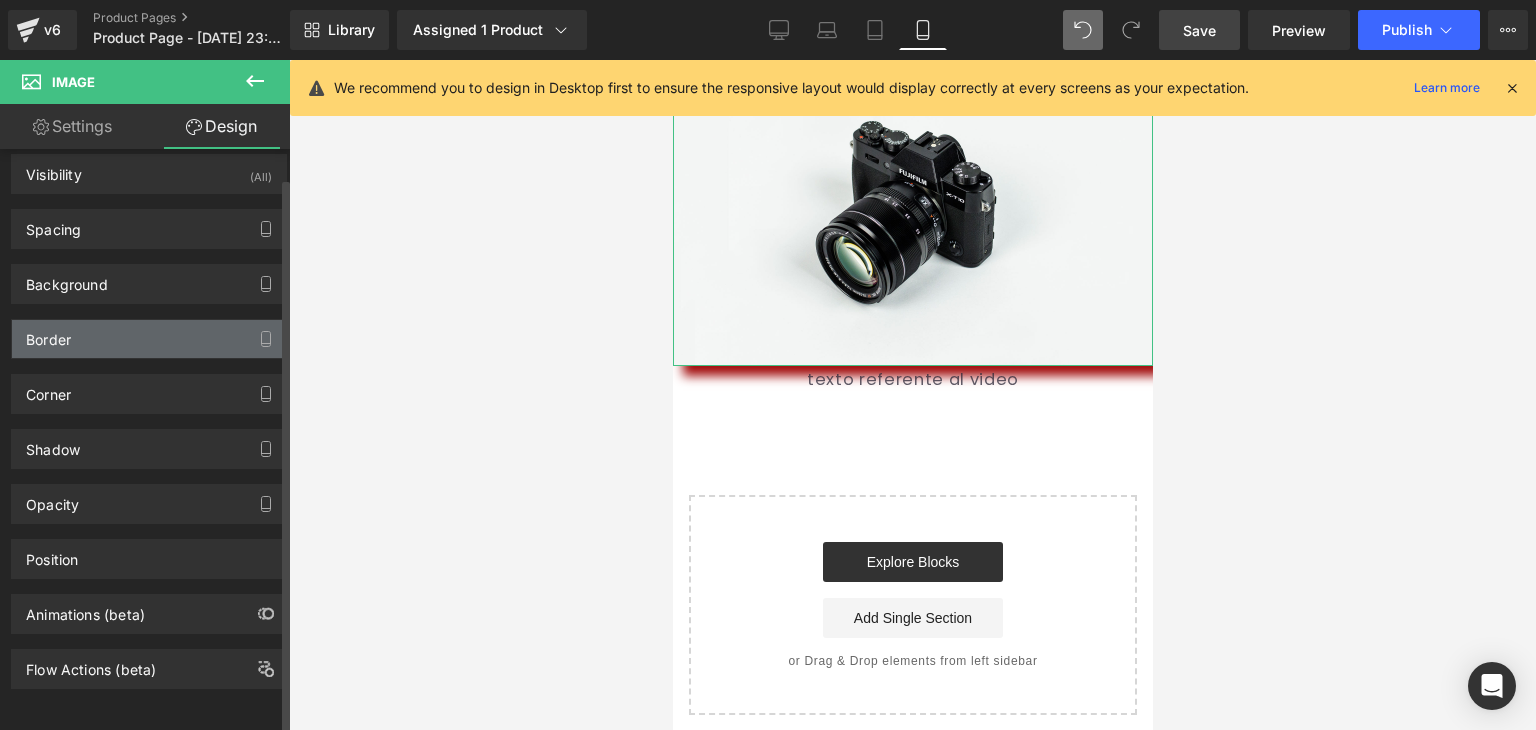 click on "Border" at bounding box center (149, 339) 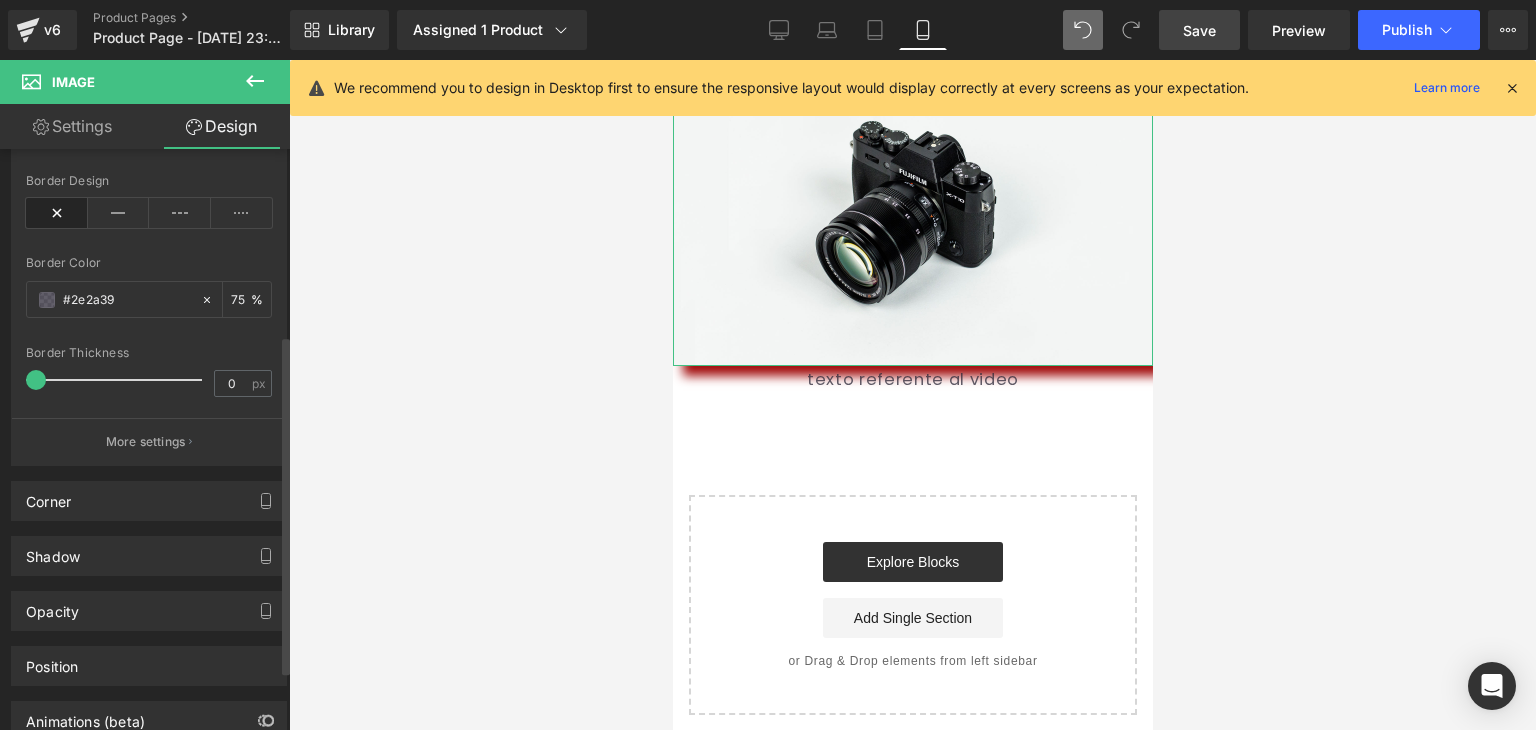 scroll, scrollTop: 326, scrollLeft: 0, axis: vertical 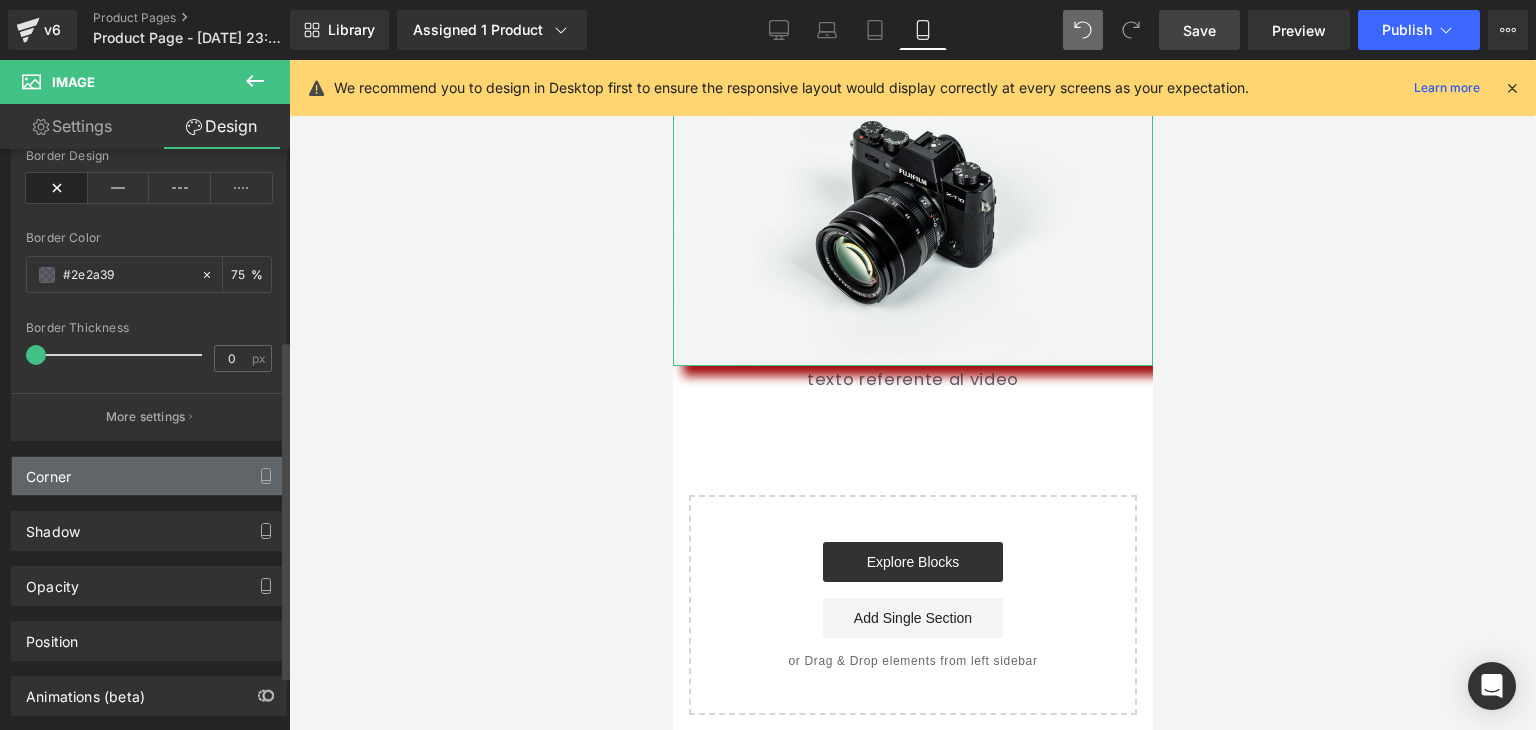 click on "Corner" at bounding box center (149, 476) 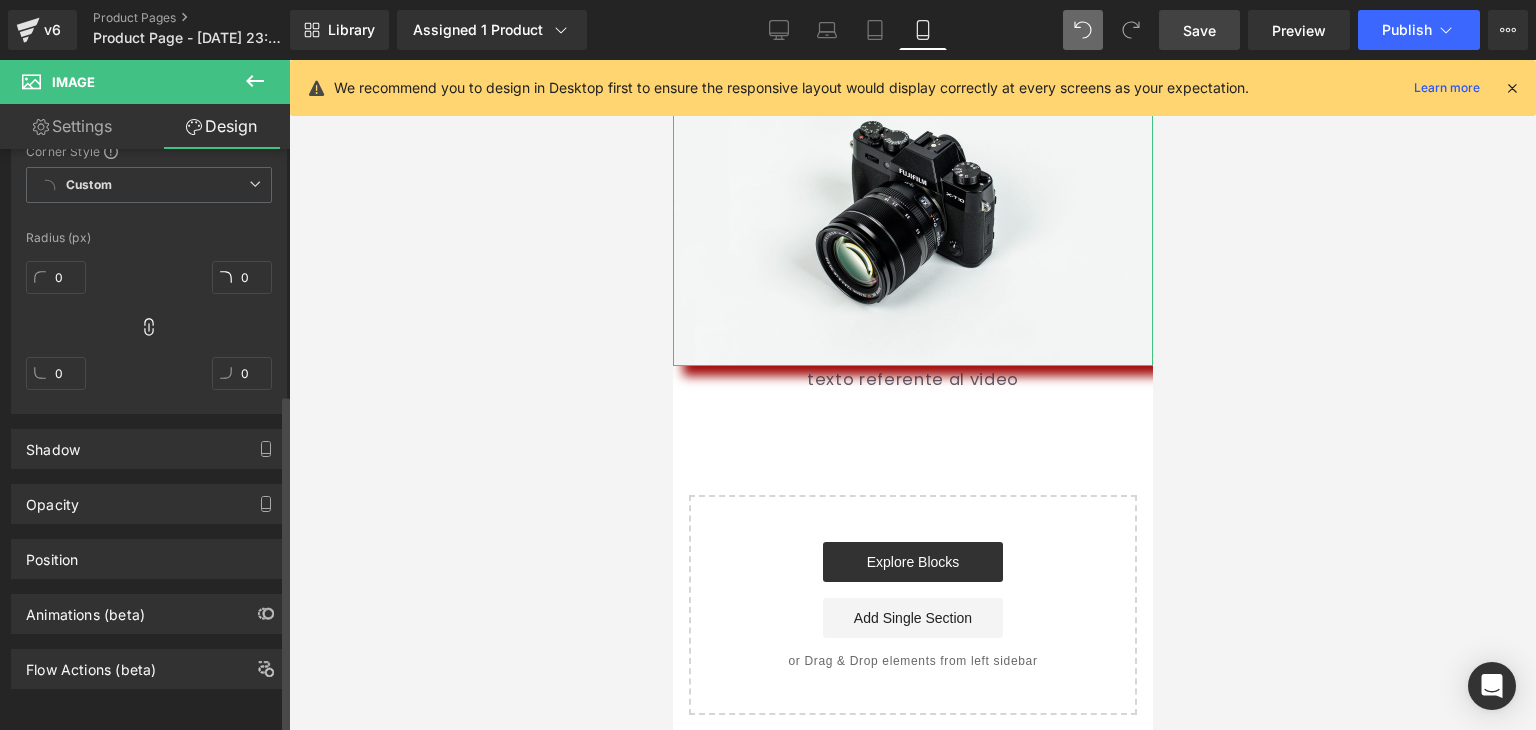 click on "Shadow
drop Shadow Style Drop Shadow Outer Shadow
#a30f0f Shadow Color #a30f0f 100 %
More settings" at bounding box center [149, 441] 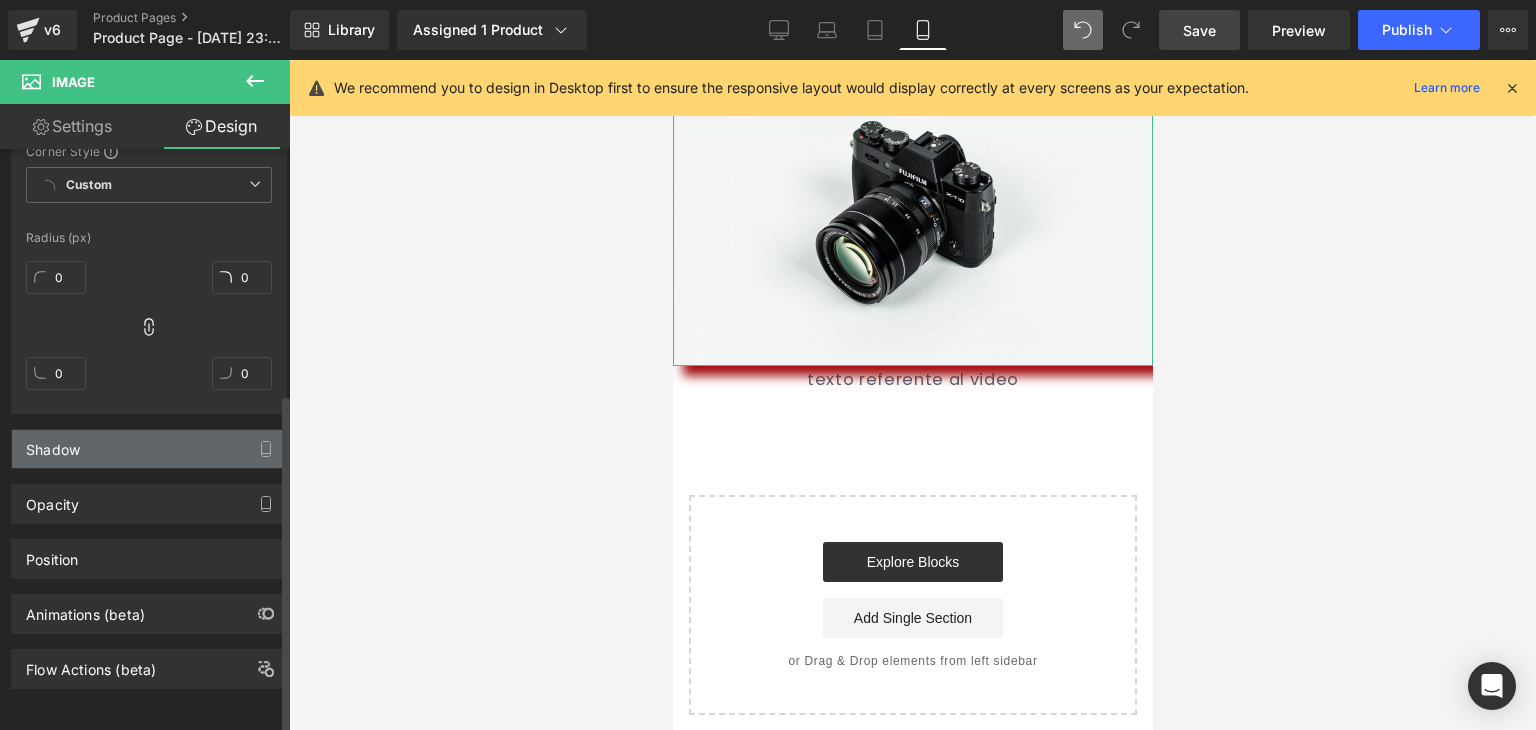 click on "Shadow" at bounding box center (149, 449) 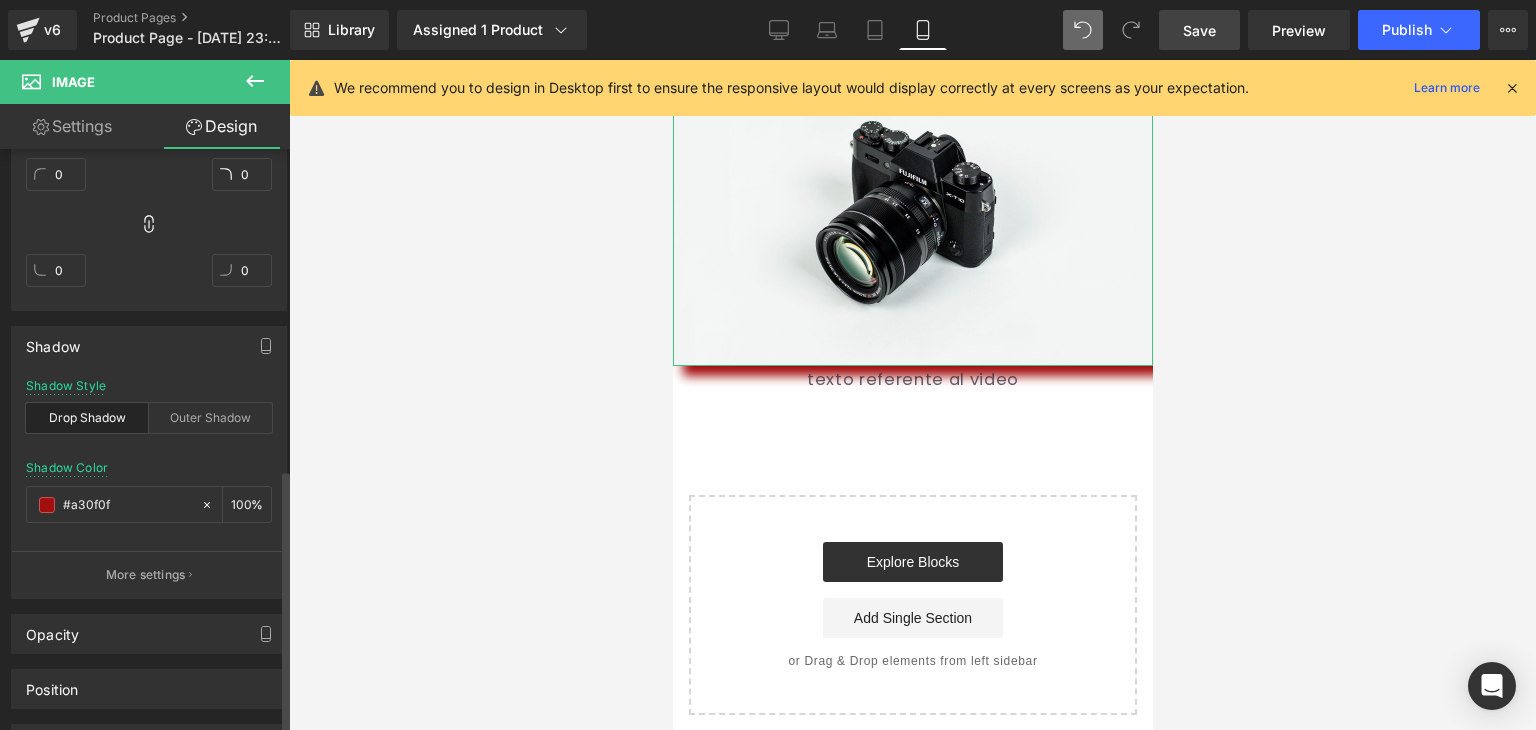 scroll, scrollTop: 802, scrollLeft: 0, axis: vertical 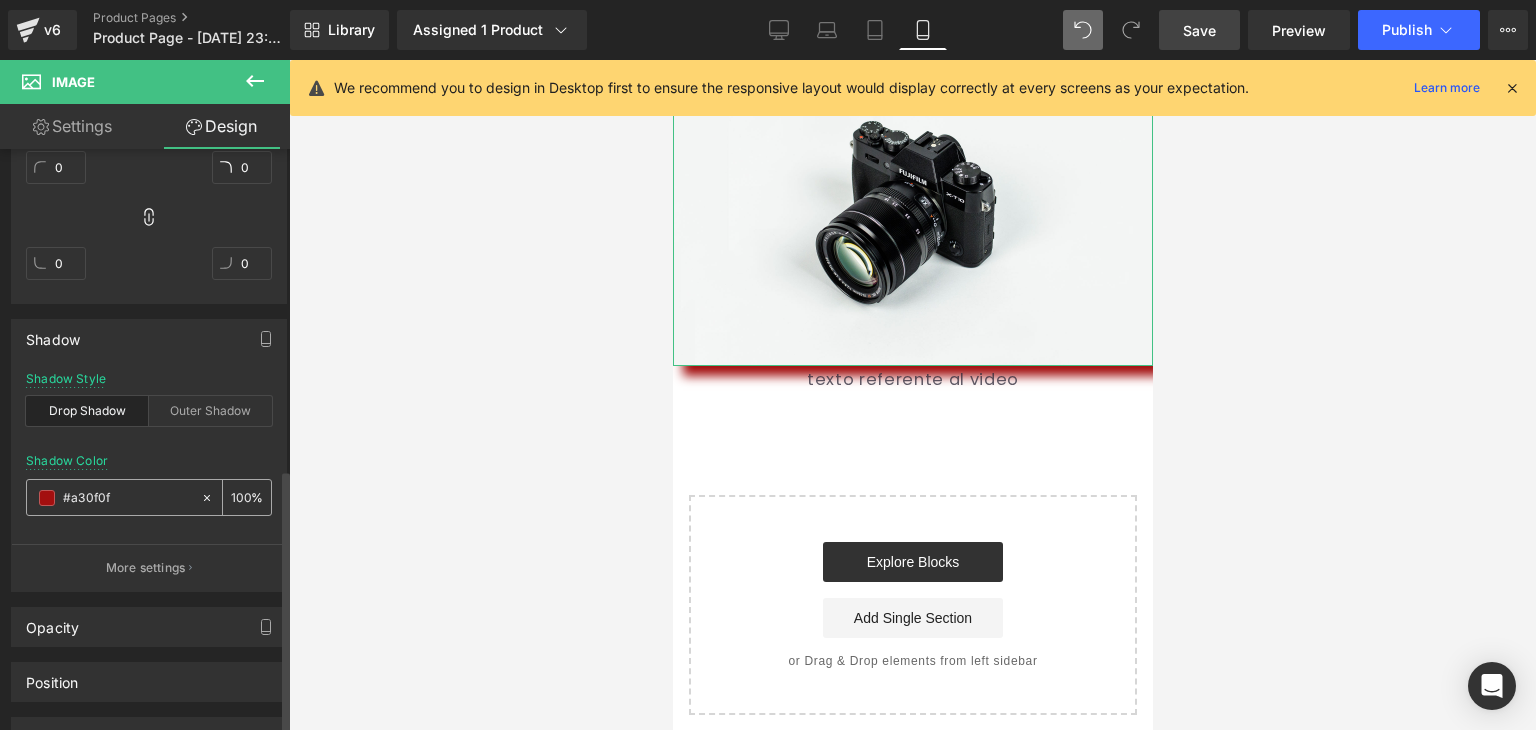 click on "#a30f0f" at bounding box center [127, 498] 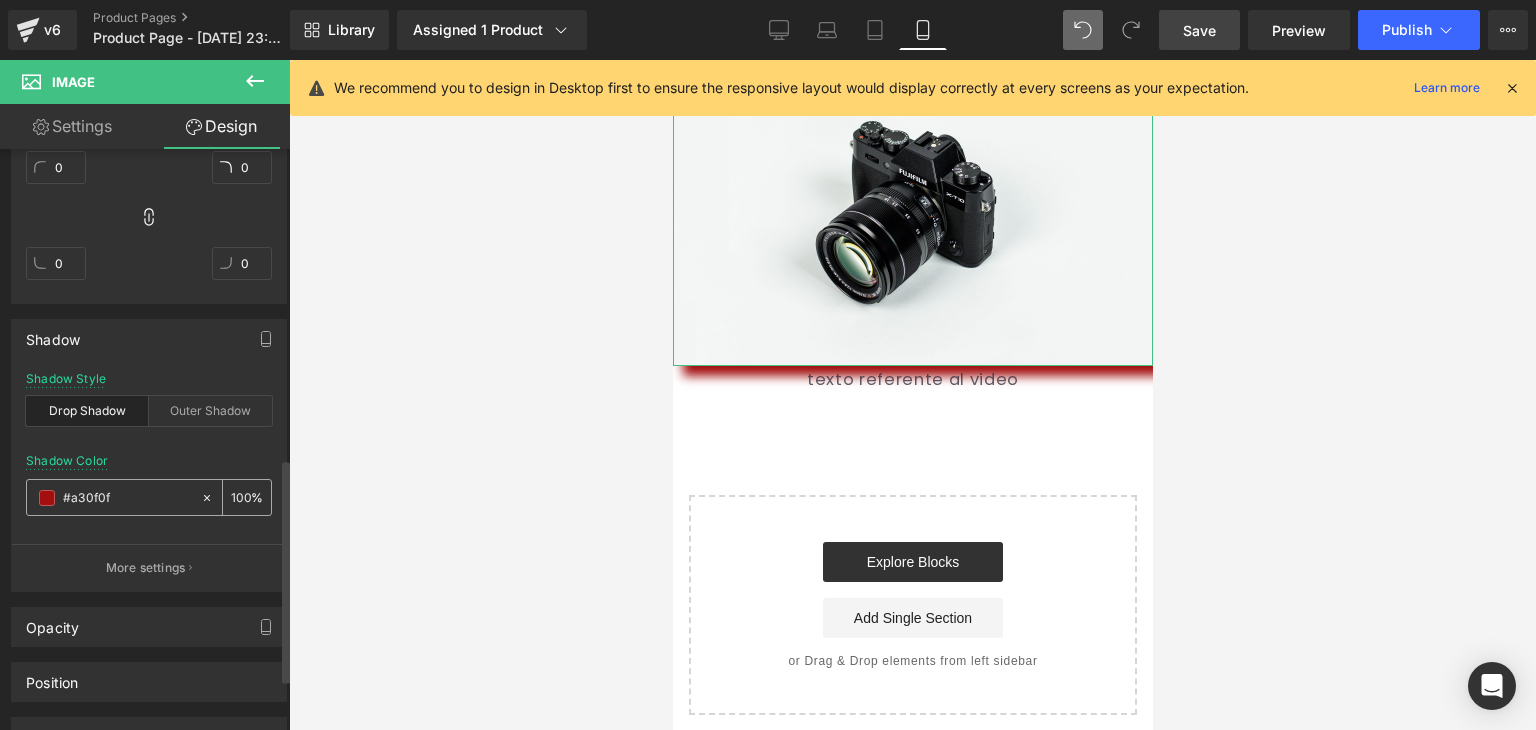 click 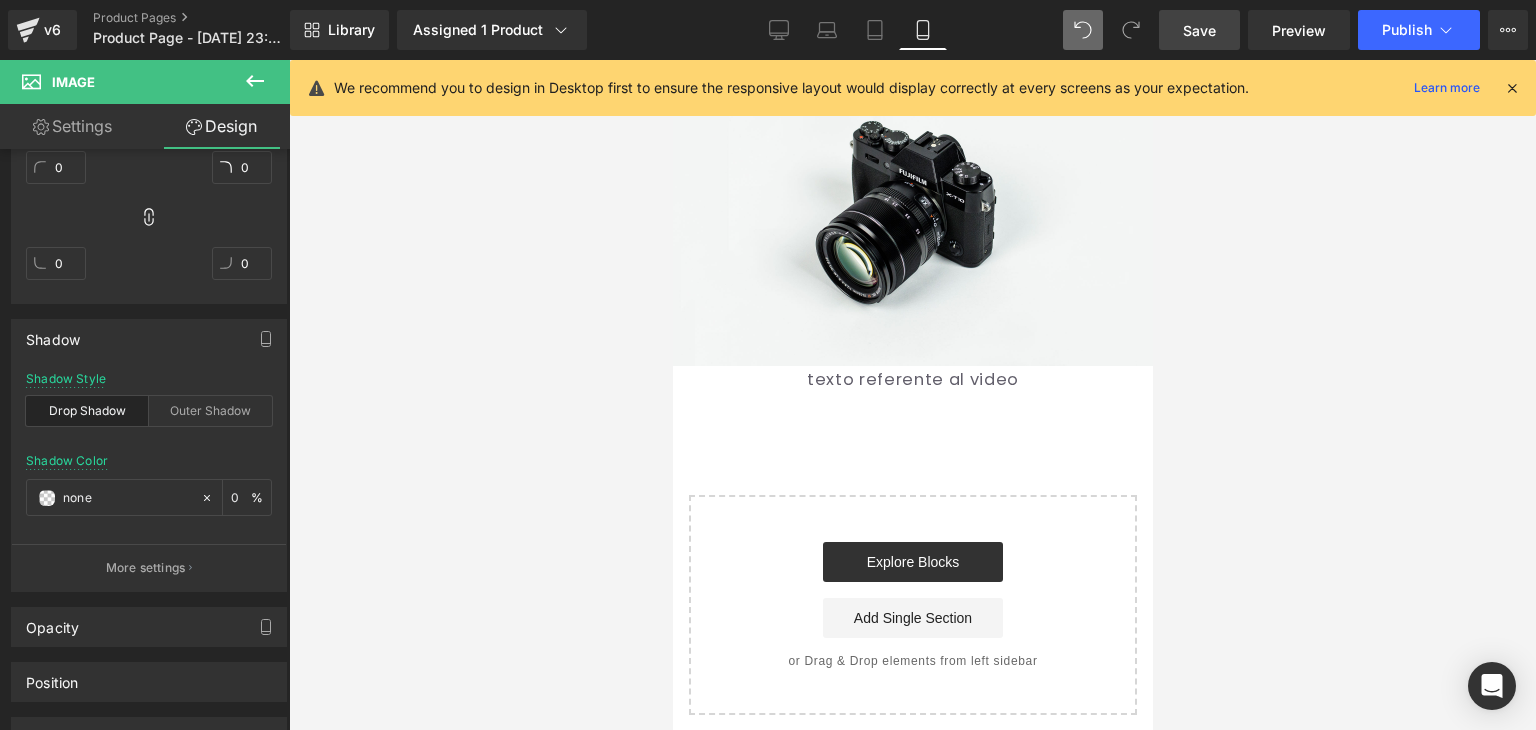 click on "Save" at bounding box center [1199, 30] 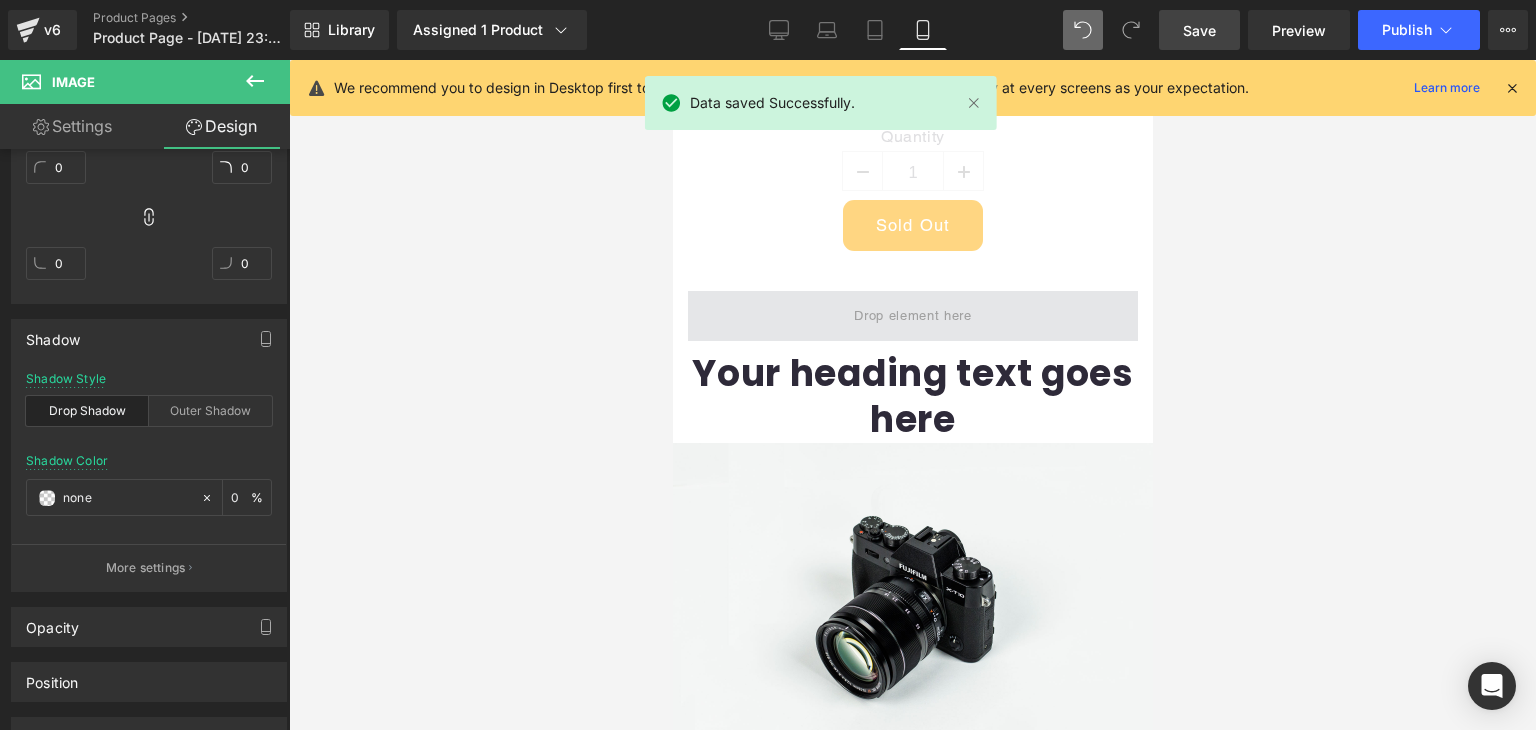scroll, scrollTop: 695, scrollLeft: 0, axis: vertical 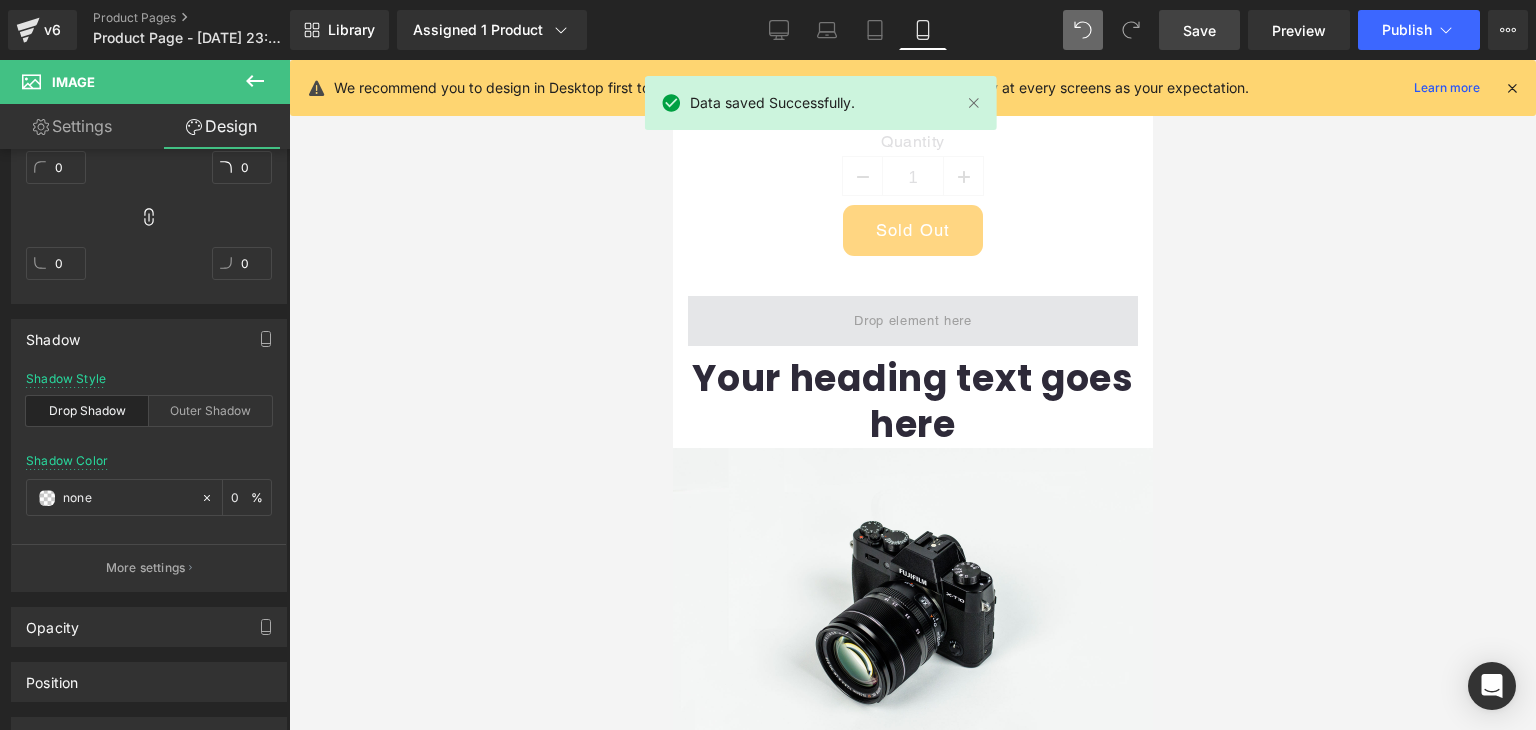 click at bounding box center (912, 321) 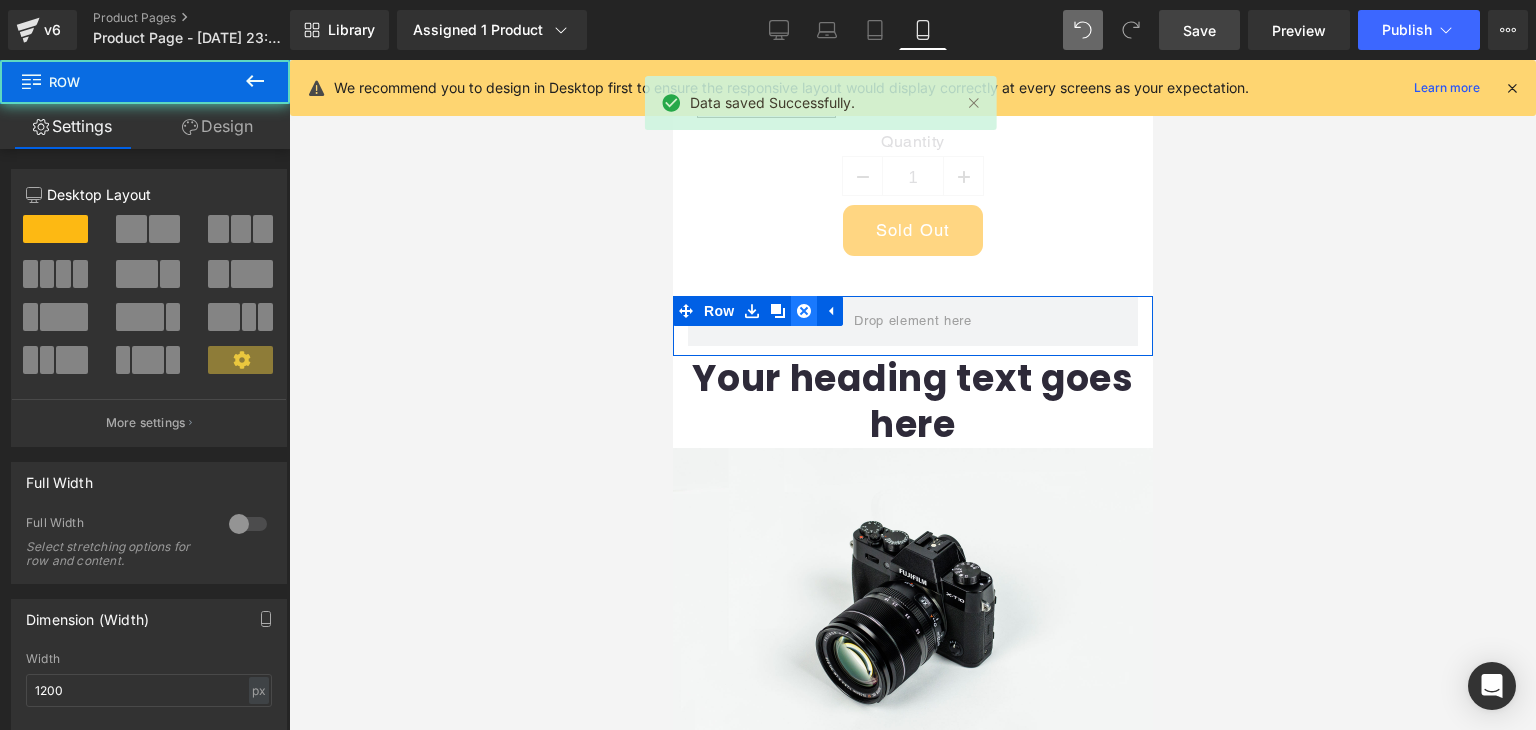 click 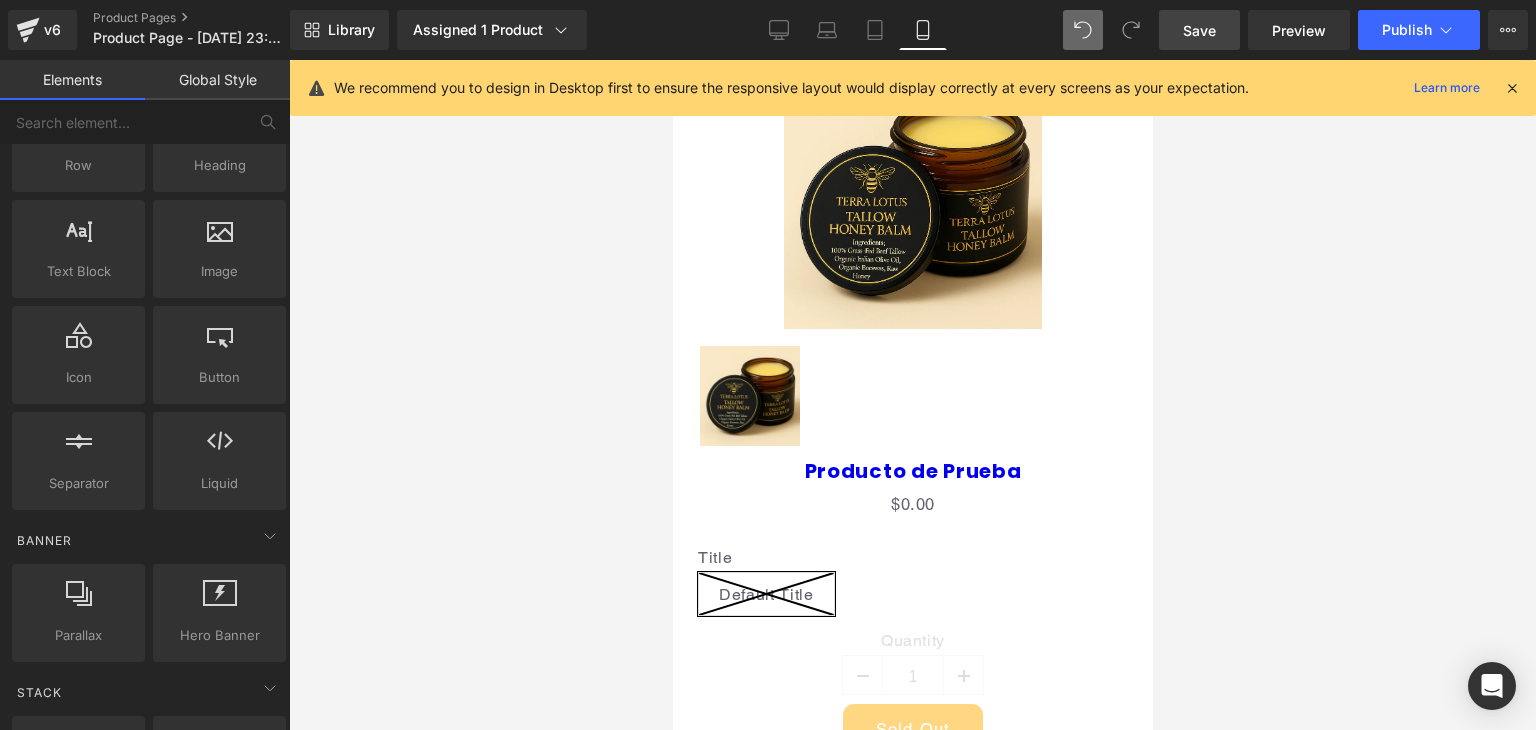 scroll, scrollTop: 195, scrollLeft: 0, axis: vertical 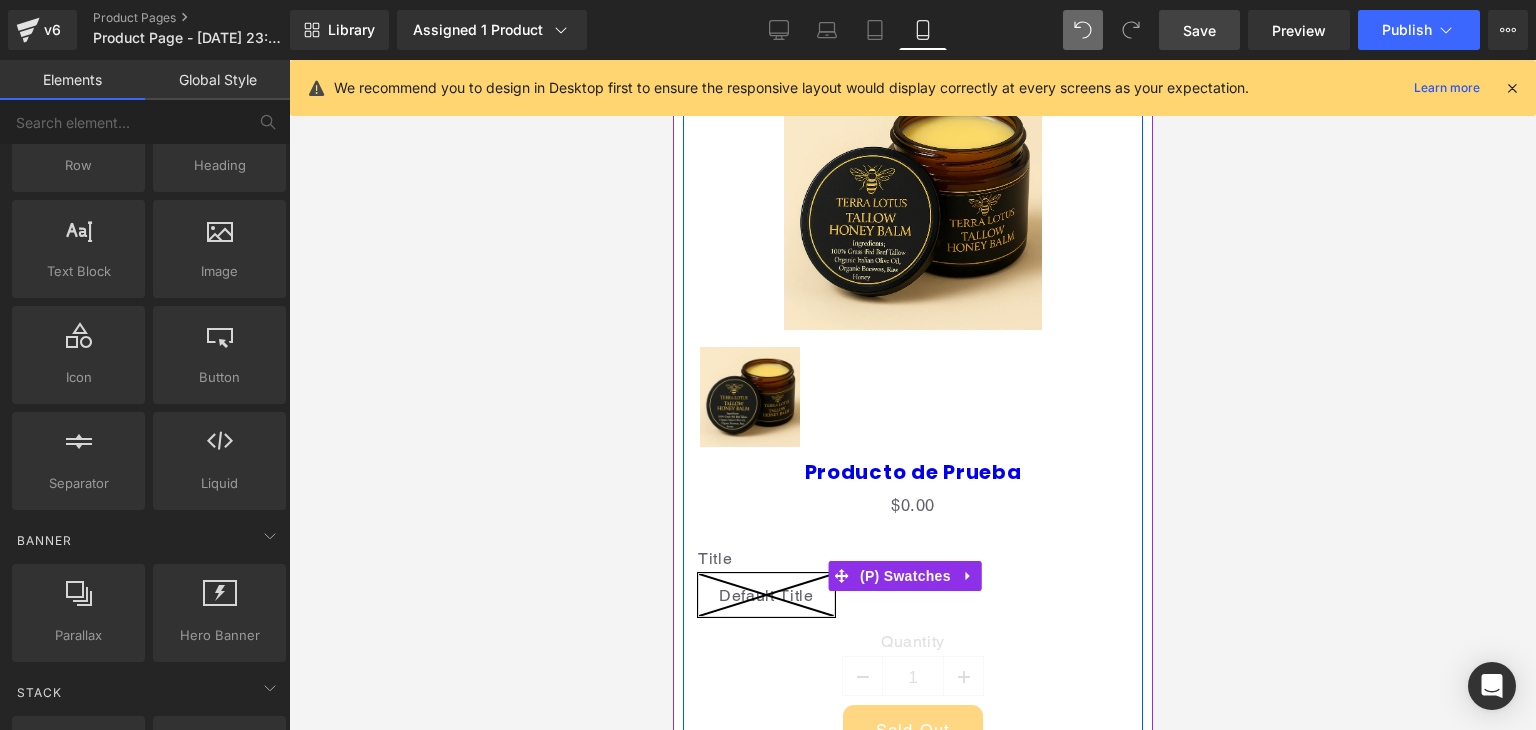 click at bounding box center (912, 395) 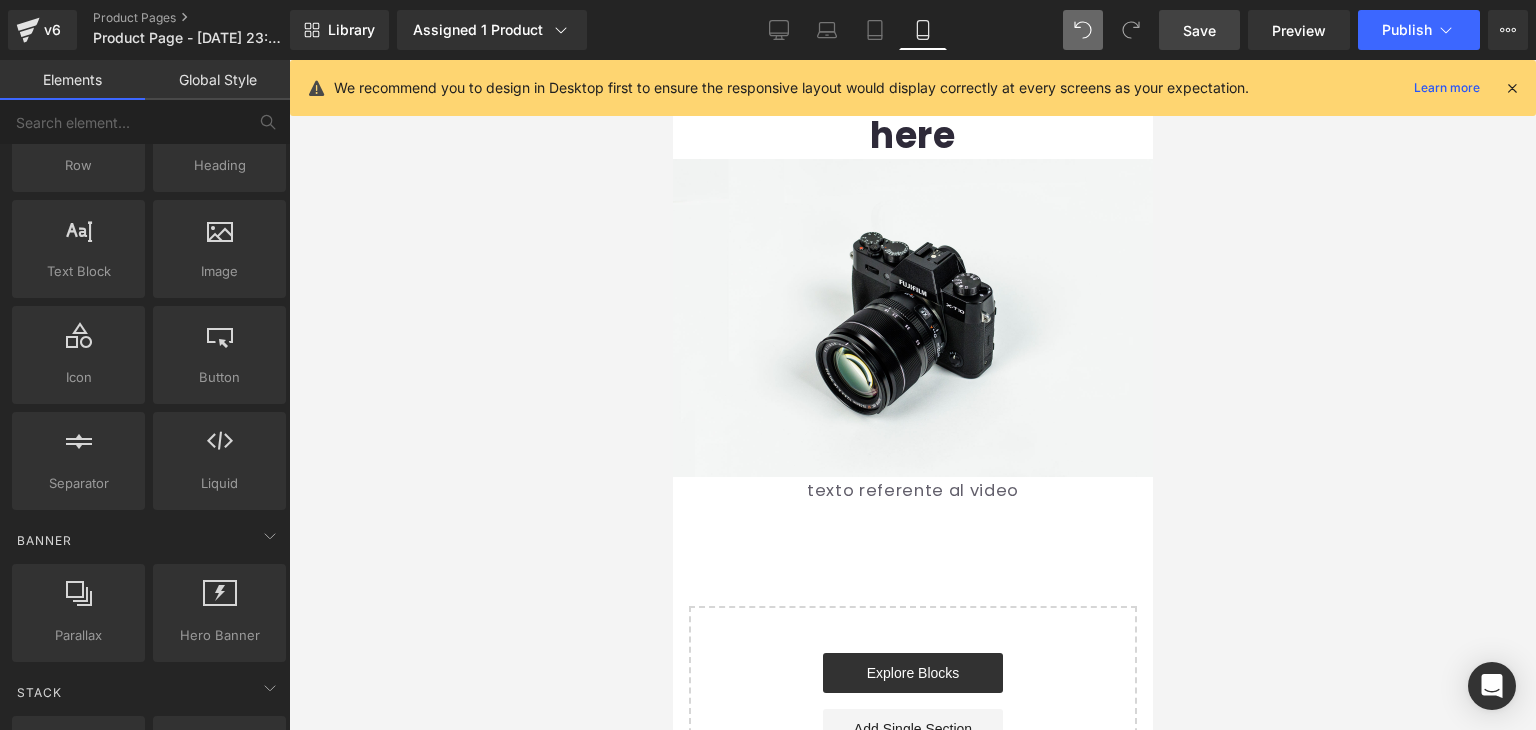 scroll, scrollTop: 1100, scrollLeft: 0, axis: vertical 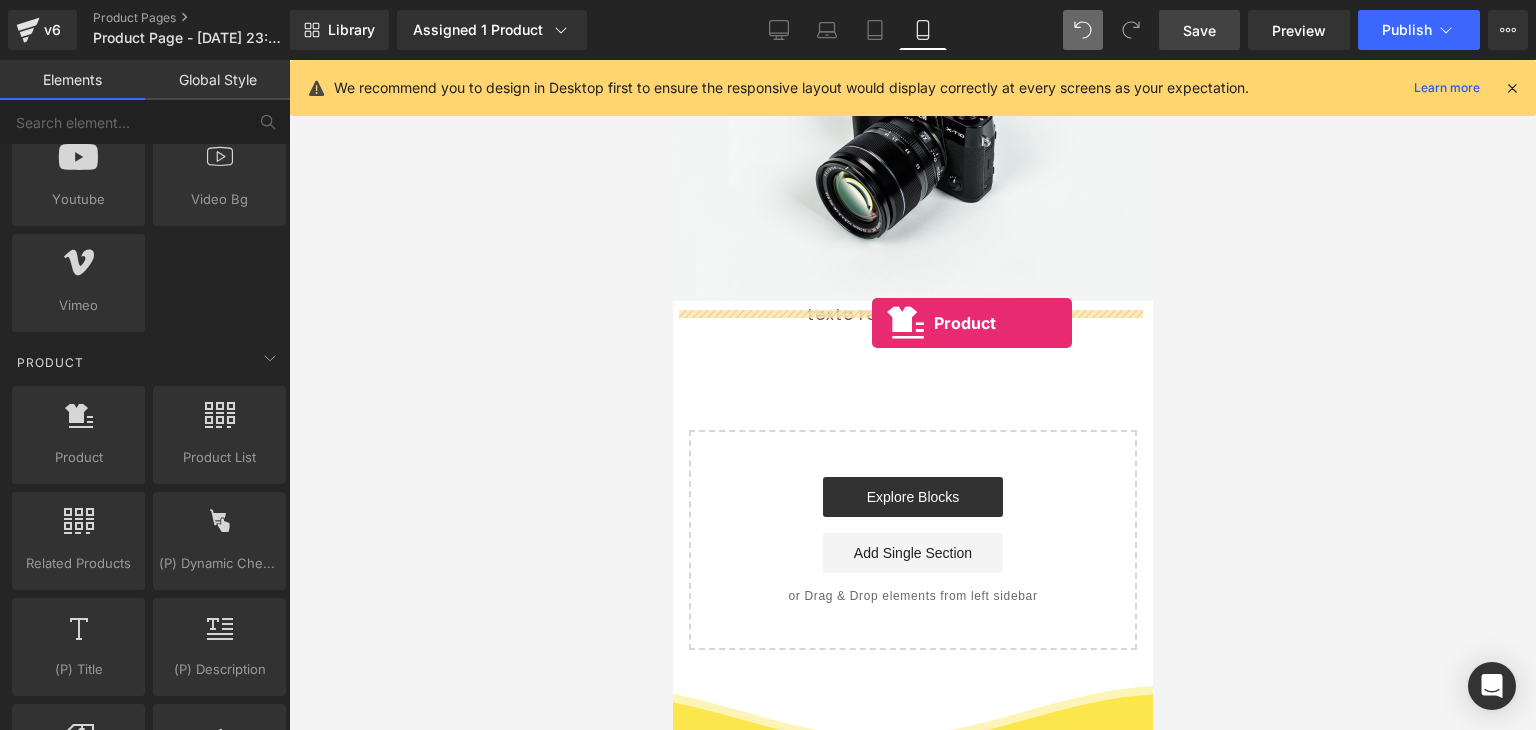 drag, startPoint x: 726, startPoint y: 513, endPoint x: 871, endPoint y: 322, distance: 239.8041 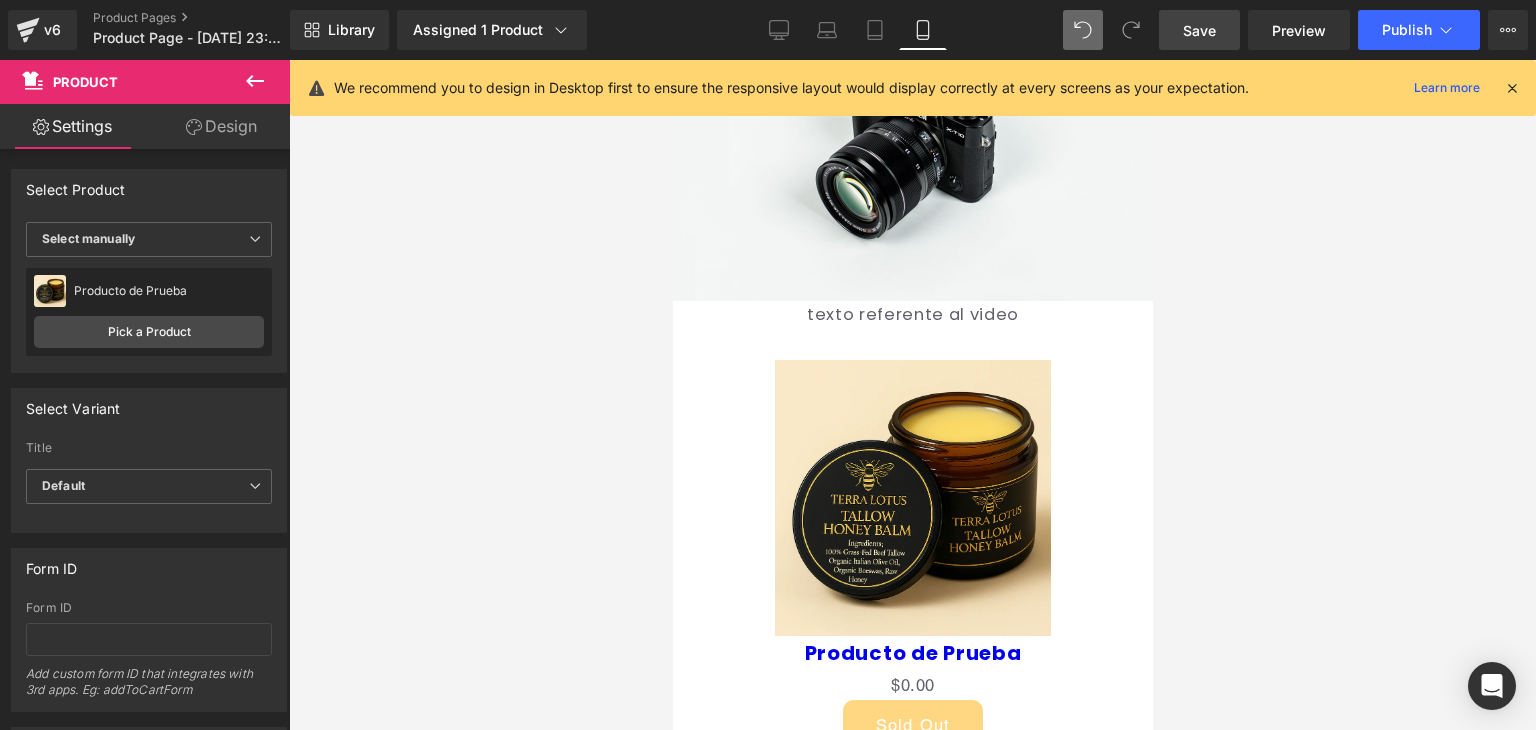 click 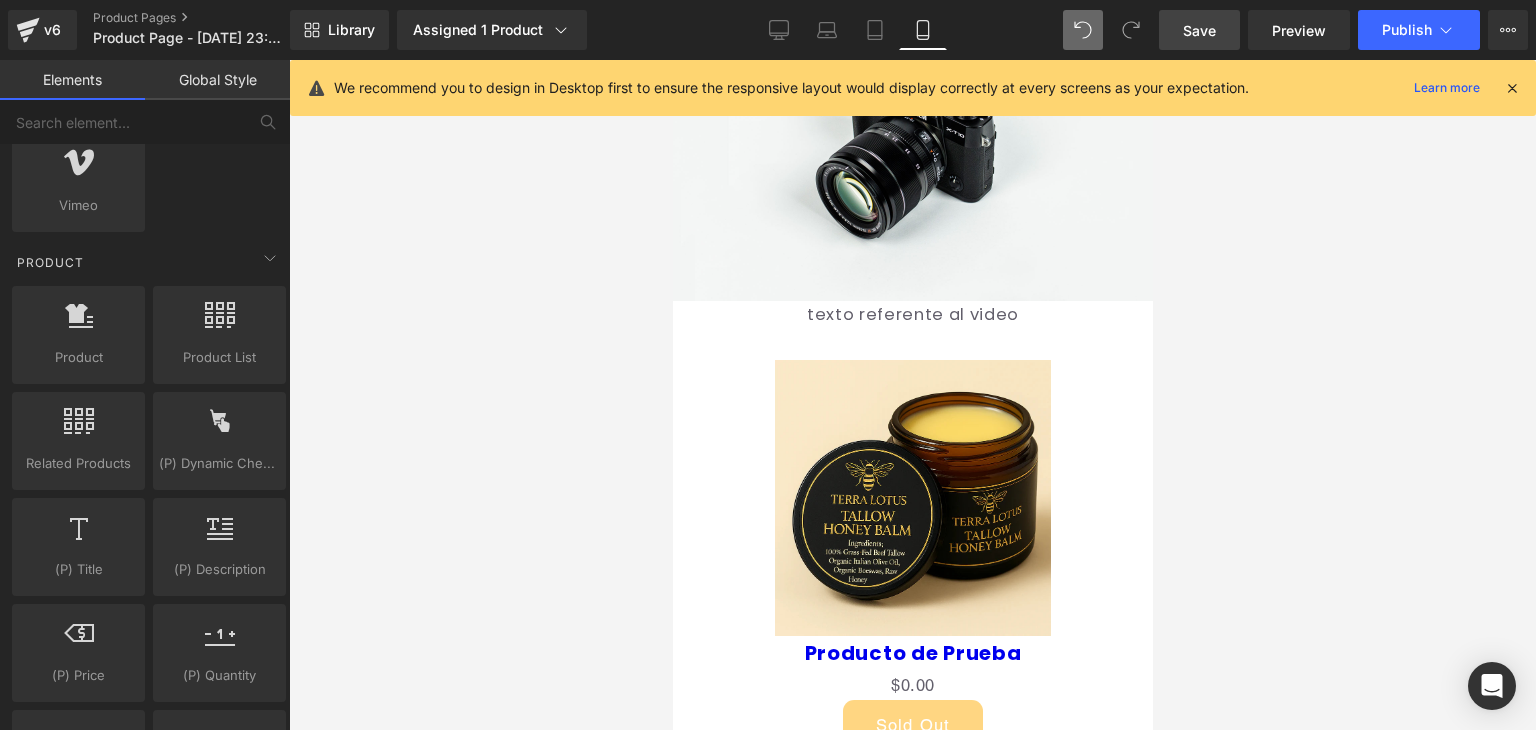 scroll, scrollTop: 1608, scrollLeft: 0, axis: vertical 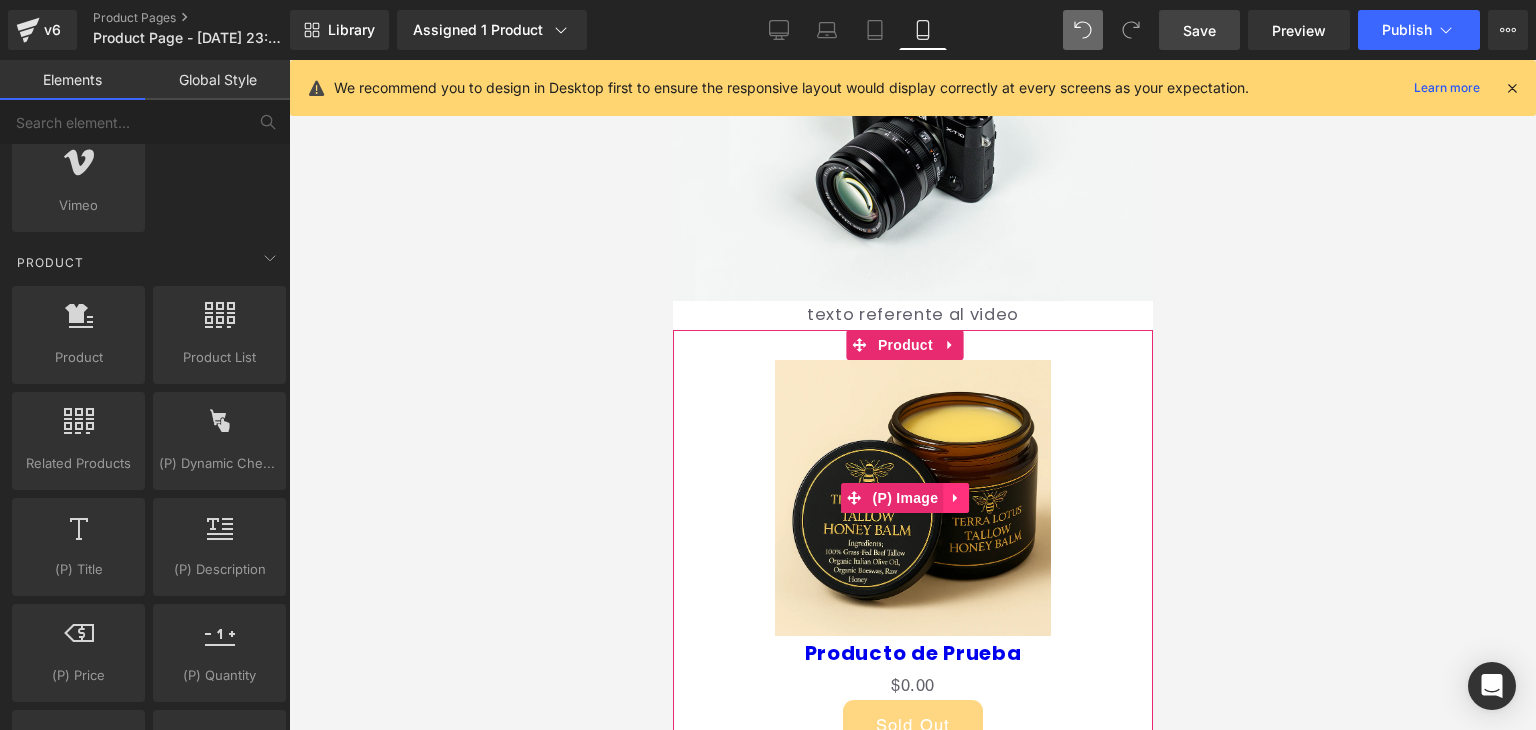 click 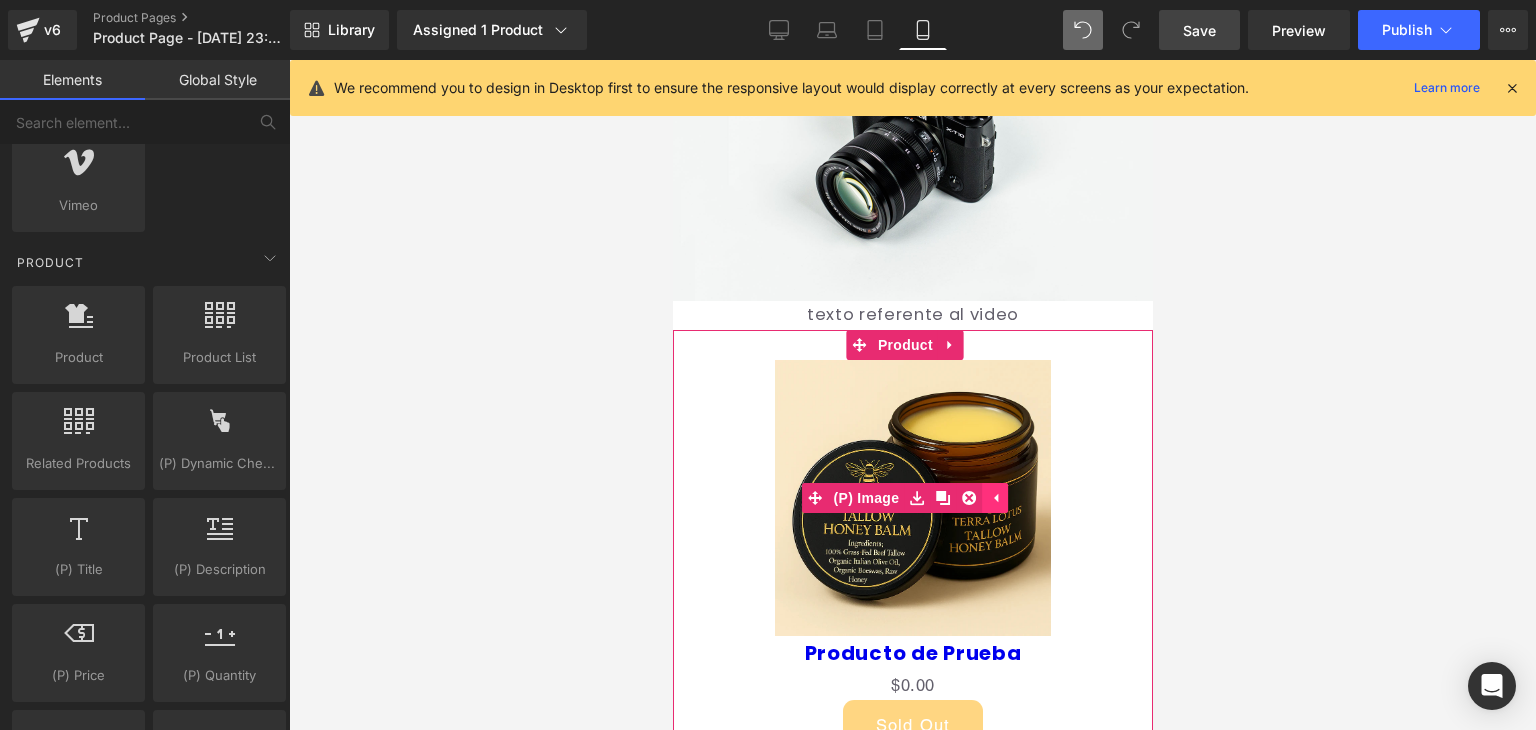 click at bounding box center (994, 498) 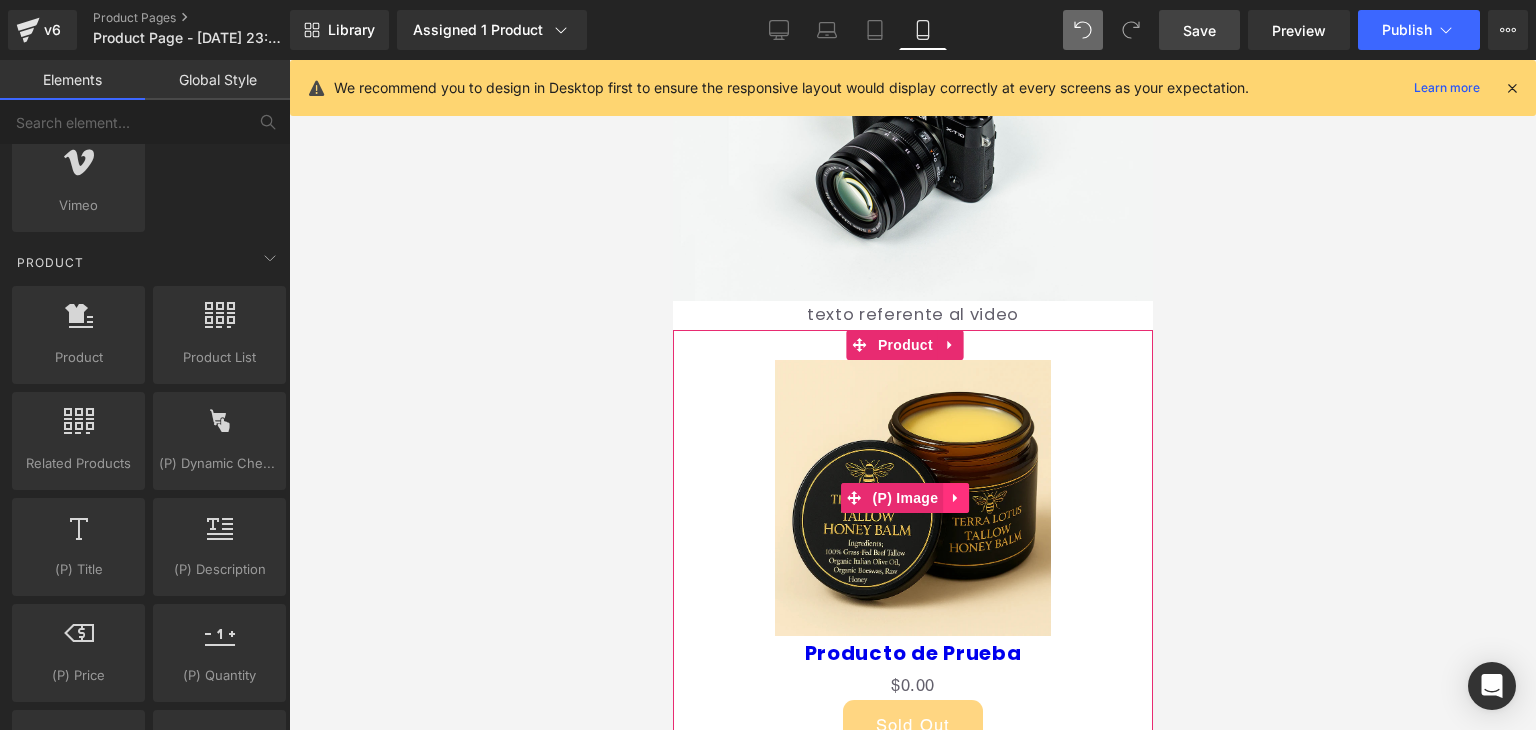 click 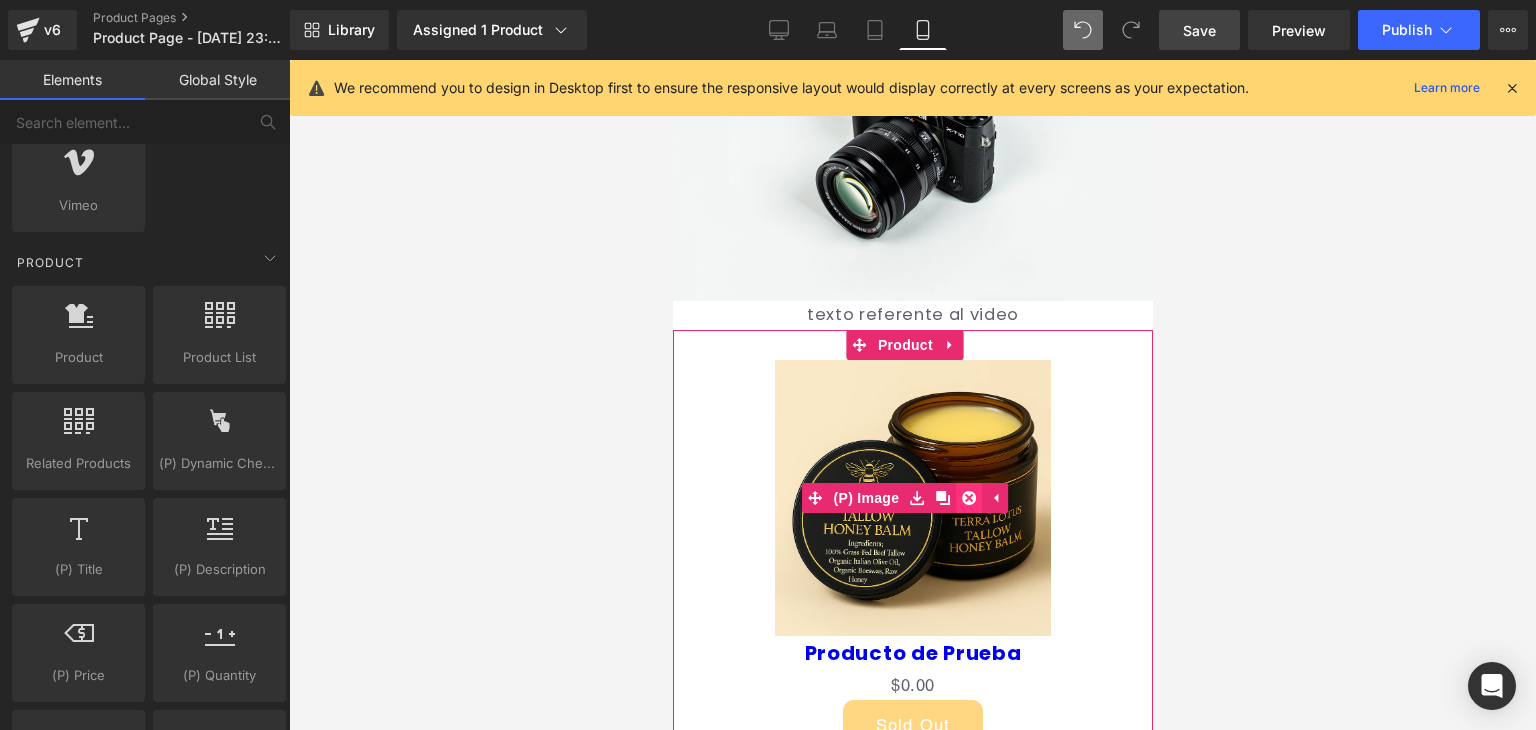 click 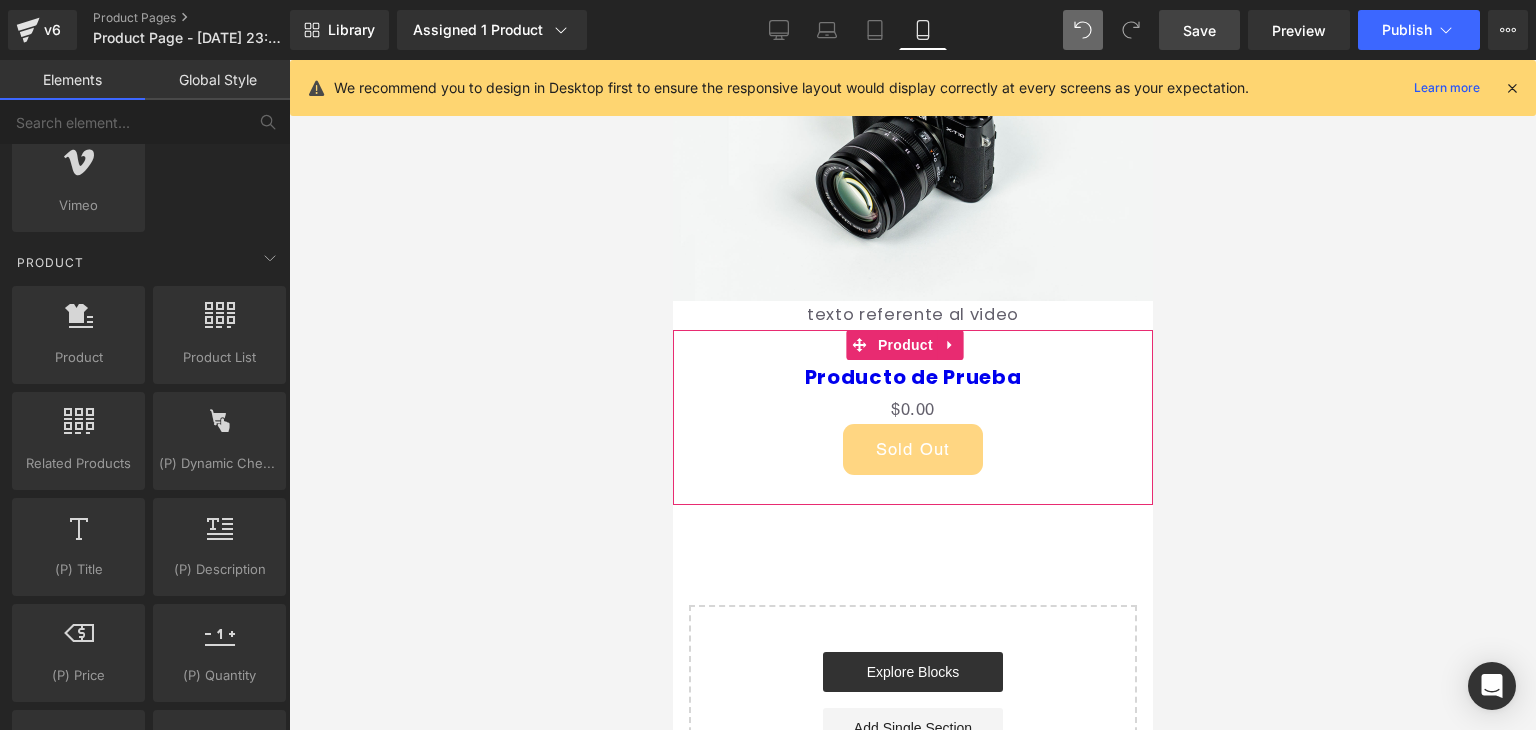 click on "Producto de Prueba
(P) Title" at bounding box center [912, 377] 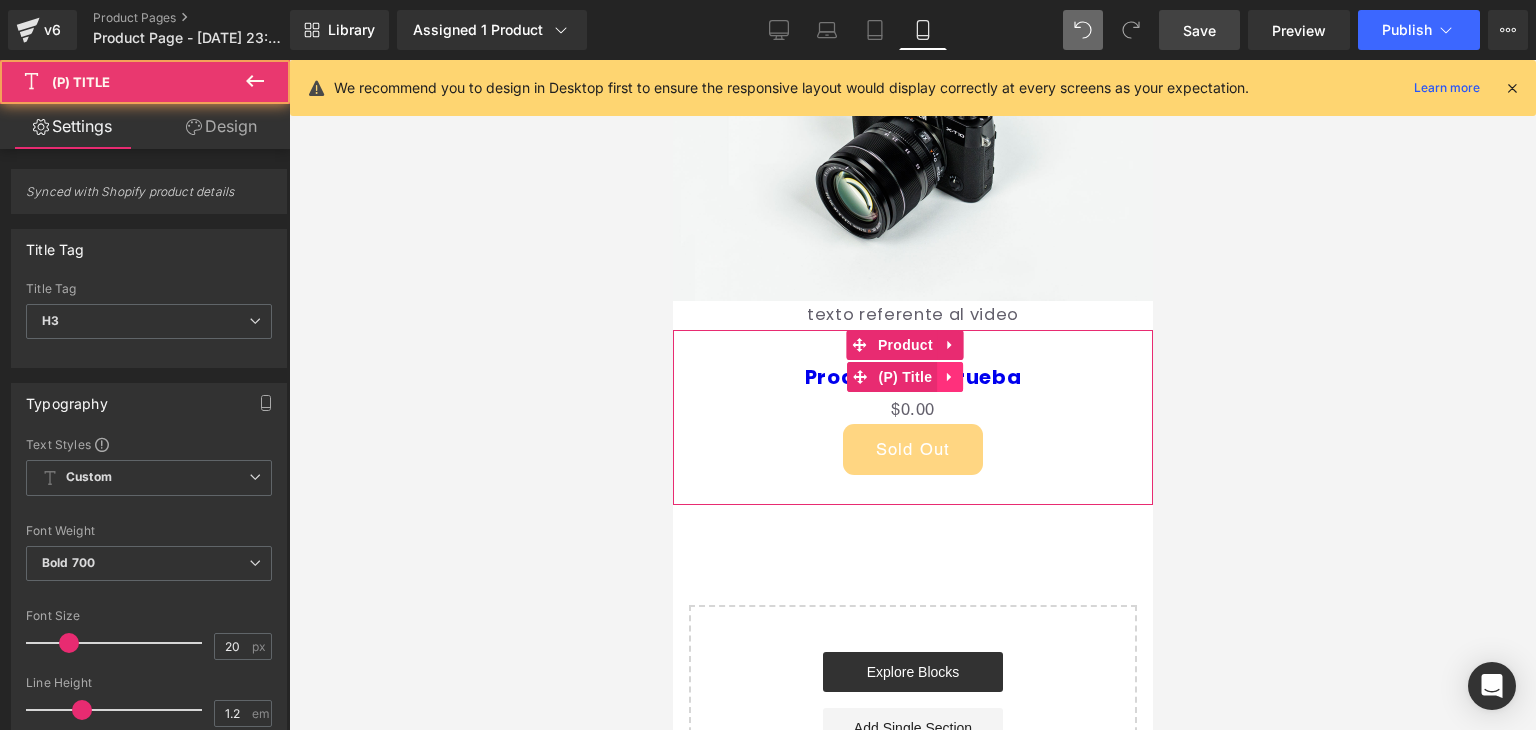 click 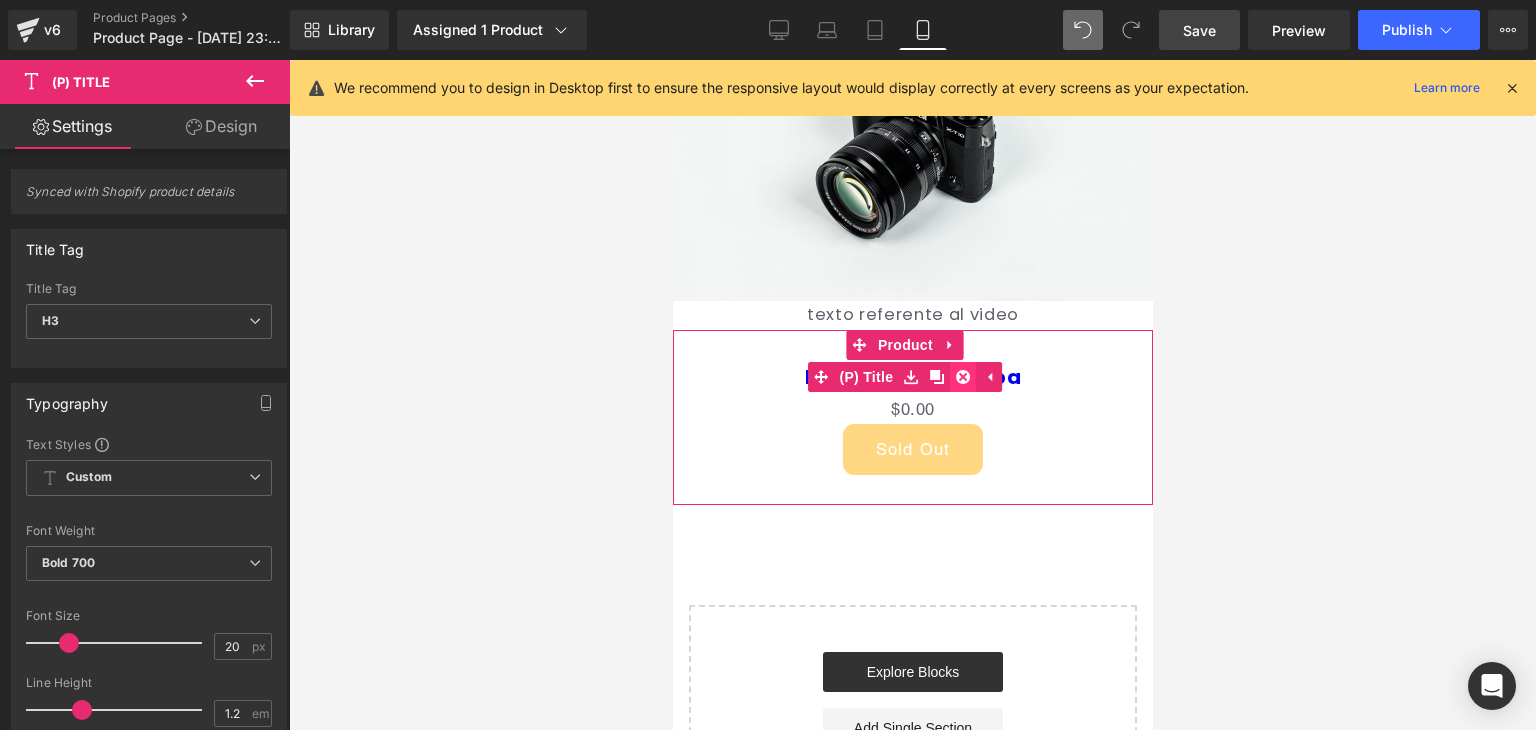 click 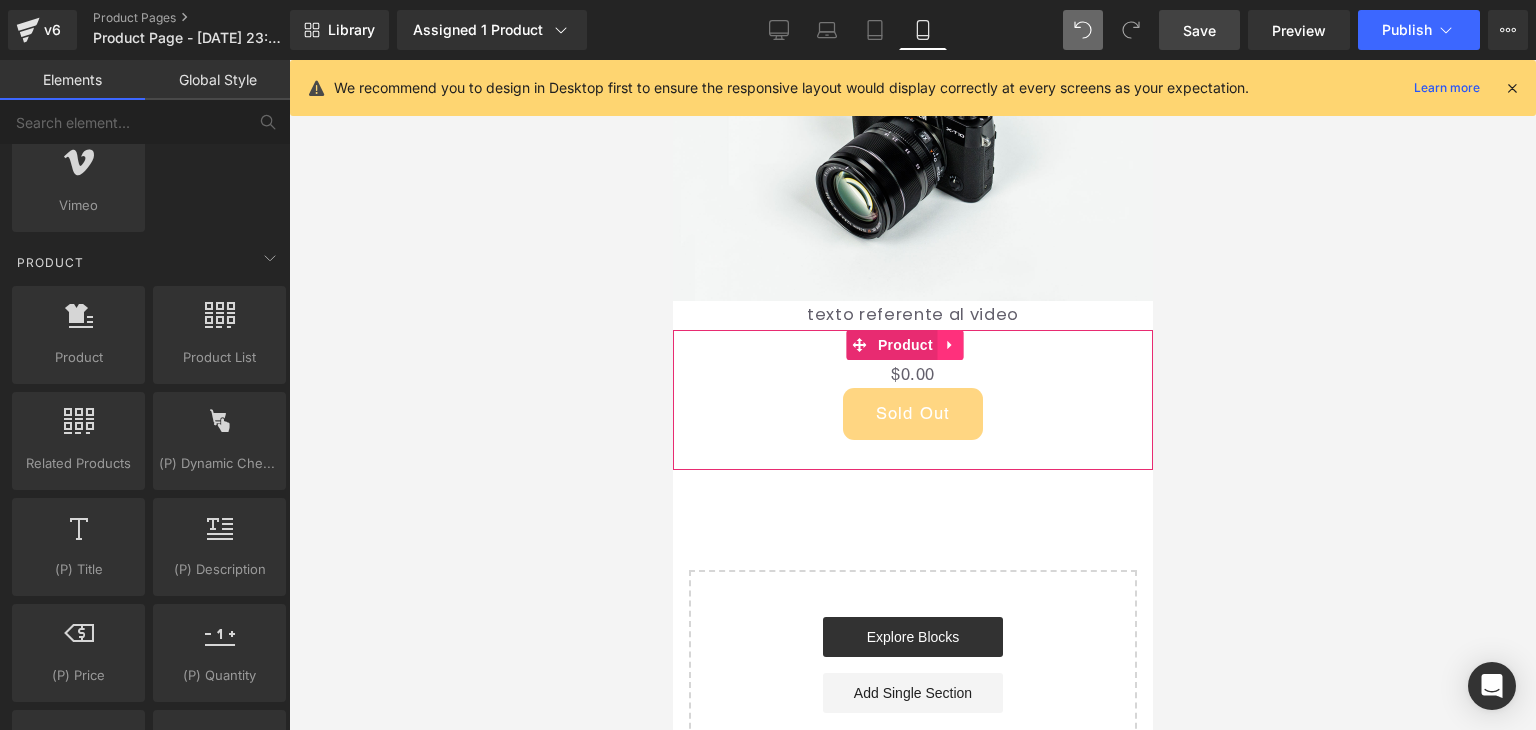 click 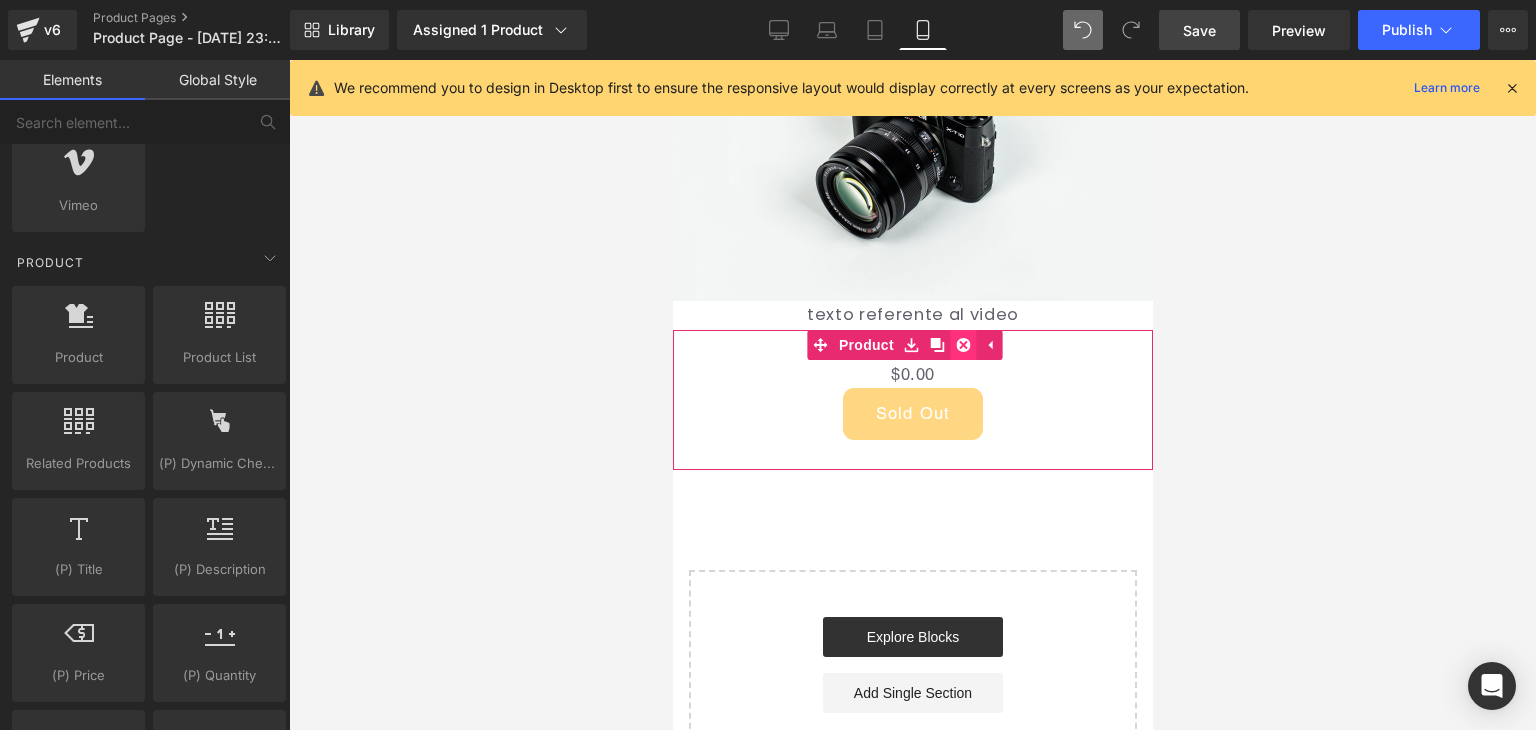 click 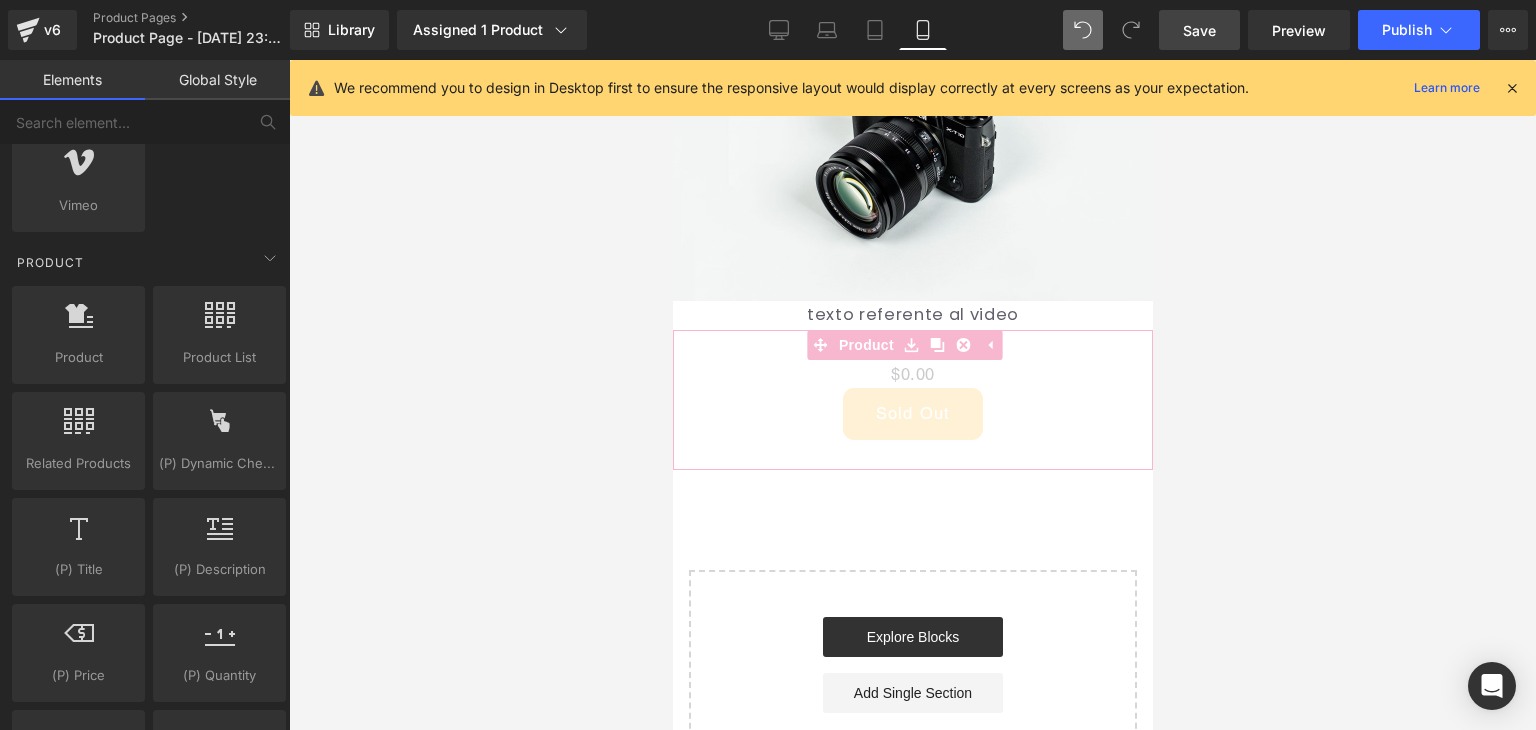 click on "Sale Off
(P) Image
(P) Image List
Producto de Prueba
(P) Title
$0
$0.00
(P) Price
Title" at bounding box center (912, -52) 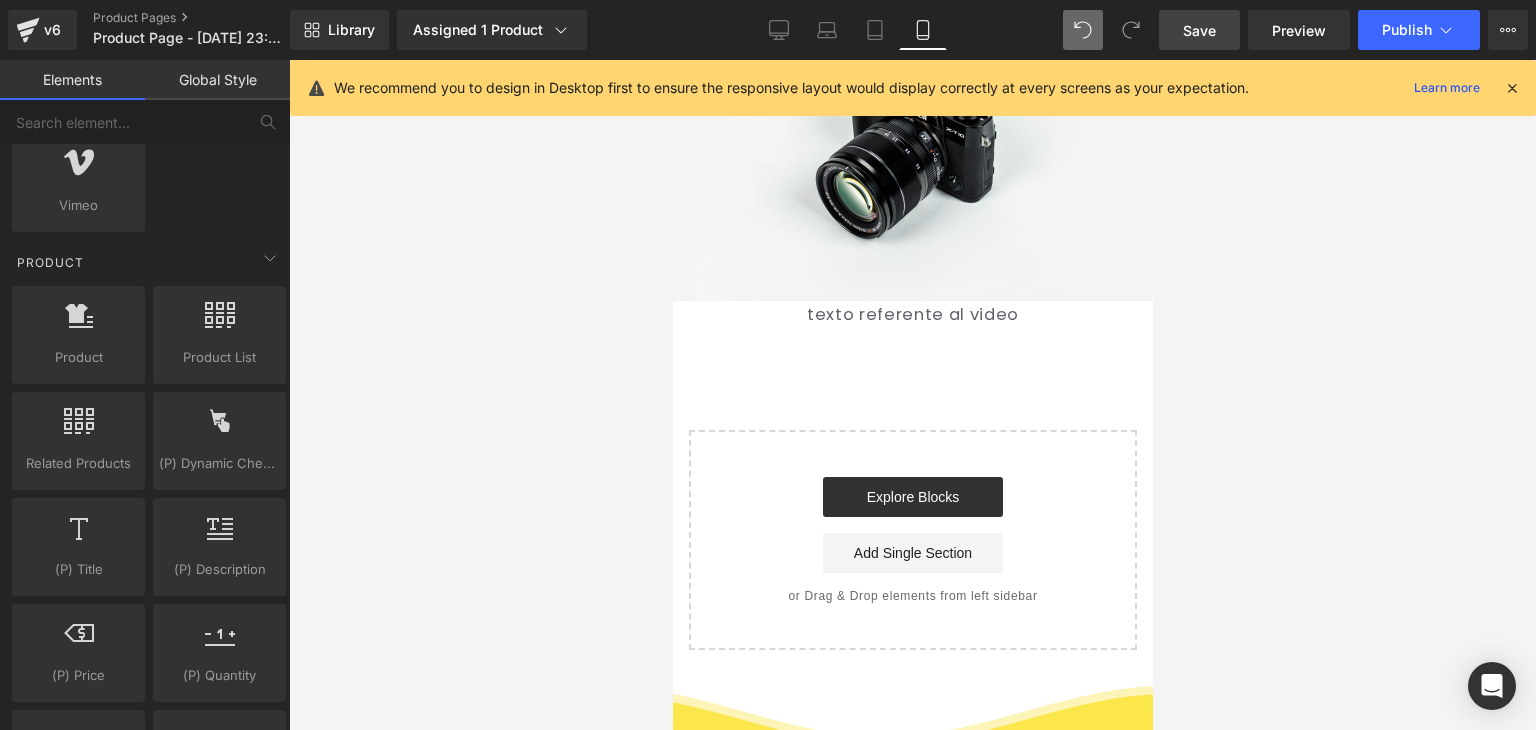 click on "Sale Off
(P) Image
(P) Image List
Producto de Prueba
(P) Title
$0
$0.00
(P) Price
Title" at bounding box center (912, -122) 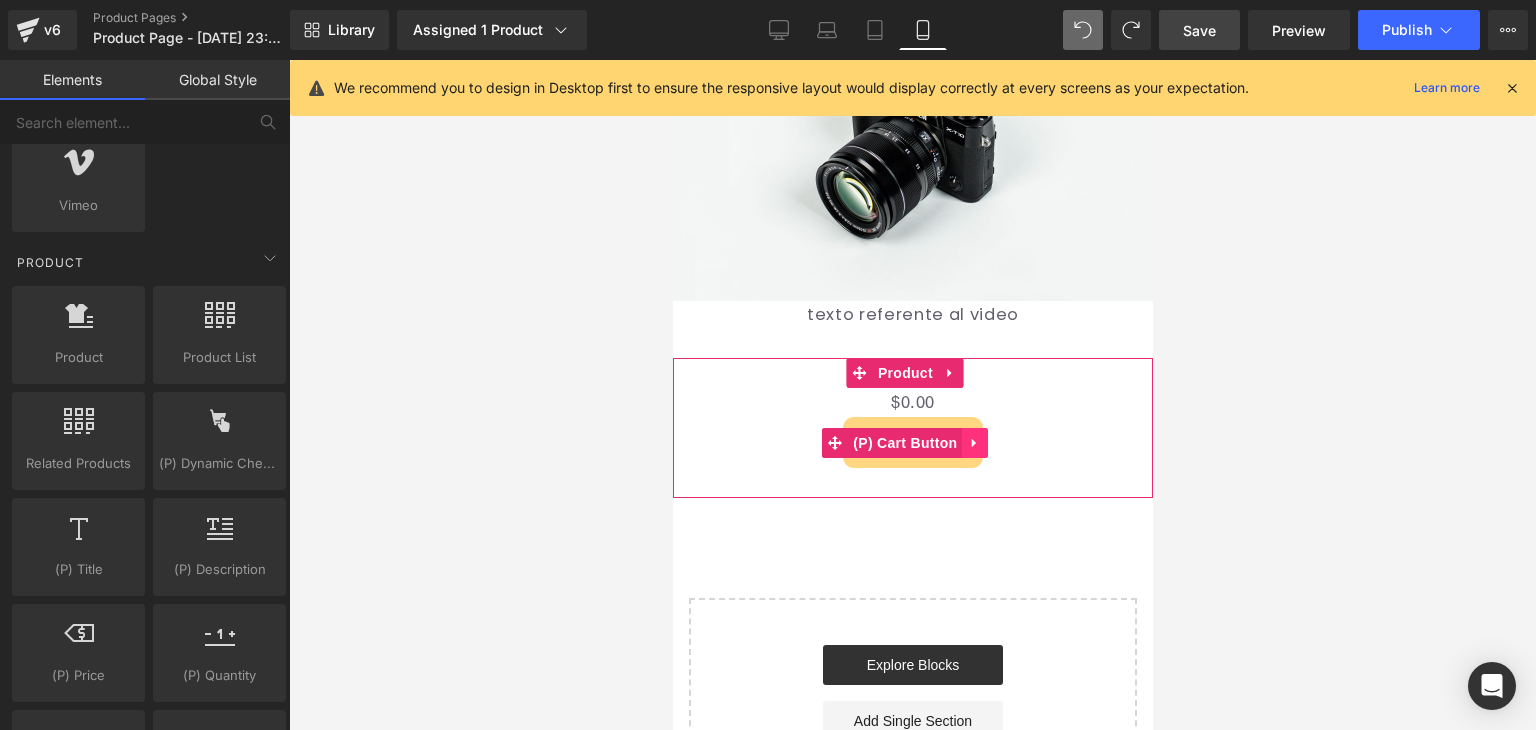 click 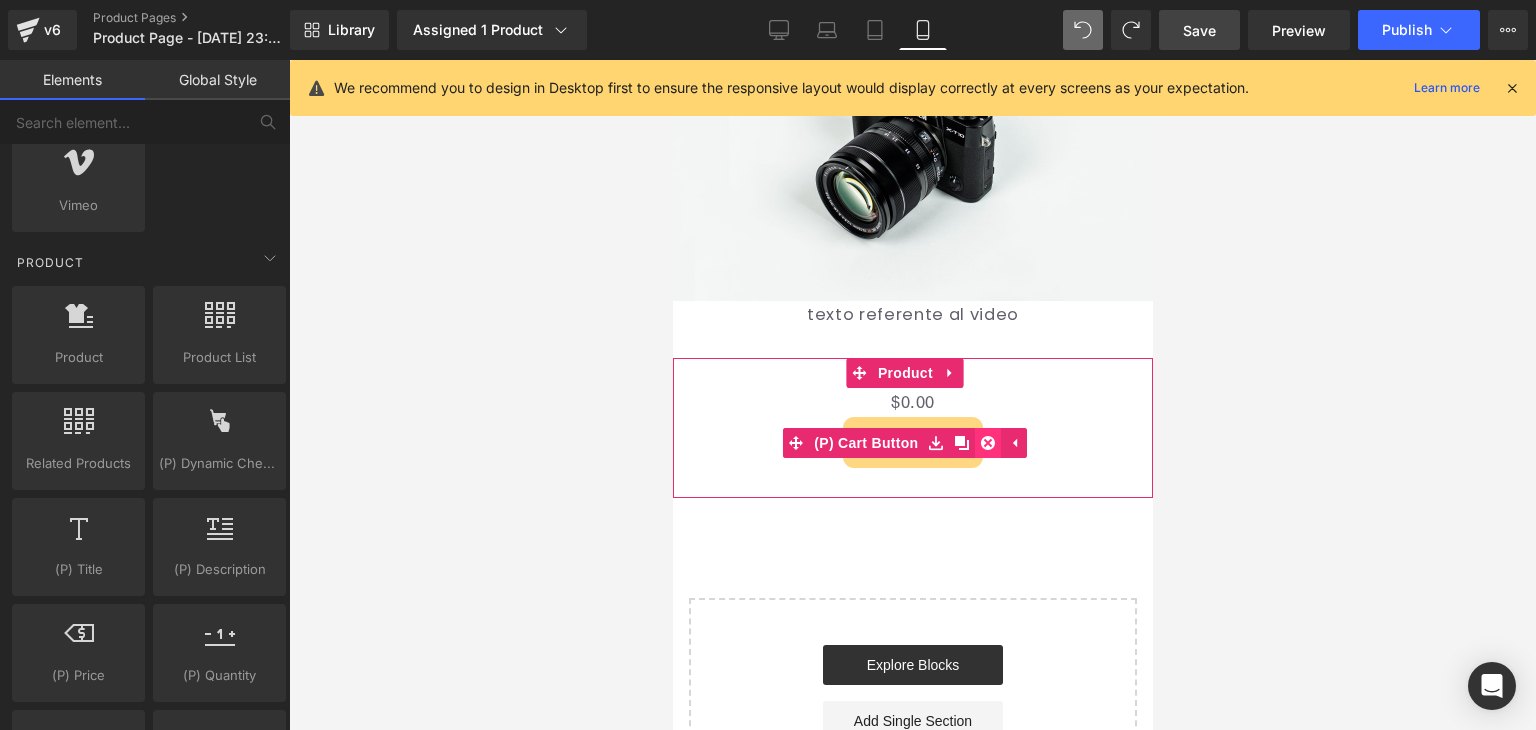 click 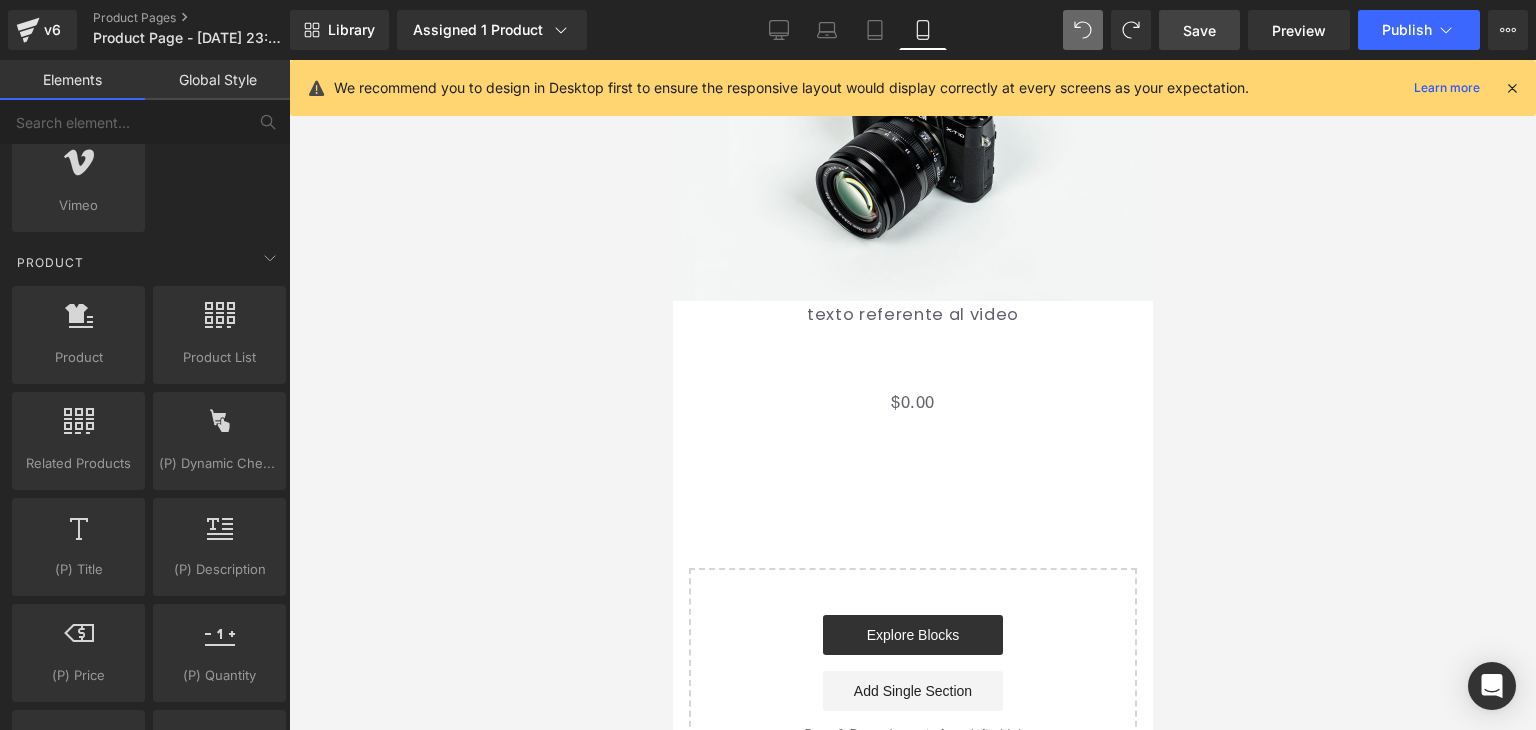 click at bounding box center [912, 395] 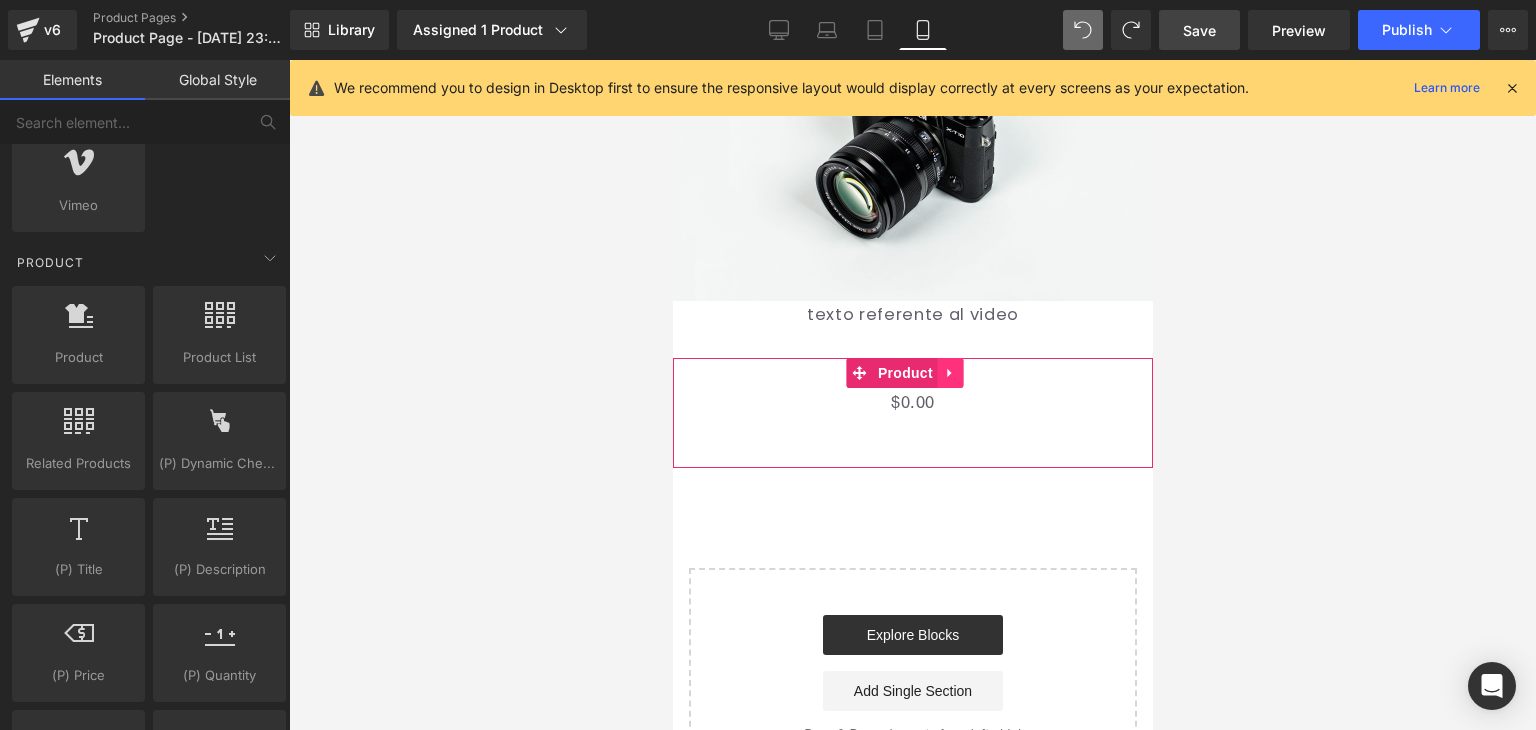 click at bounding box center (950, 373) 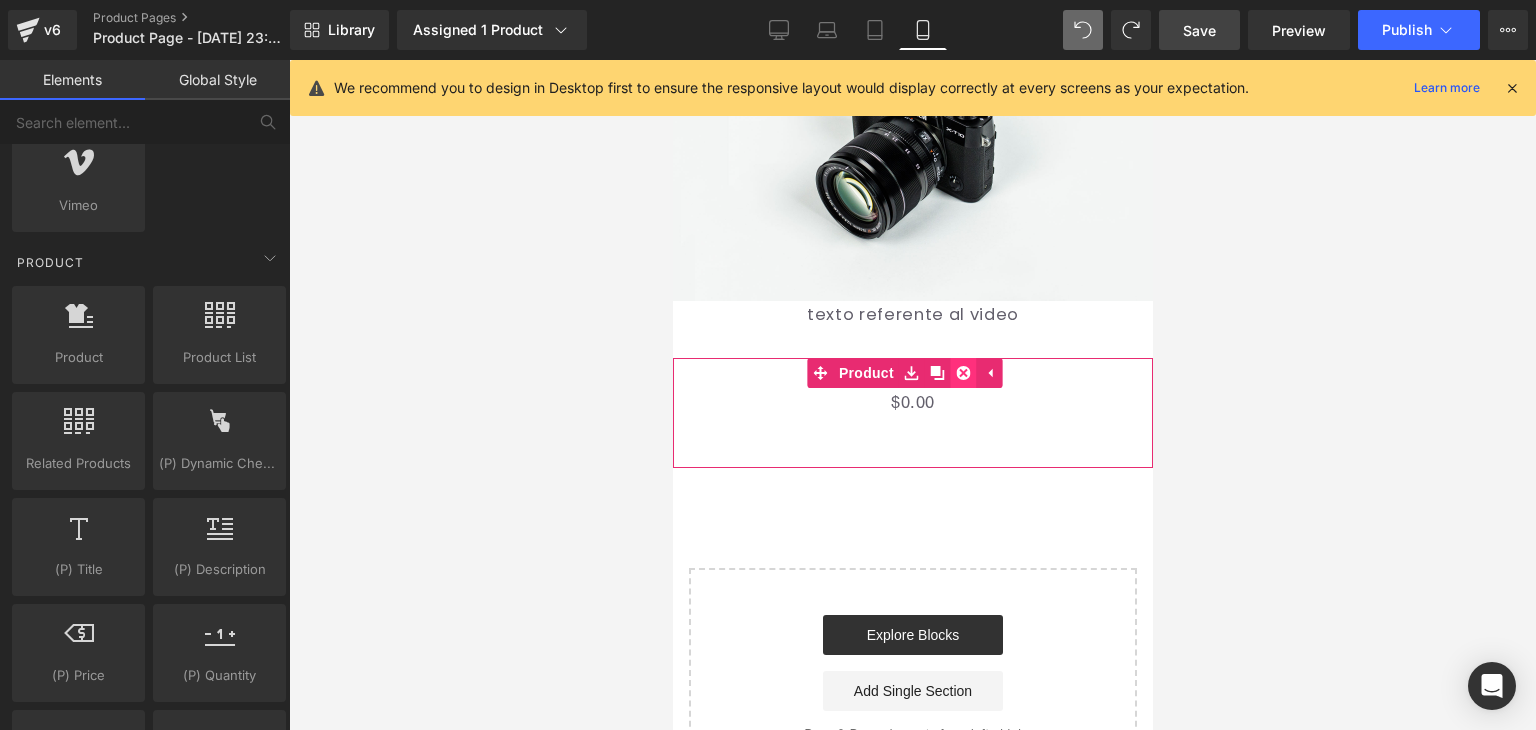 click at bounding box center [963, 373] 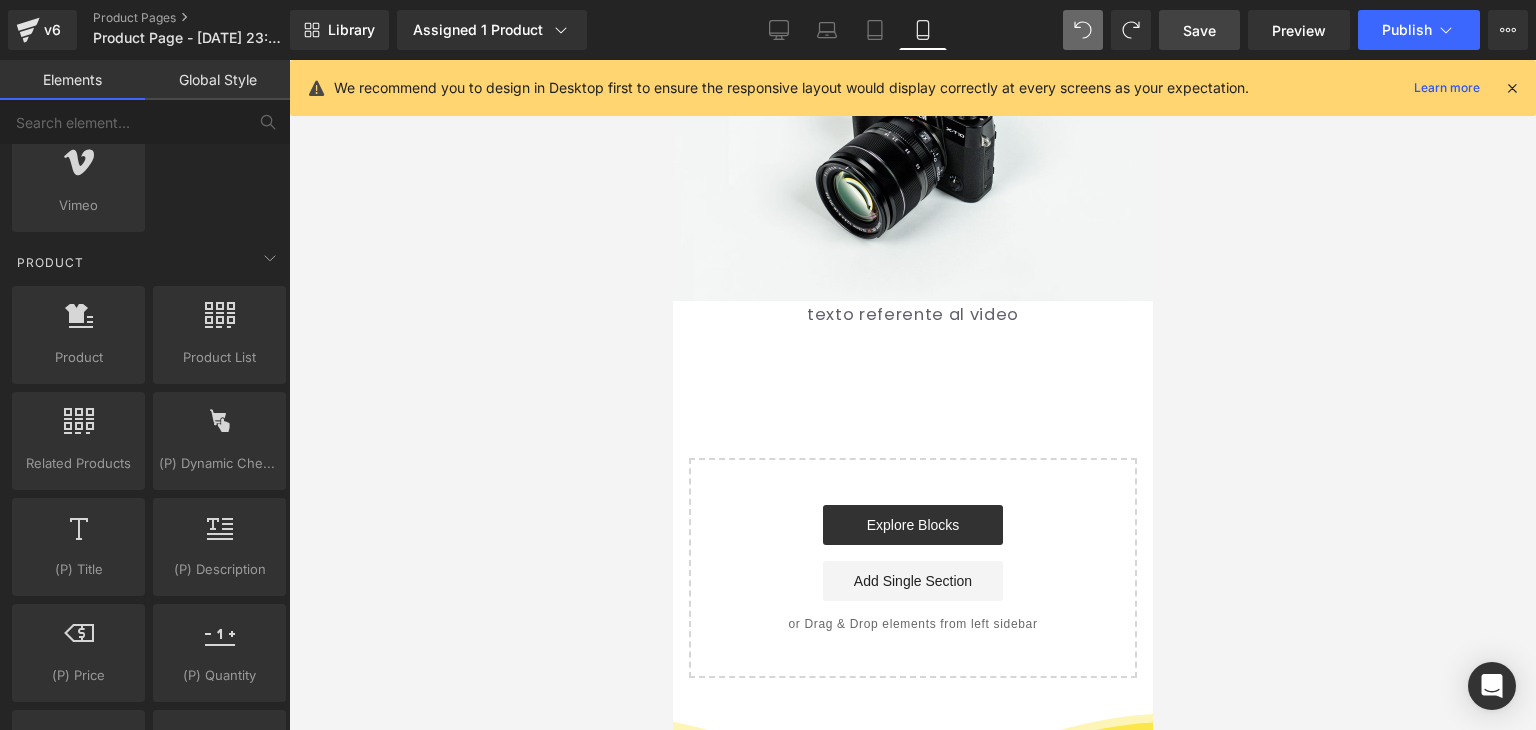 click on "Sale Off
(P) Image
(P) Image List
Producto de Prueba
(P) Title
$0
$0.00
(P) Price
Title" at bounding box center (912, -108) 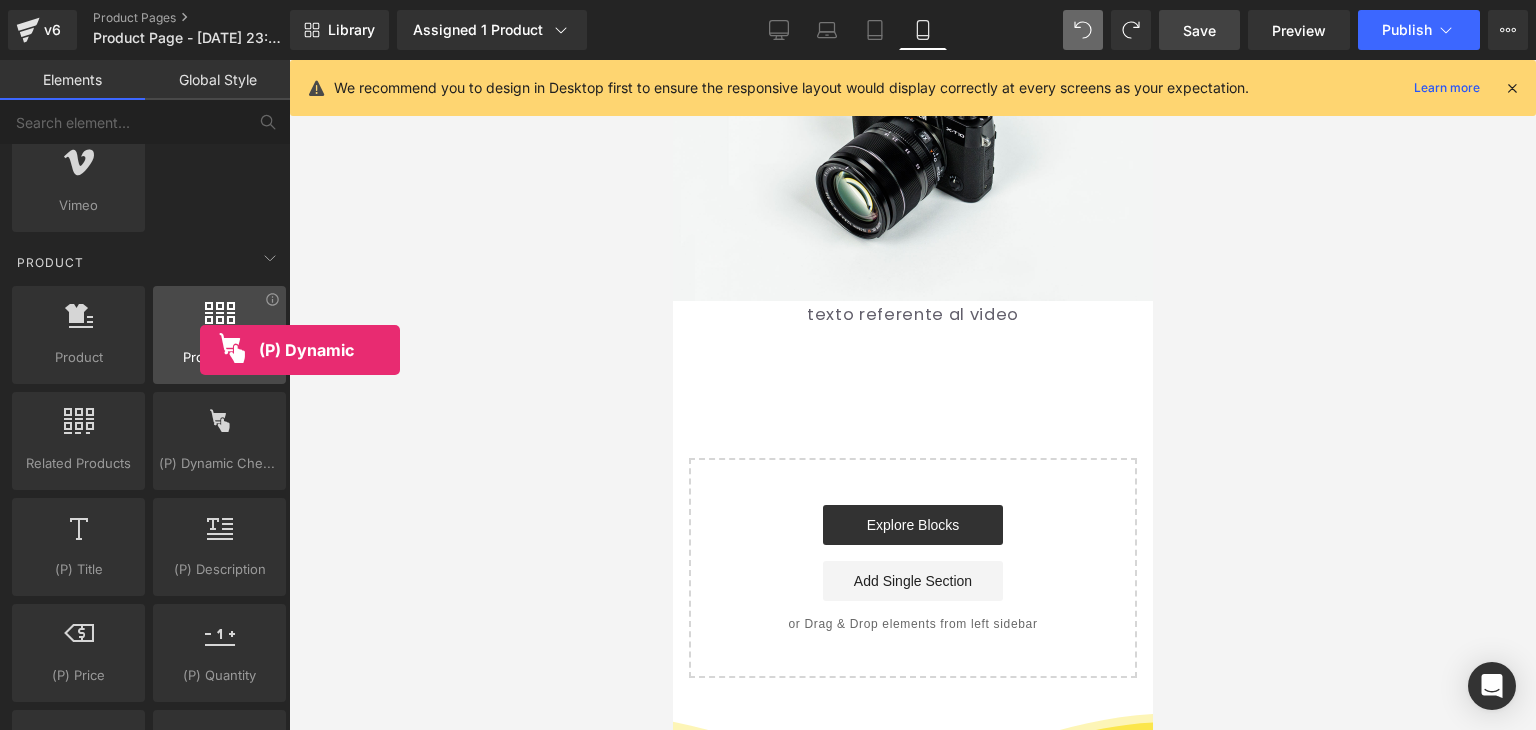 drag, startPoint x: 353, startPoint y: 425, endPoint x: 200, endPoint y: 350, distance: 170.39366 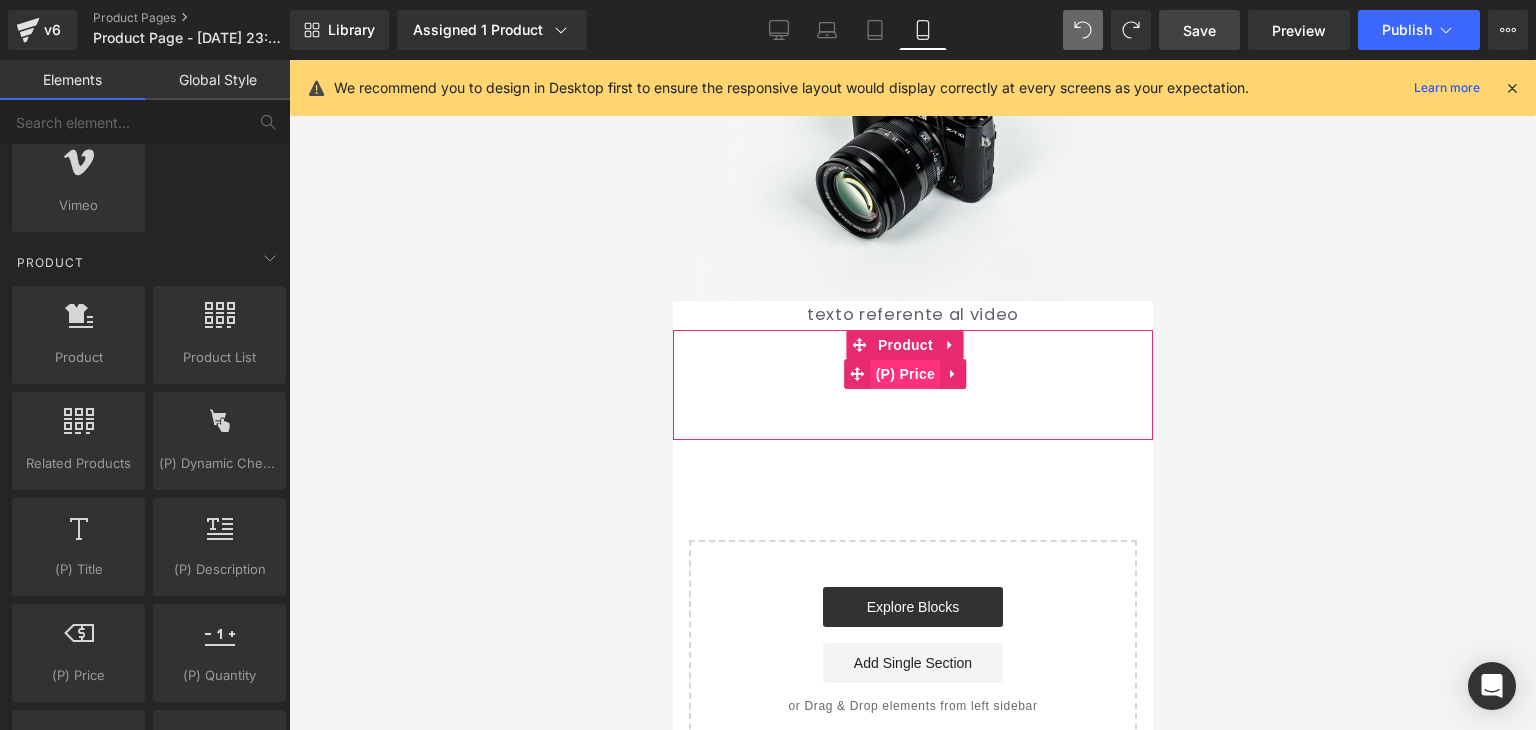 click on "(P) Price" at bounding box center [905, 374] 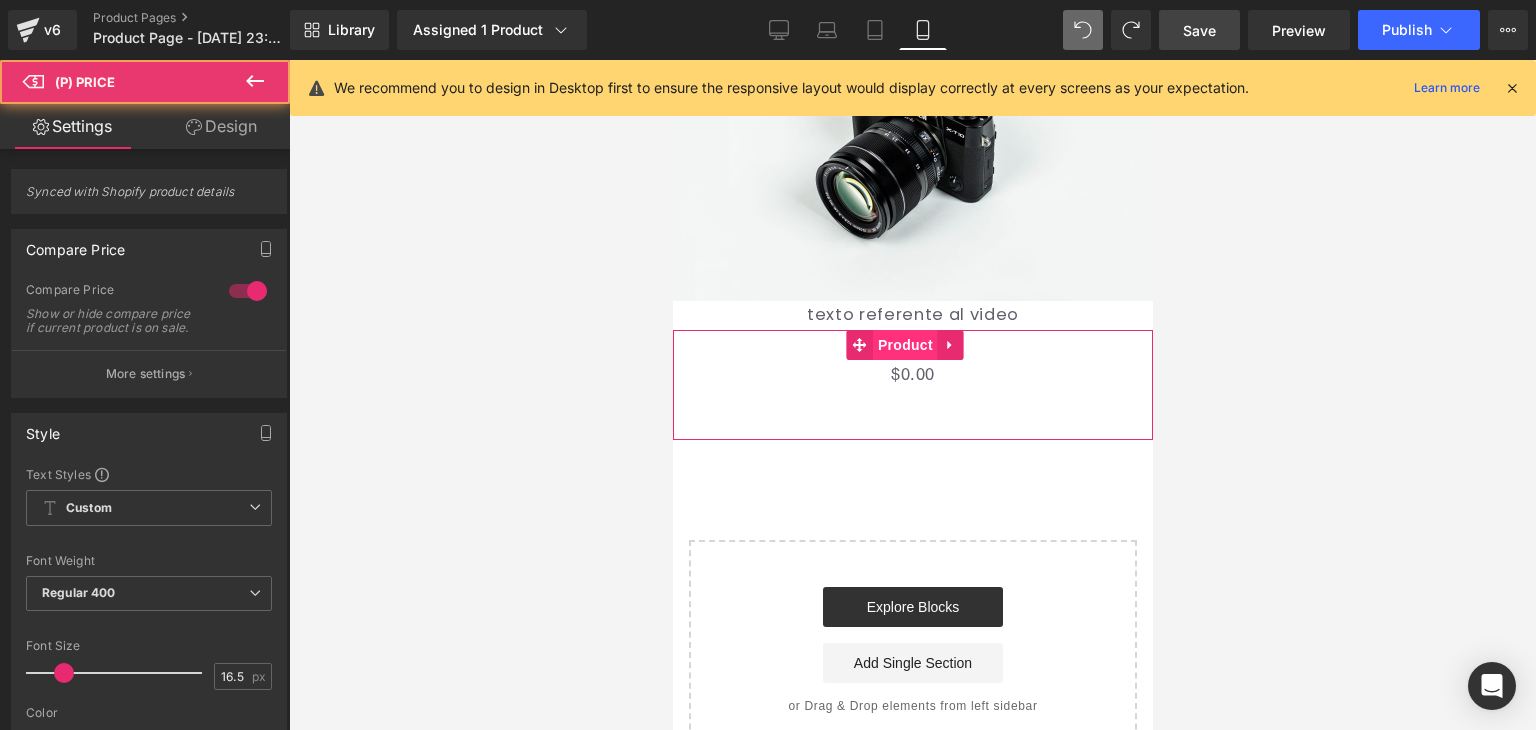 click on "Product" at bounding box center [904, 345] 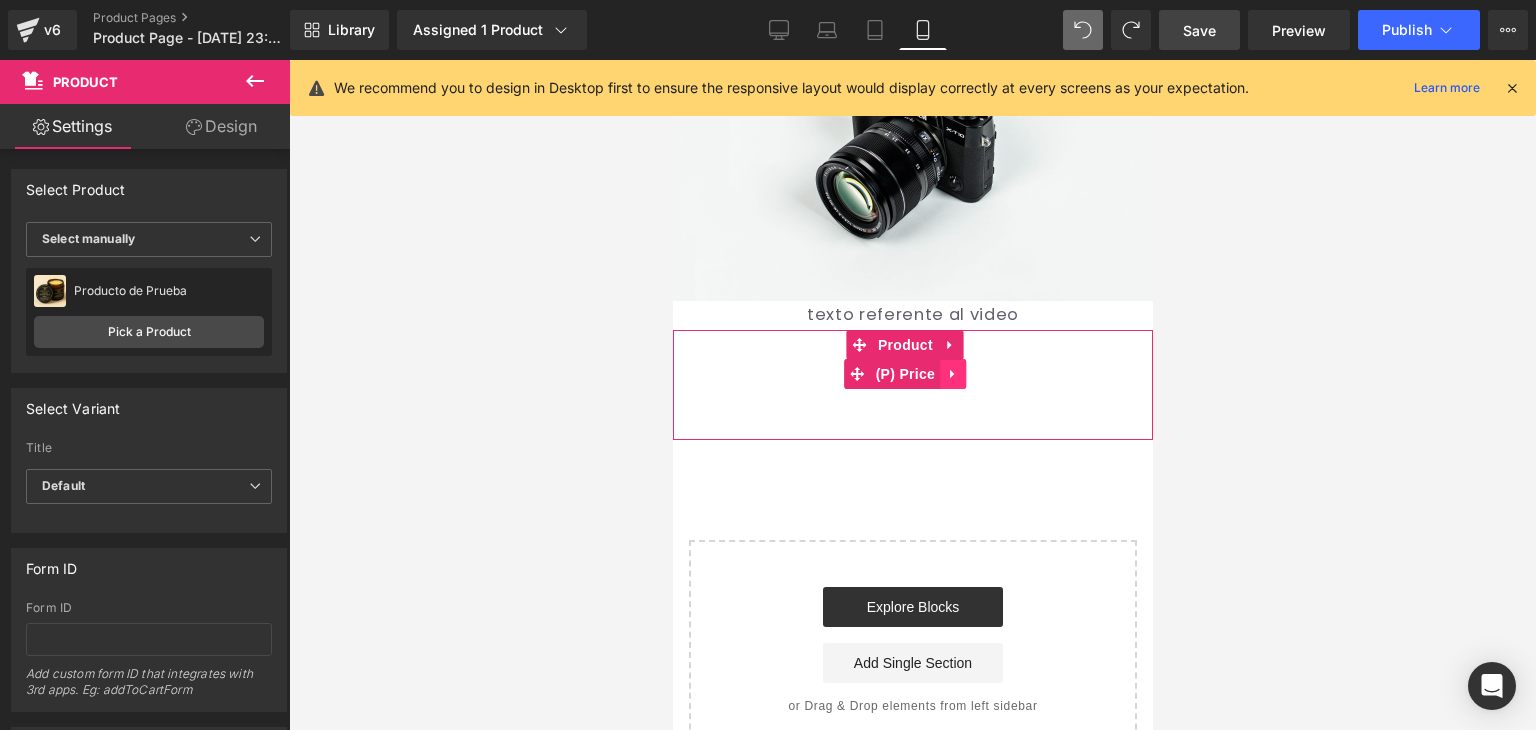 click 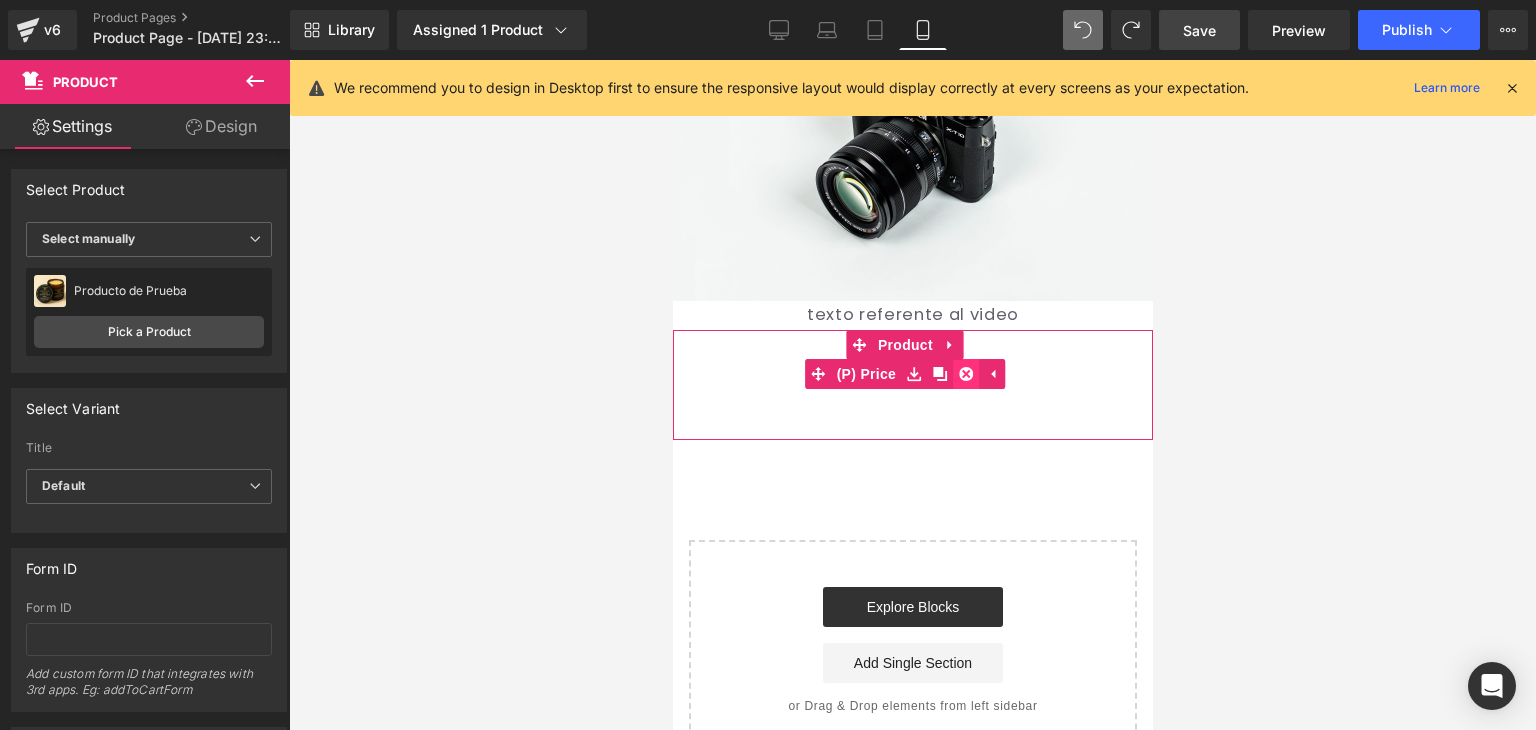 click 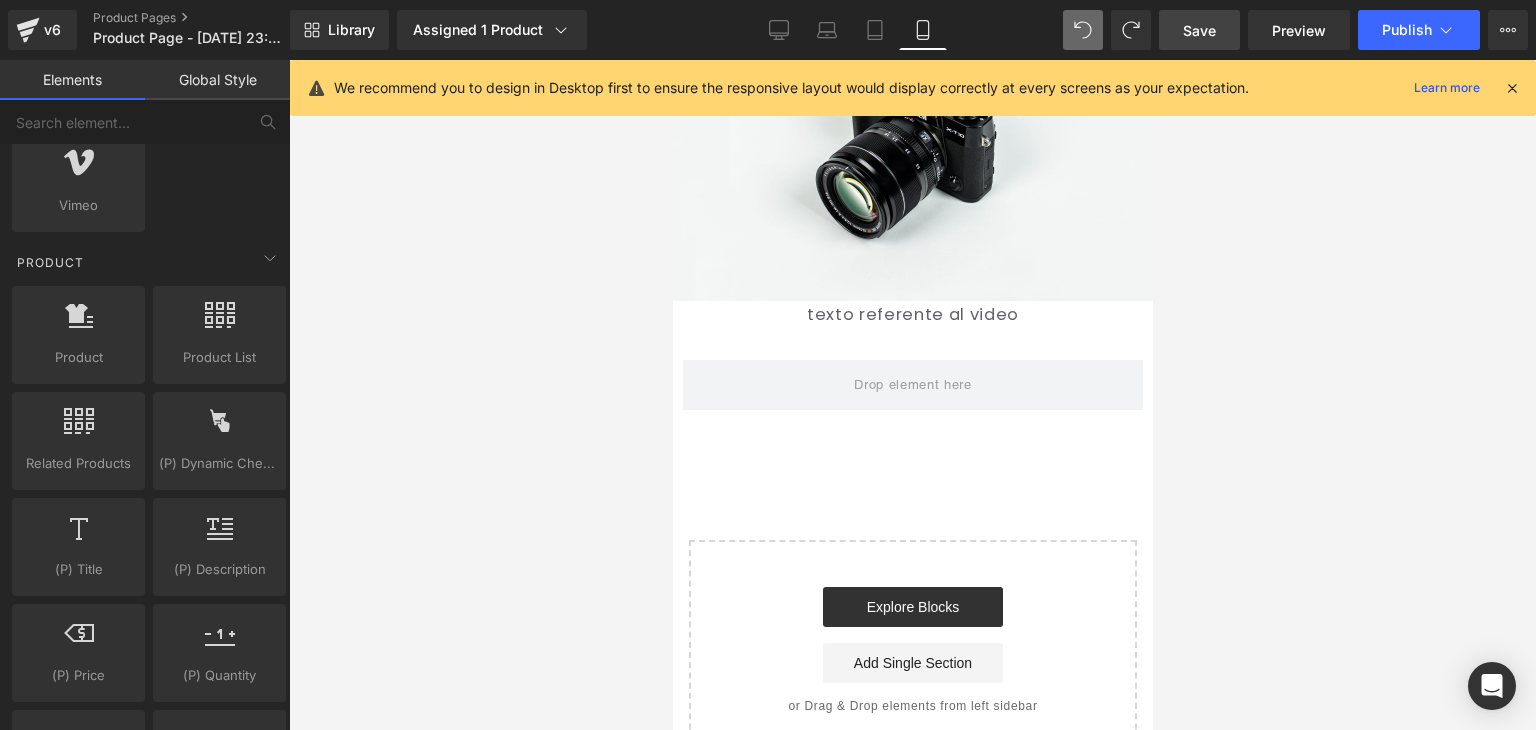 click at bounding box center [912, 395] 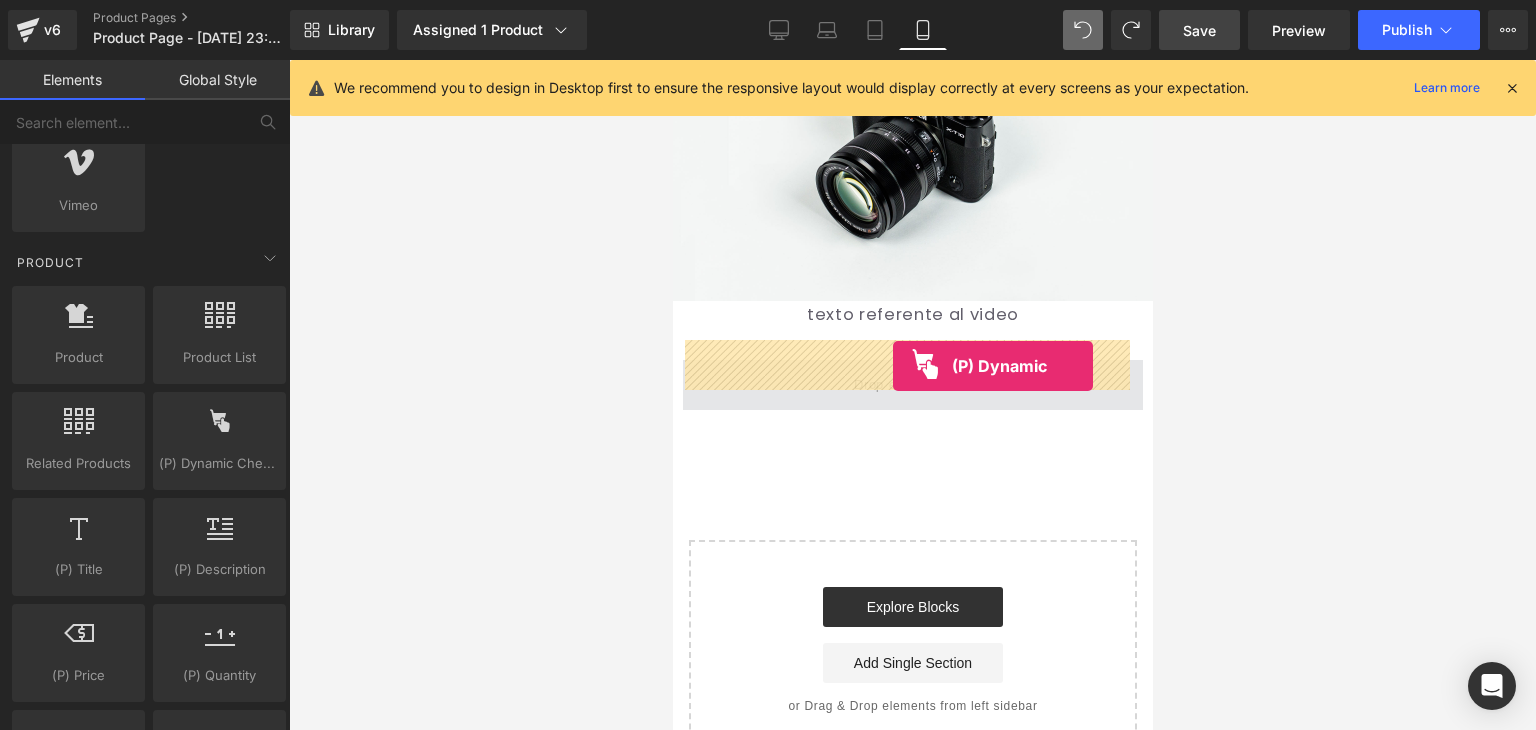 drag, startPoint x: 964, startPoint y: 502, endPoint x: 892, endPoint y: 366, distance: 153.88307 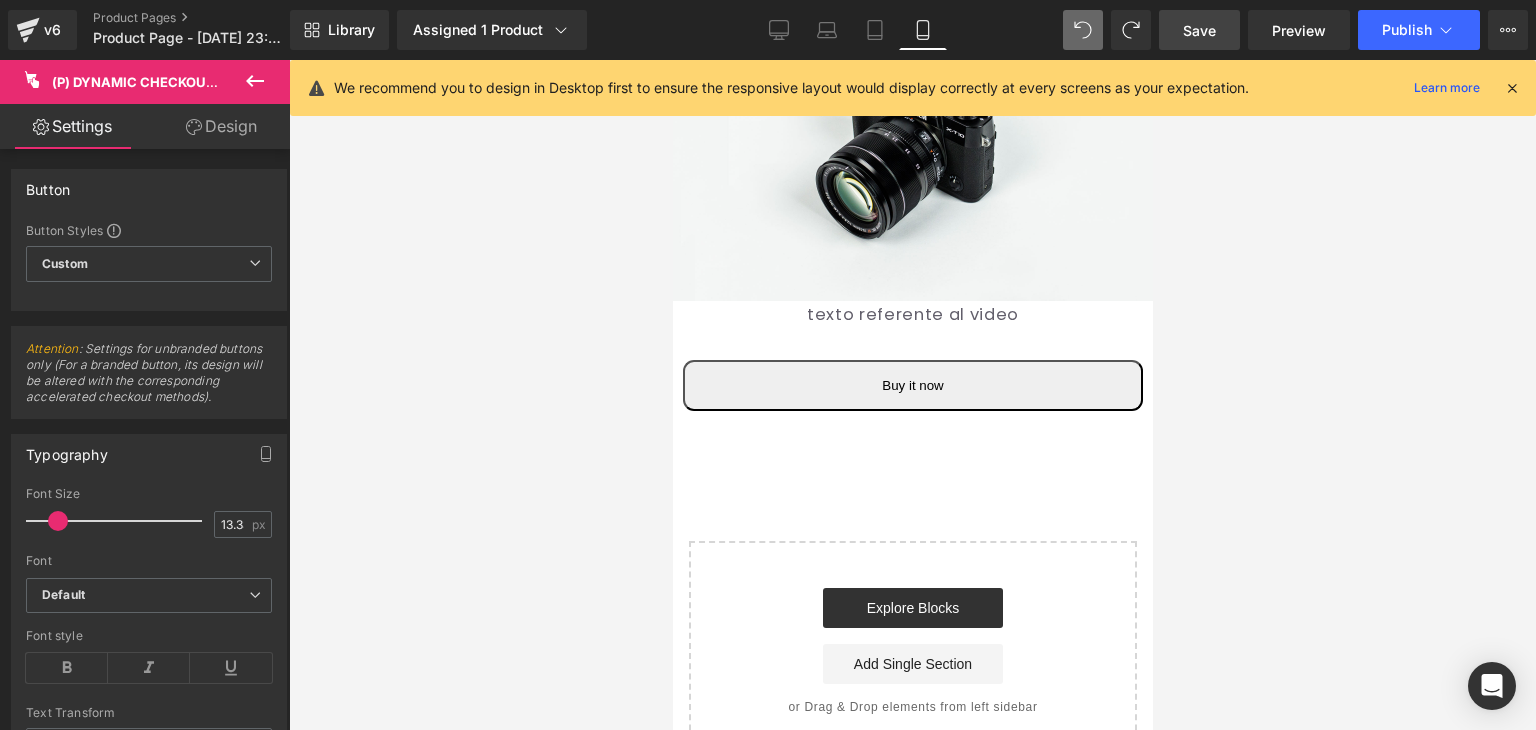 click 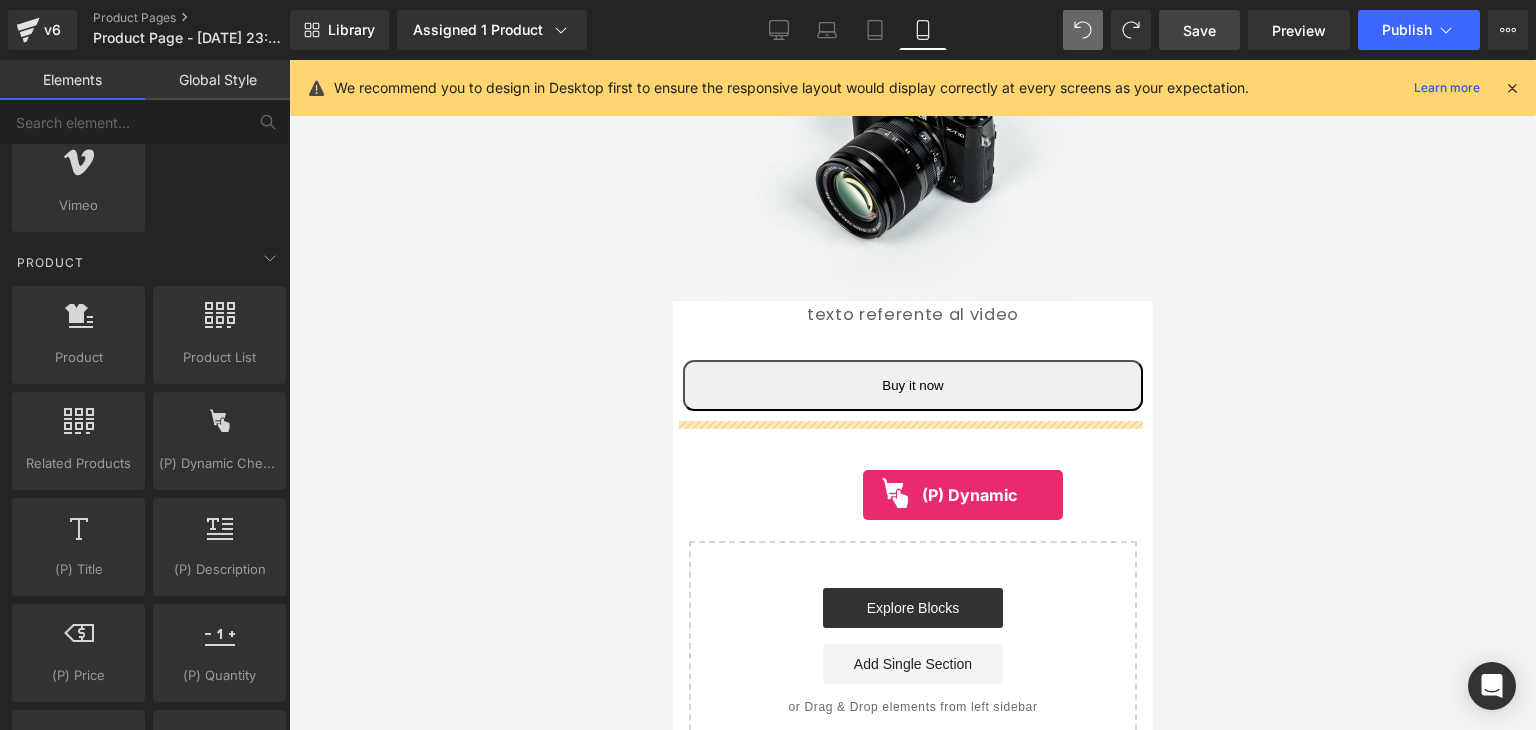 drag, startPoint x: 874, startPoint y: 478, endPoint x: 862, endPoint y: 495, distance: 20.808653 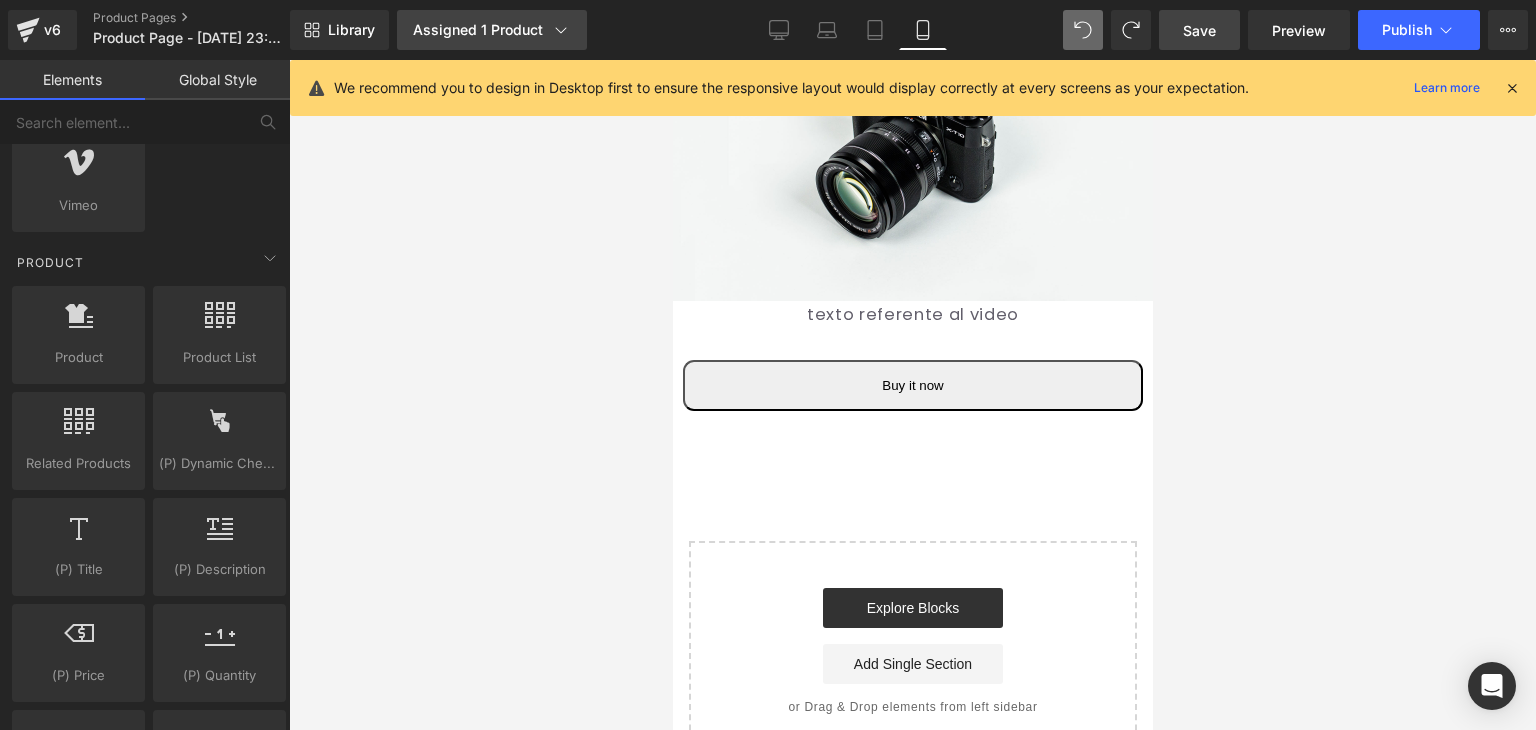 click on "Assigned 1 Product" at bounding box center (492, 30) 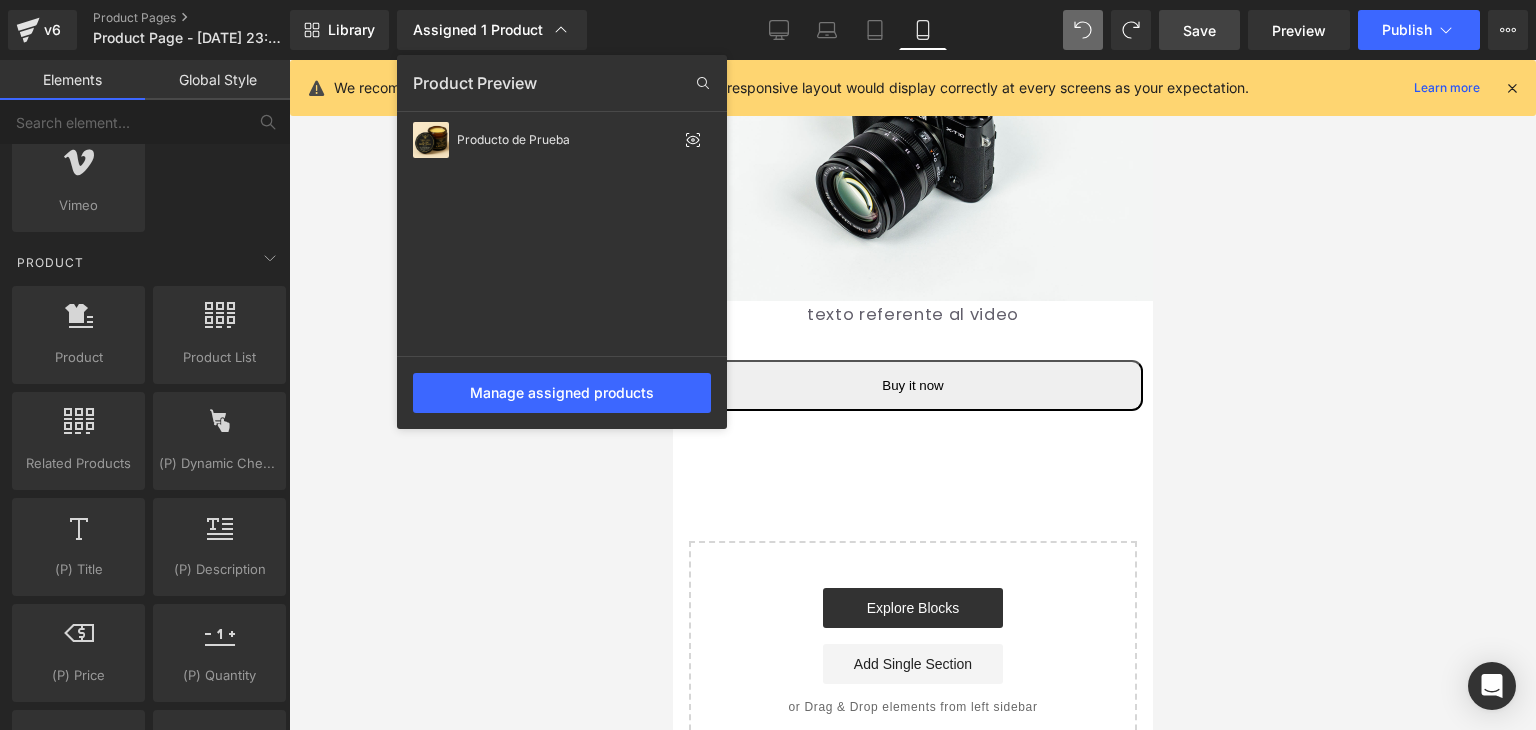 click at bounding box center (912, 395) 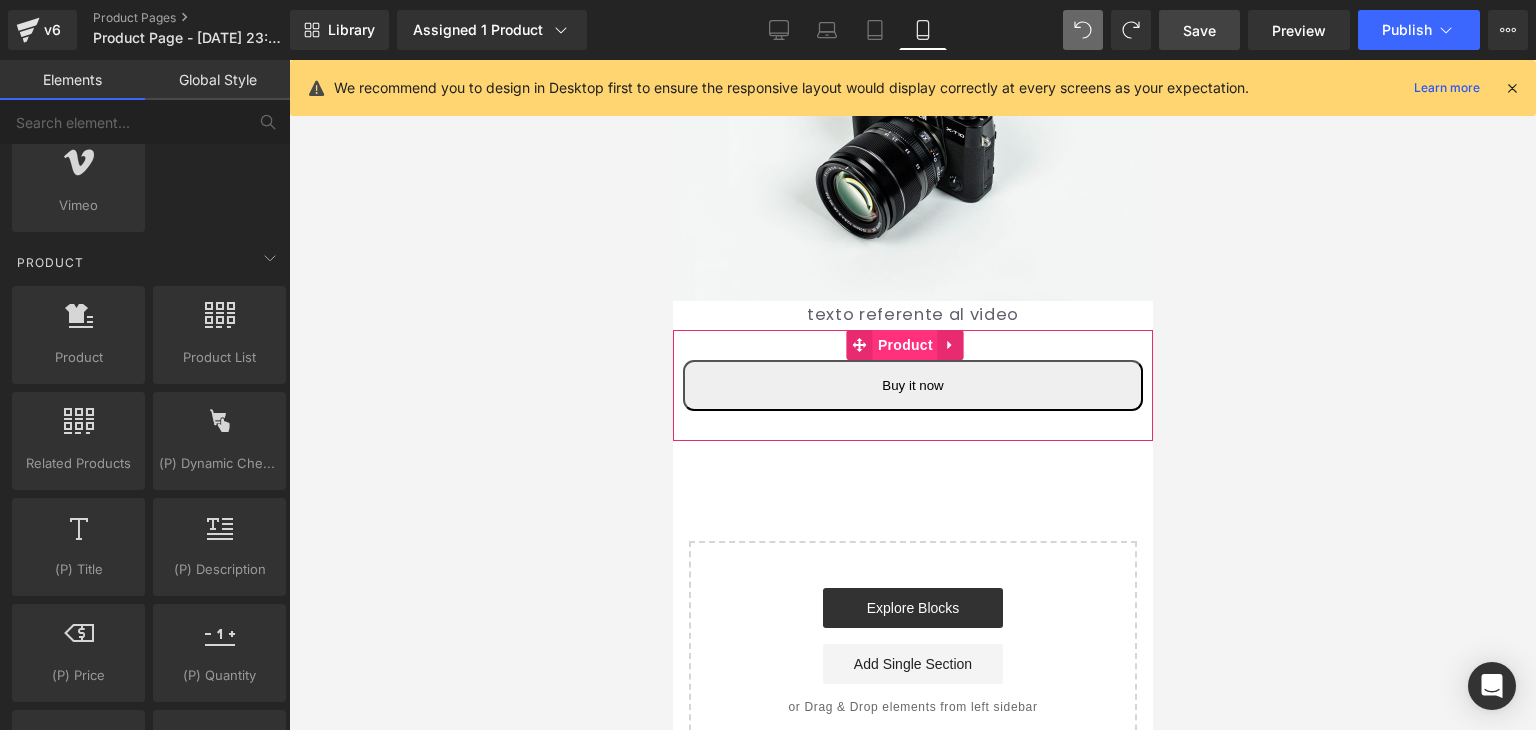 click on "Product" at bounding box center [904, 345] 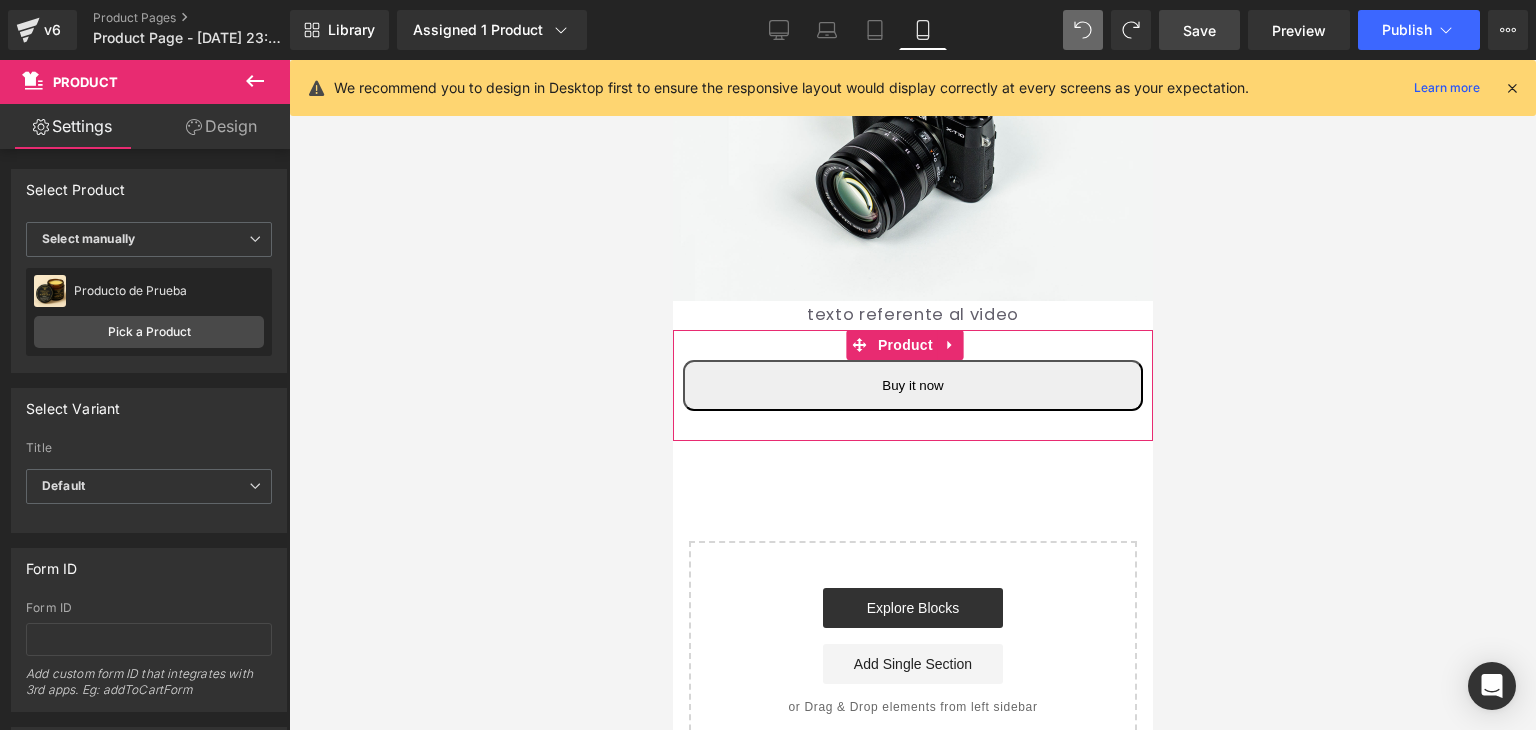 click on "Design" at bounding box center [221, 126] 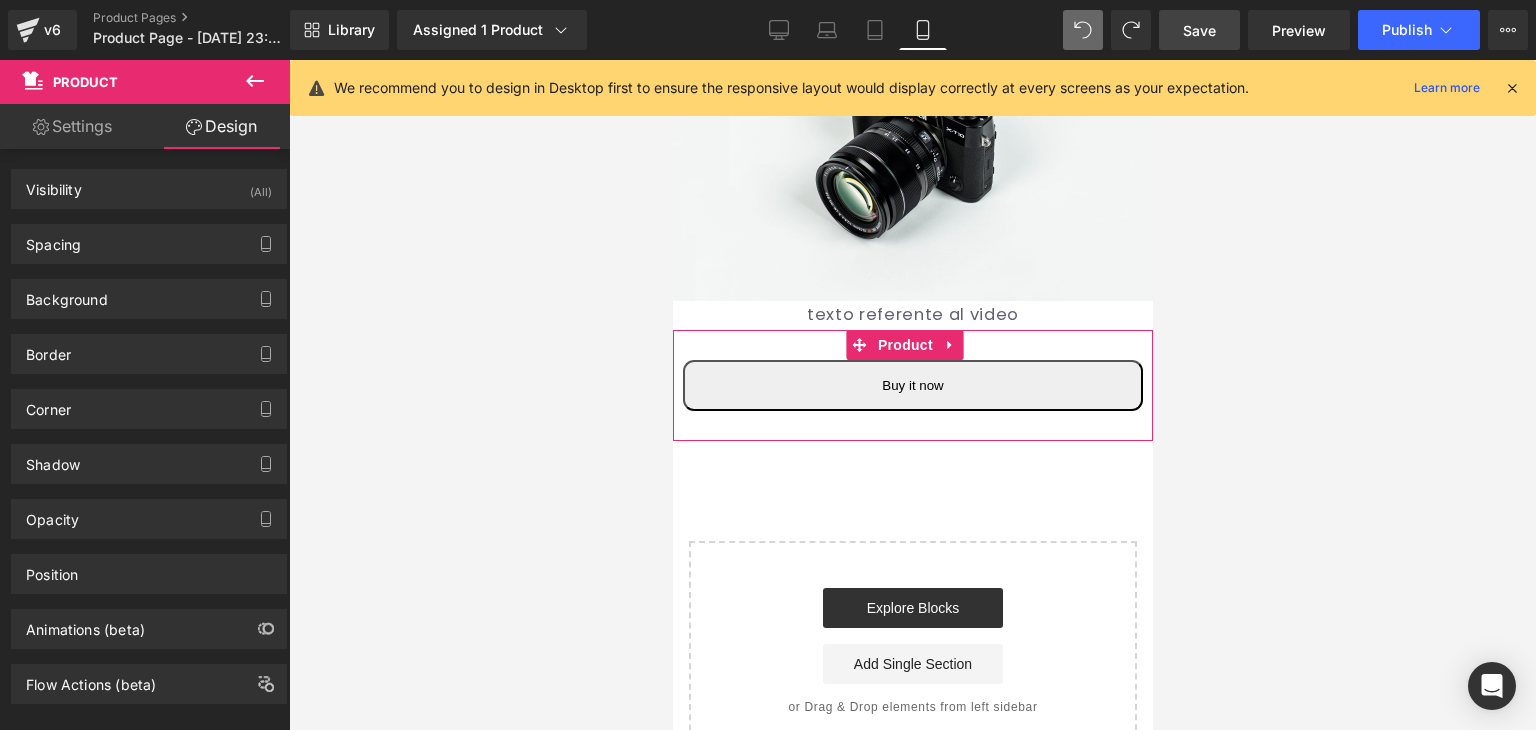 click on "Settings" at bounding box center (72, 126) 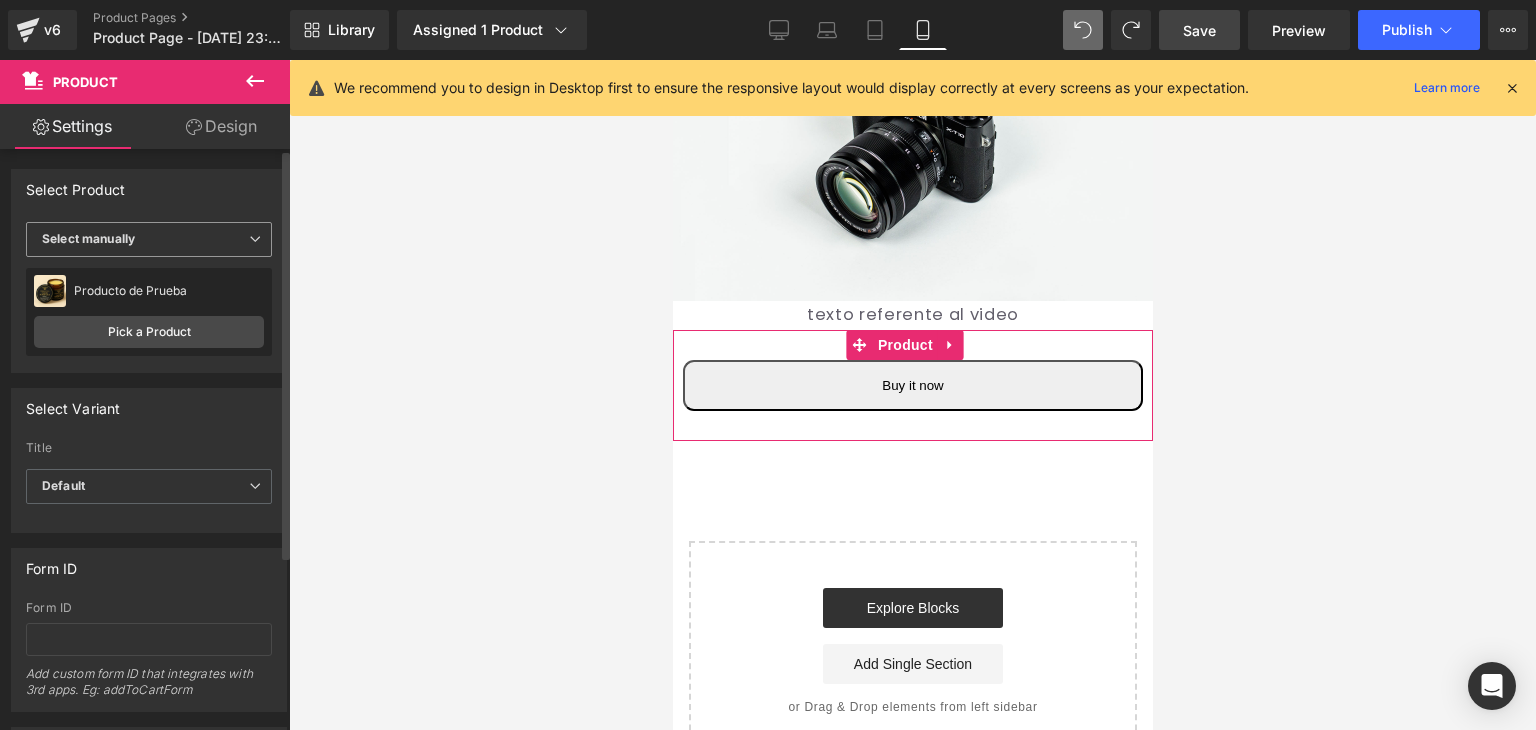 click on "Select manually" at bounding box center (149, 239) 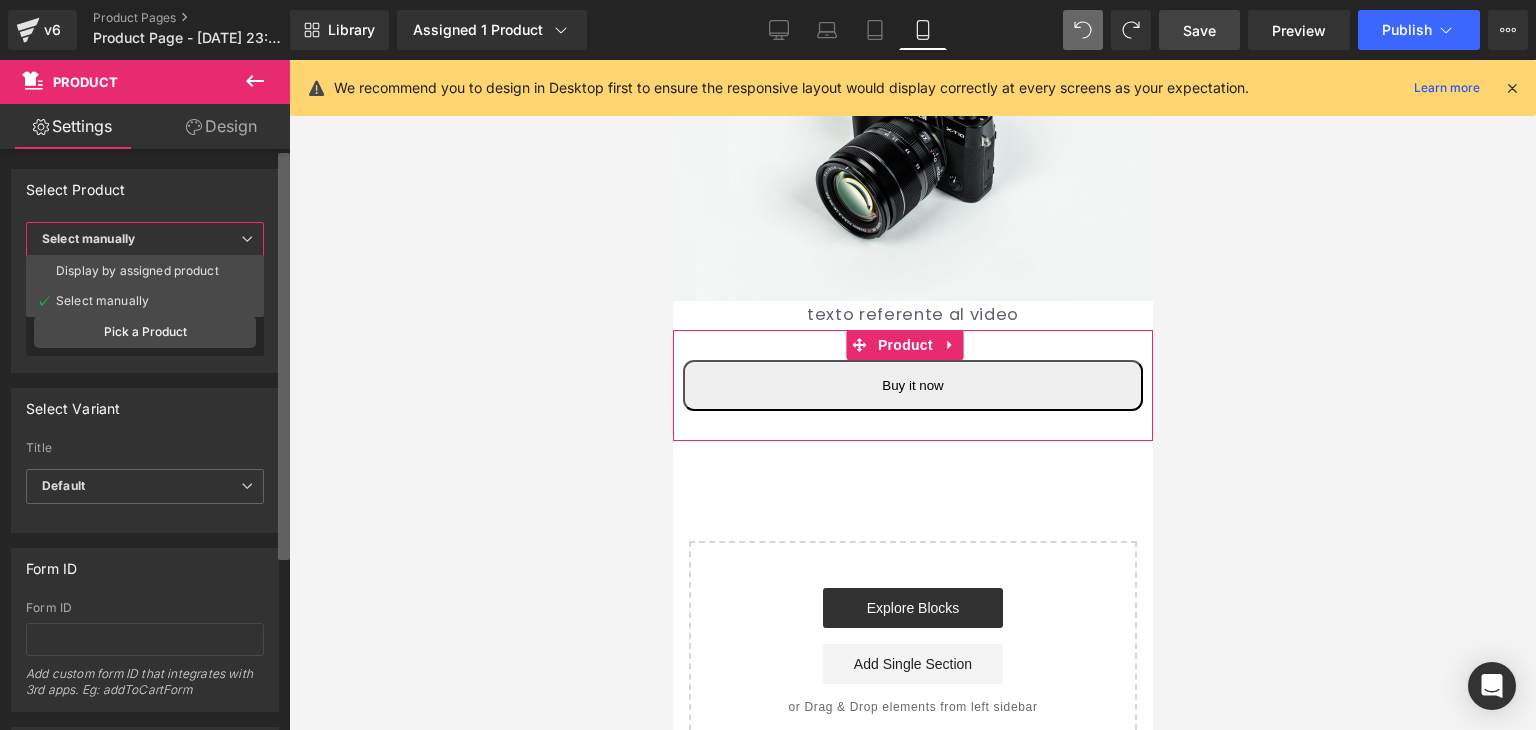 click on "Display by assigned product" at bounding box center [145, 271] 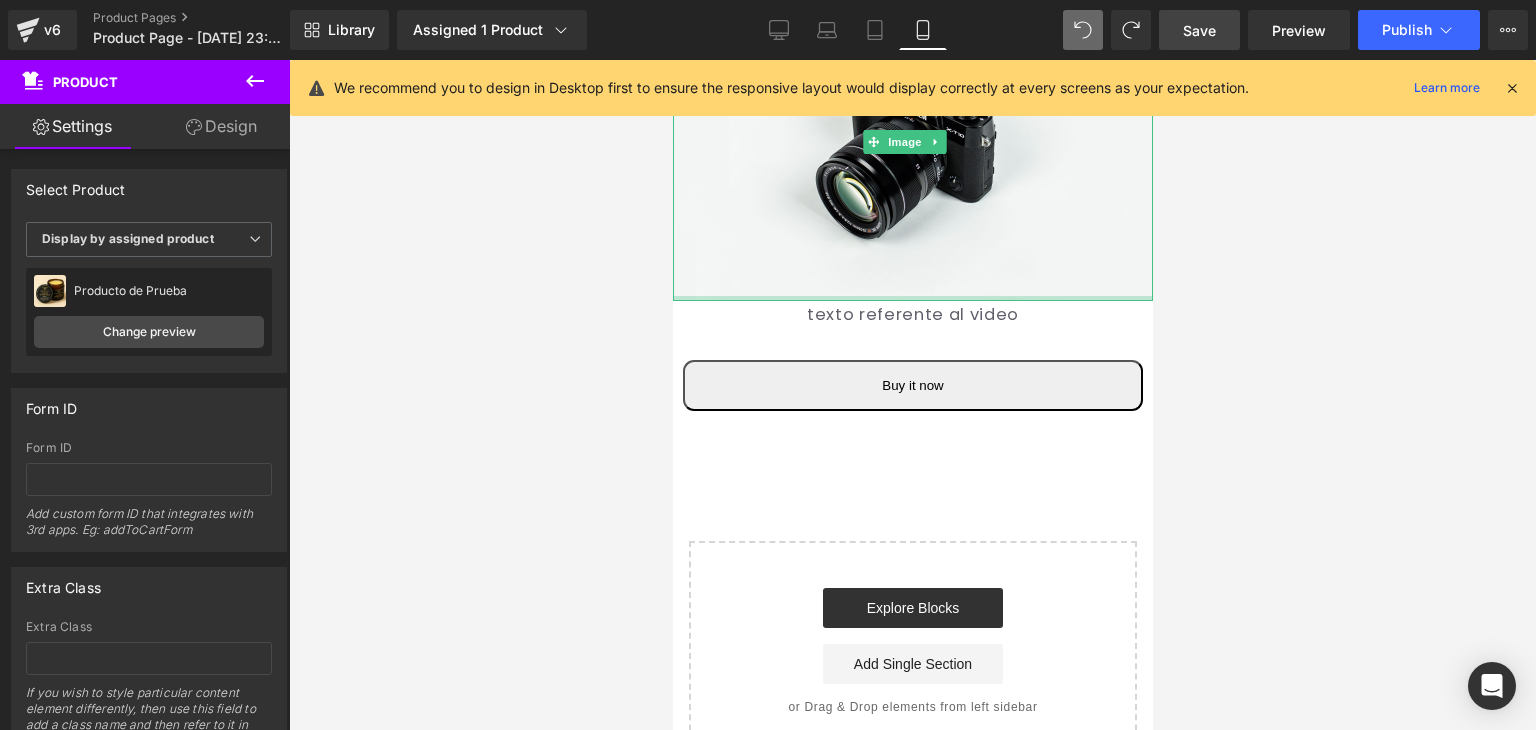 click on "Buy it now
(P) Dynamic Checkout Button" at bounding box center (912, 386) 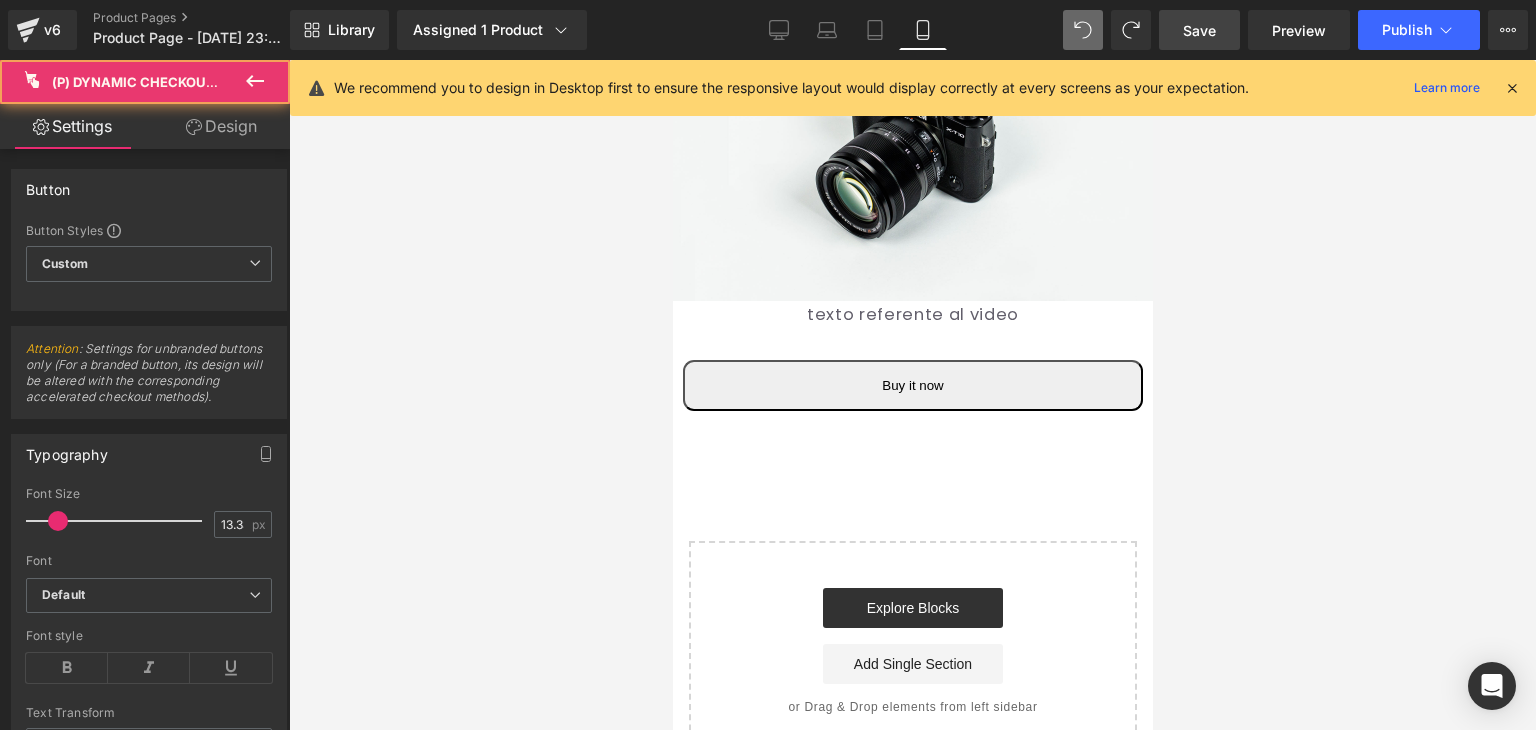 click on "Design" at bounding box center (221, 126) 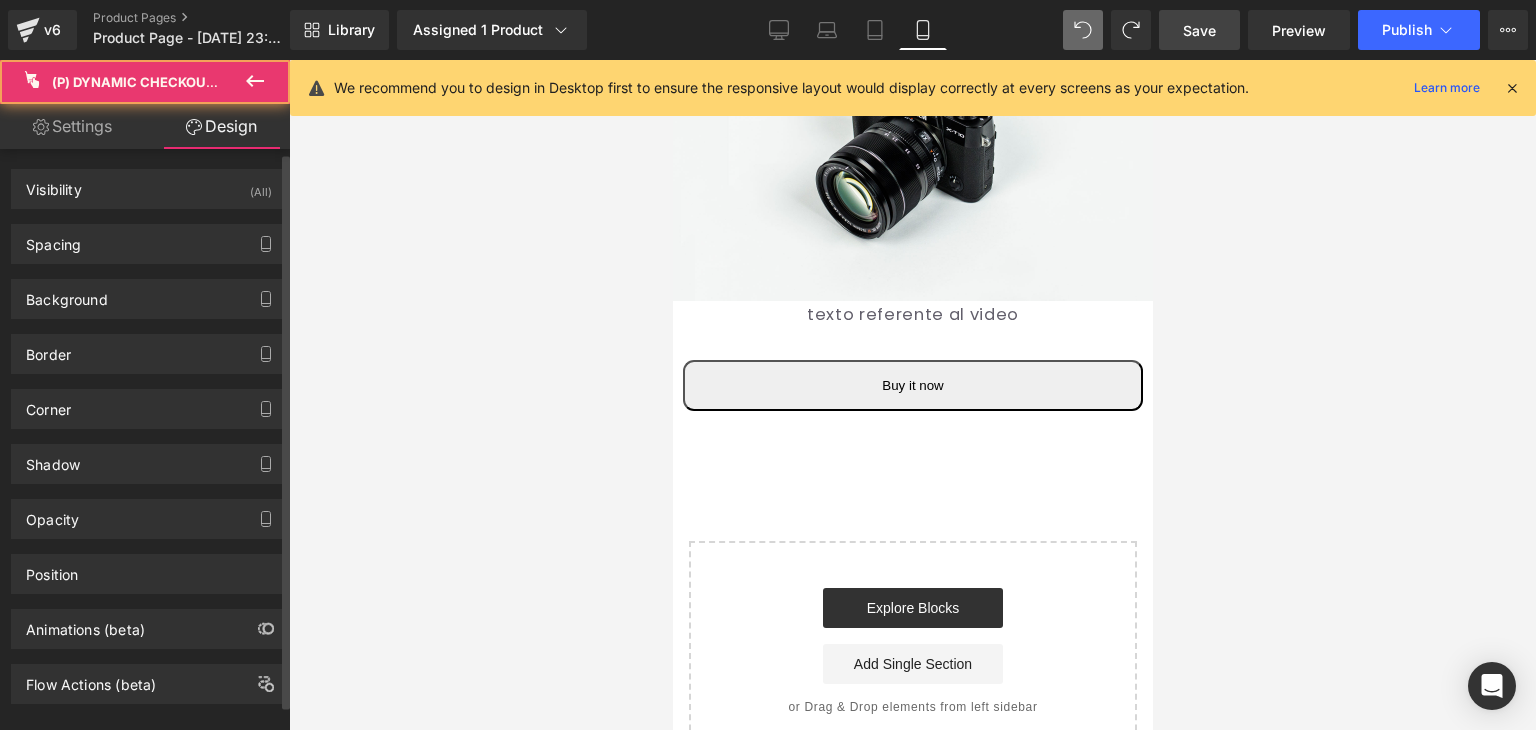 type on "0" 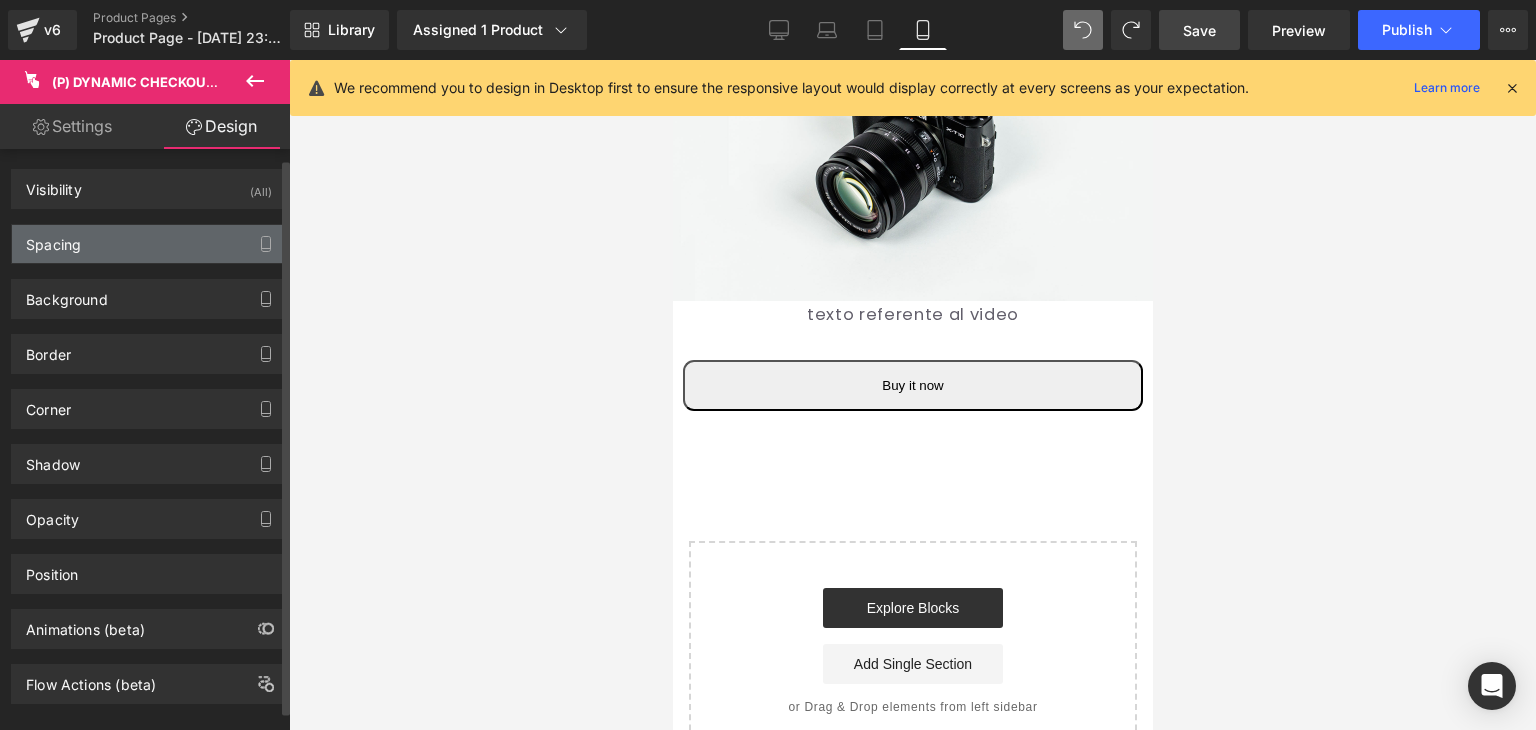 scroll, scrollTop: 0, scrollLeft: 0, axis: both 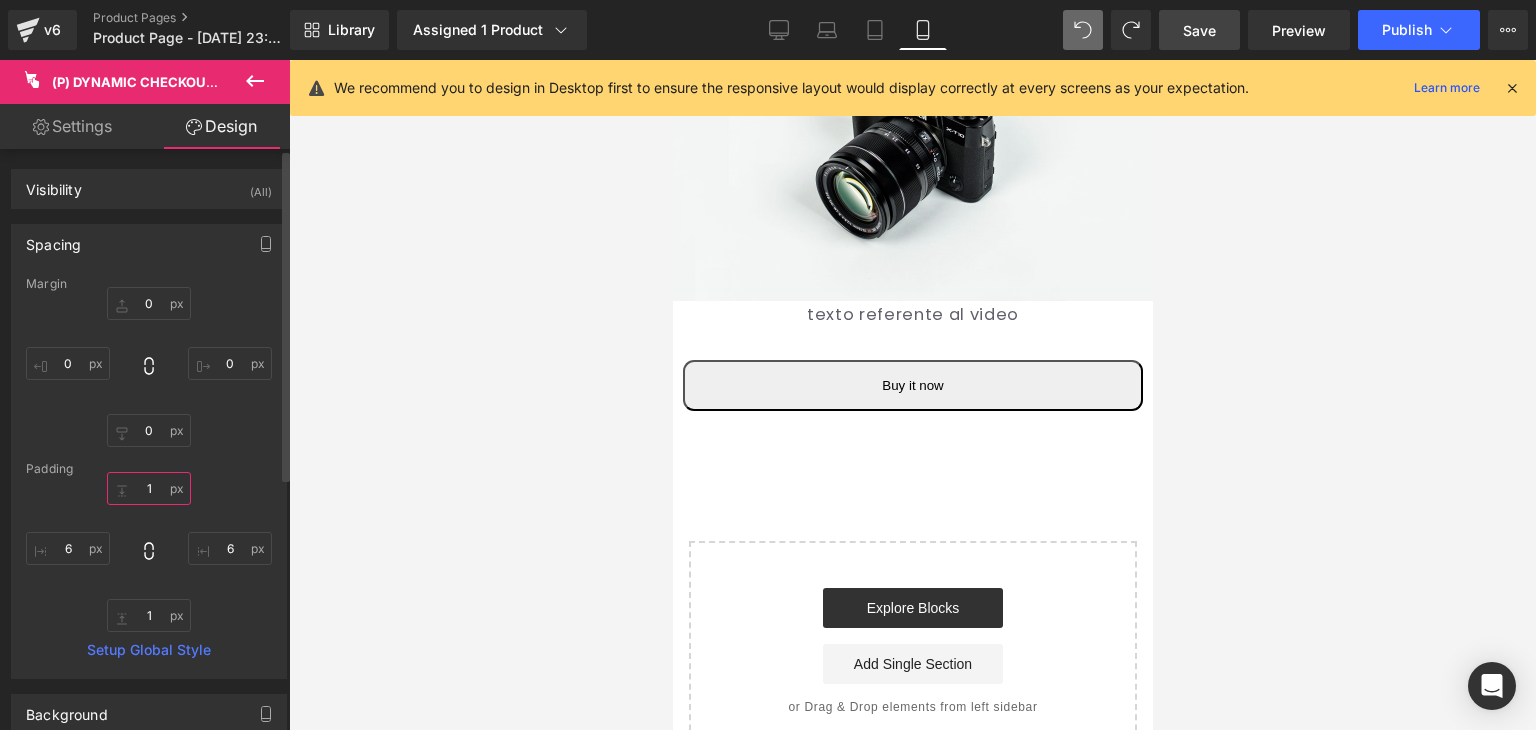 click on "1" at bounding box center [149, 488] 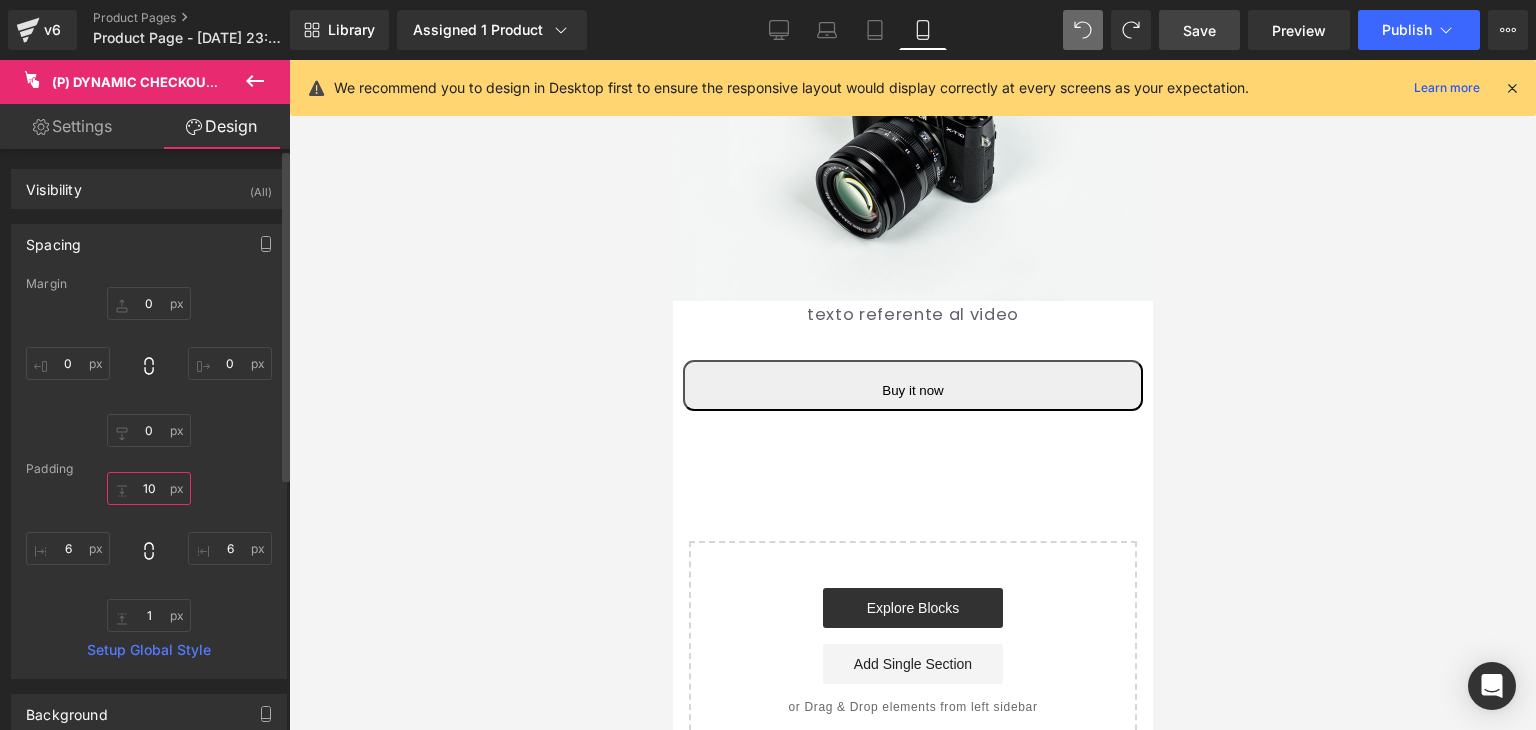 click on "10" at bounding box center (149, 488) 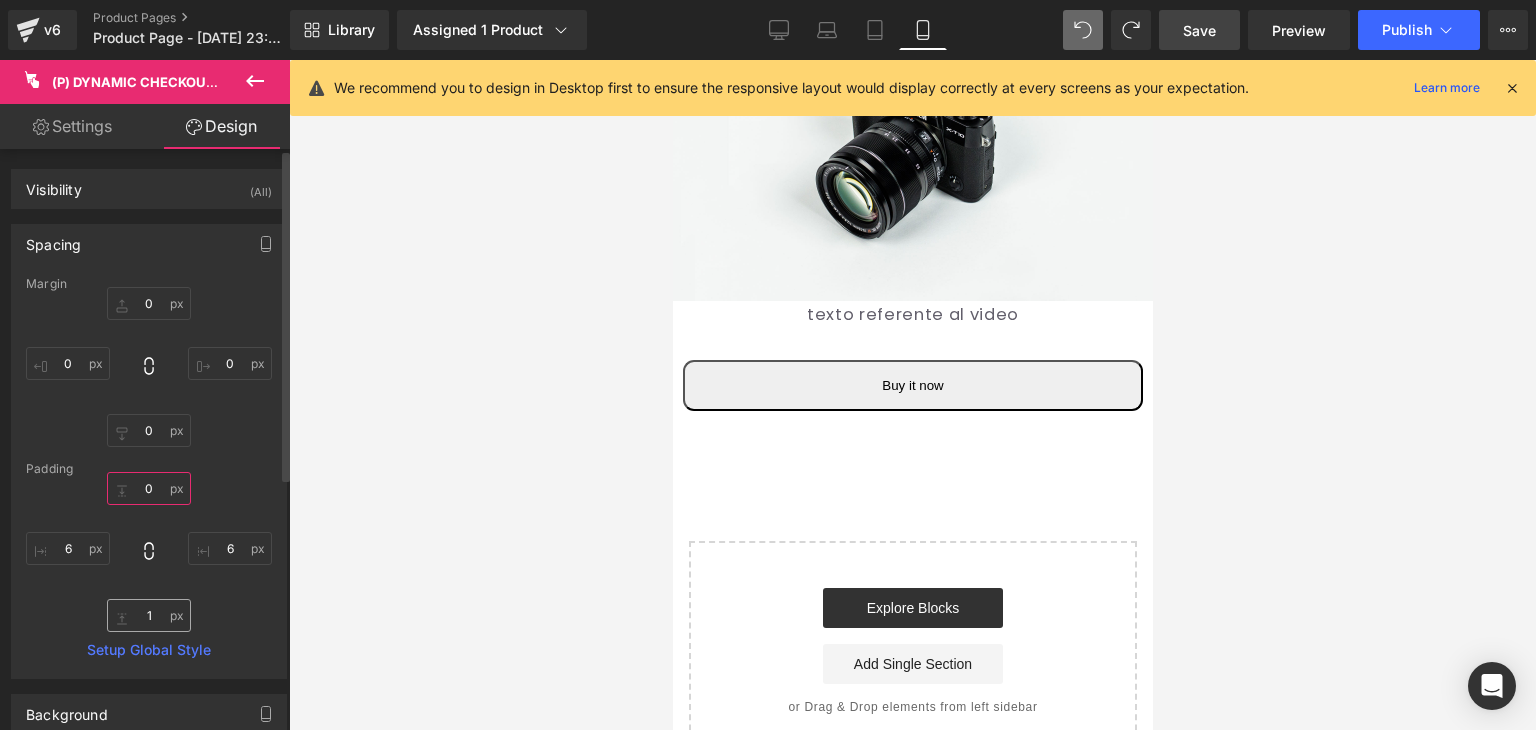 type on "0" 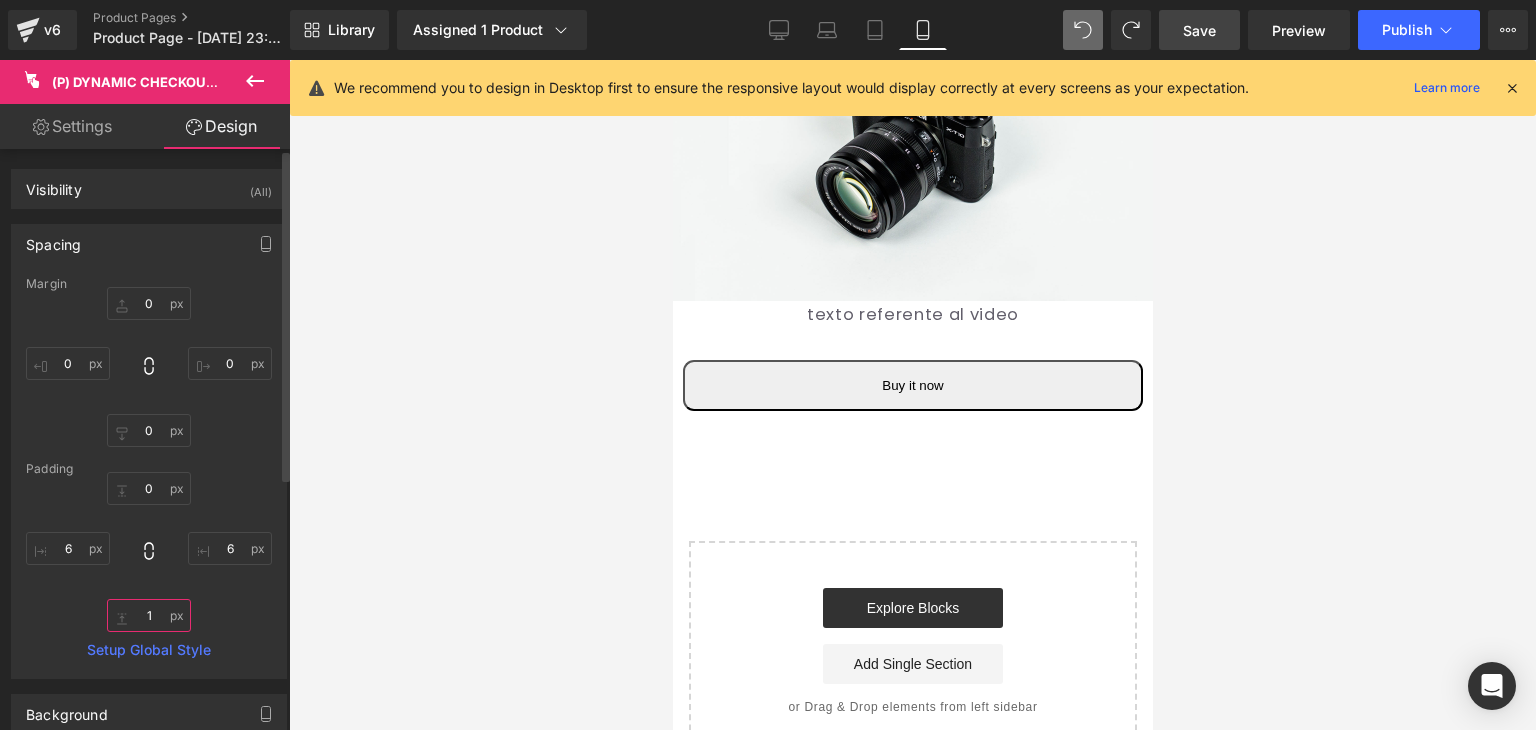 click on "1" at bounding box center (149, 615) 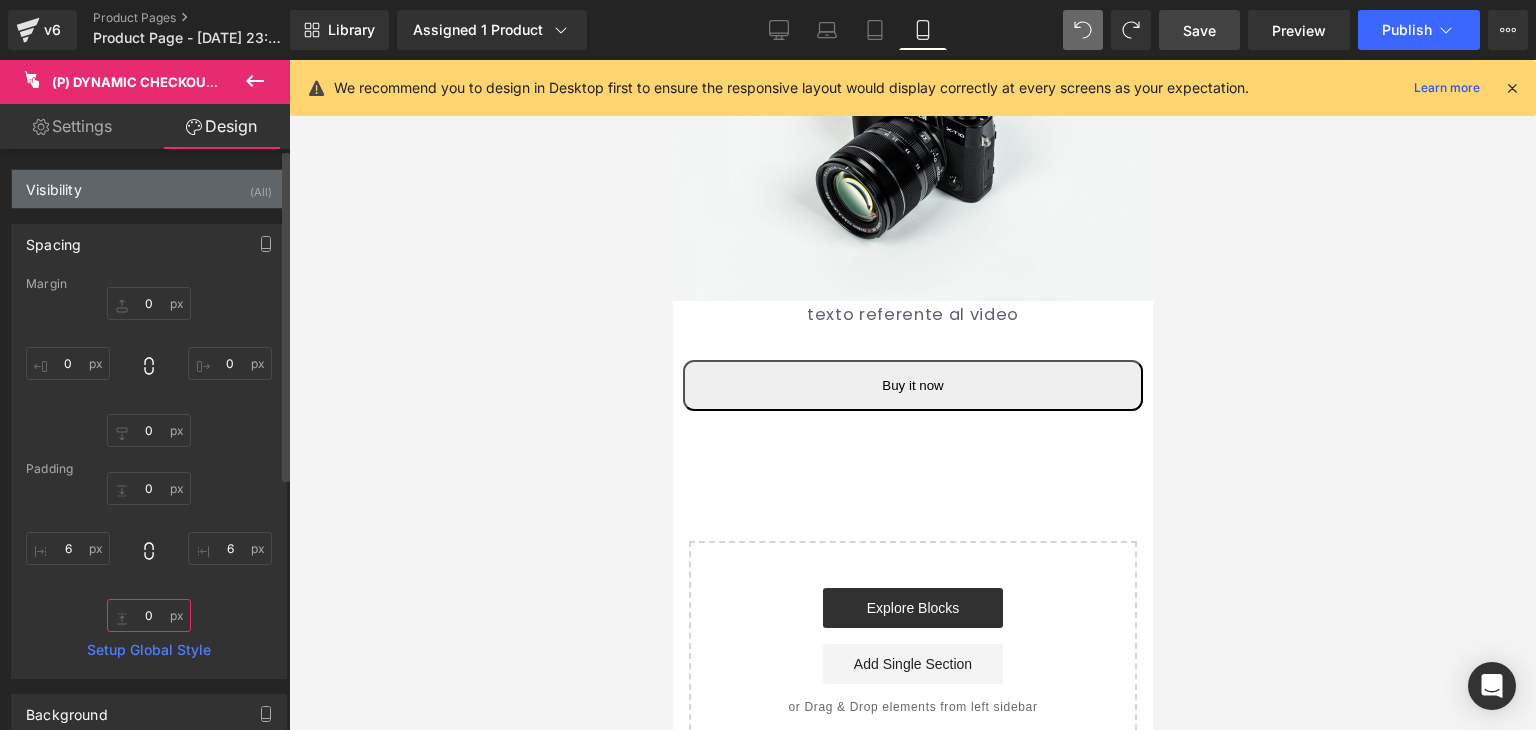 type on "0" 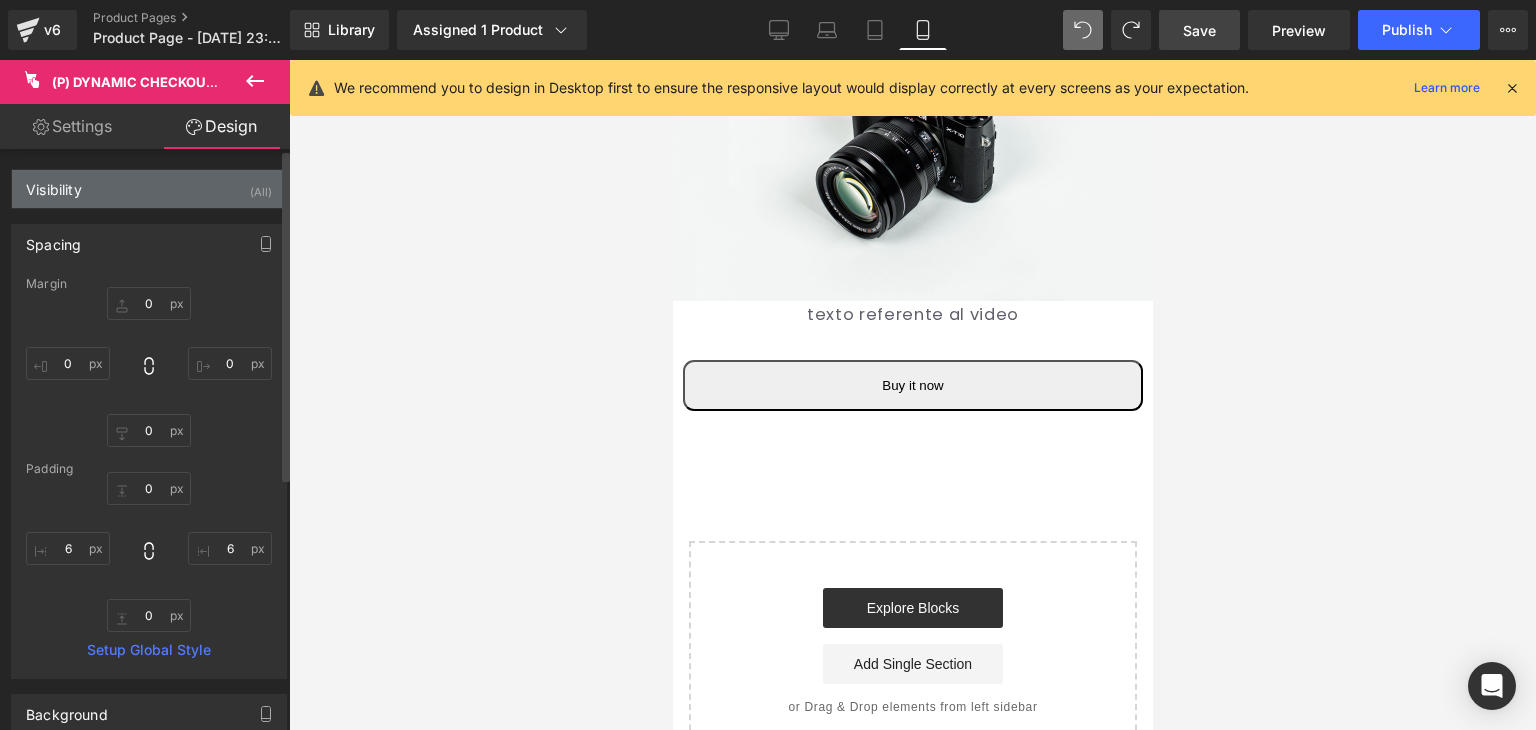 click on "Visibility
(All)" at bounding box center (149, 189) 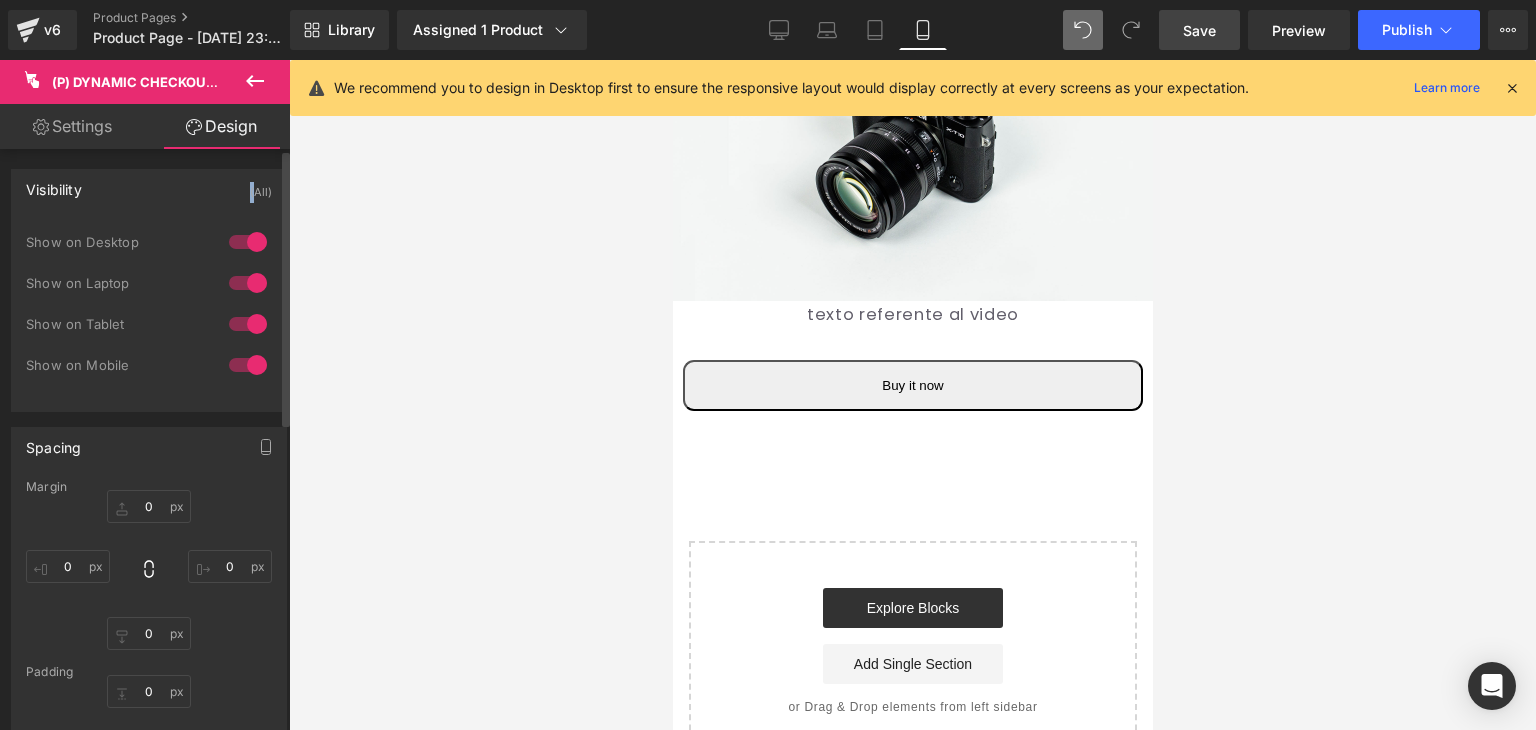 click on "Visibility
(All)" at bounding box center (149, 189) 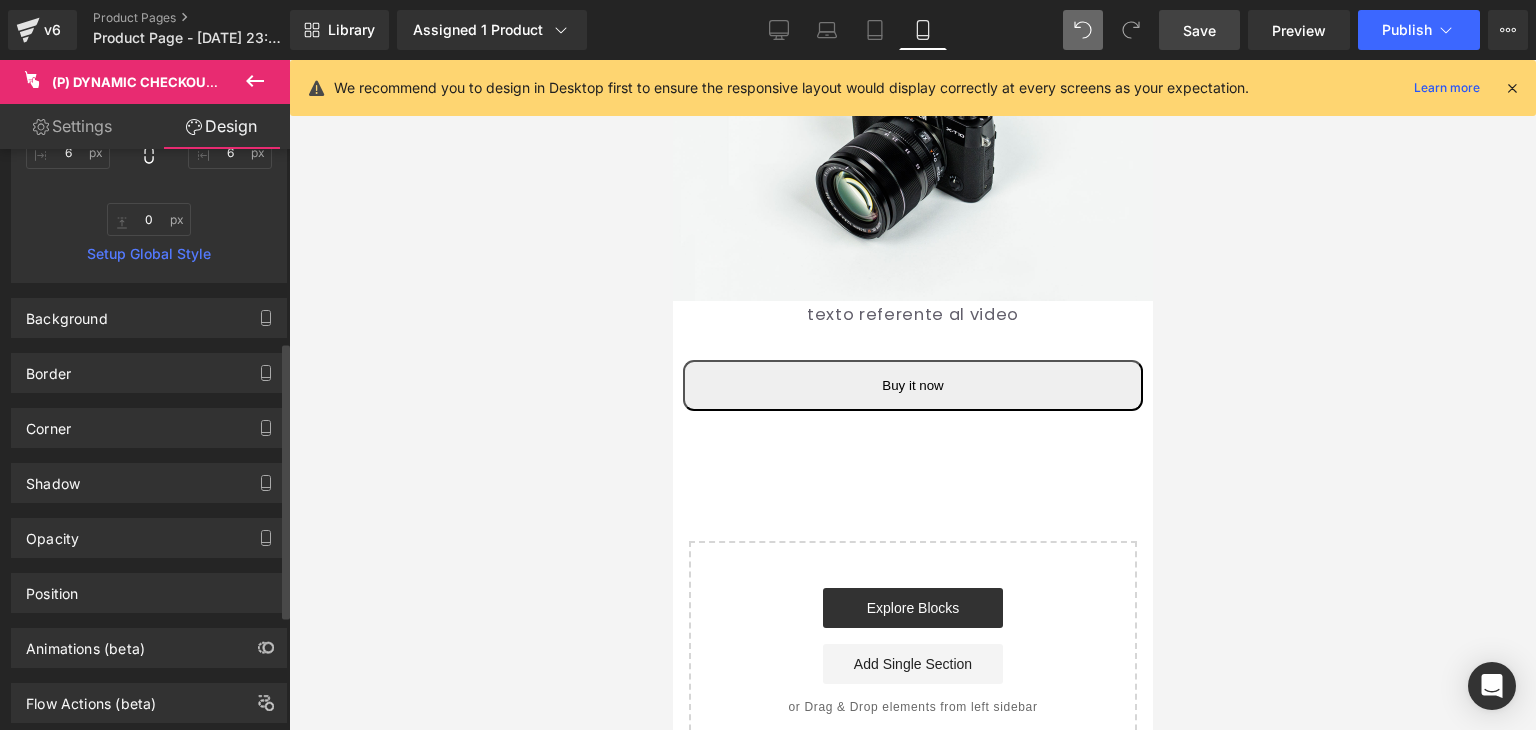 scroll, scrollTop: 441, scrollLeft: 0, axis: vertical 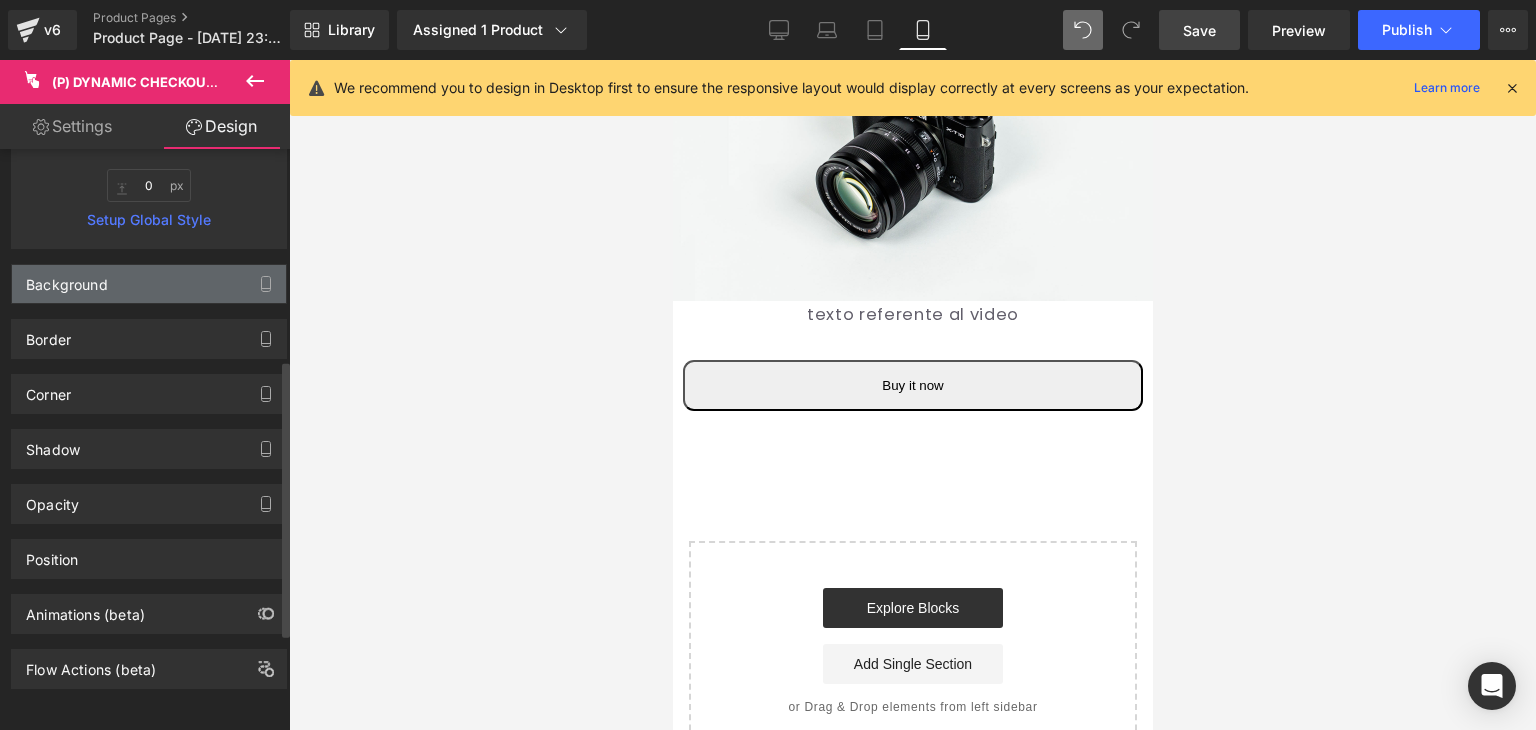 click on "Background" at bounding box center [149, 284] 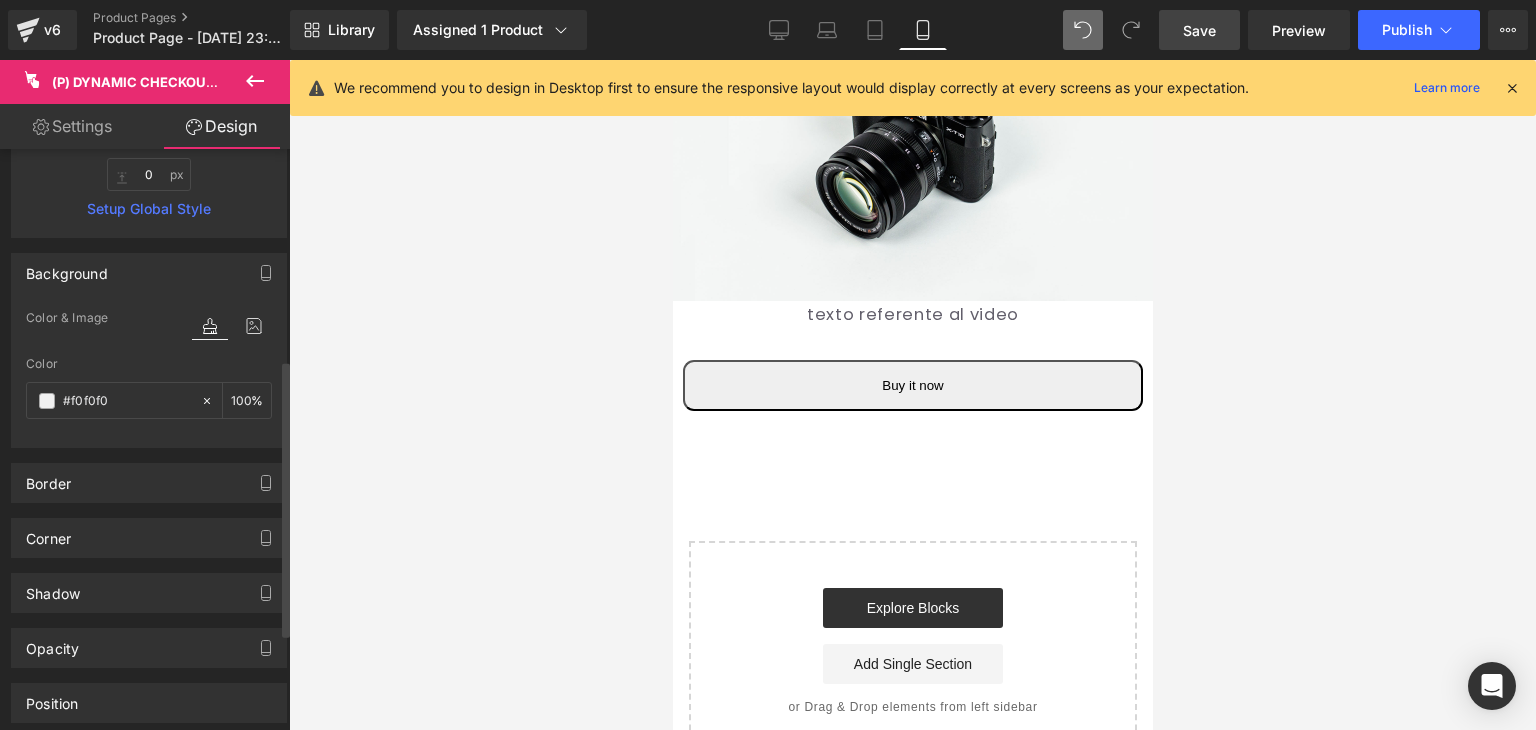 click on "Background" at bounding box center (149, 273) 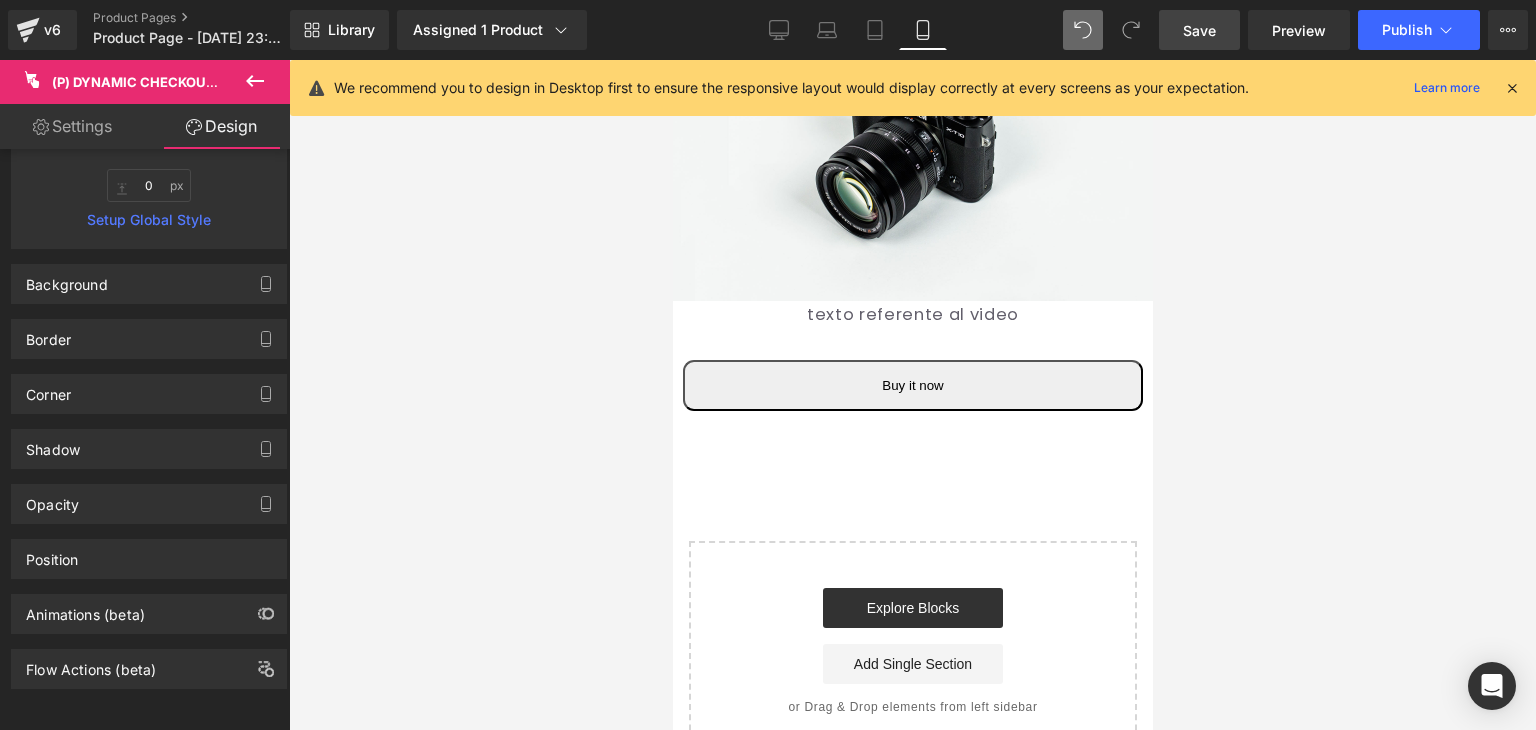 click on "Save" at bounding box center [1199, 30] 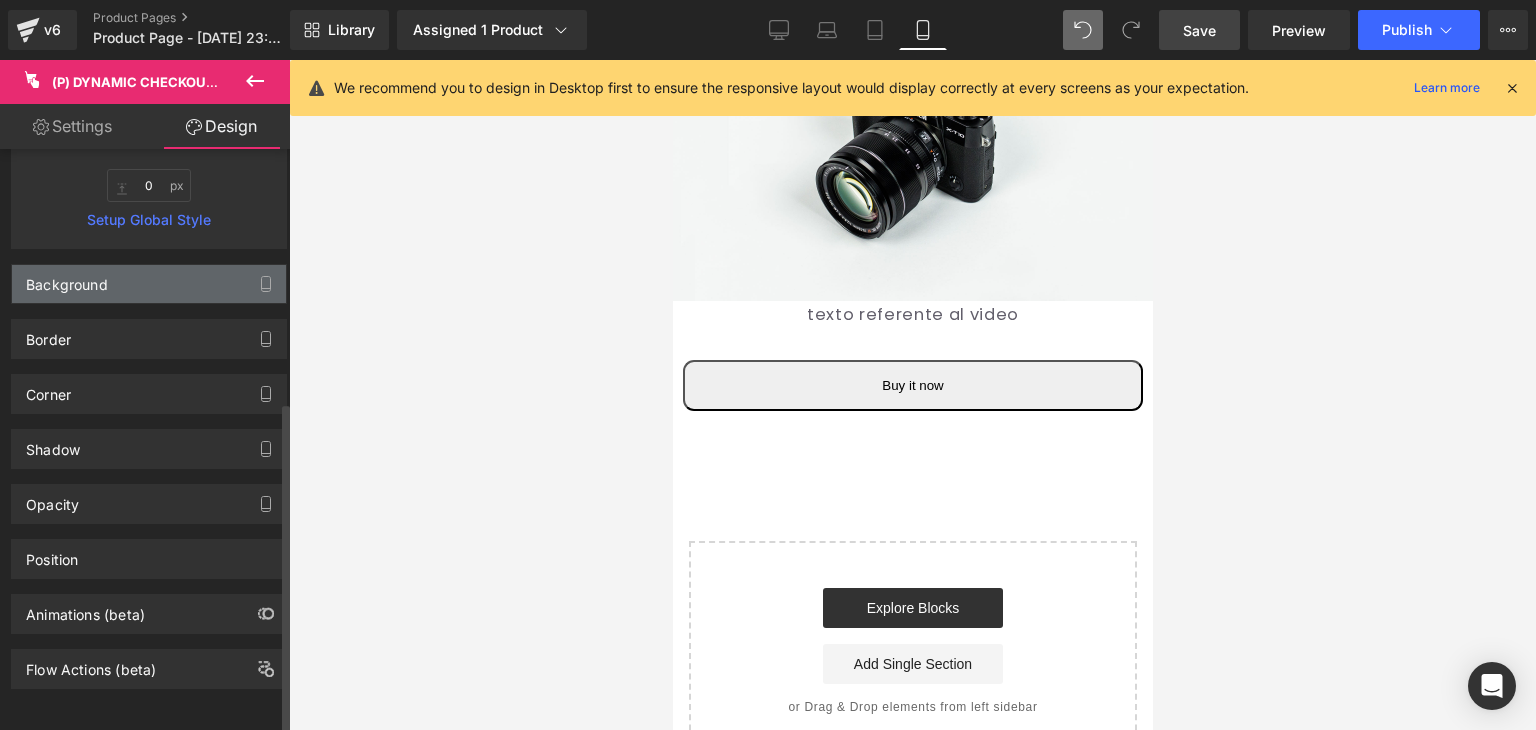 click on "Background" at bounding box center (149, 284) 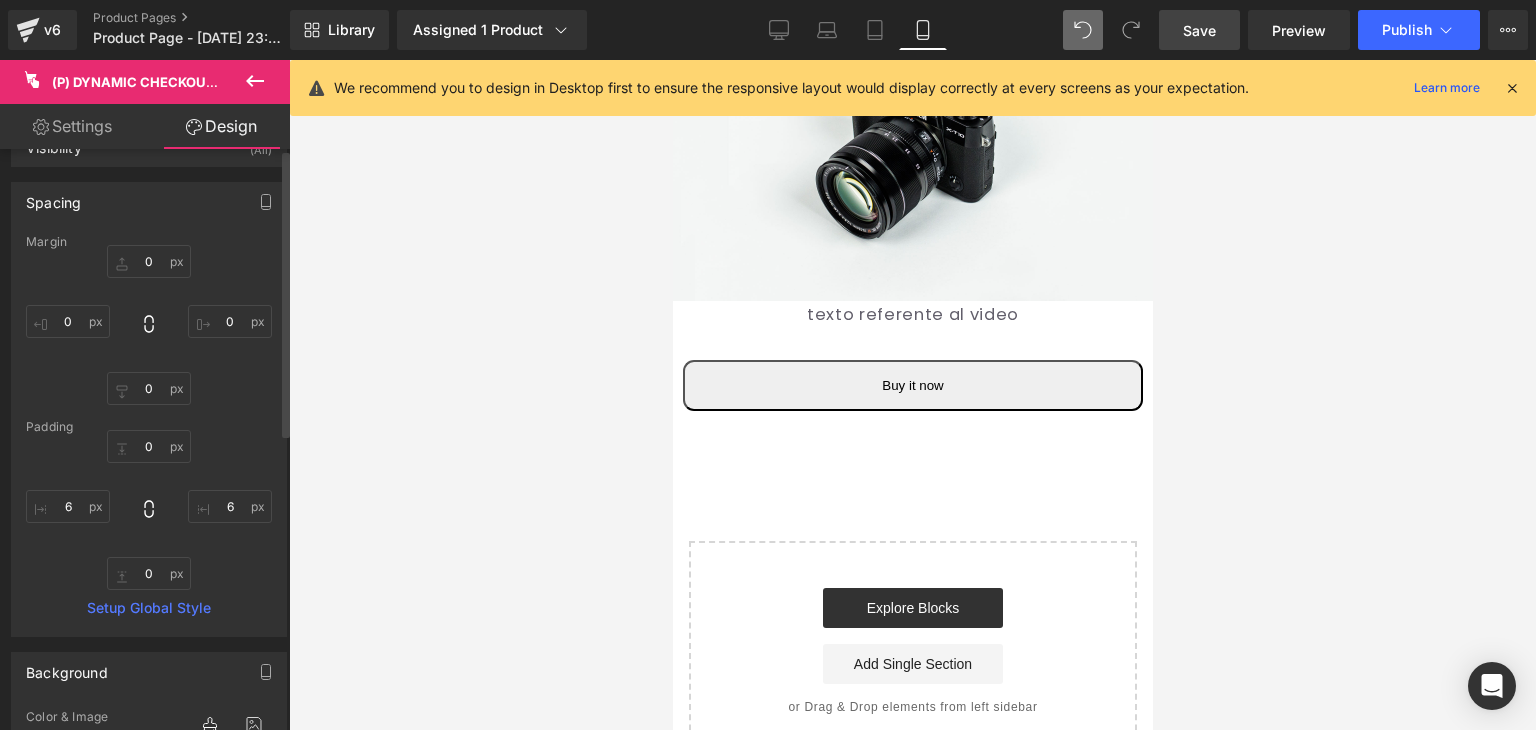 scroll, scrollTop: 0, scrollLeft: 0, axis: both 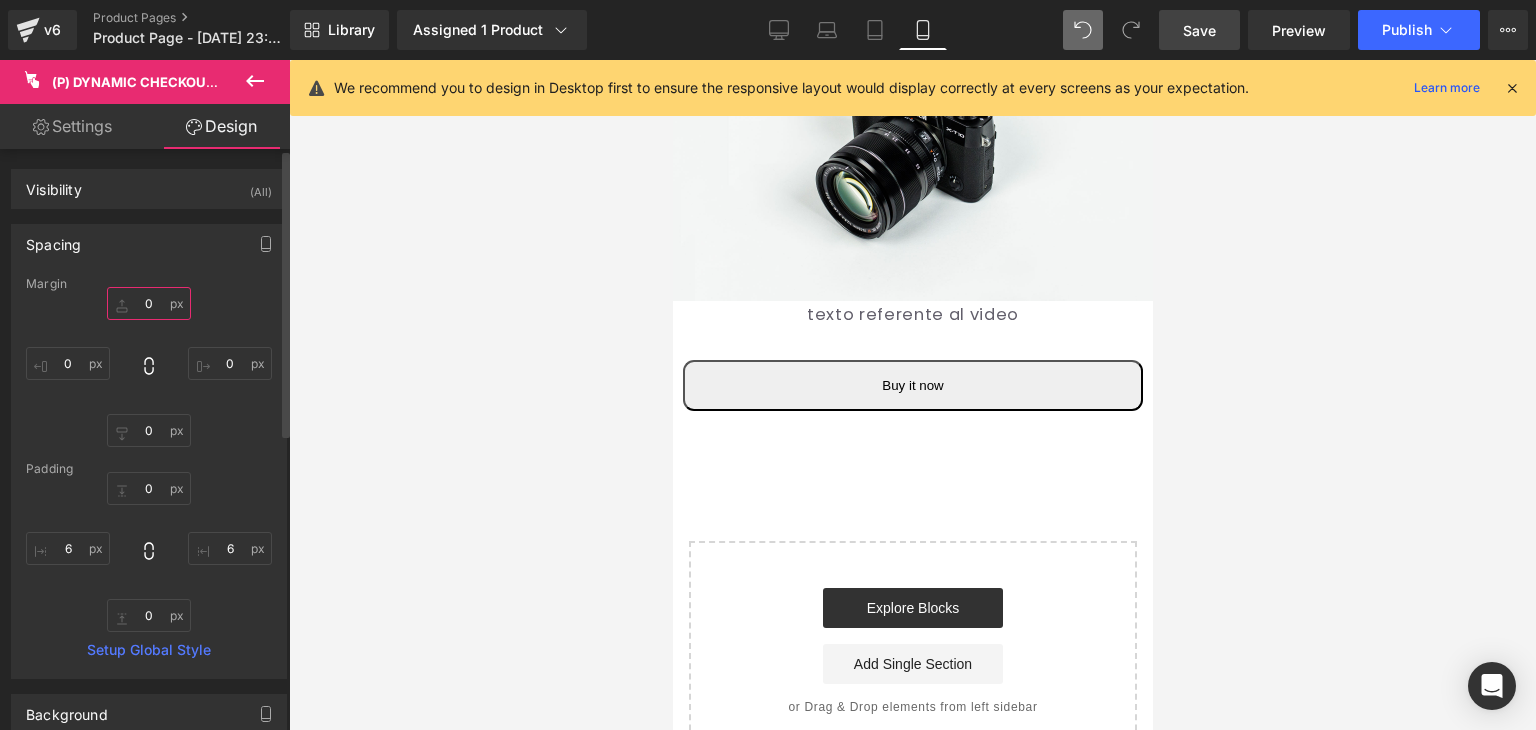 click on "0" at bounding box center (149, 303) 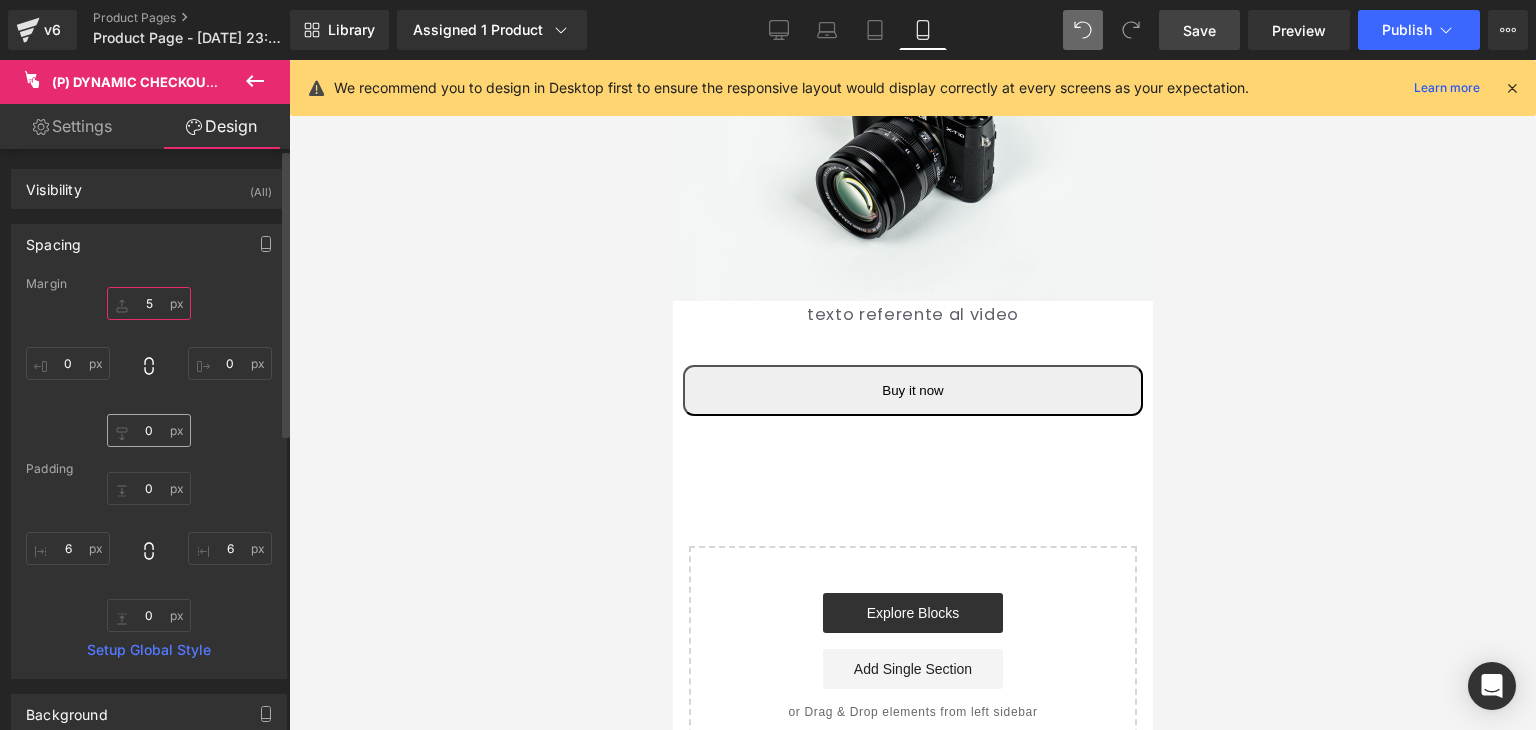type on "5" 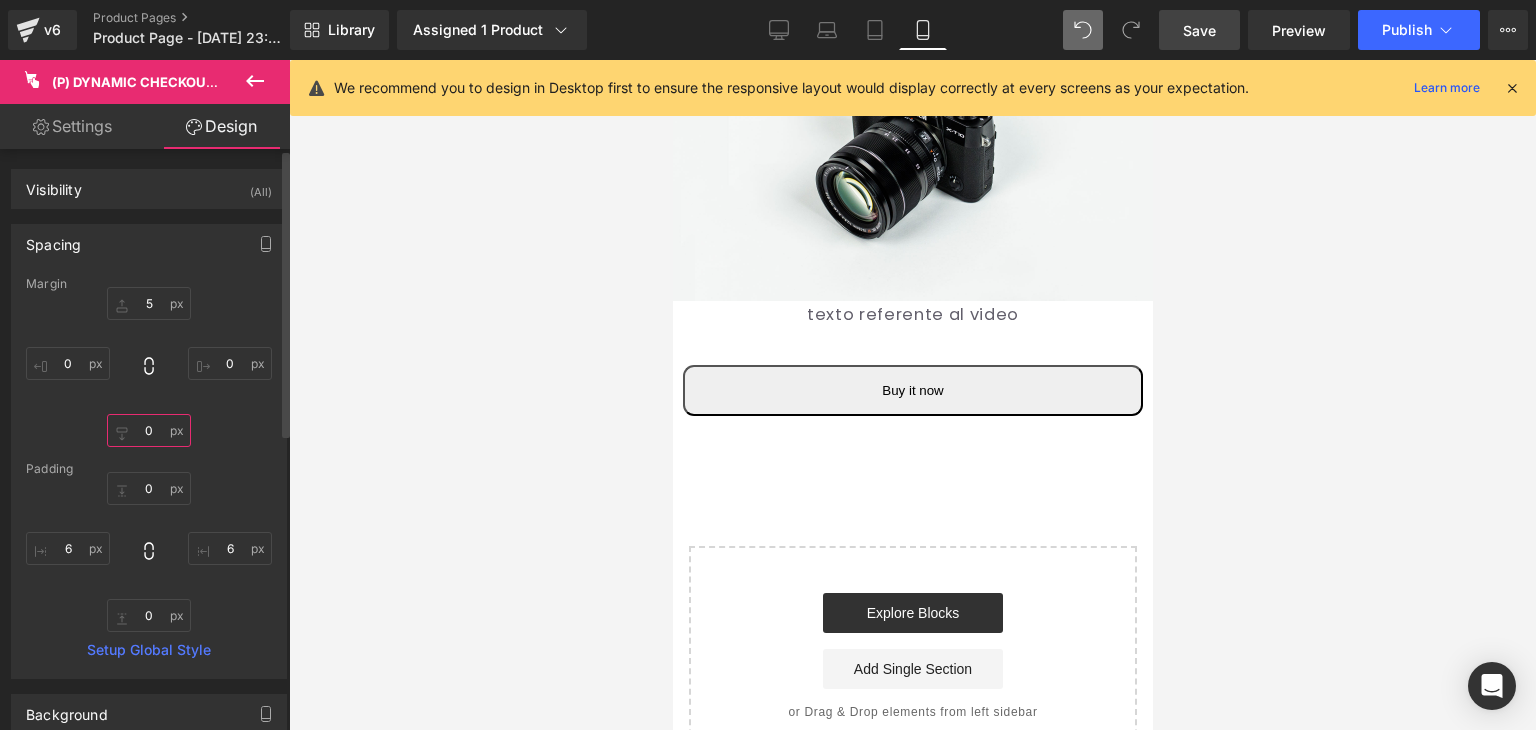 click on "0" at bounding box center (149, 430) 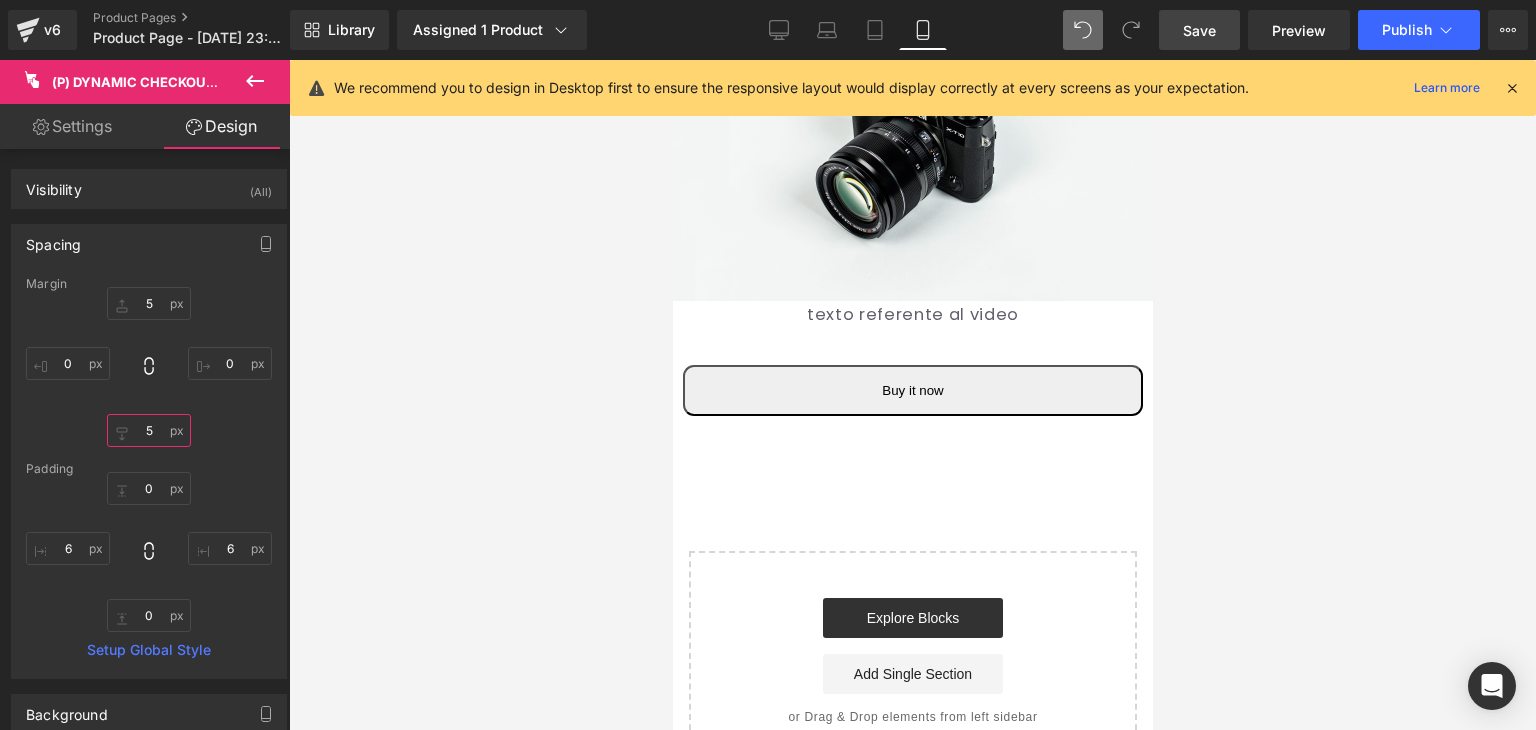 type on "5" 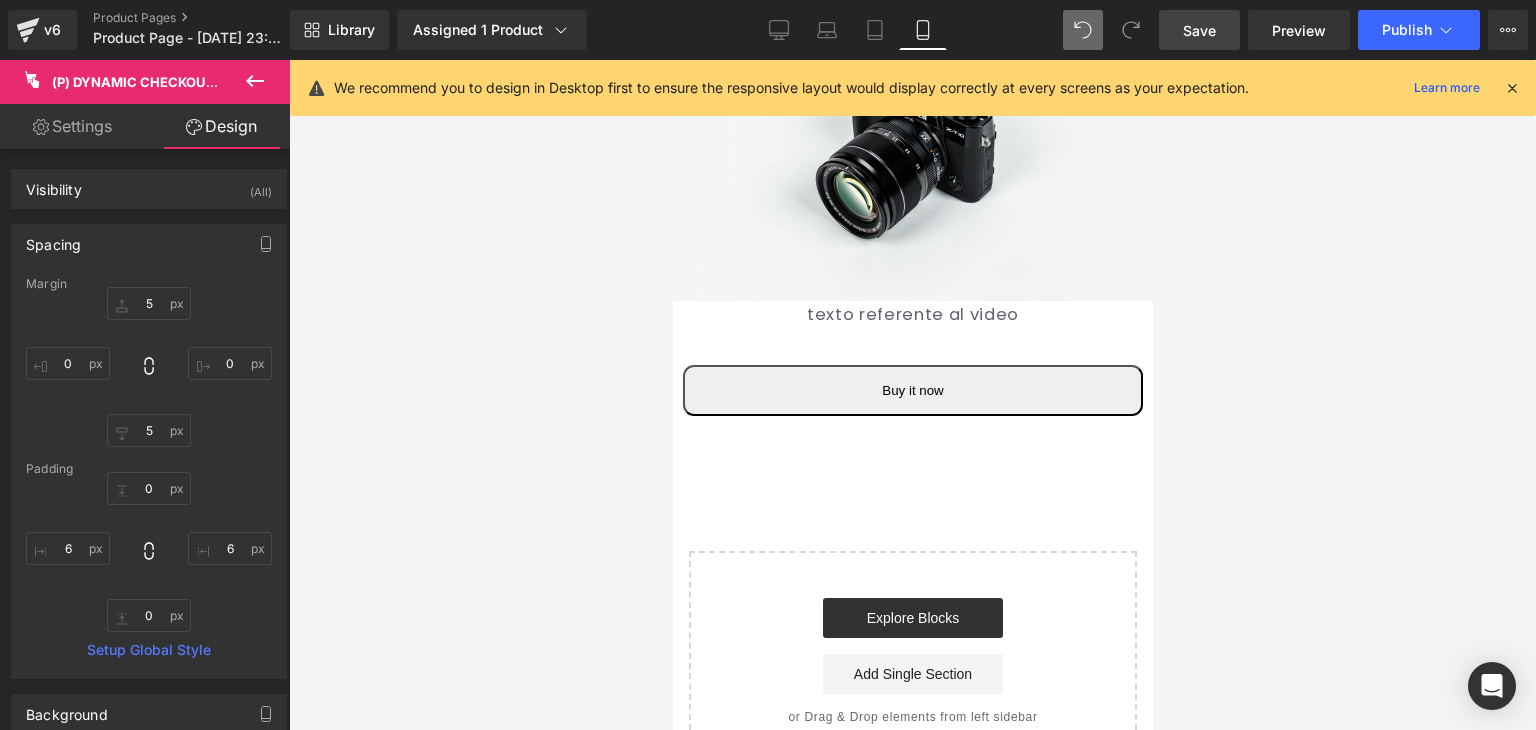 click at bounding box center (912, 395) 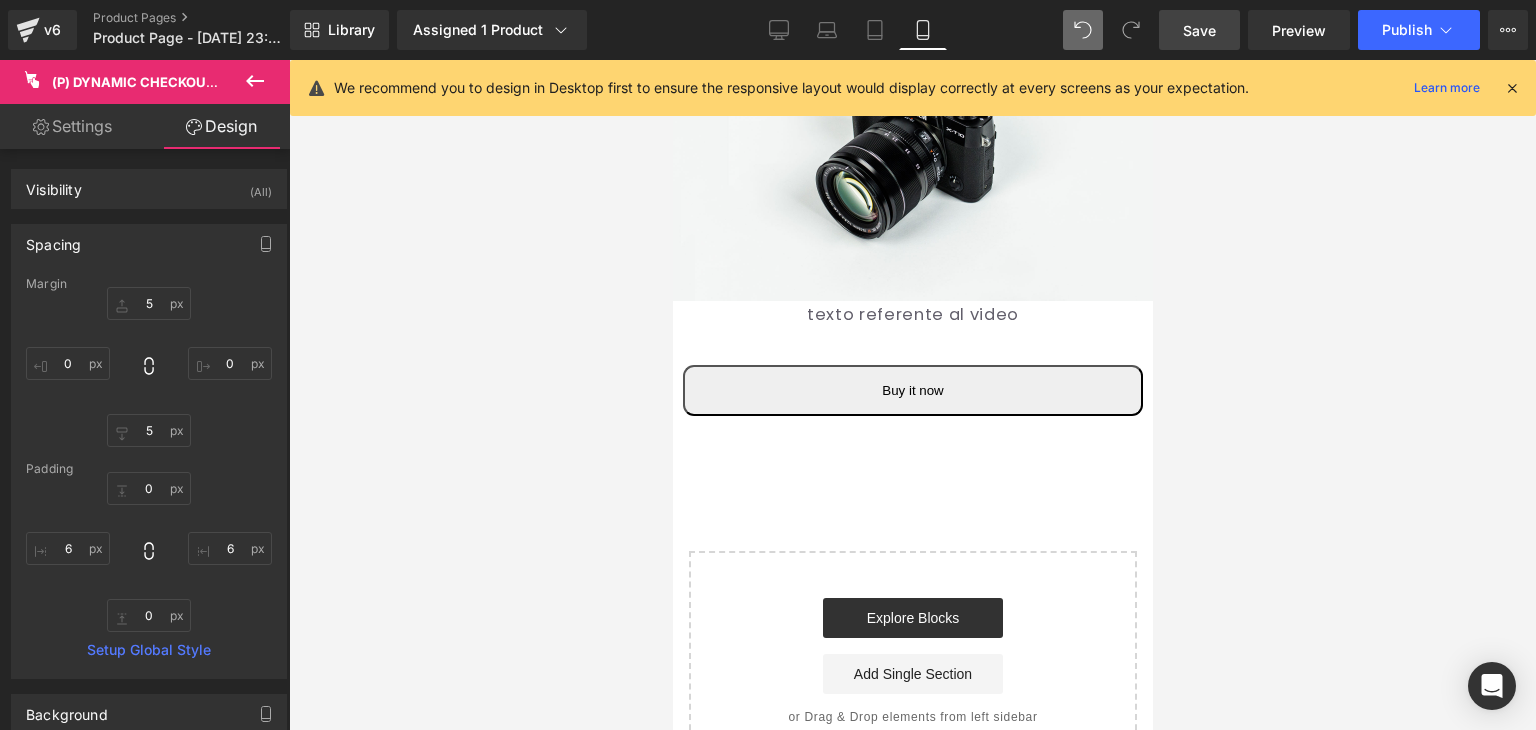 click on "Save" at bounding box center (1199, 30) 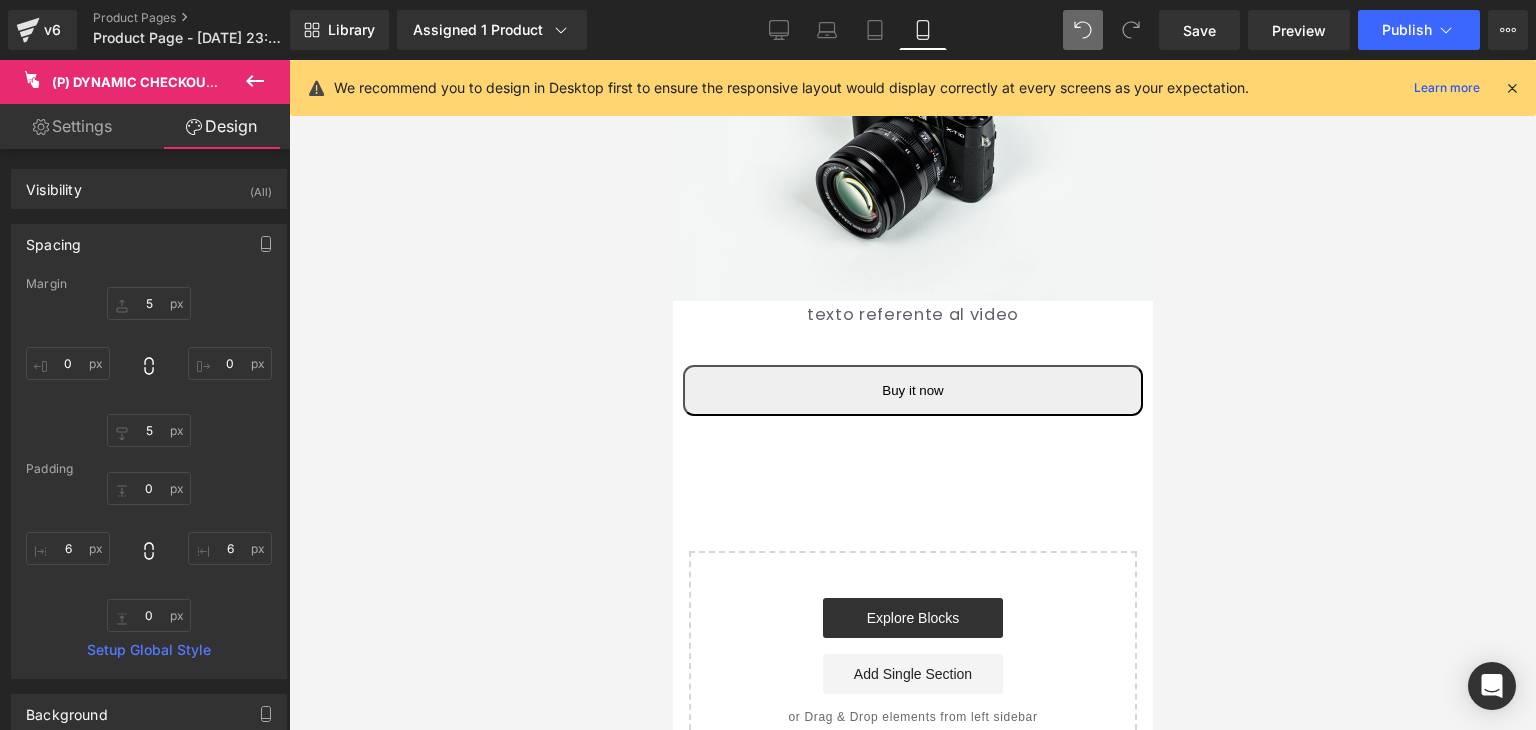 click on "Settings" at bounding box center (72, 126) 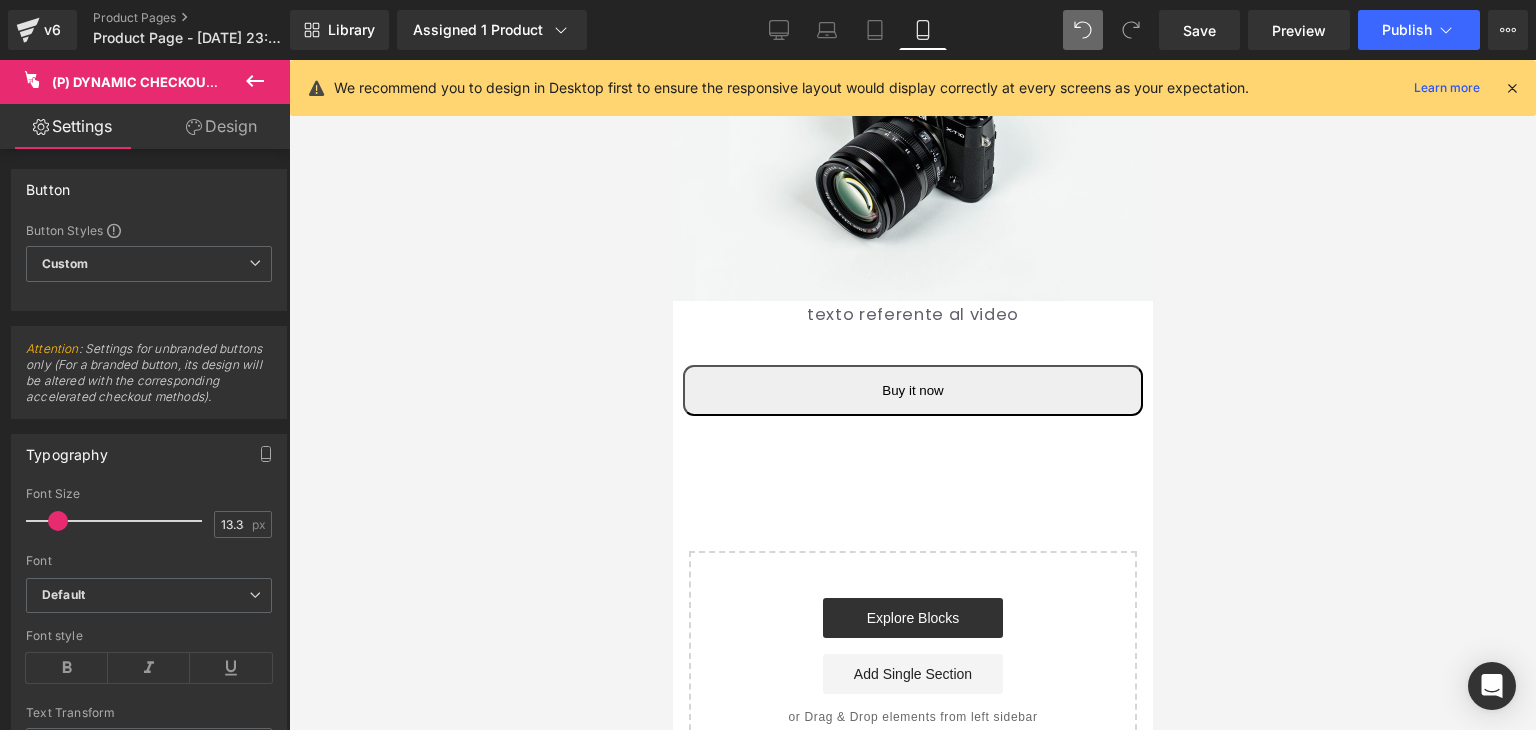 click at bounding box center [255, 82] 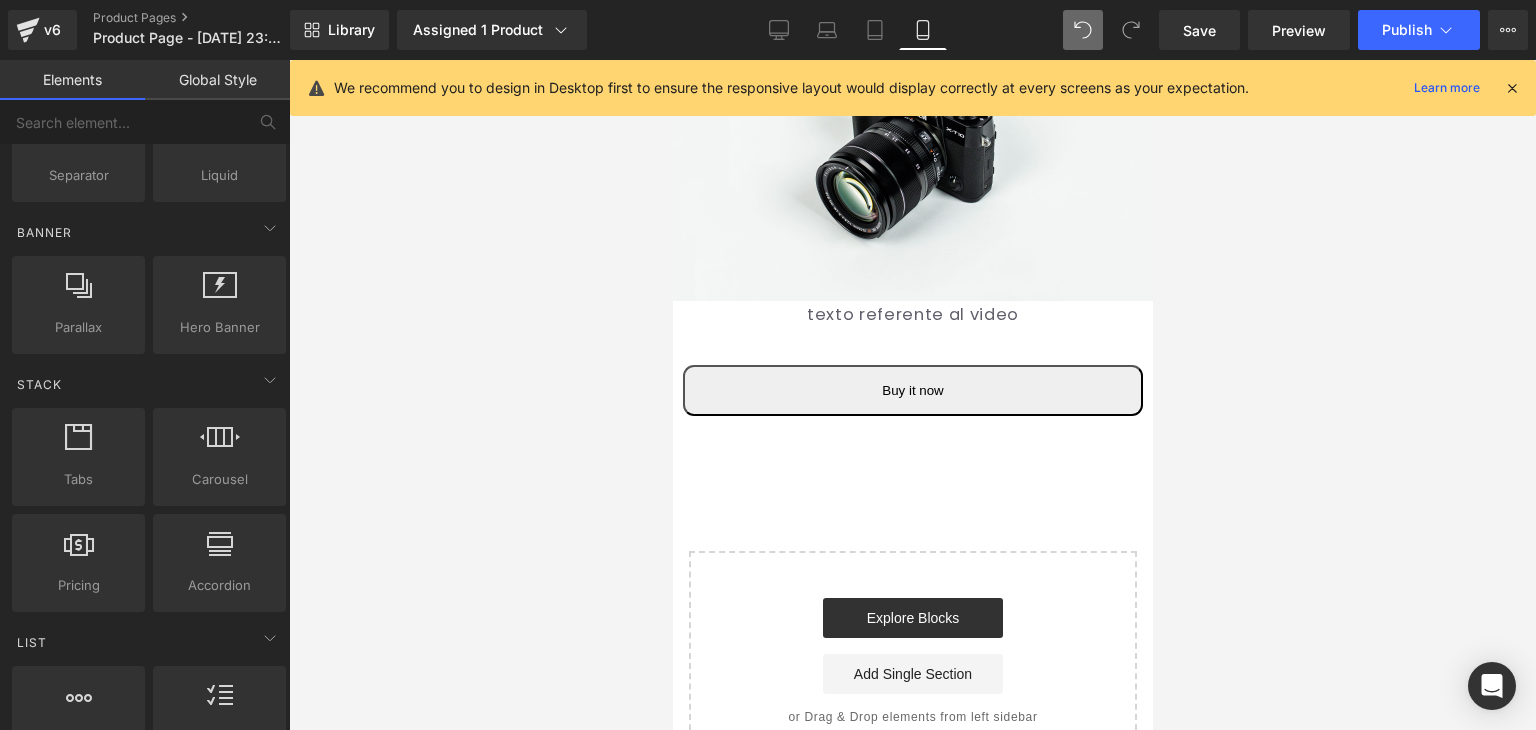 scroll, scrollTop: 0, scrollLeft: 0, axis: both 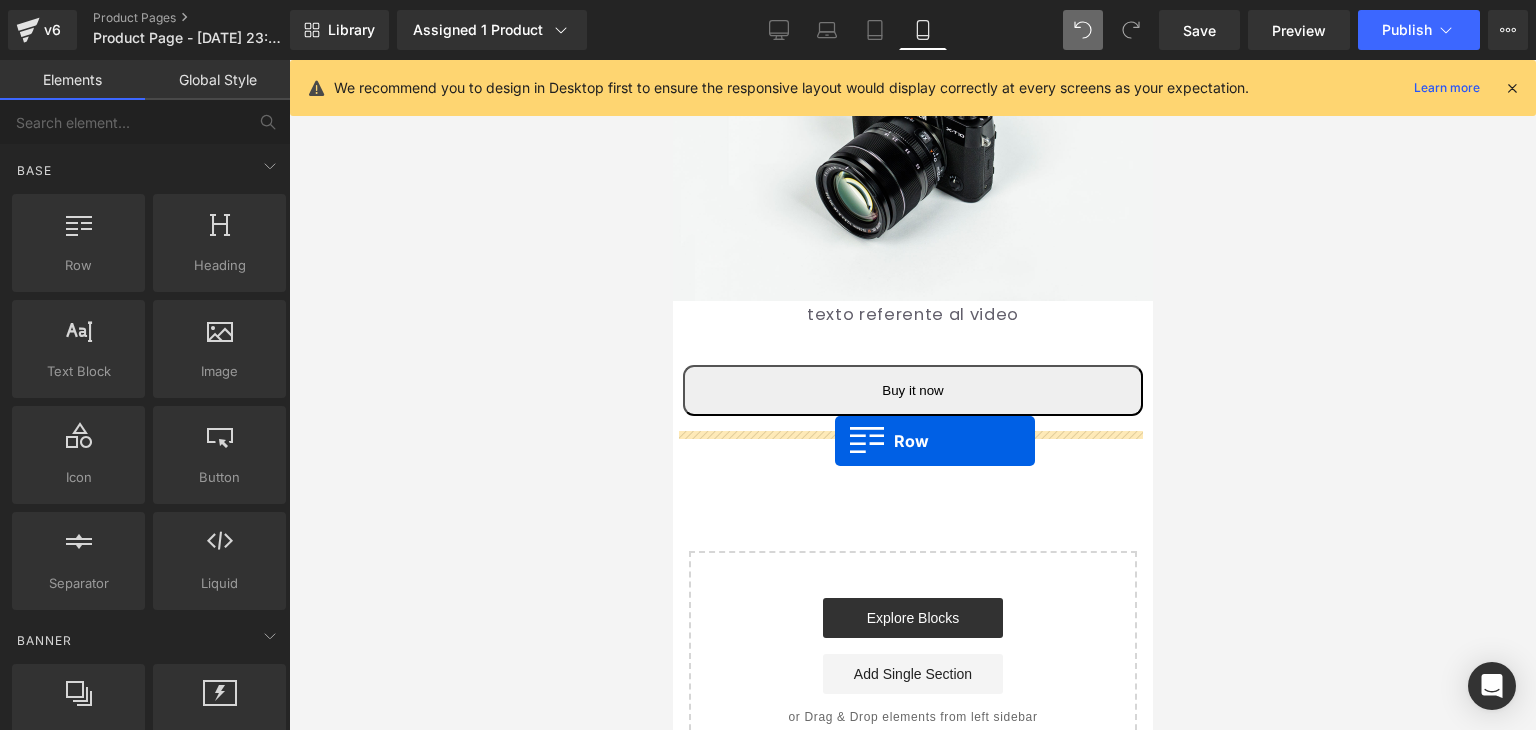 drag, startPoint x: 800, startPoint y: 310, endPoint x: 834, endPoint y: 441, distance: 135.34032 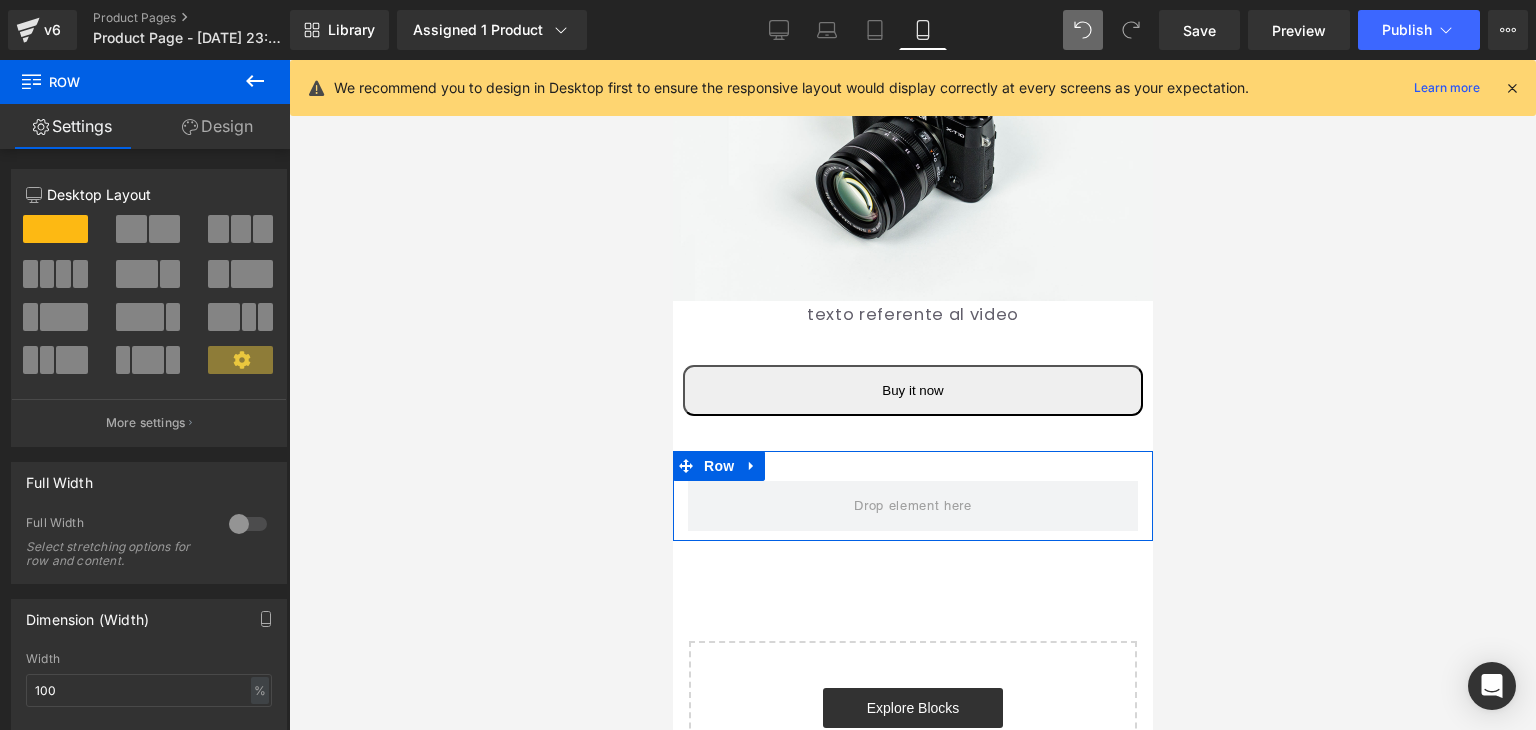 click on "Design" at bounding box center (217, 126) 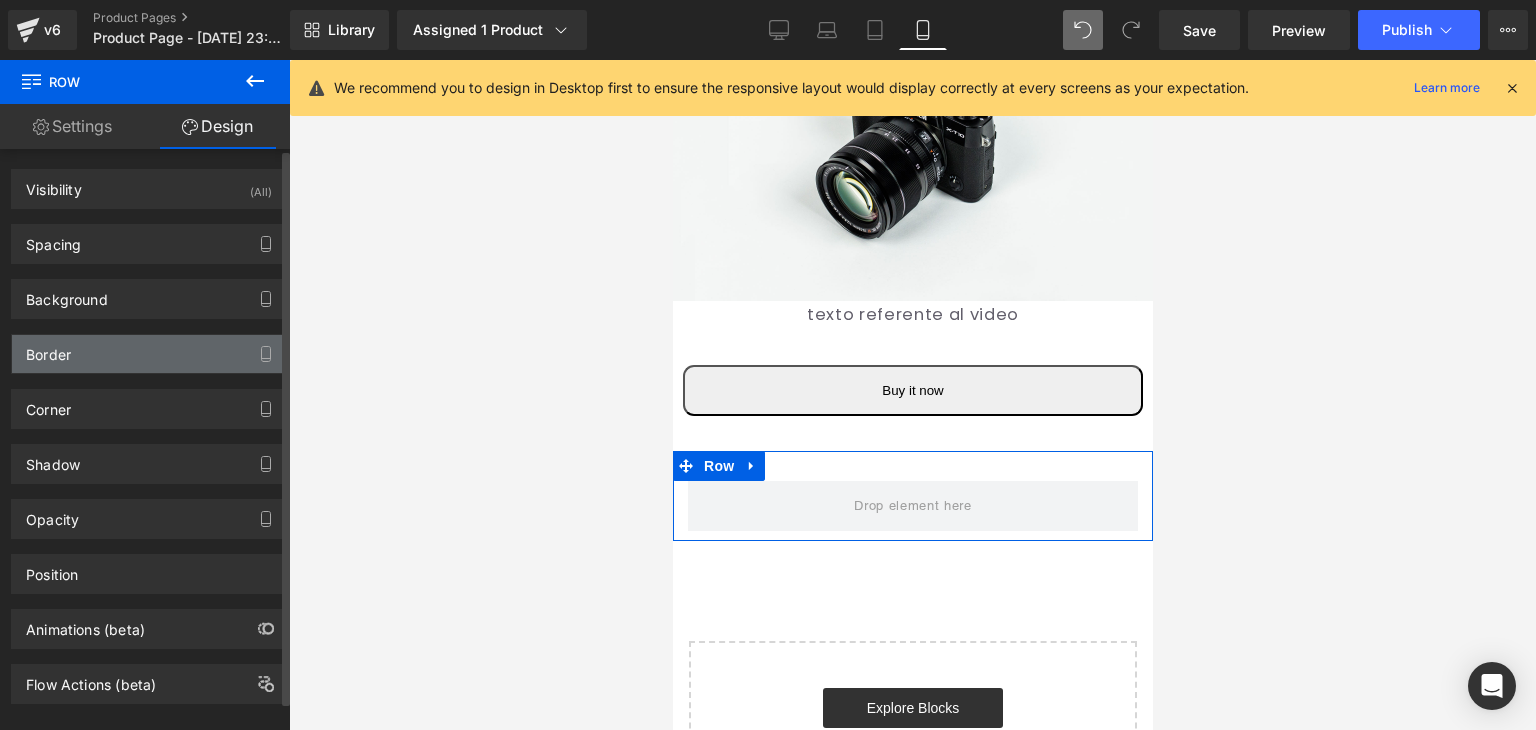 type on "#2e2a39" 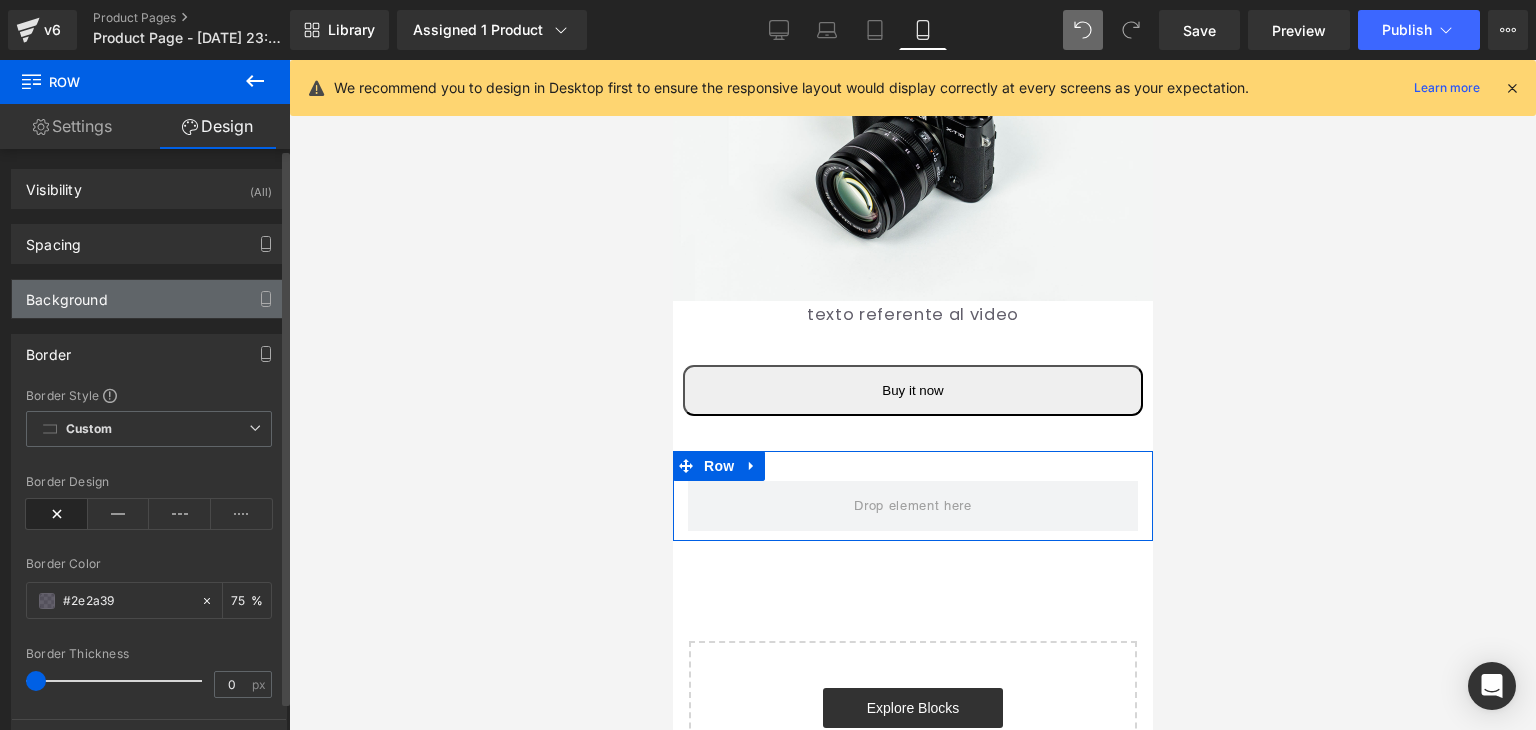 click on "Background" at bounding box center (149, 299) 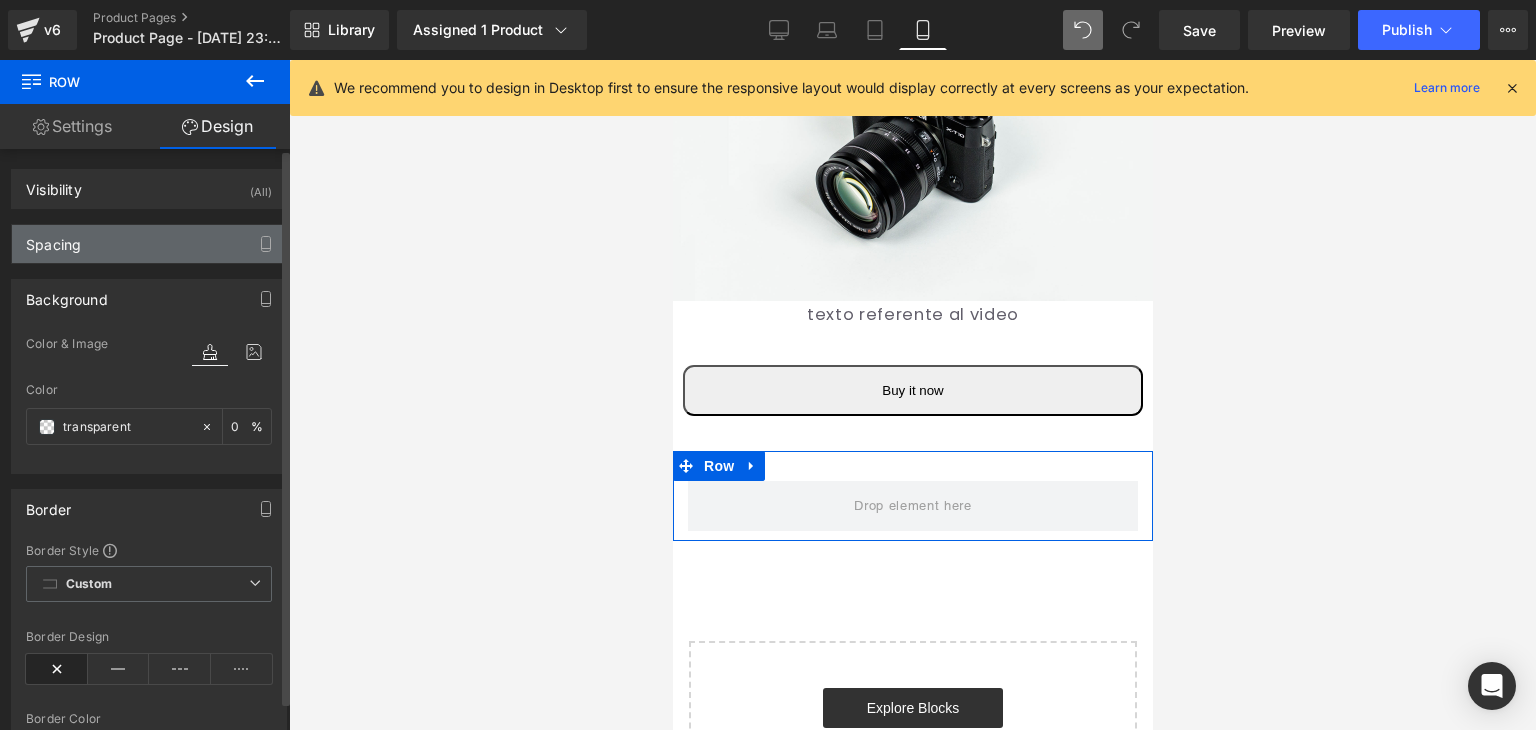 click on "Spacing" at bounding box center [149, 244] 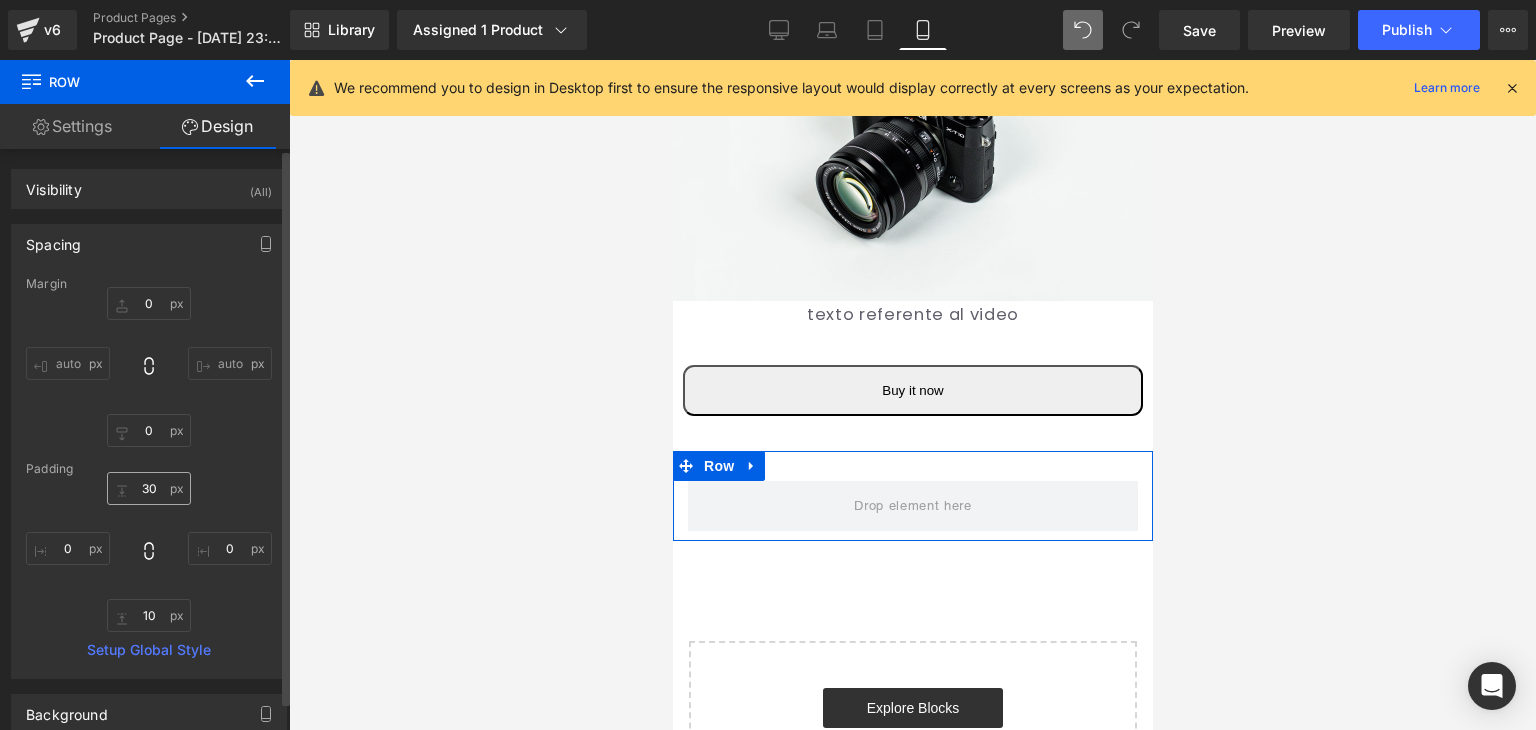 drag, startPoint x: 150, startPoint y: 506, endPoint x: 154, endPoint y: 493, distance: 13.601471 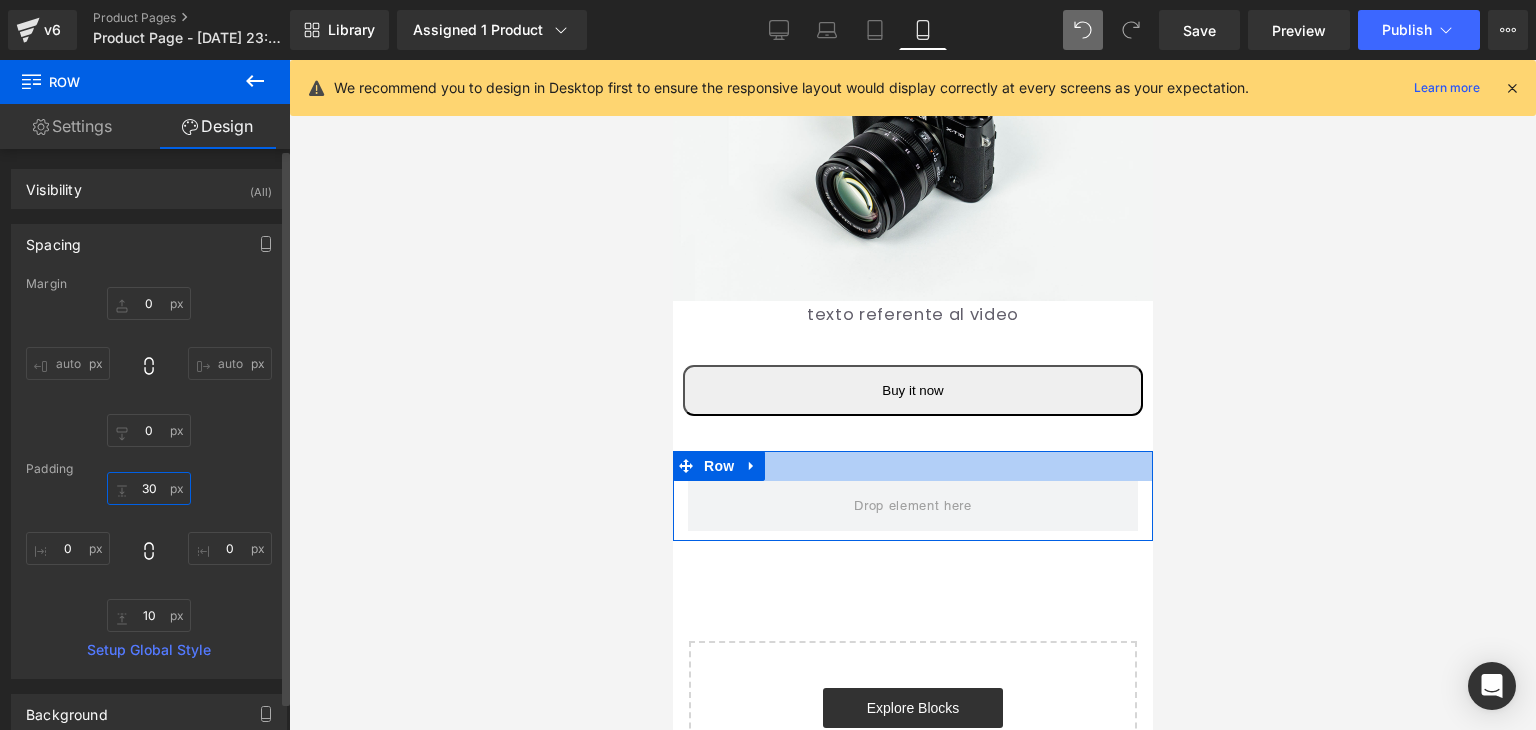 click on "30" at bounding box center [149, 488] 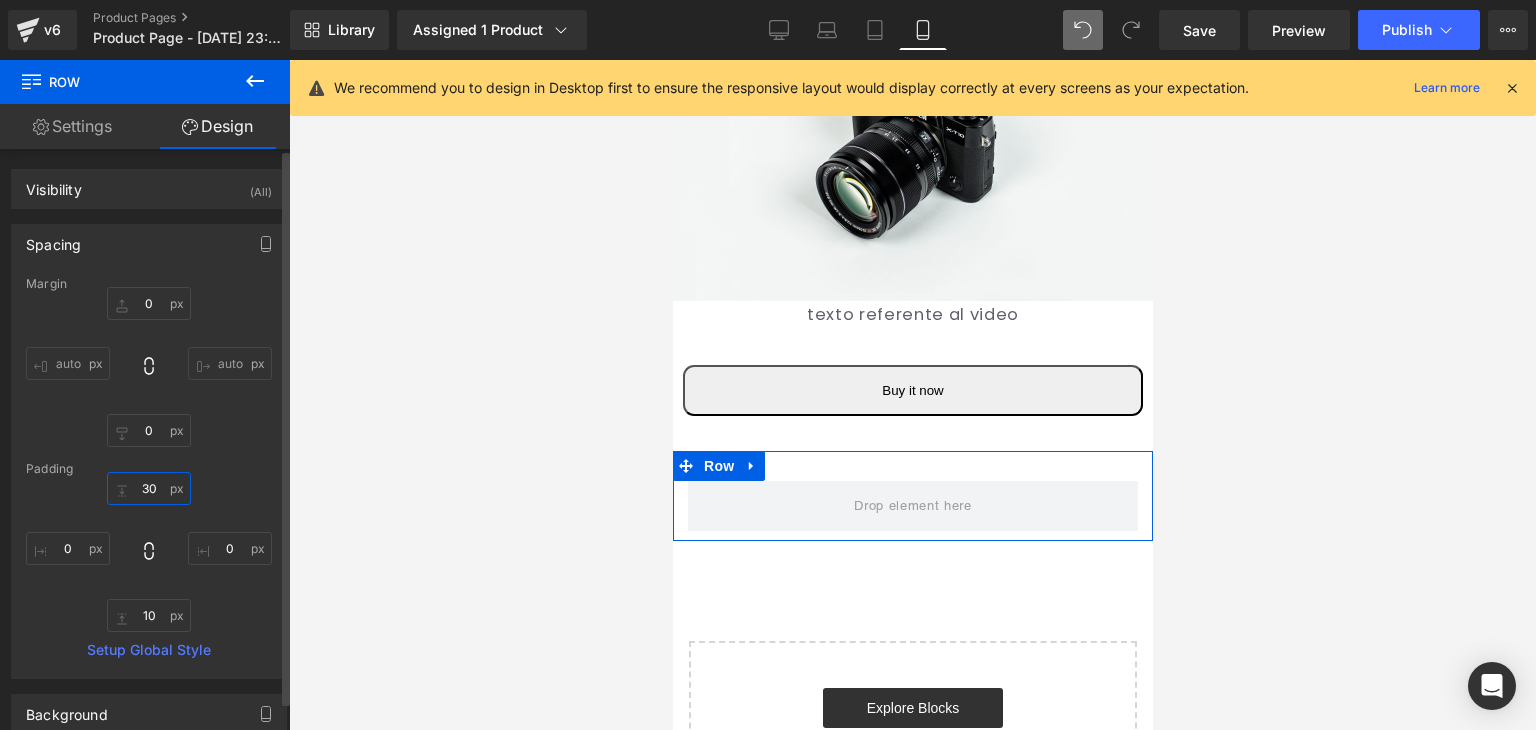 click on "30" at bounding box center [149, 488] 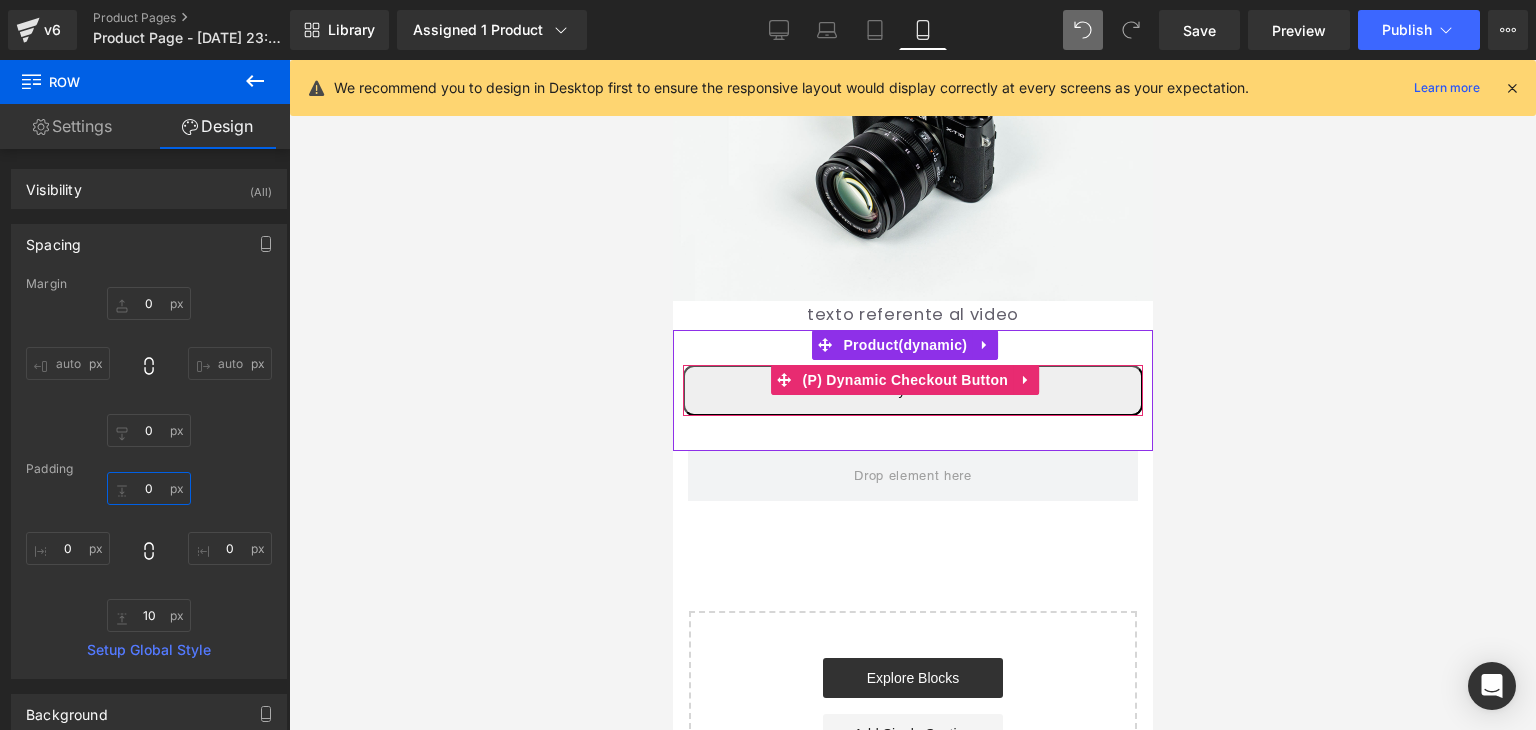 type on "0" 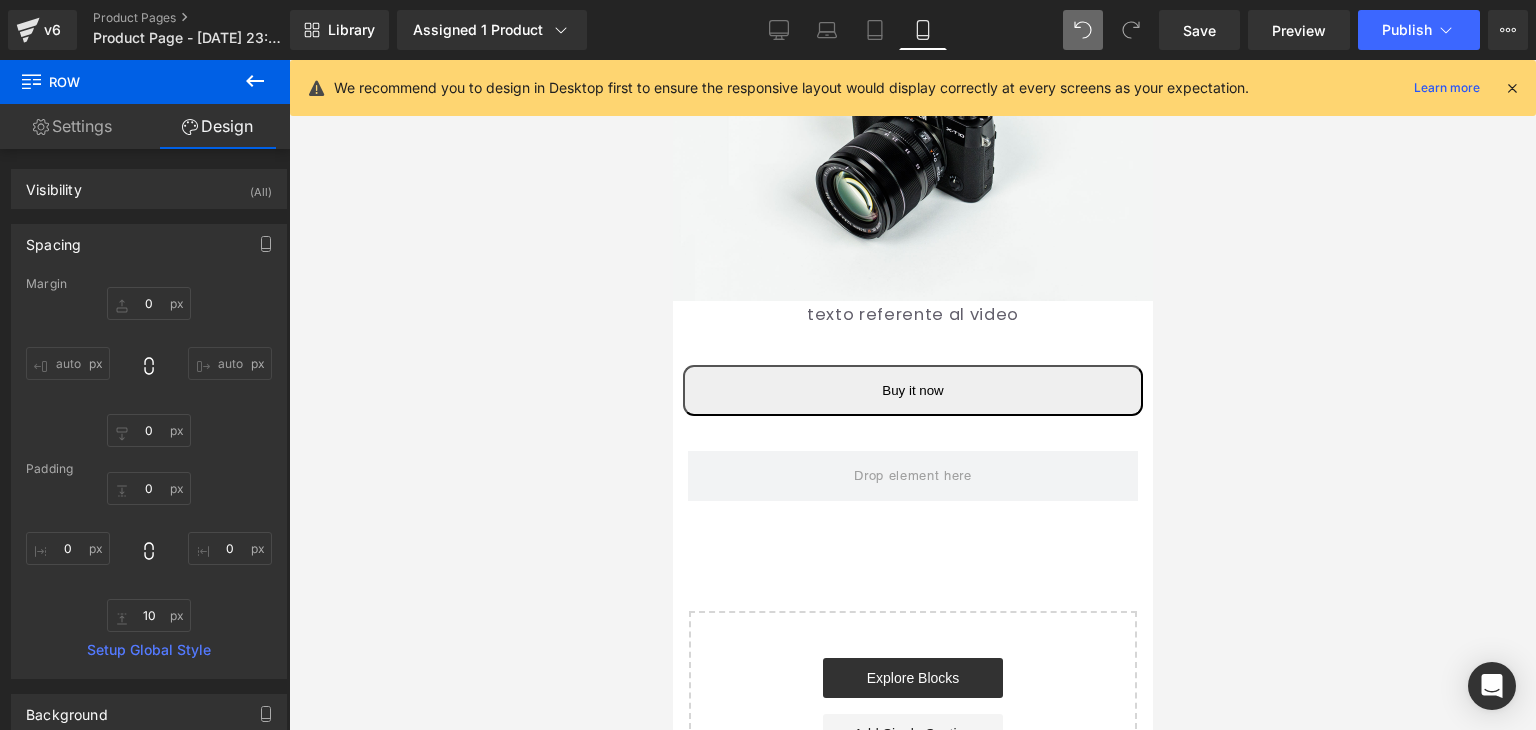 click at bounding box center (912, 395) 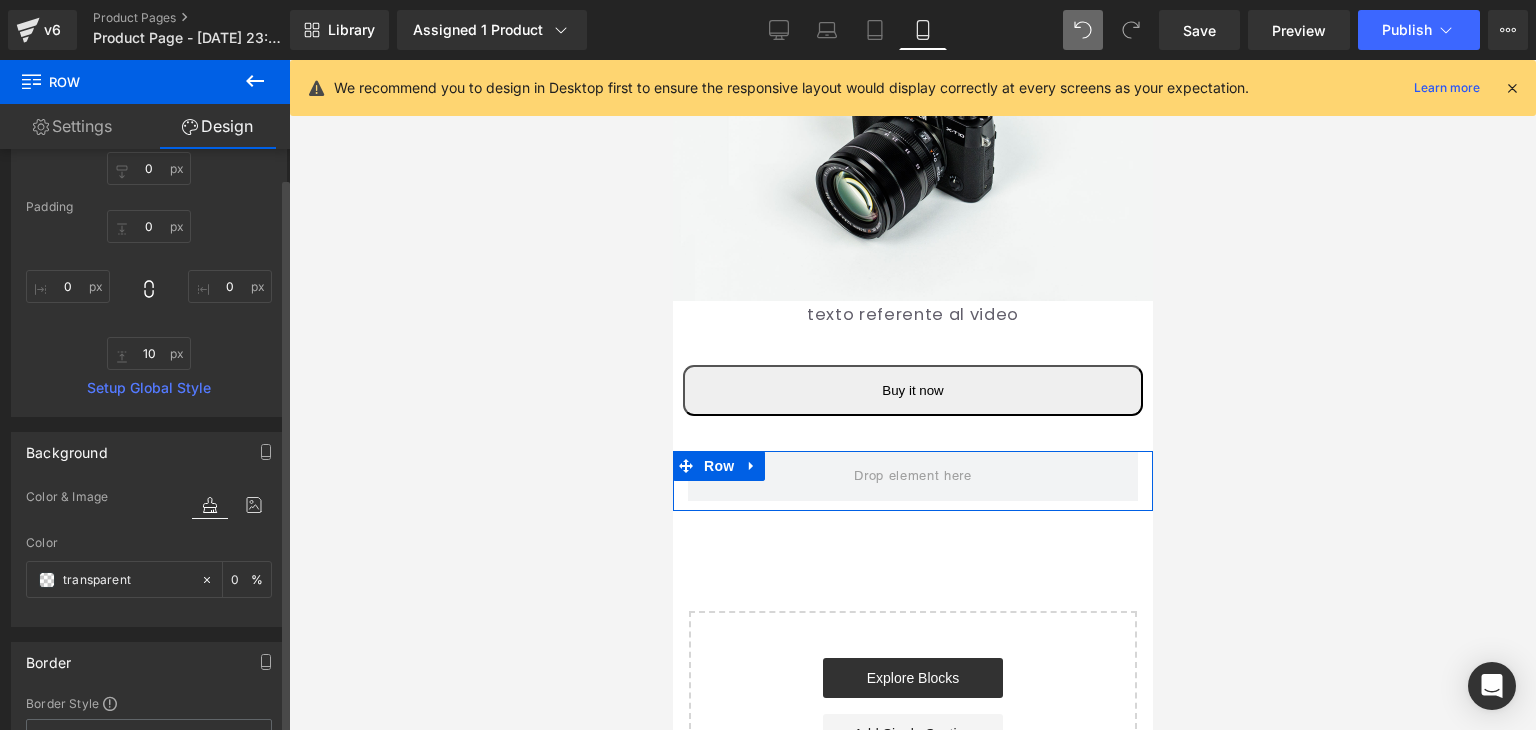 scroll, scrollTop: 300, scrollLeft: 0, axis: vertical 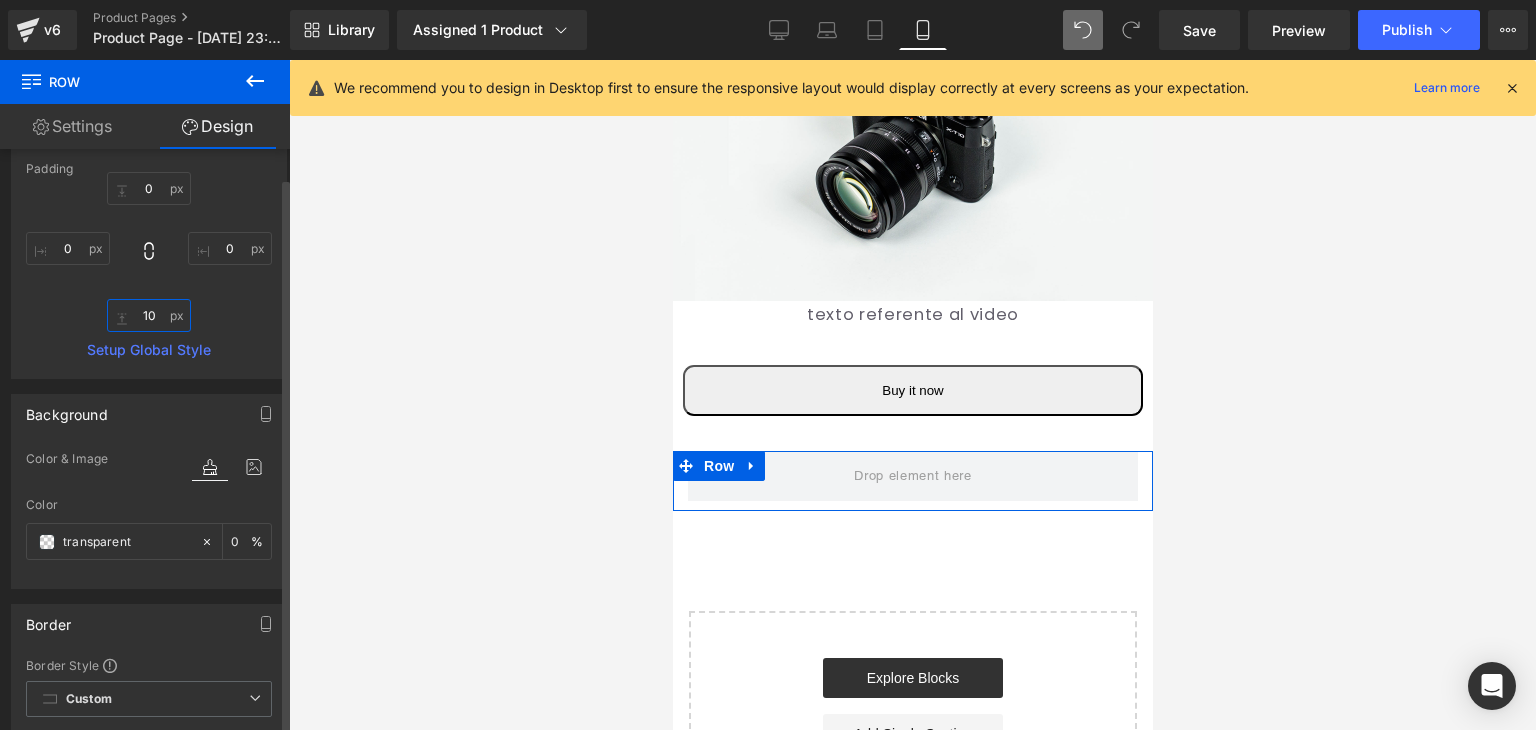 click on "10" at bounding box center [149, 315] 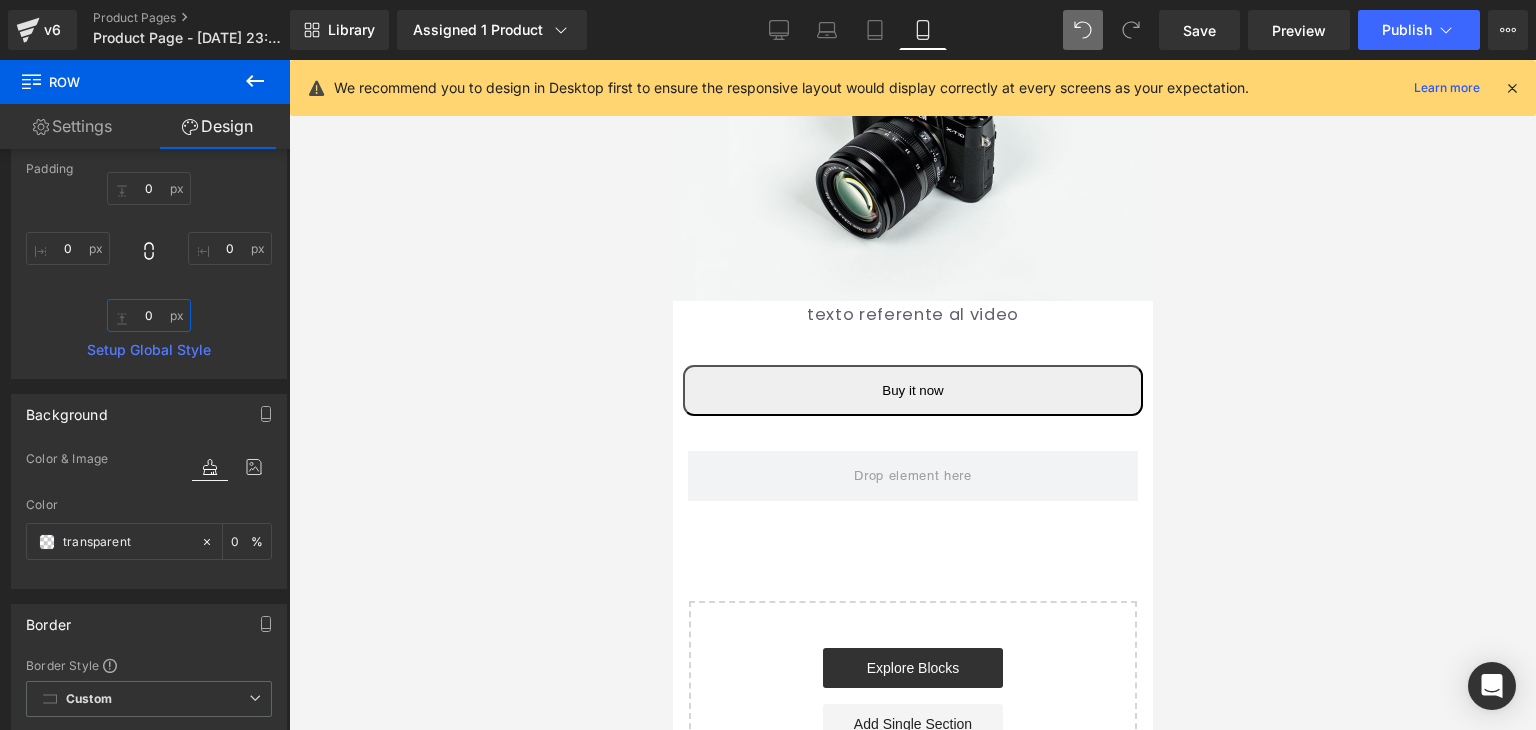 type on "0" 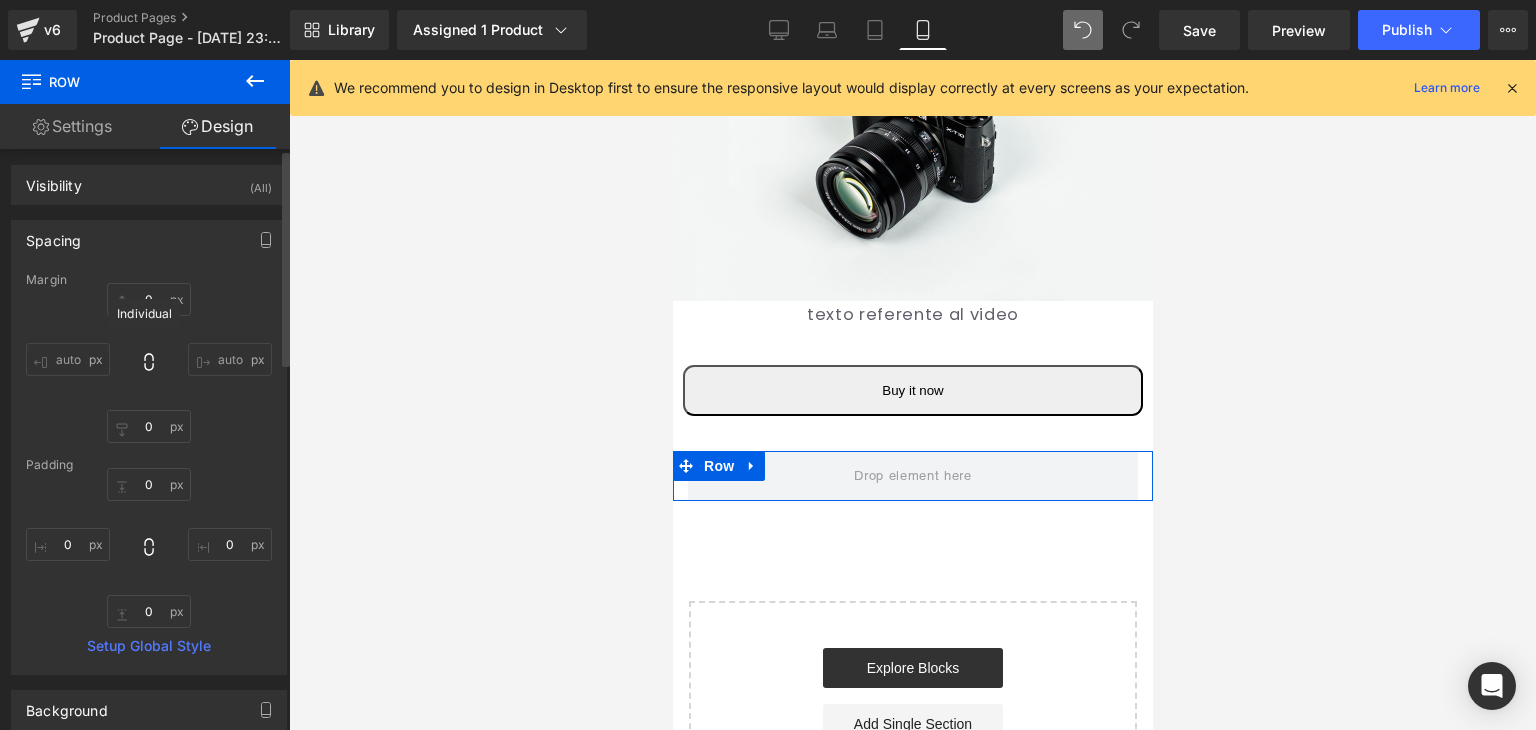 scroll, scrollTop: 0, scrollLeft: 0, axis: both 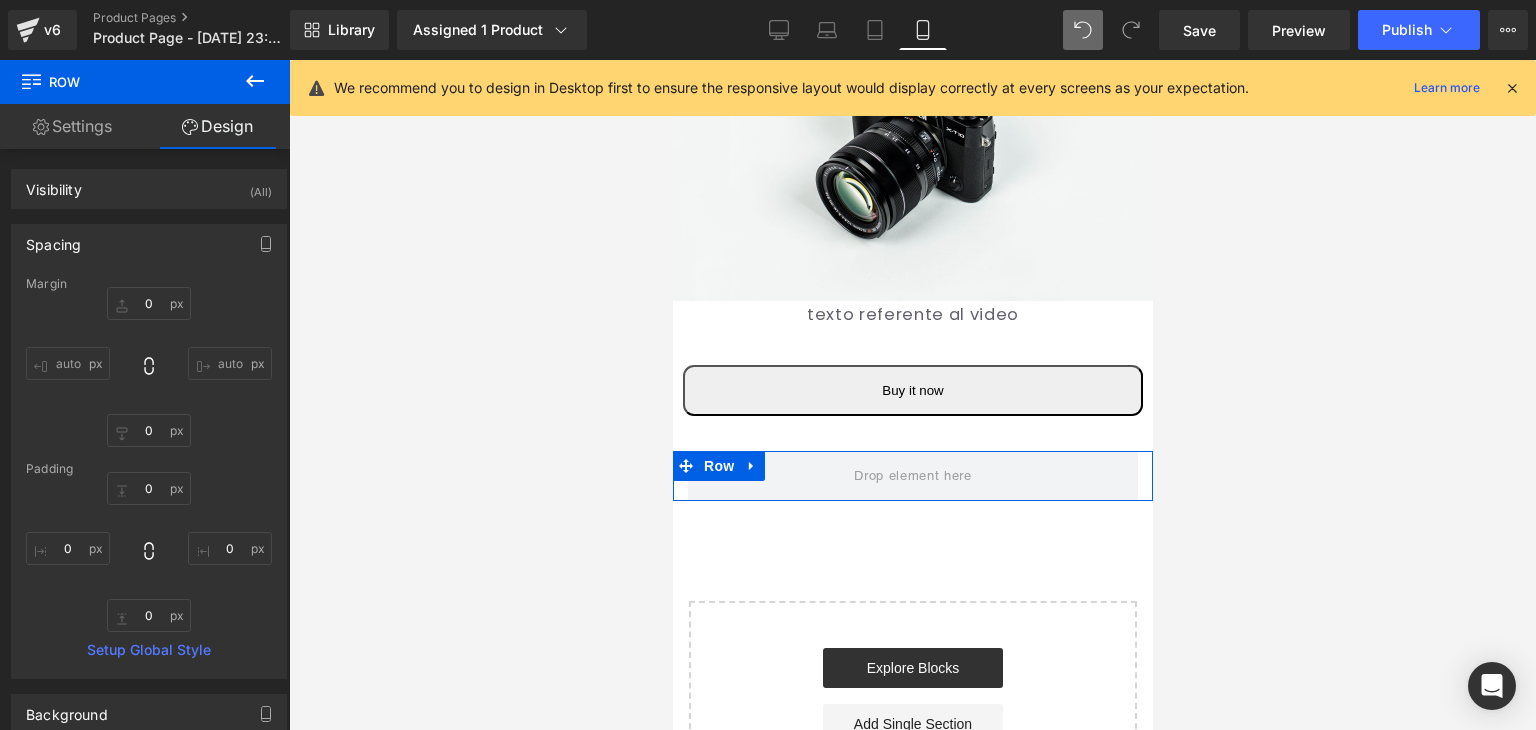 click on "Settings" at bounding box center [72, 126] 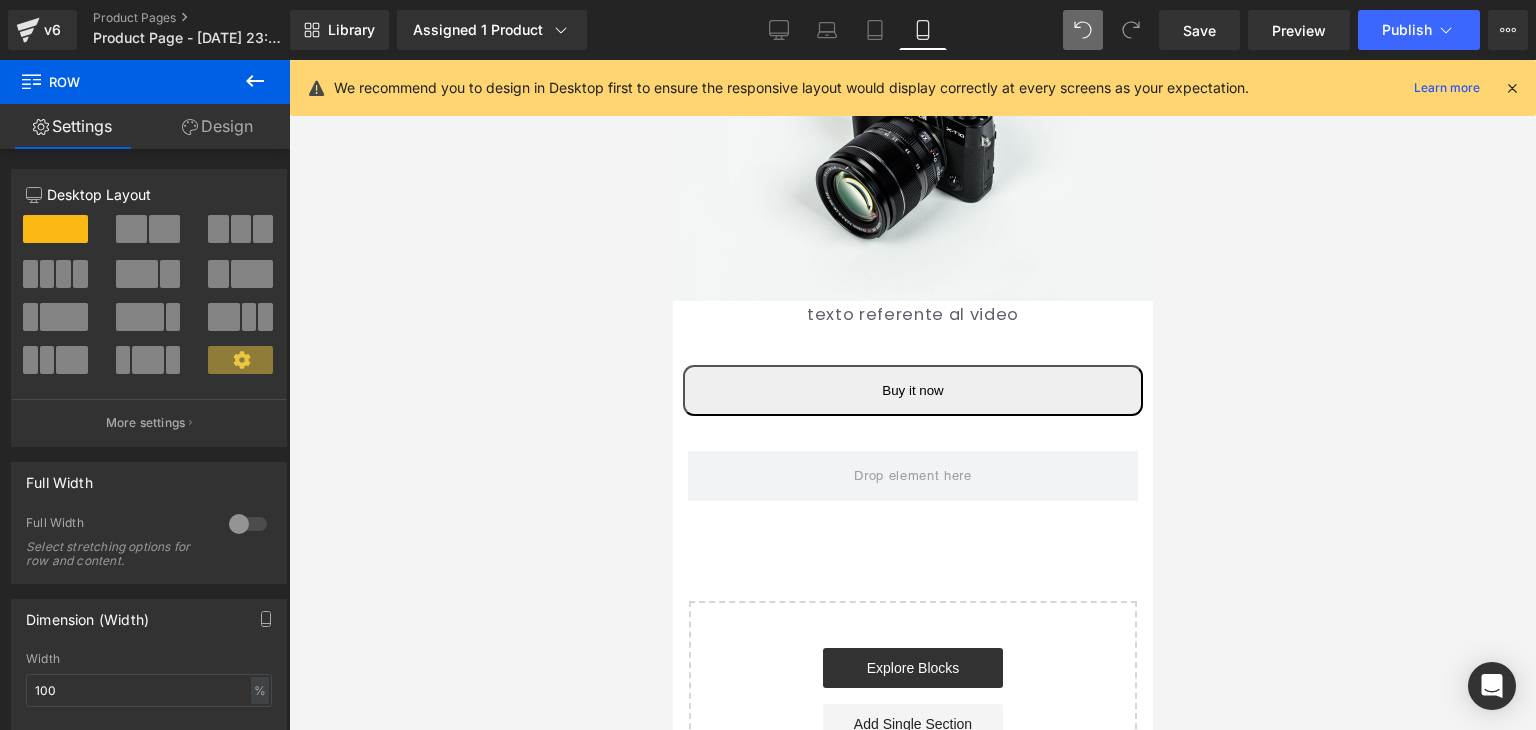 click 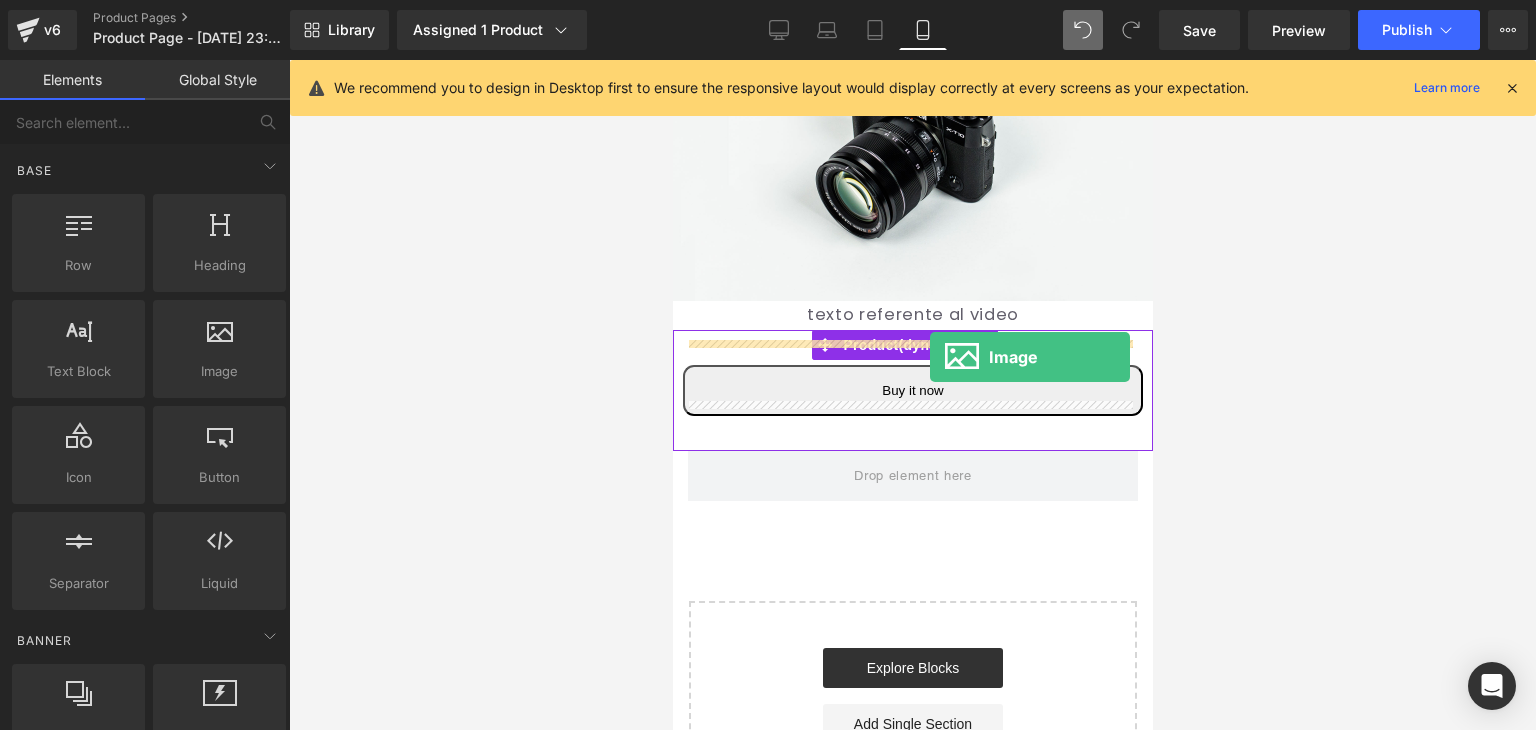 drag, startPoint x: 880, startPoint y: 433, endPoint x: 929, endPoint y: 357, distance: 90.426765 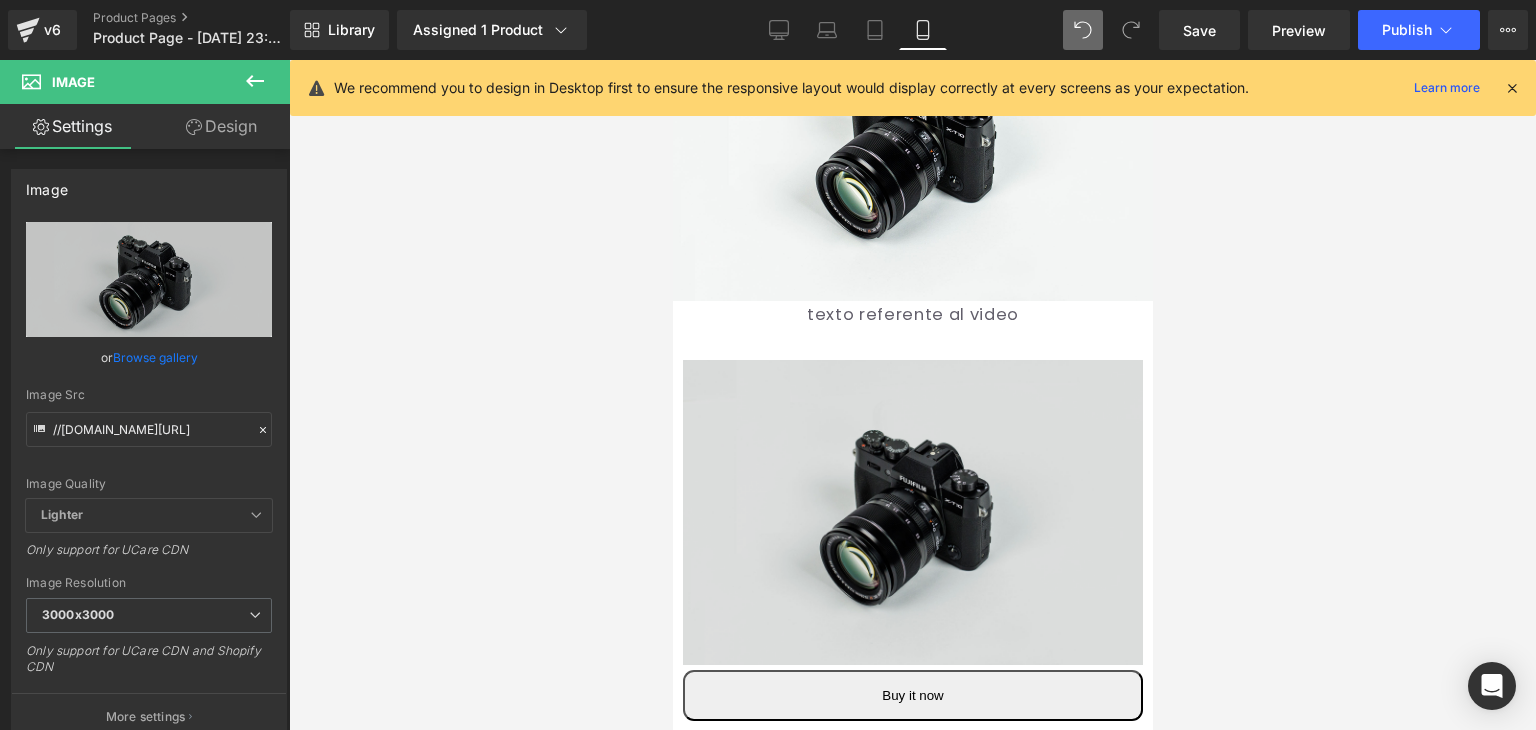 click at bounding box center [912, 512] 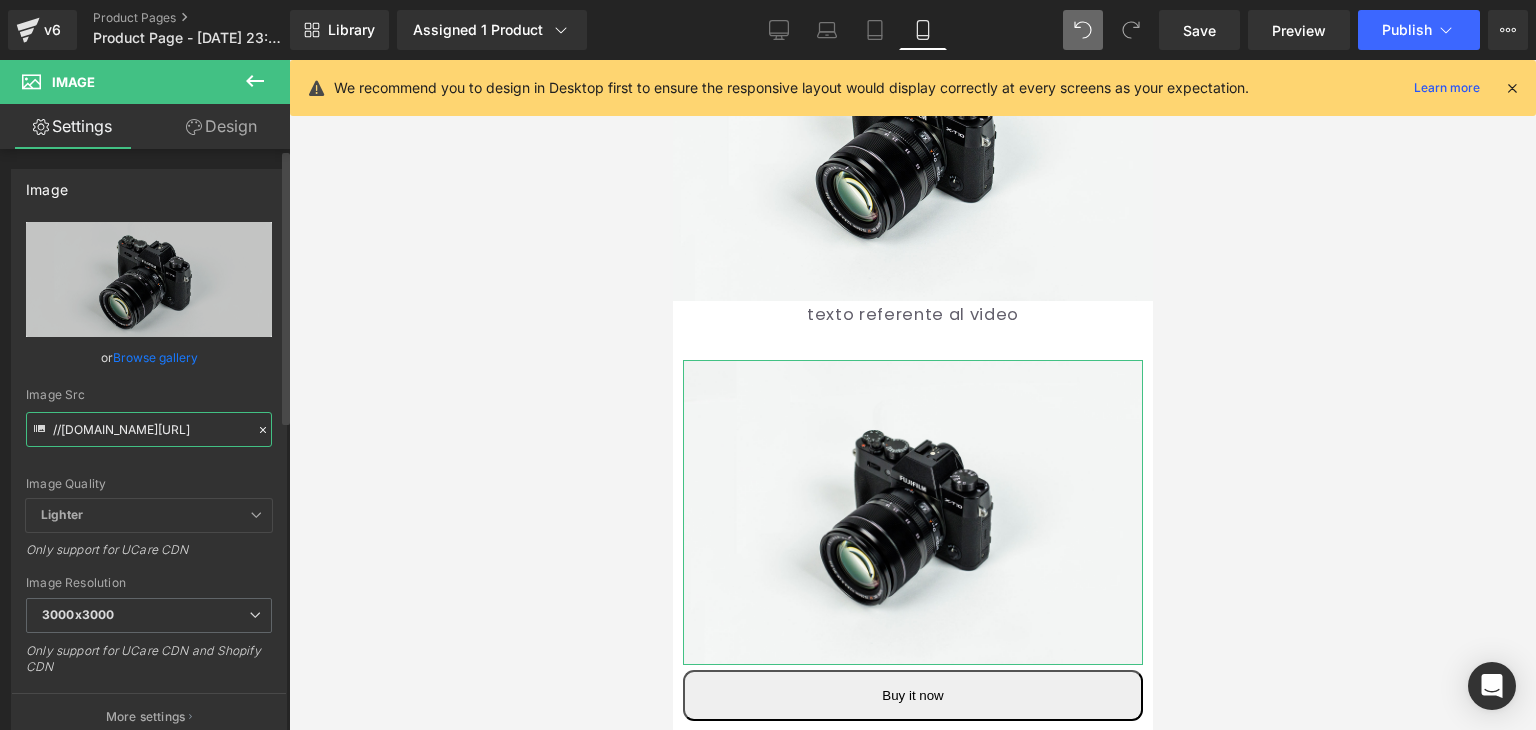 click on "//[DOMAIN_NAME][URL]" at bounding box center [149, 429] 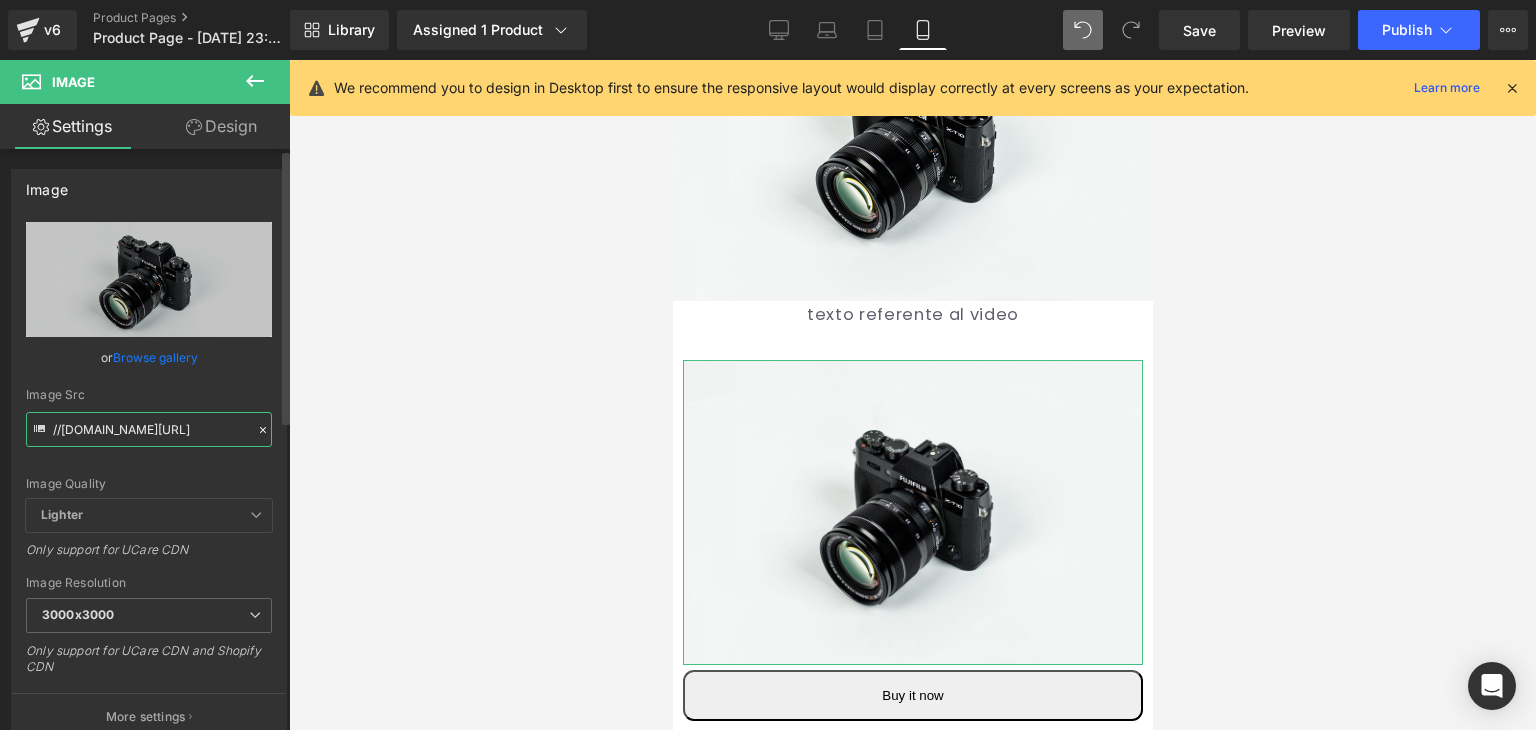 click on "//[DOMAIN_NAME][URL]" at bounding box center (149, 429) 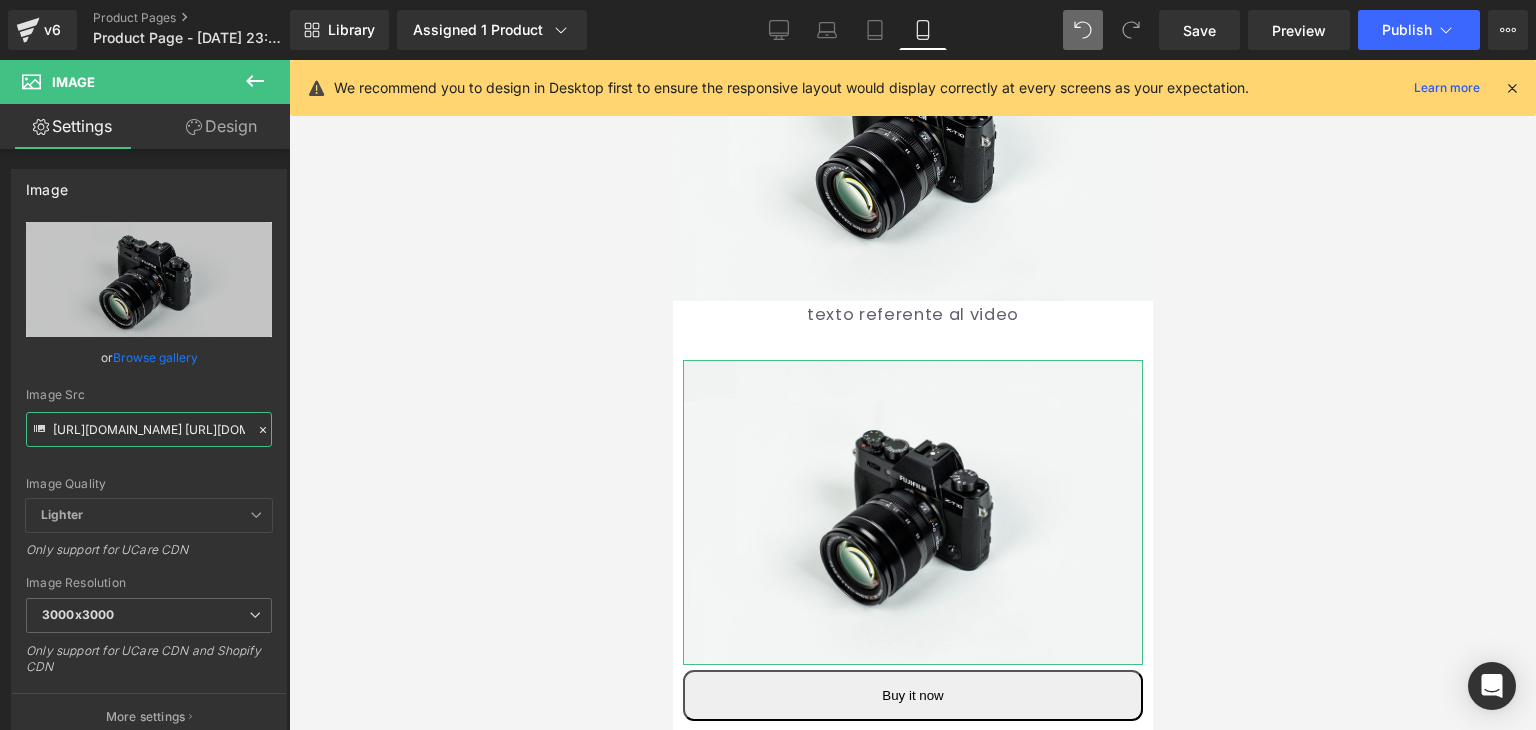 scroll, scrollTop: 0, scrollLeft: 2084, axis: horizontal 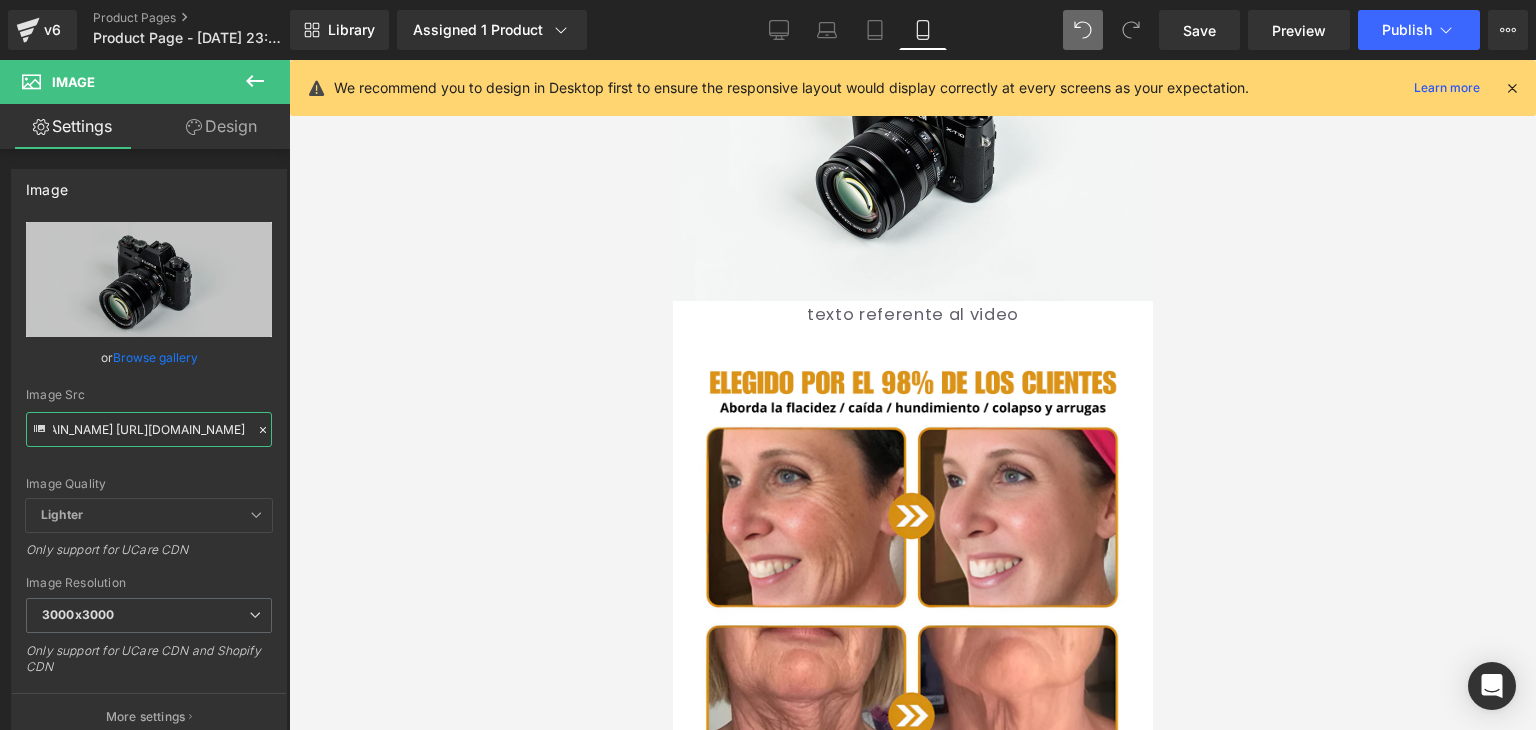 type on "[URL][DOMAIN_NAME] [URL][DOMAIN_NAME] [URL][DOMAIN_NAME]" 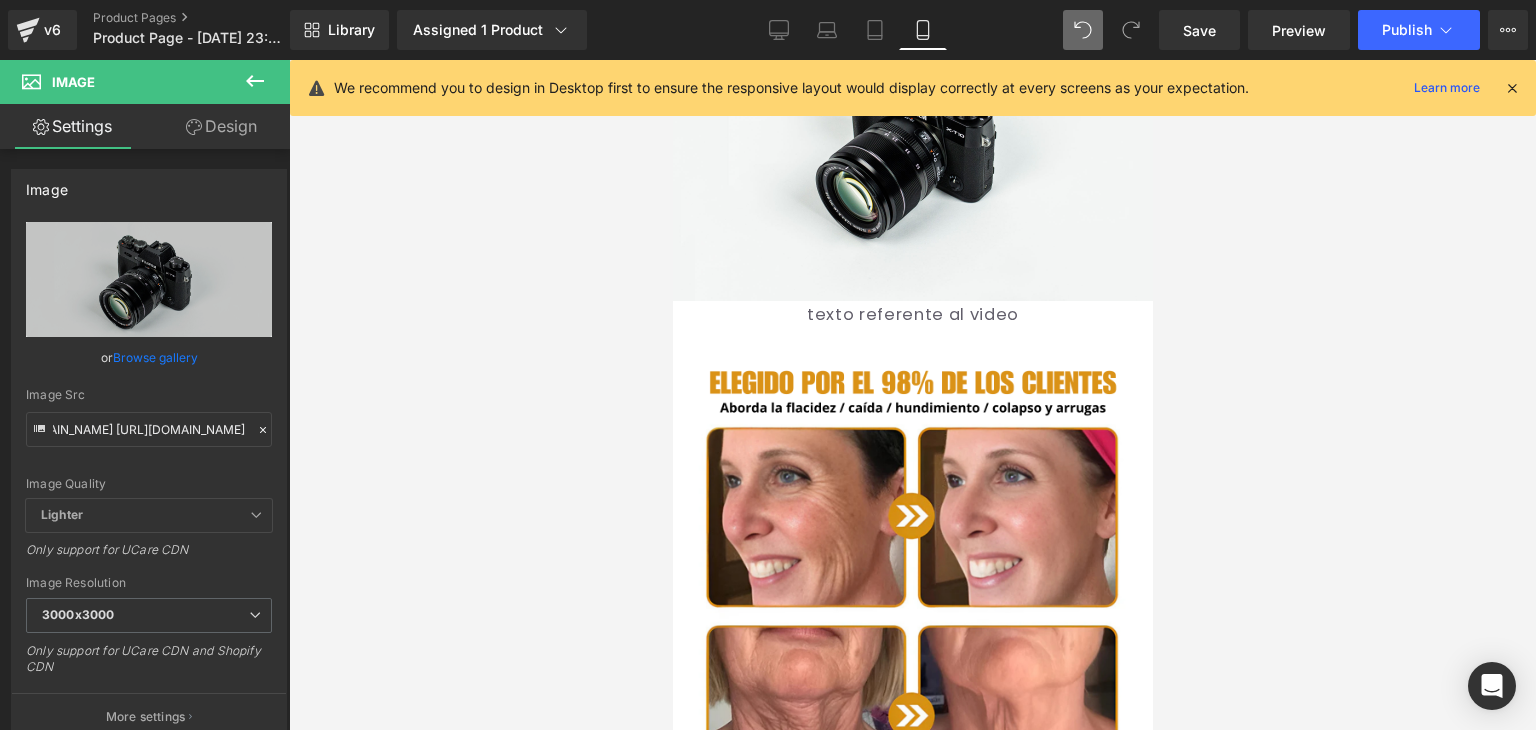 click at bounding box center (912, 395) 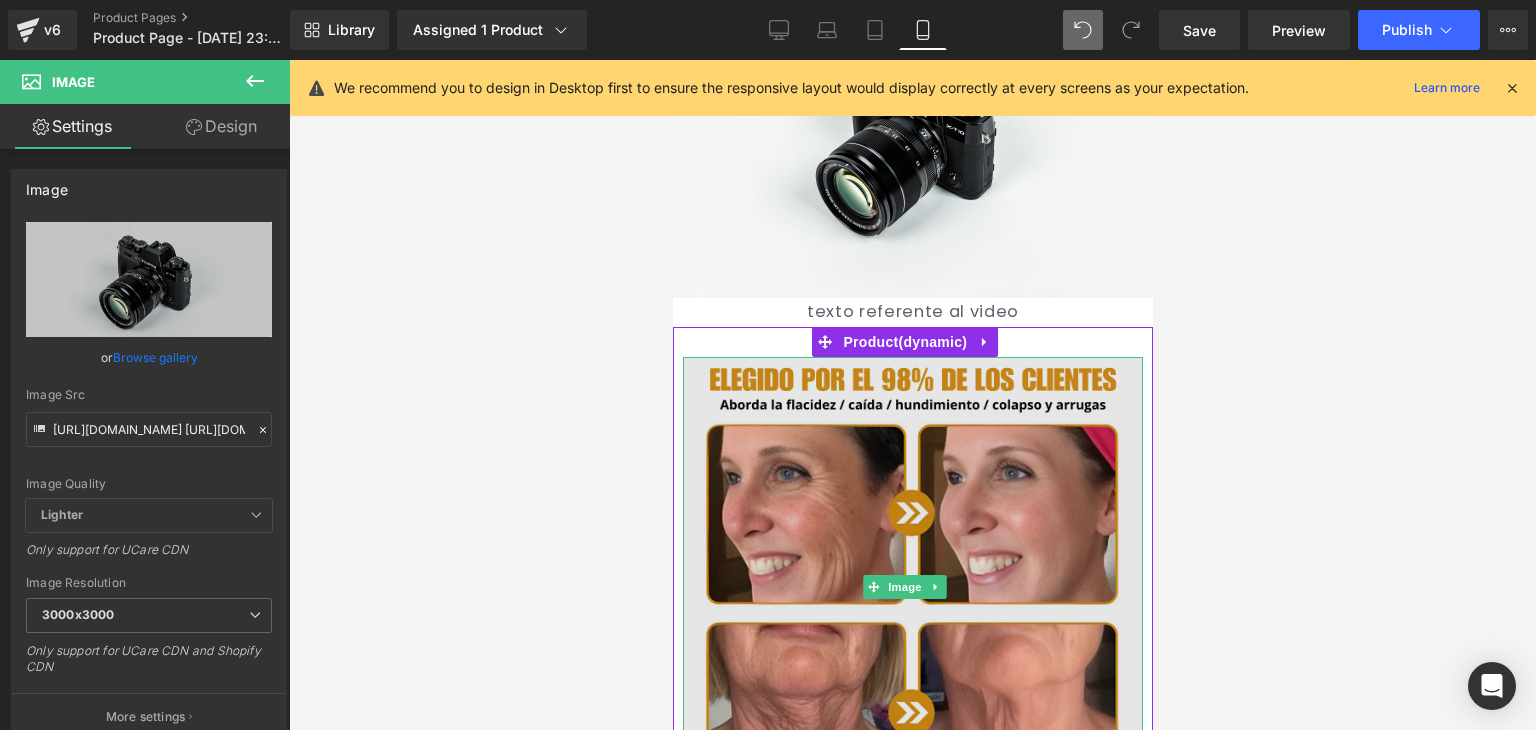 scroll, scrollTop: 1100, scrollLeft: 0, axis: vertical 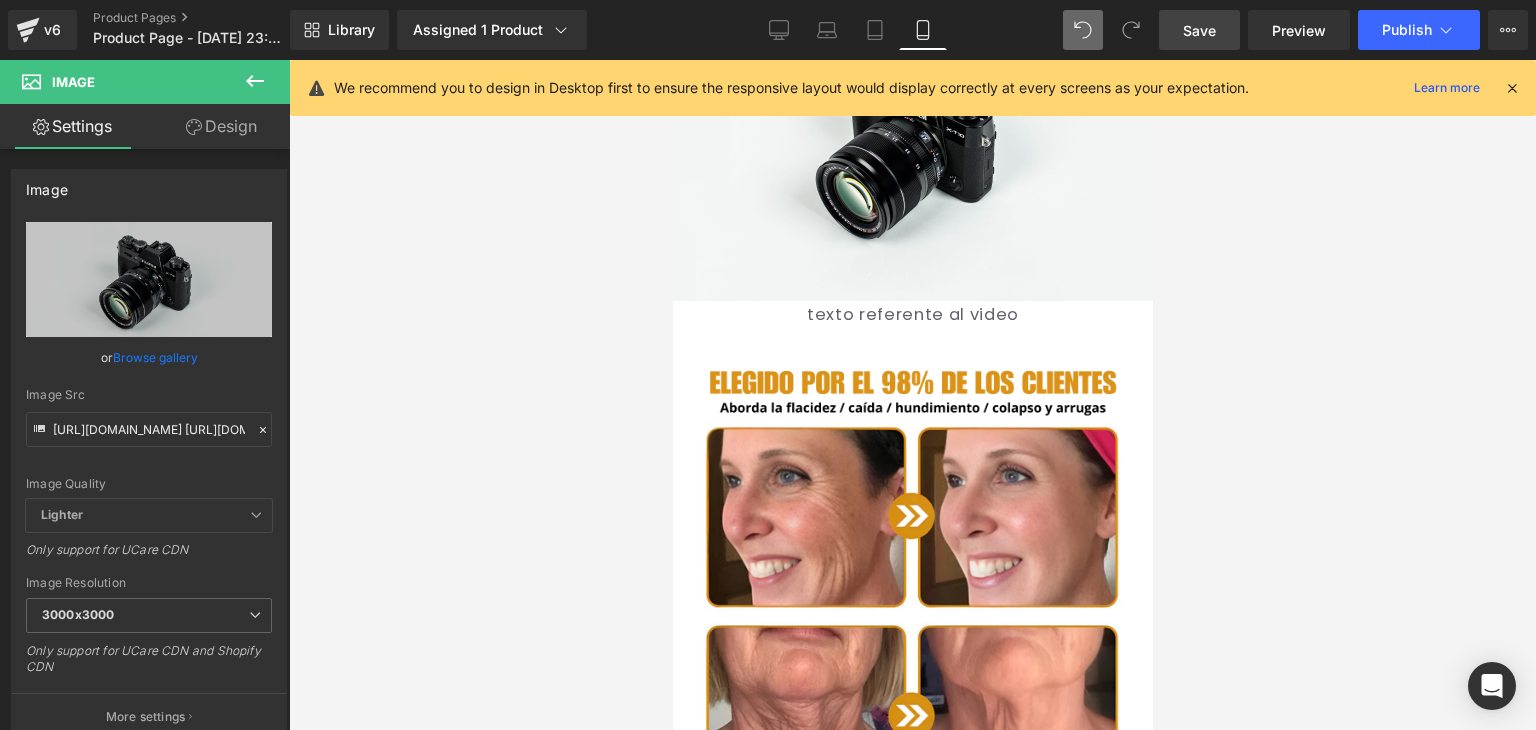 click on "Save" at bounding box center [1199, 30] 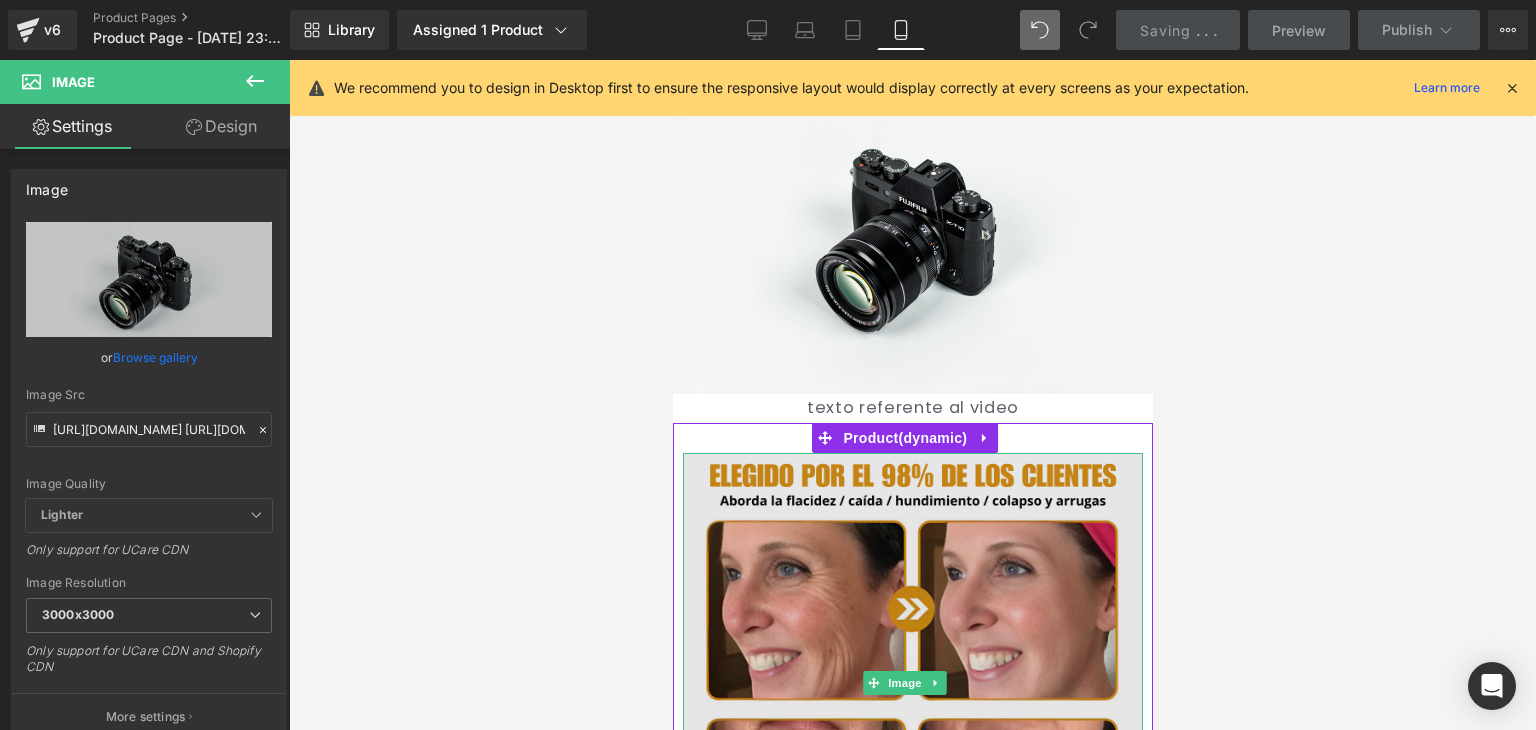 scroll, scrollTop: 1000, scrollLeft: 0, axis: vertical 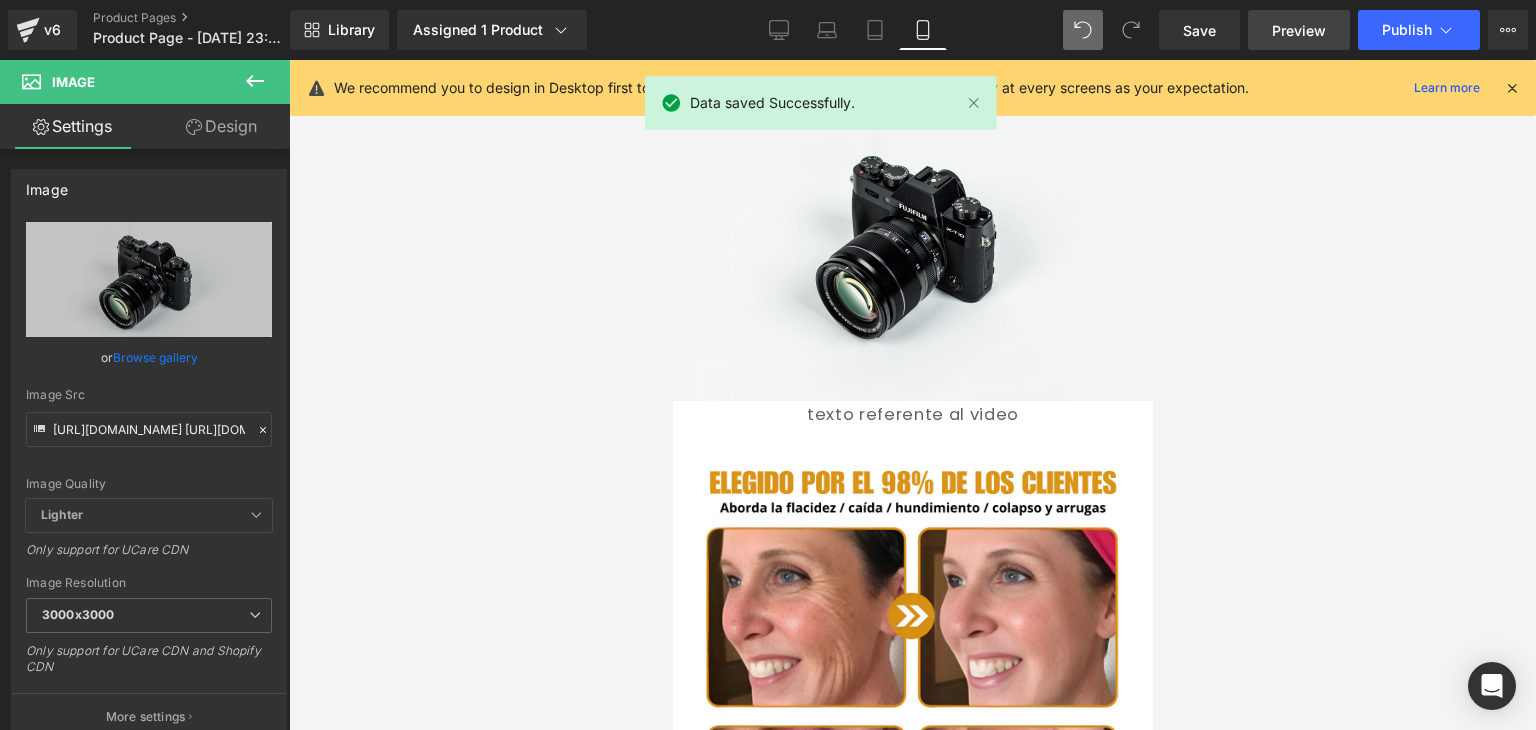 click on "Preview" at bounding box center [1299, 30] 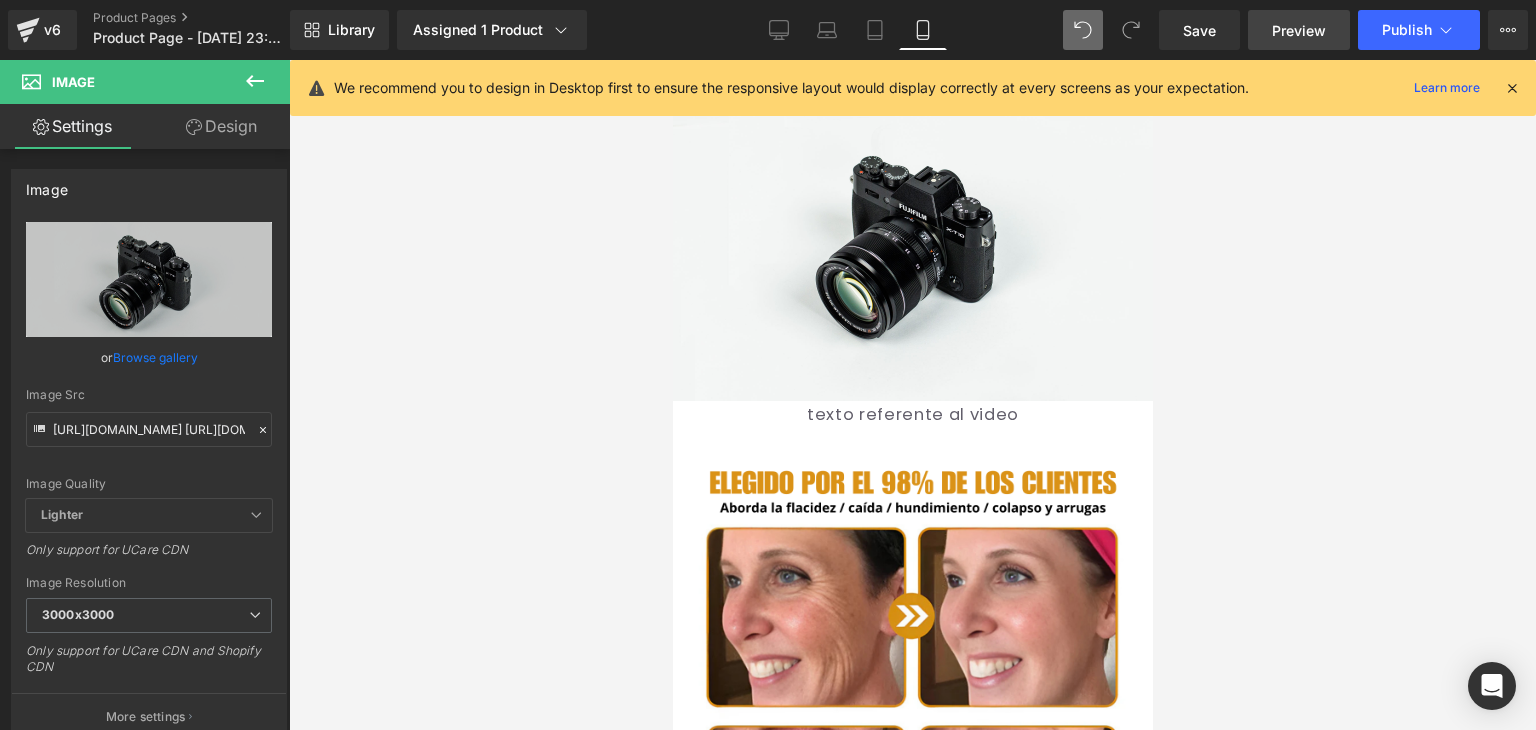 click on "Preview" at bounding box center (1299, 30) 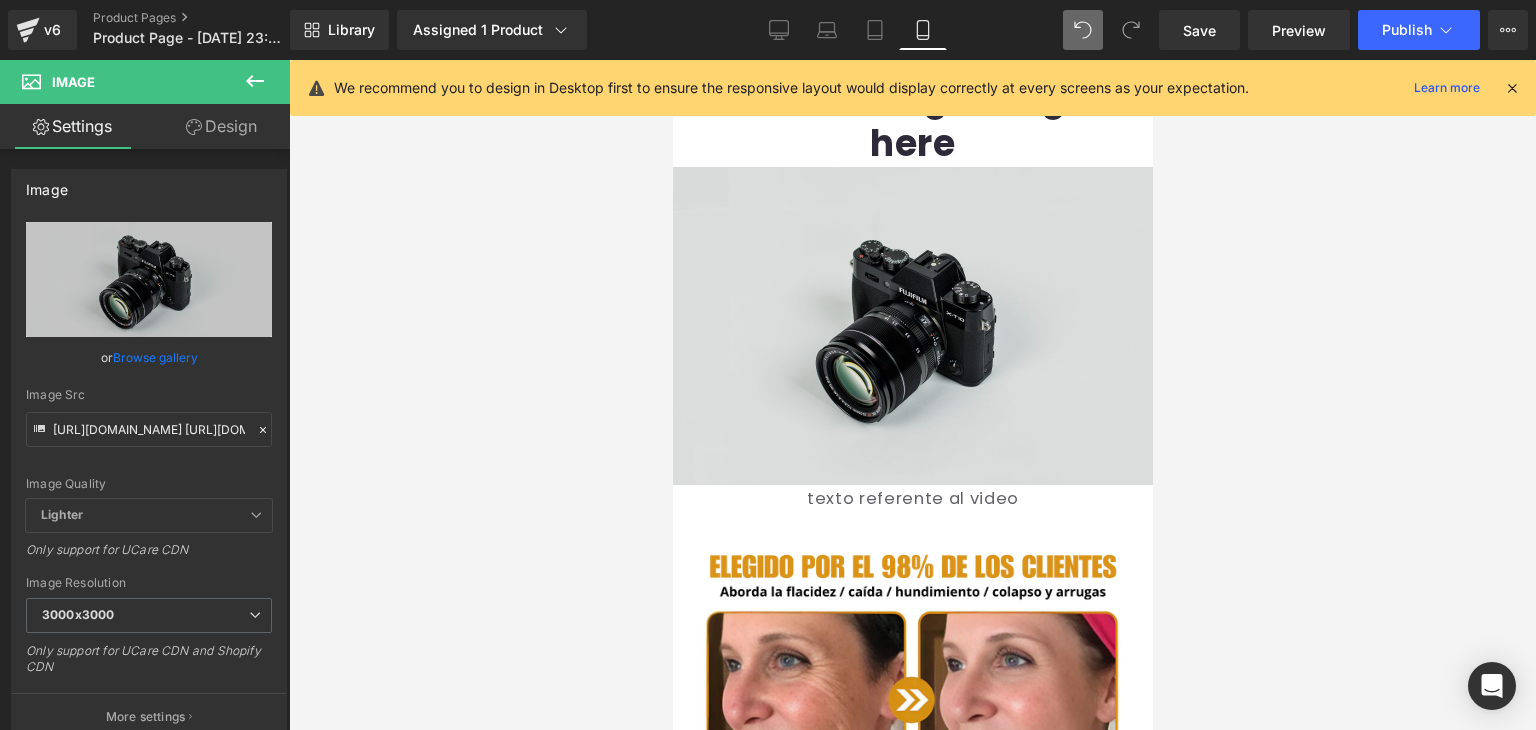 scroll, scrollTop: 900, scrollLeft: 0, axis: vertical 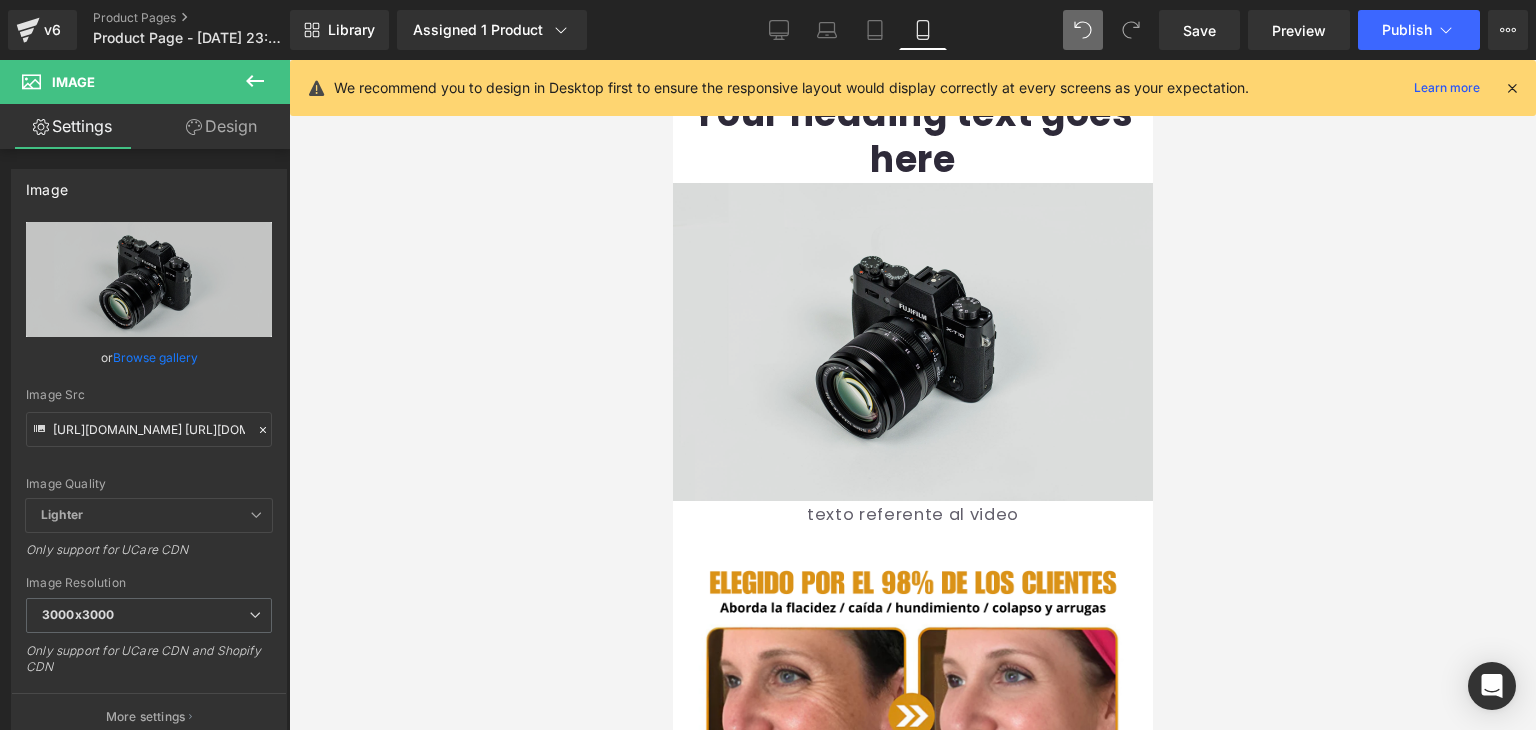 click on "Image       NaNpx" at bounding box center [912, 342] 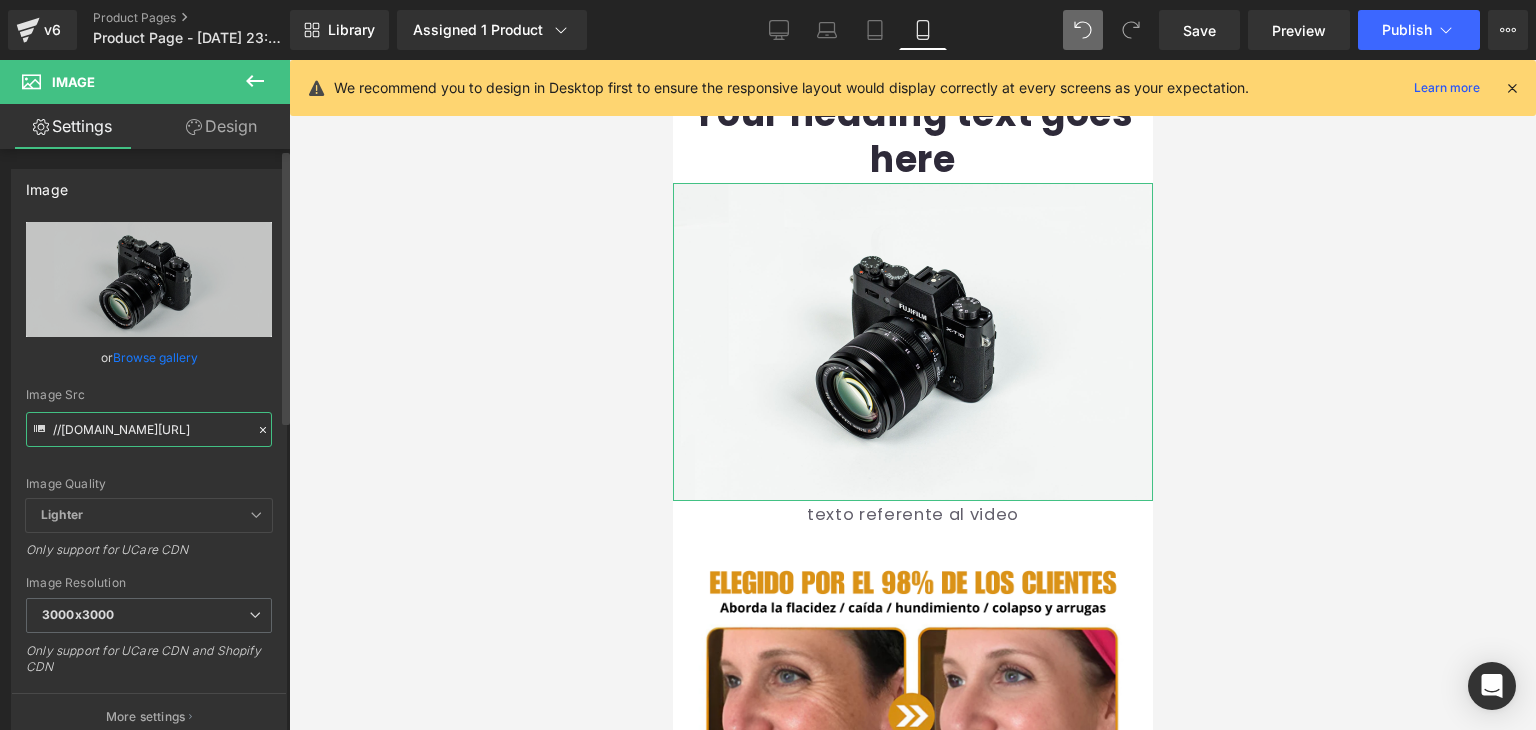 click on "//[DOMAIN_NAME][URL]" at bounding box center (149, 429) 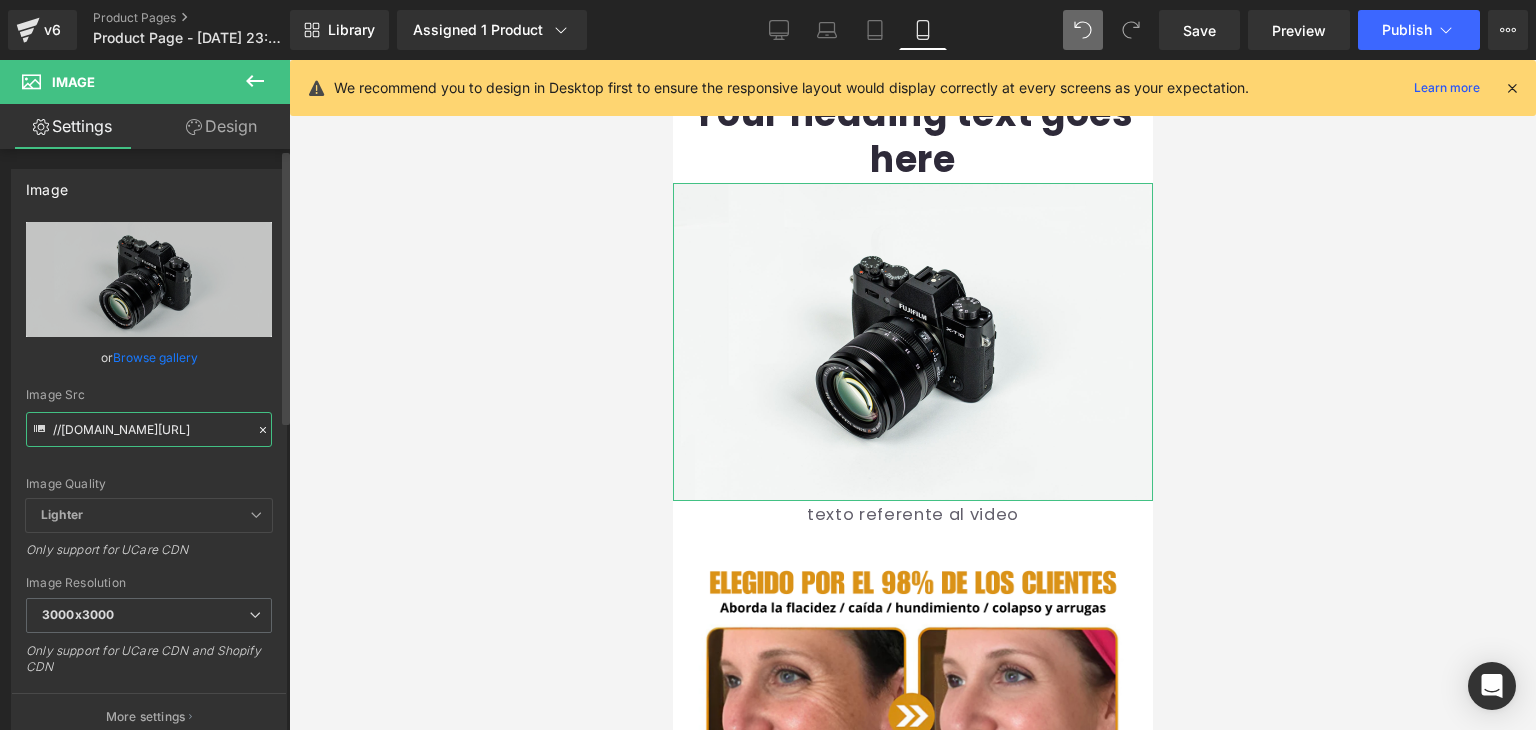 click on "//[DOMAIN_NAME][URL]" at bounding box center [149, 429] 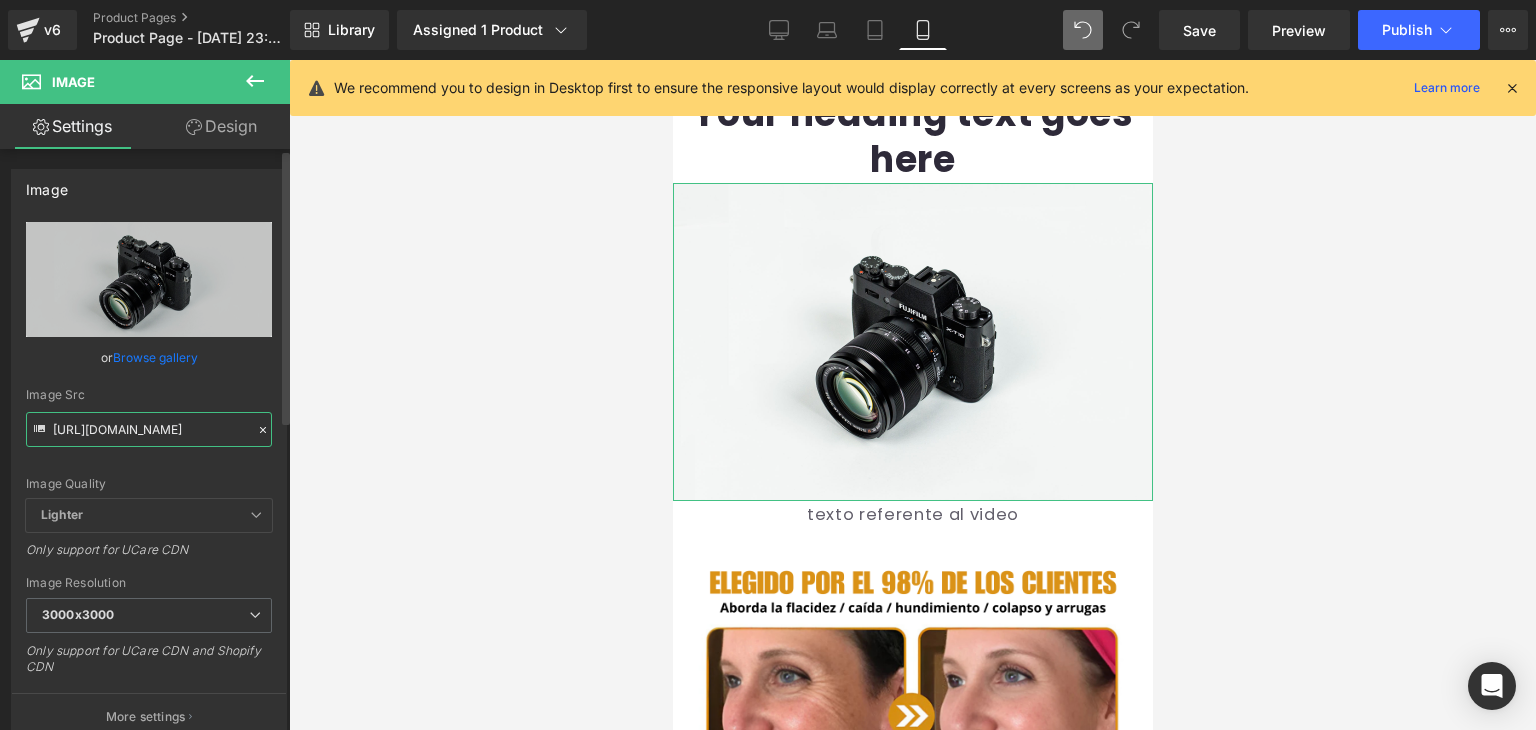 scroll, scrollTop: 0, scrollLeft: 1034, axis: horizontal 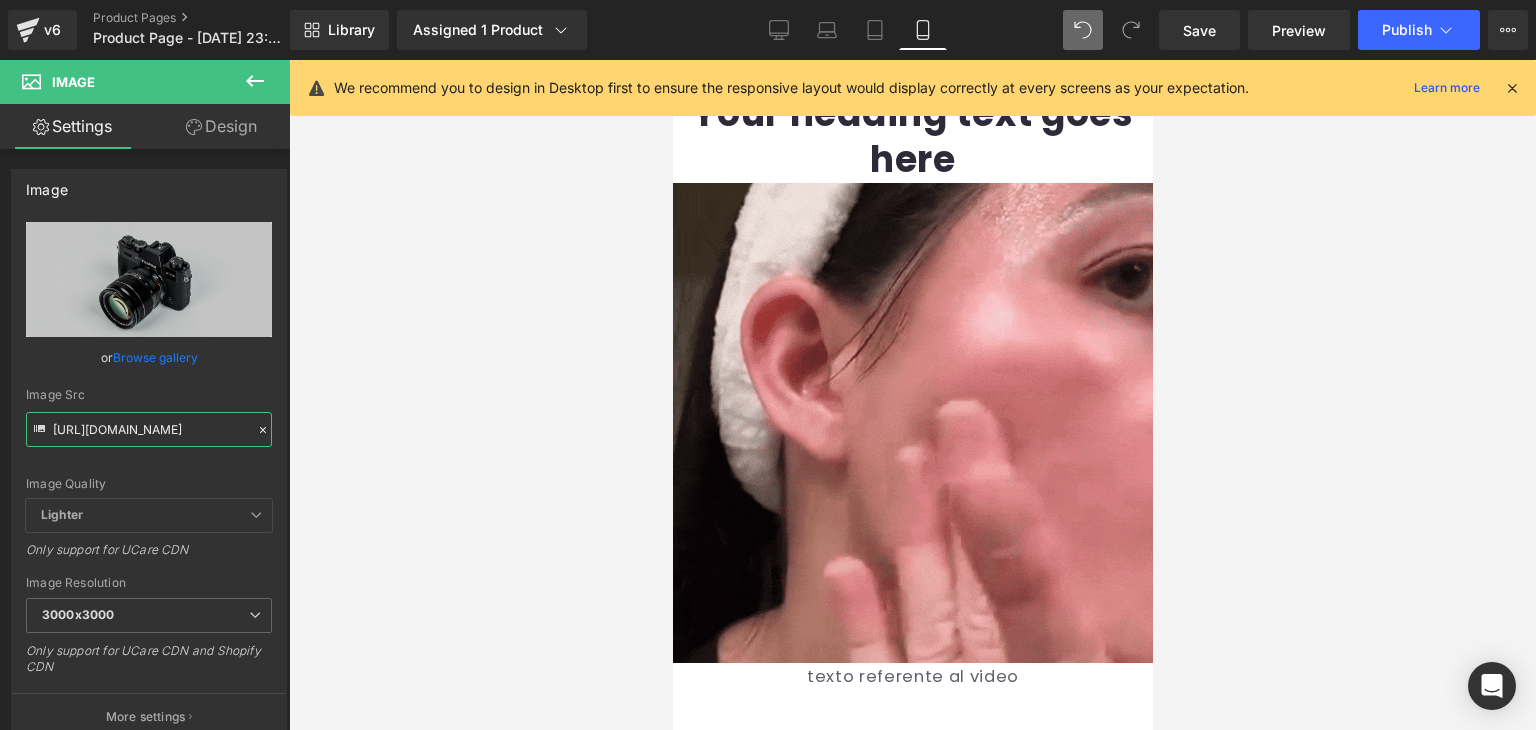 type on "[URL][DOMAIN_NAME]" 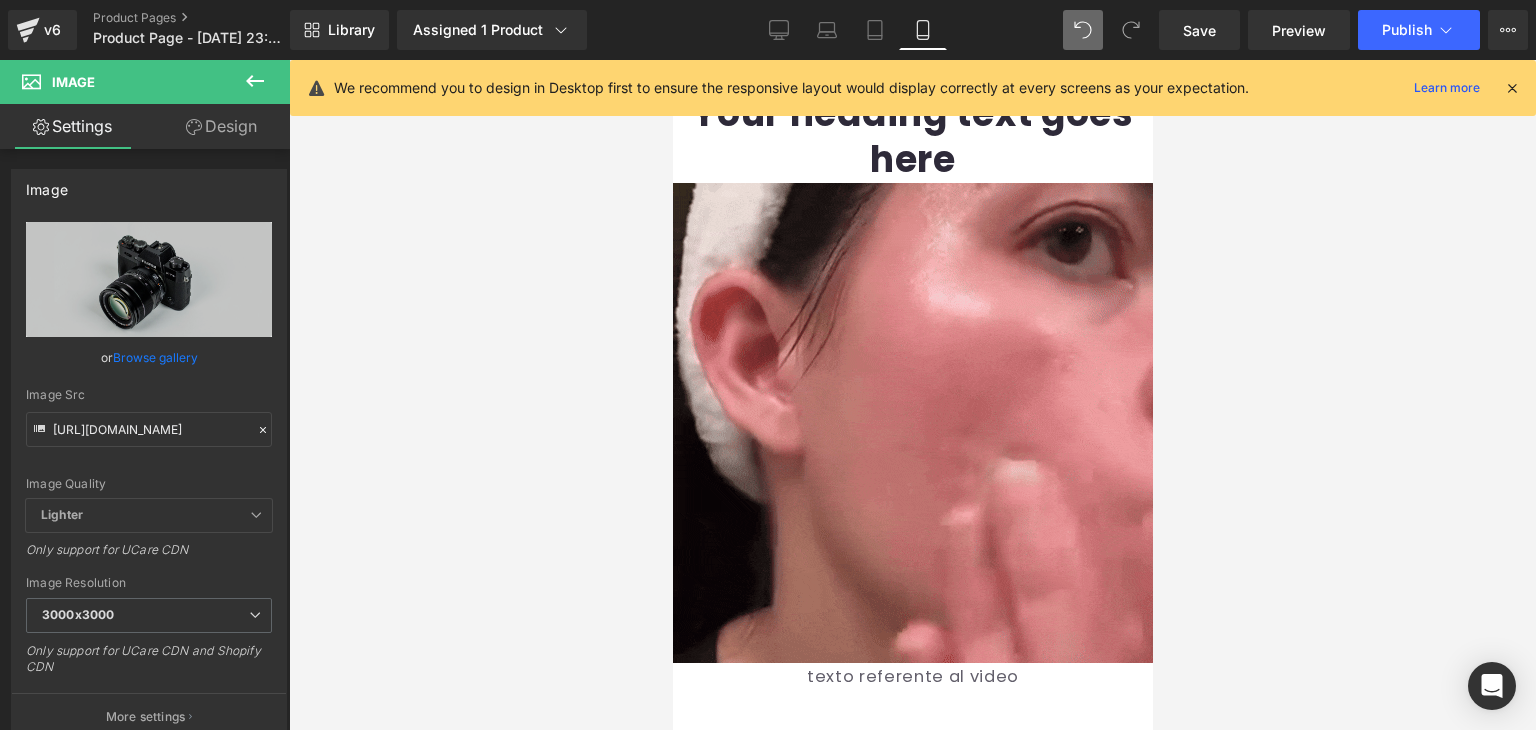 click at bounding box center (912, 395) 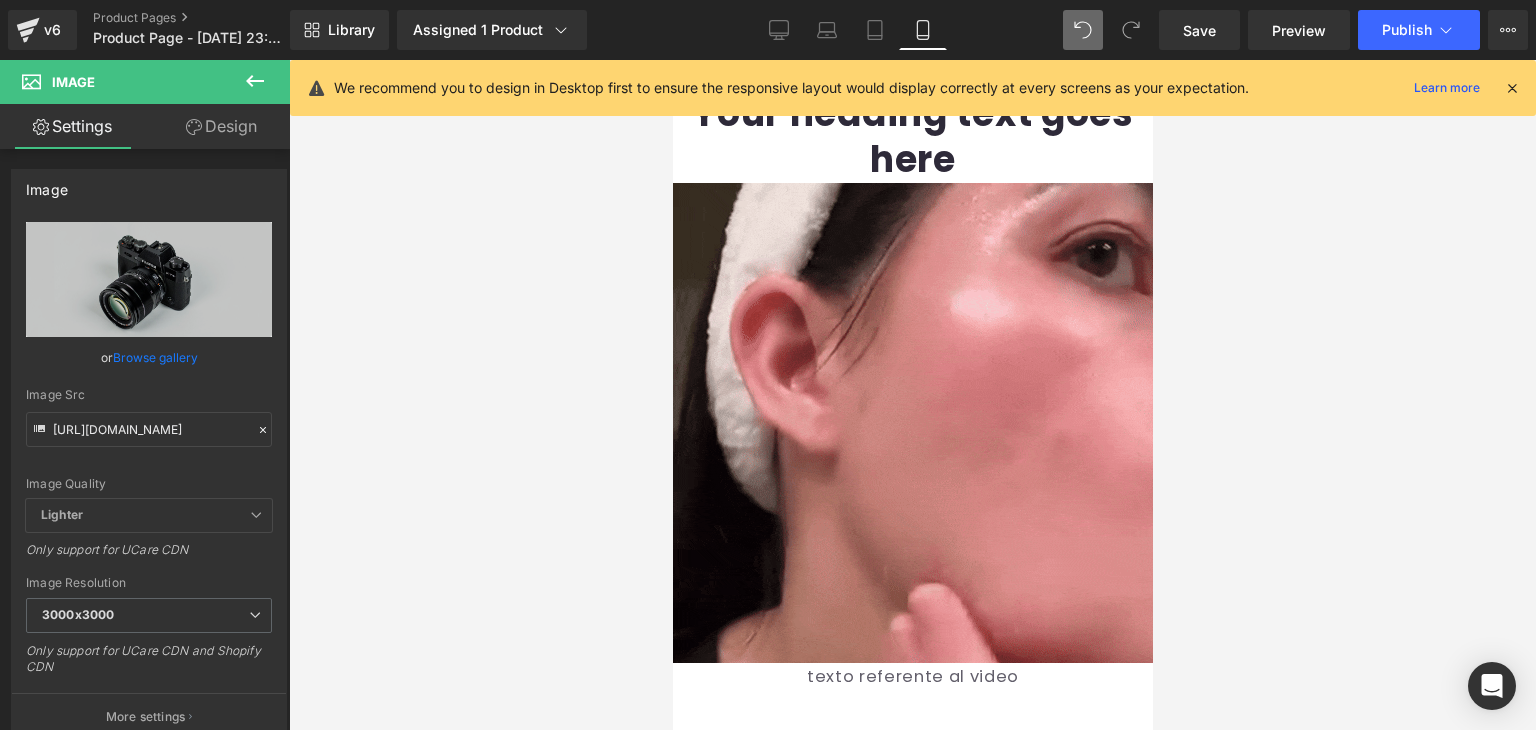 scroll, scrollTop: 0, scrollLeft: 0, axis: both 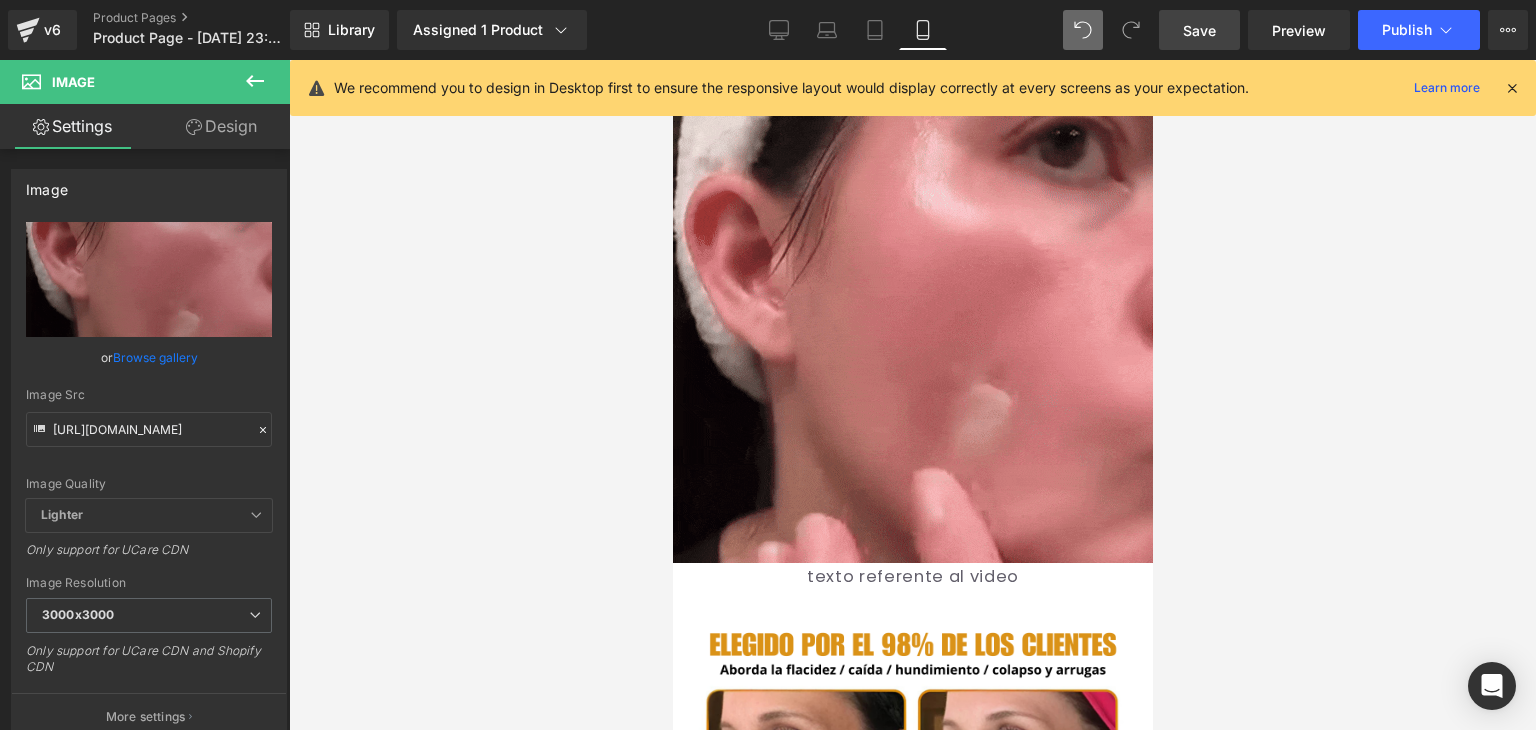 click on "Save" at bounding box center [1199, 30] 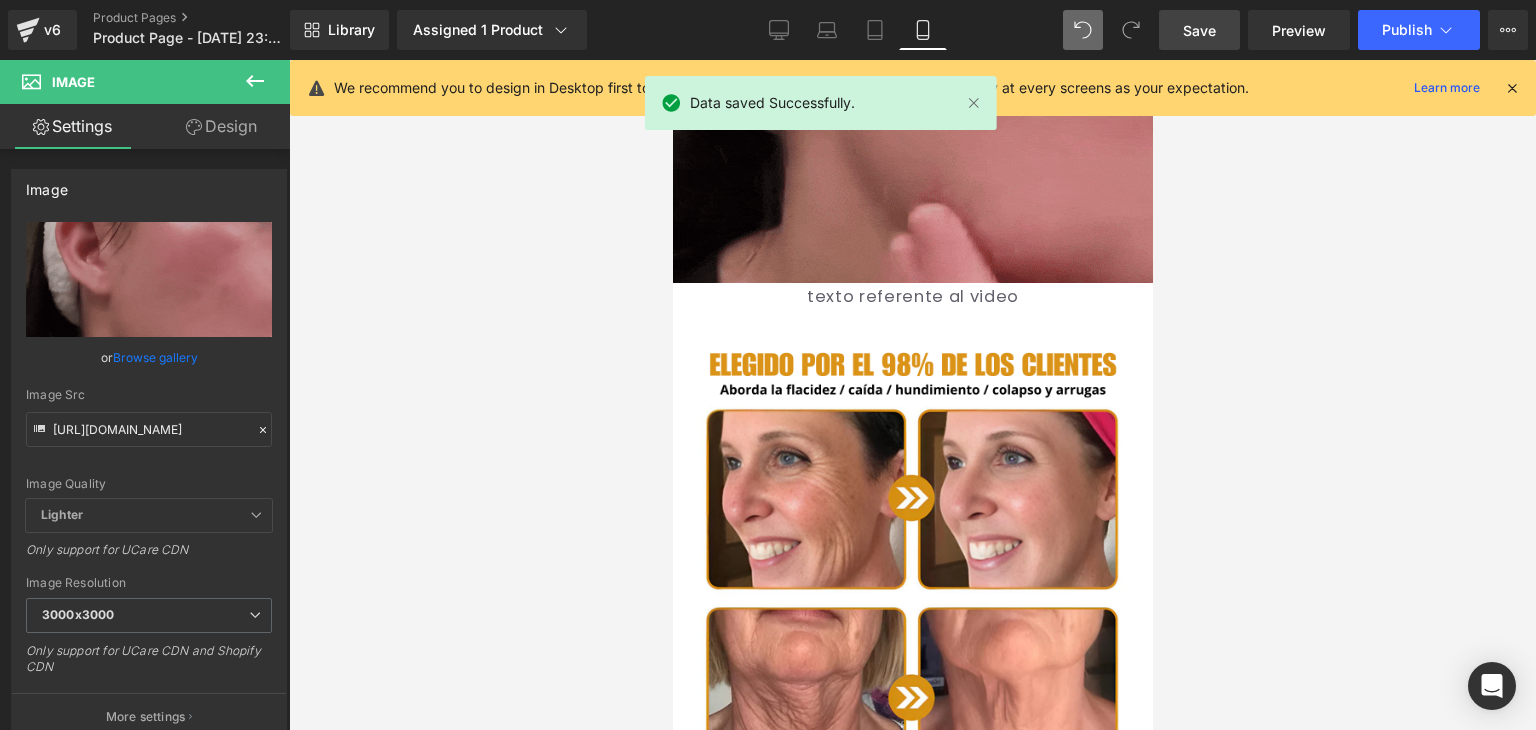 scroll, scrollTop: 1300, scrollLeft: 0, axis: vertical 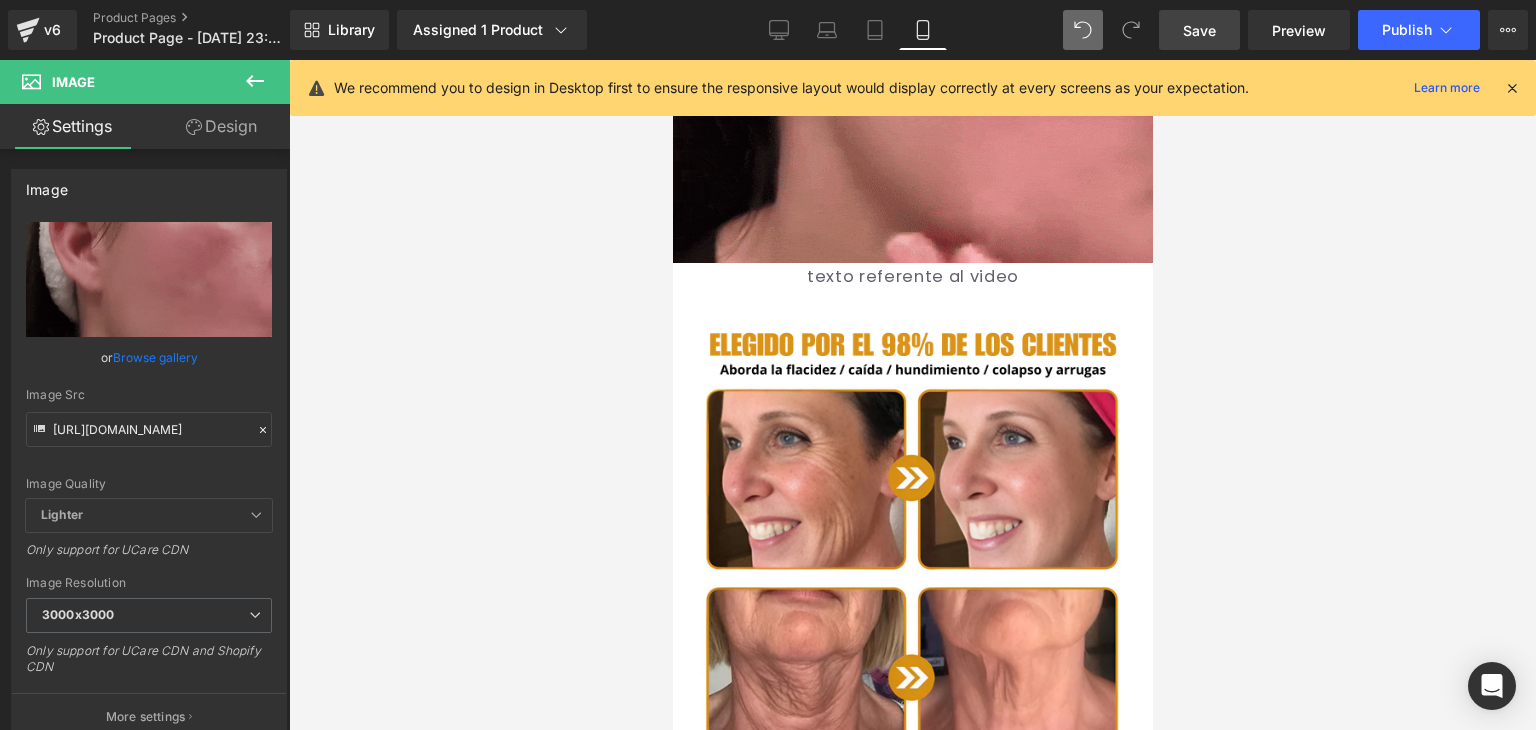 click on "Save" at bounding box center (1199, 30) 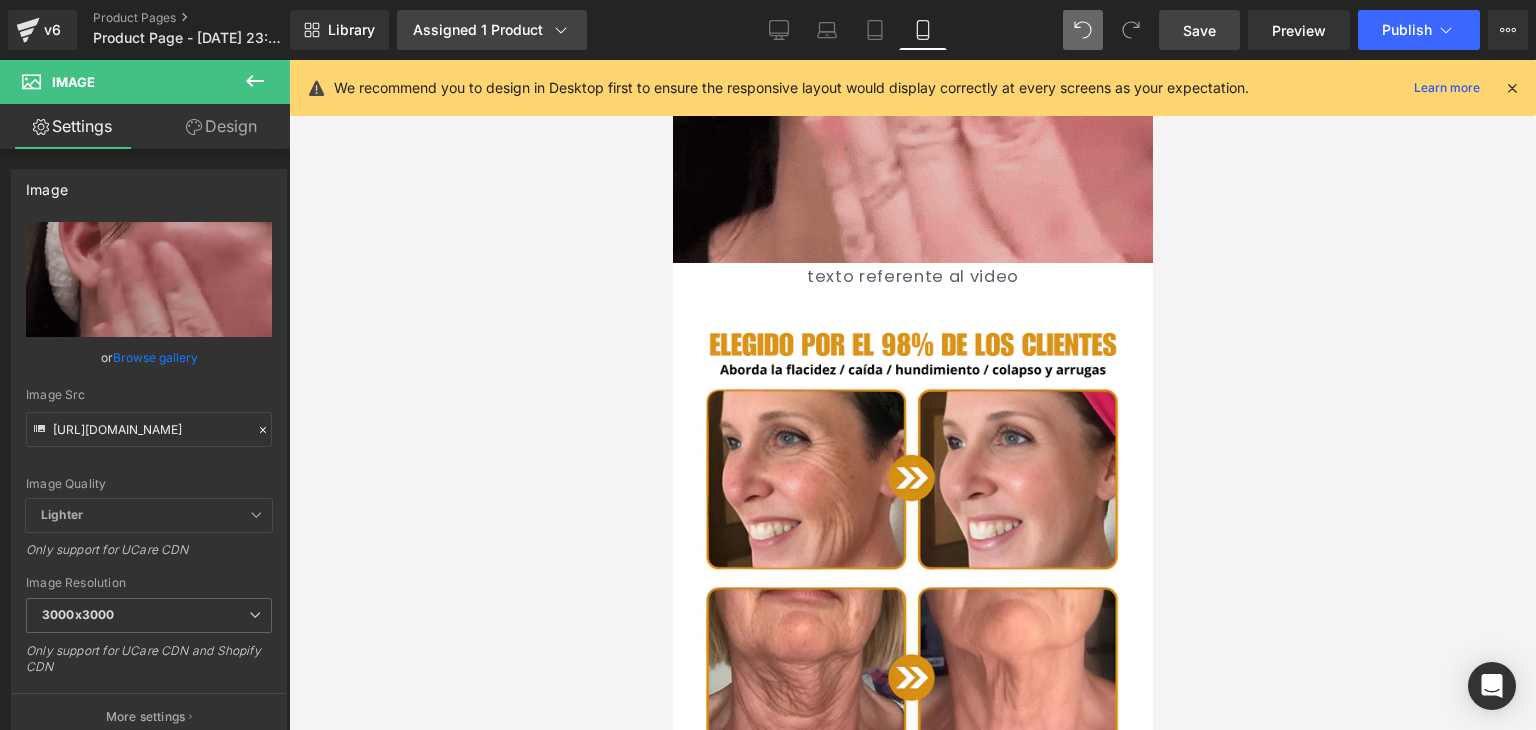 click on "Assigned 1 Product" at bounding box center (492, 30) 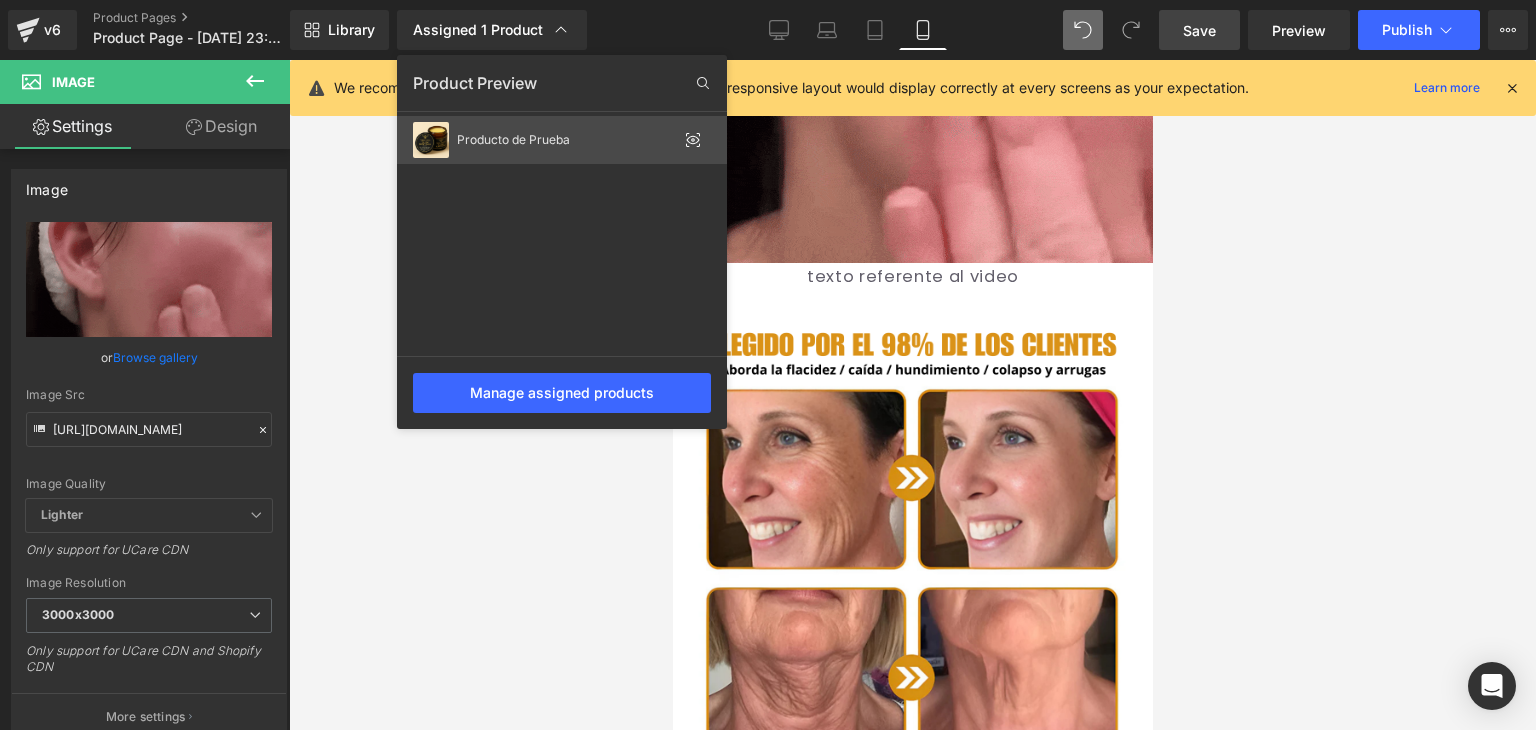 click on "Producto de Prueba" 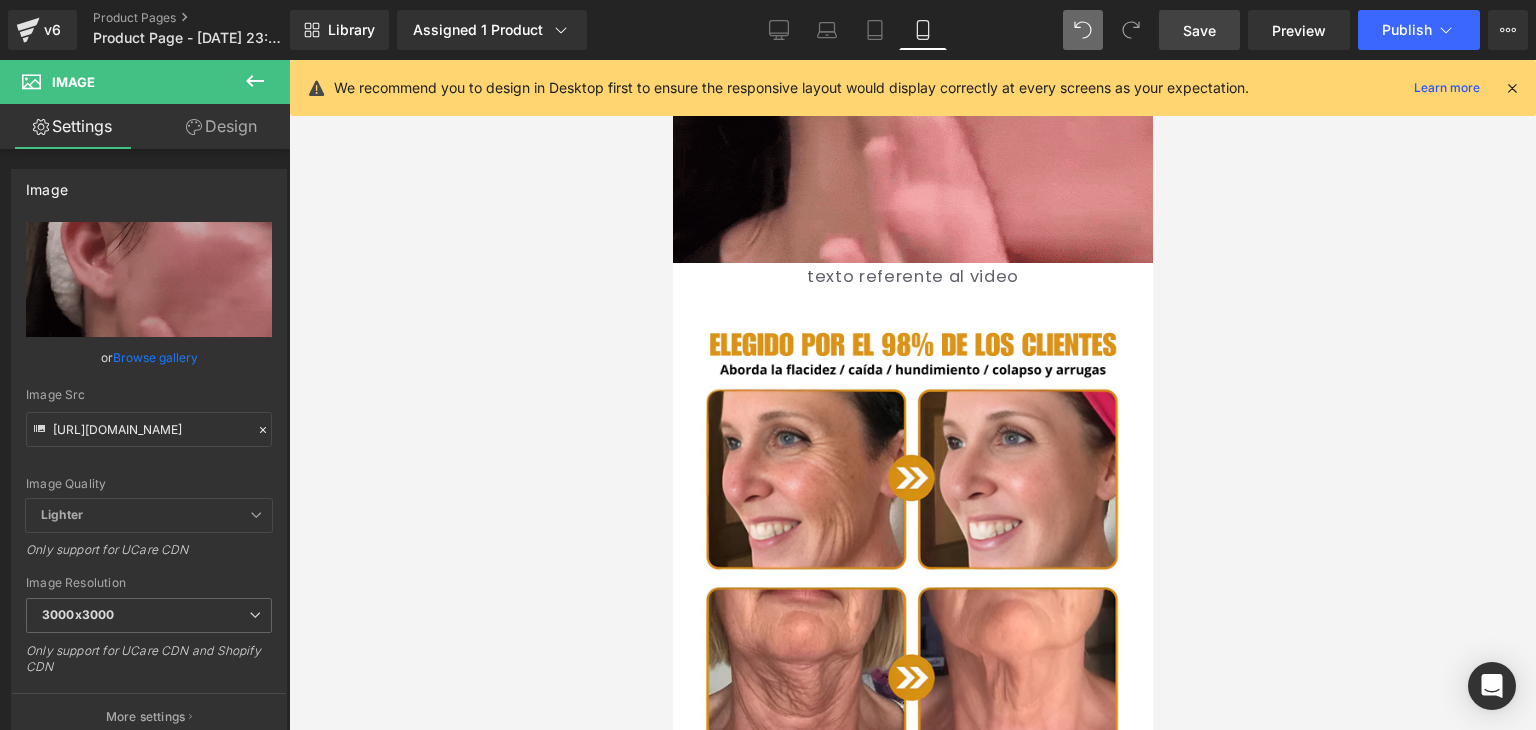 click on "Save" at bounding box center (1199, 30) 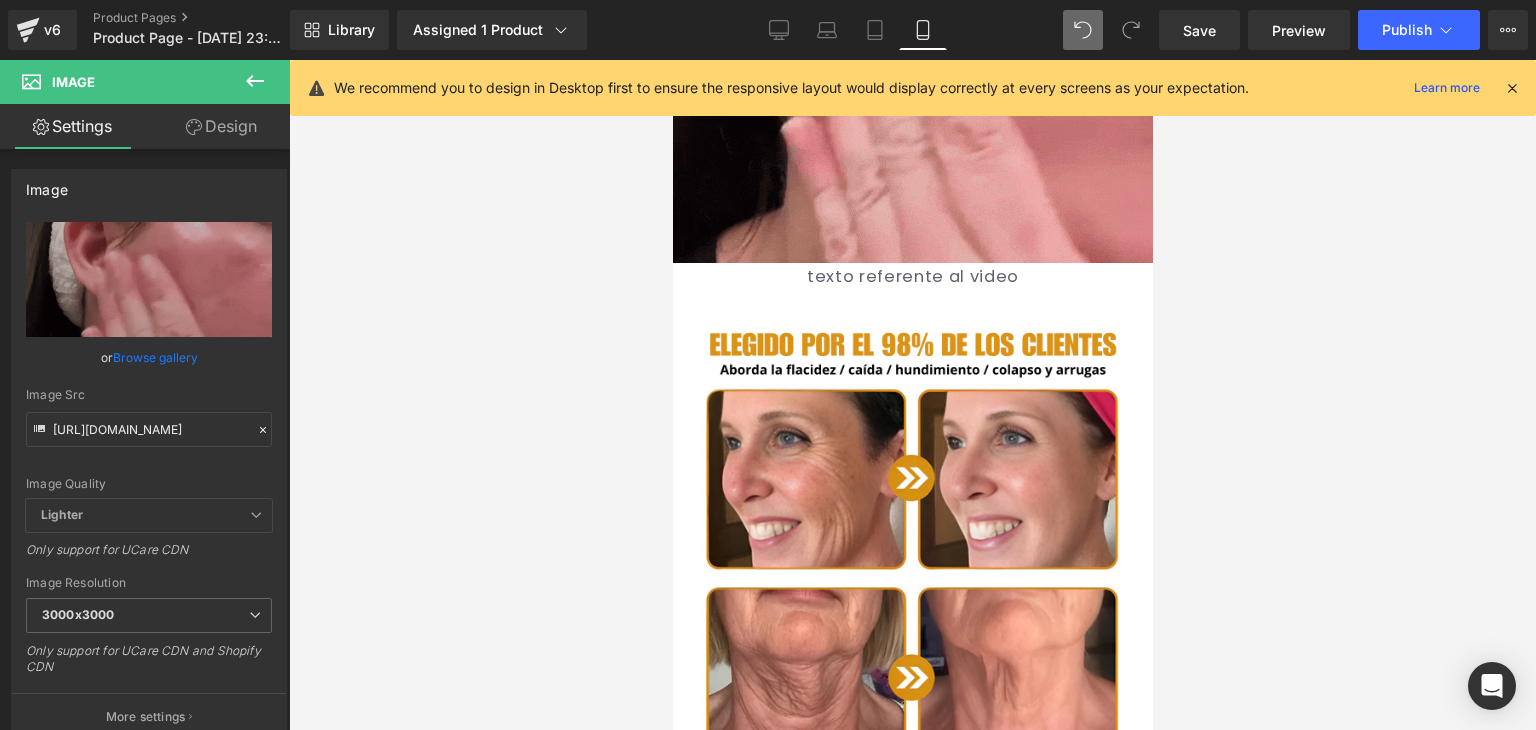 click at bounding box center [1512, 88] 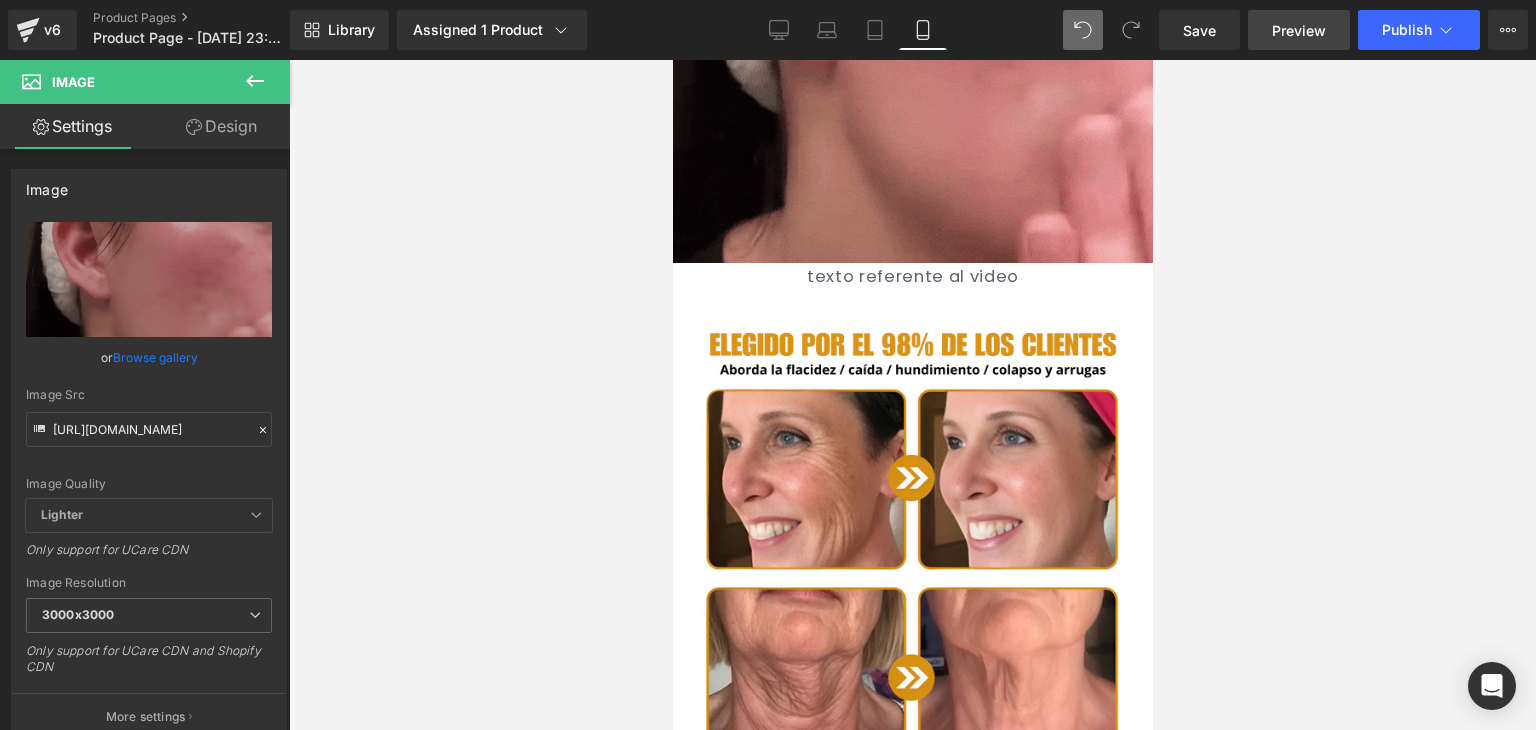 click on "Preview" at bounding box center [1299, 30] 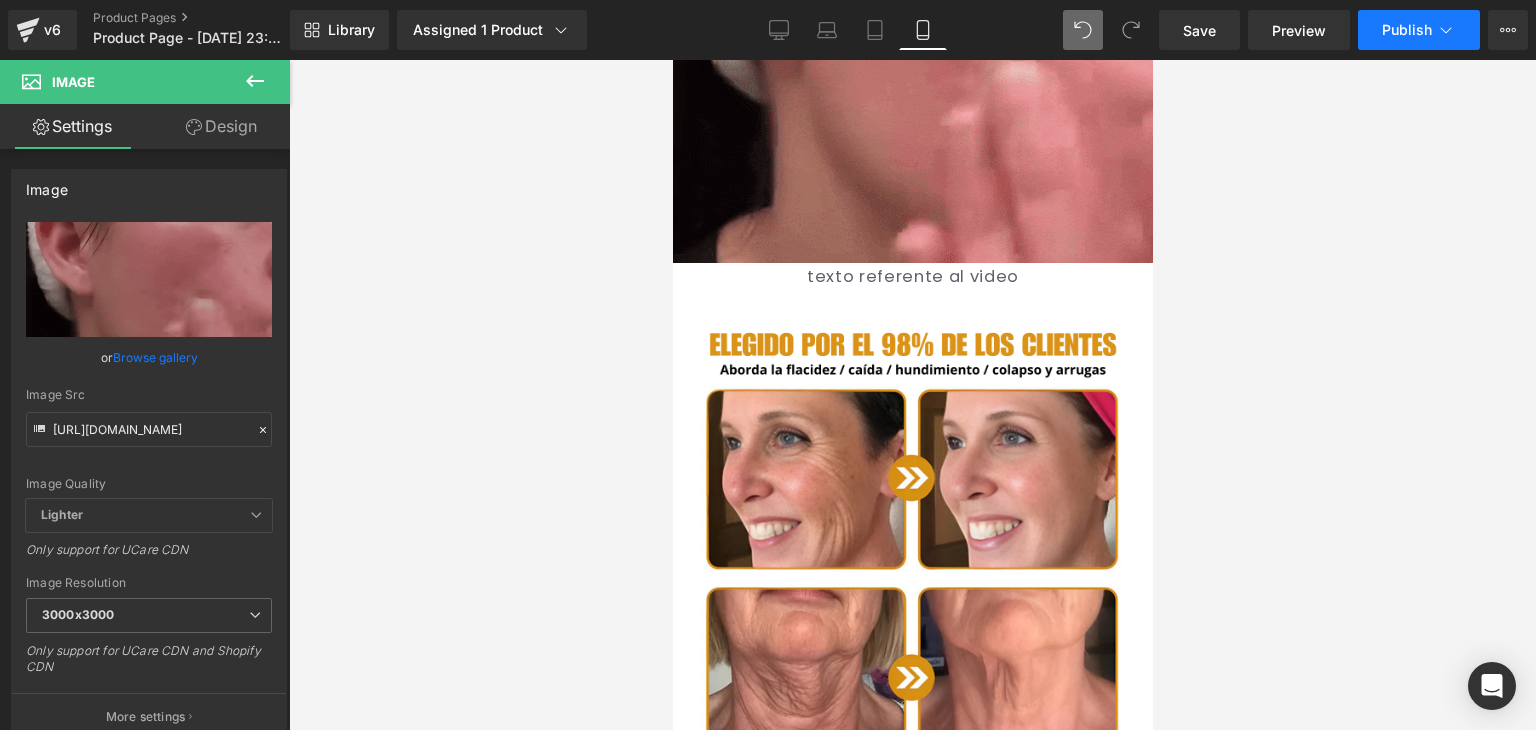 click on "Publish" at bounding box center [1419, 30] 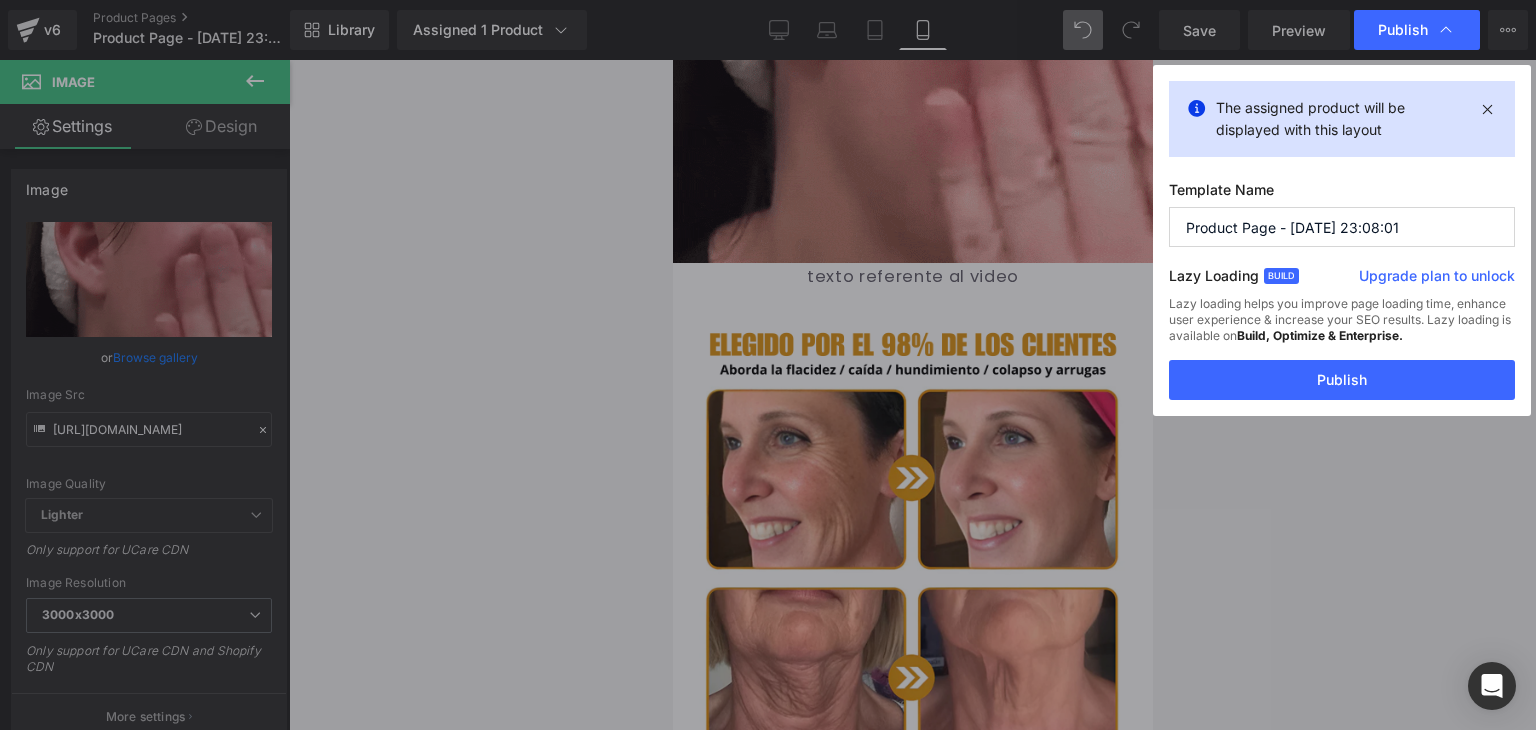click on "Product Page - [DATE] 23:08:01" at bounding box center [1342, 227] 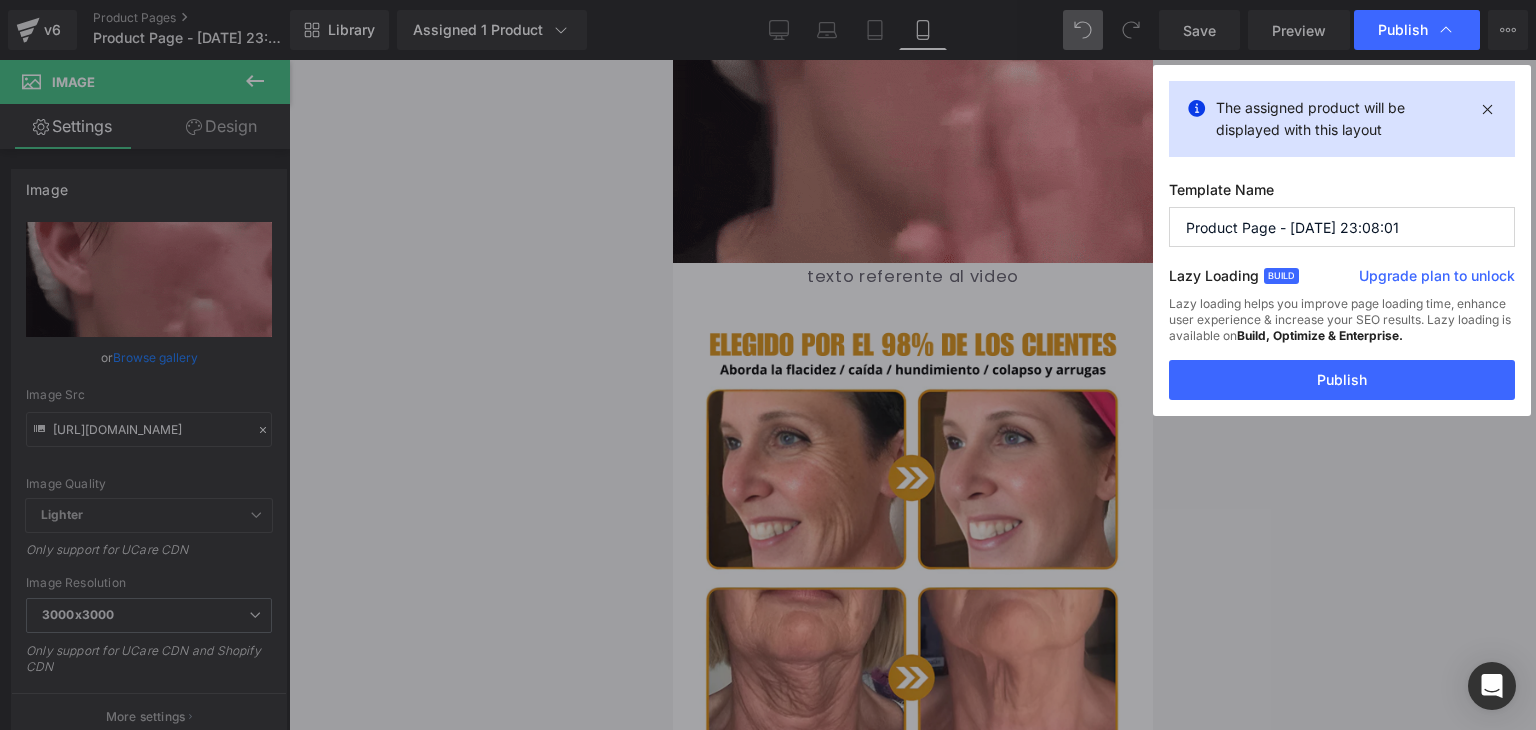 click on "Product Page - [DATE] 23:08:01" at bounding box center [1342, 227] 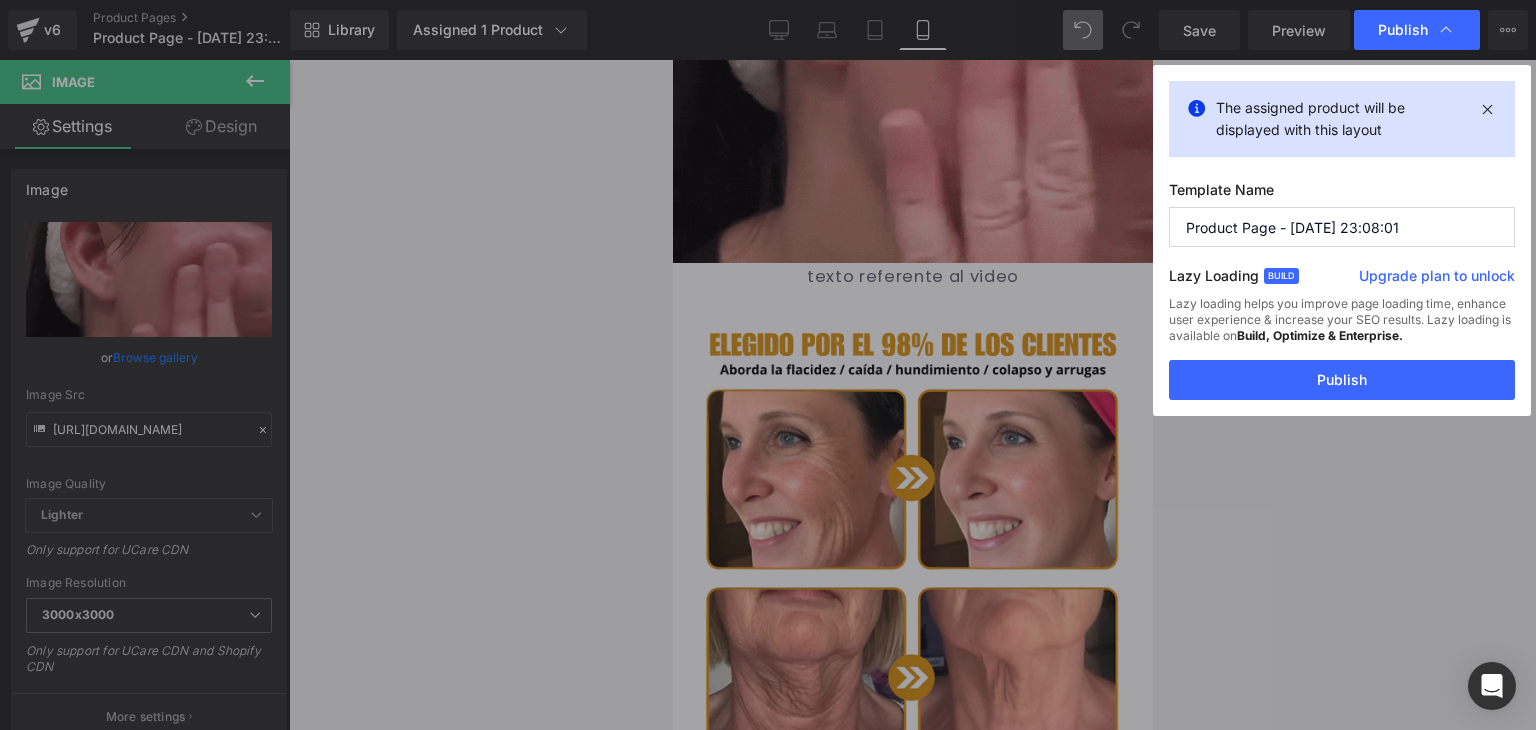 click on "Product Page - [DATE] 23:08:01" at bounding box center (1342, 227) 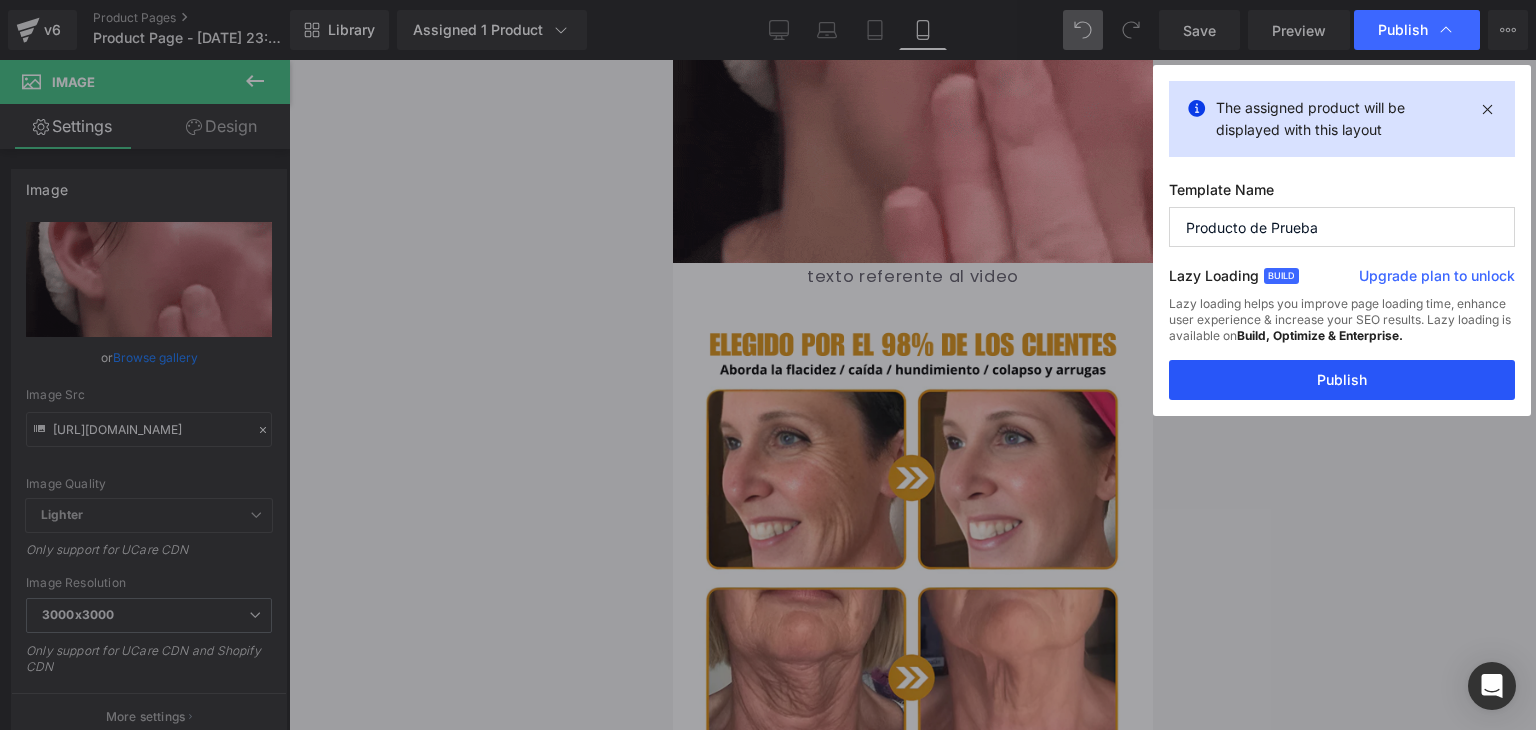type on "Producto de Prueba" 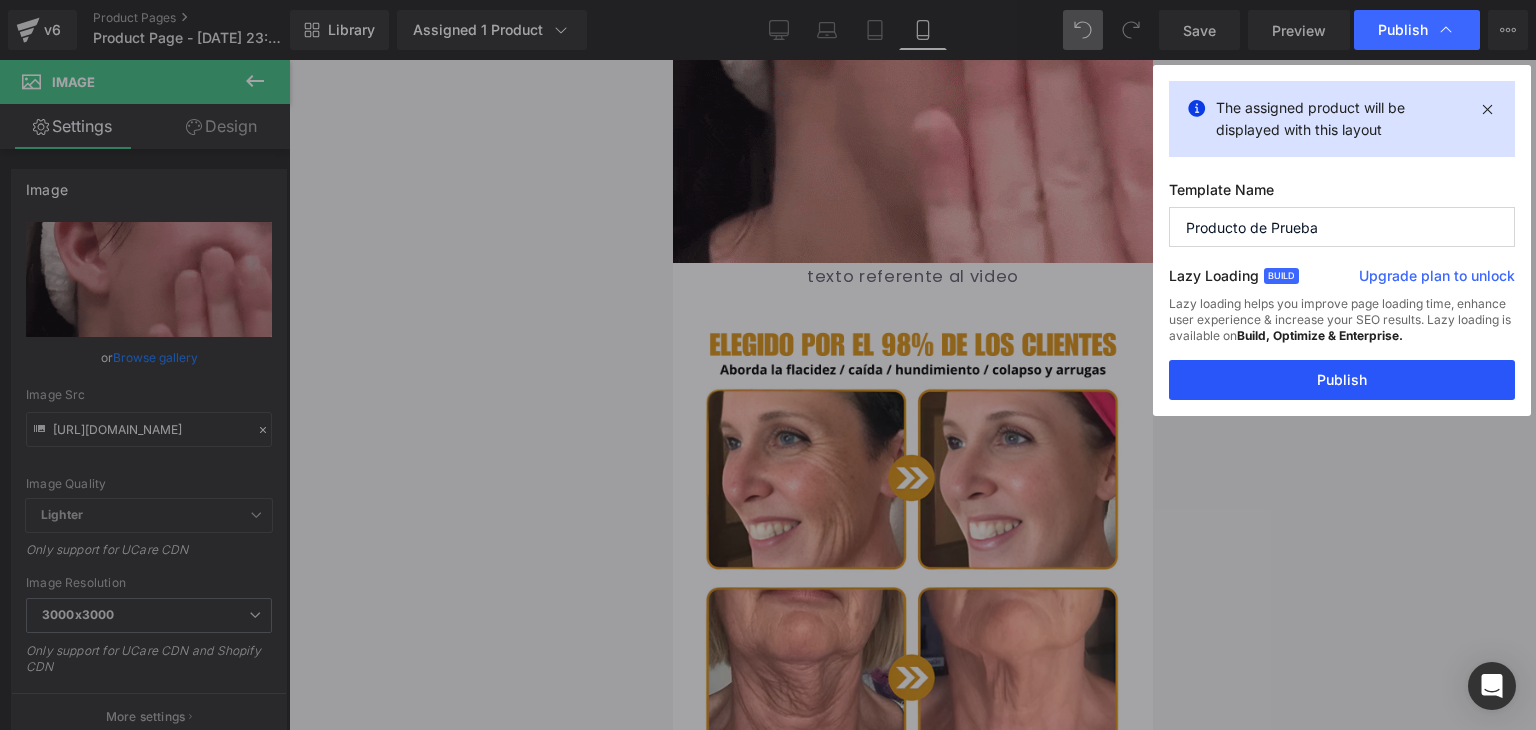 click on "Publish" at bounding box center (1342, 380) 